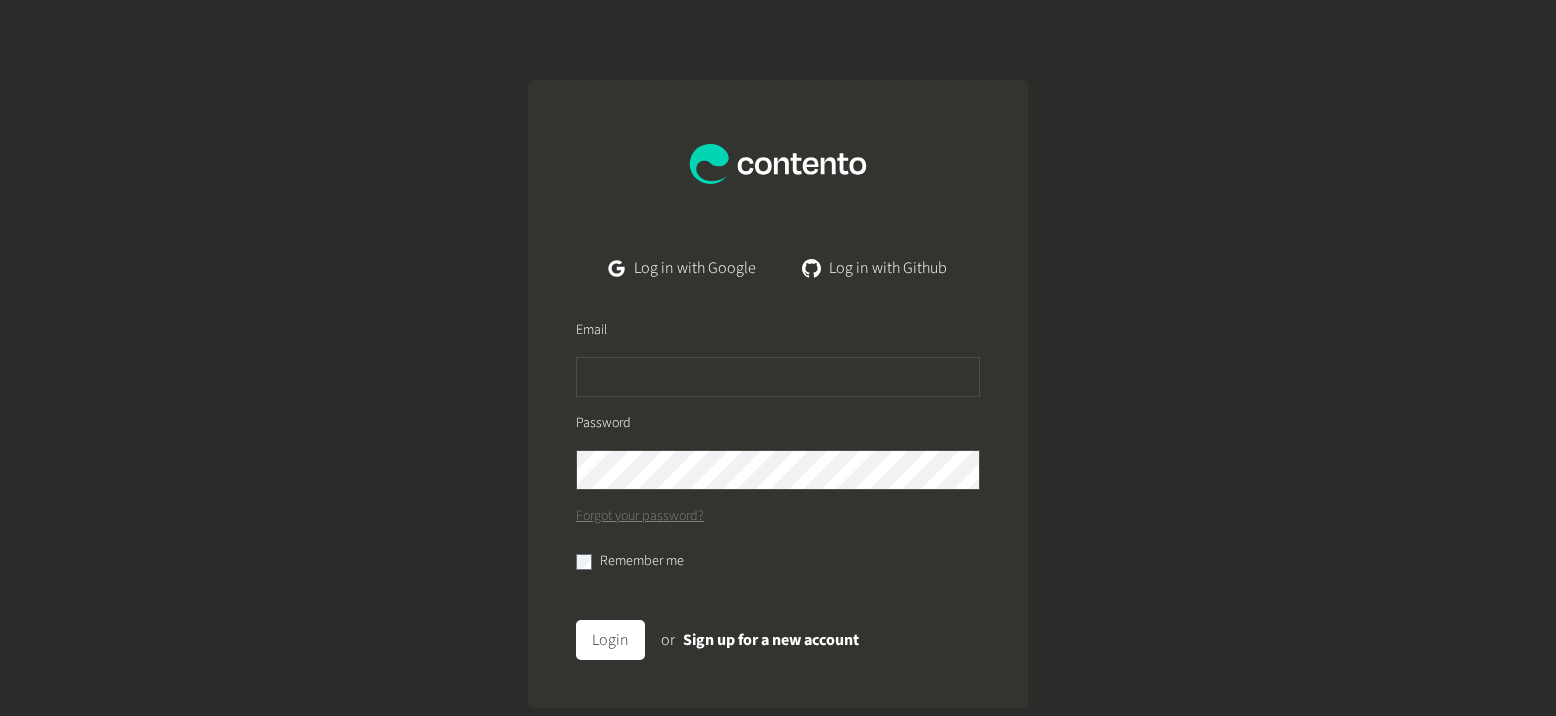 scroll, scrollTop: 0, scrollLeft: 0, axis: both 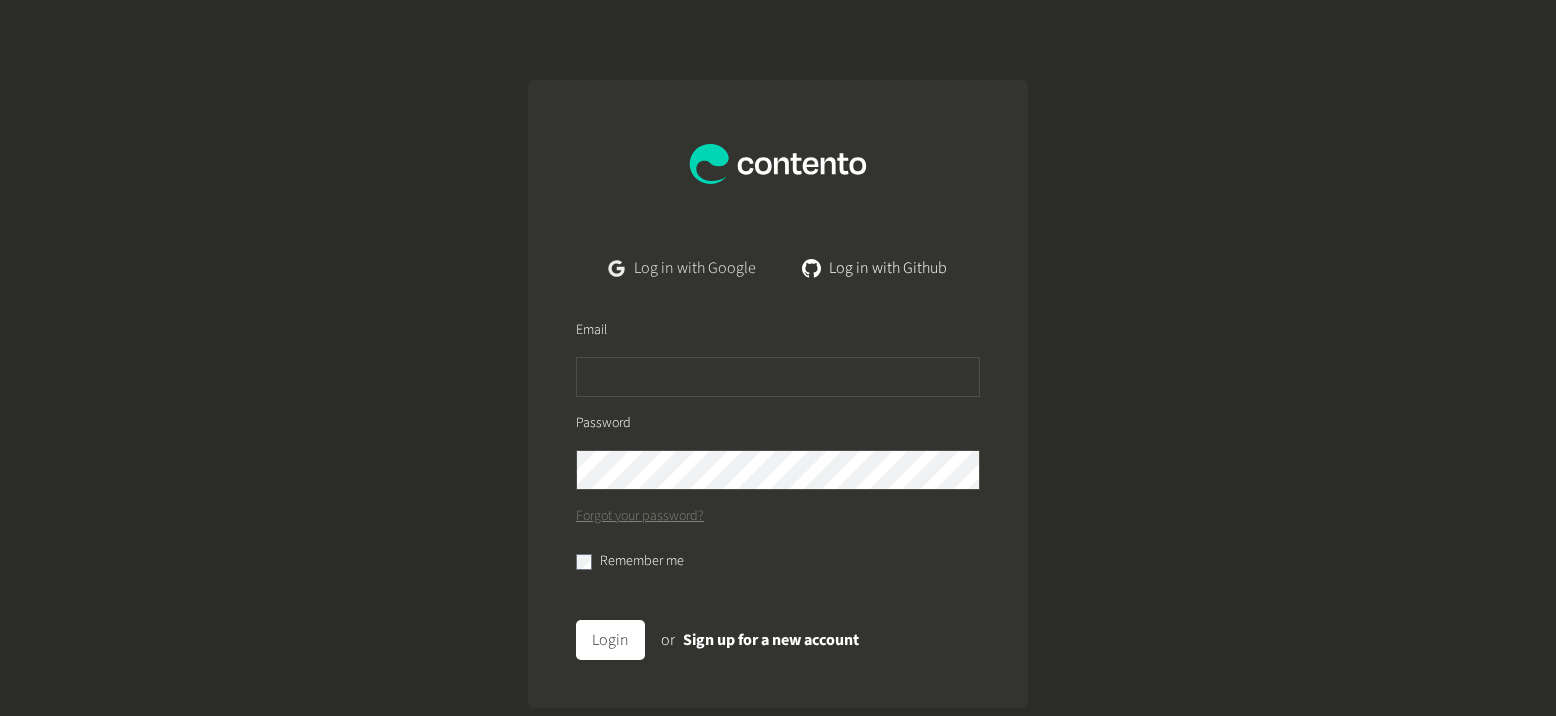 click on "Log in with Google" 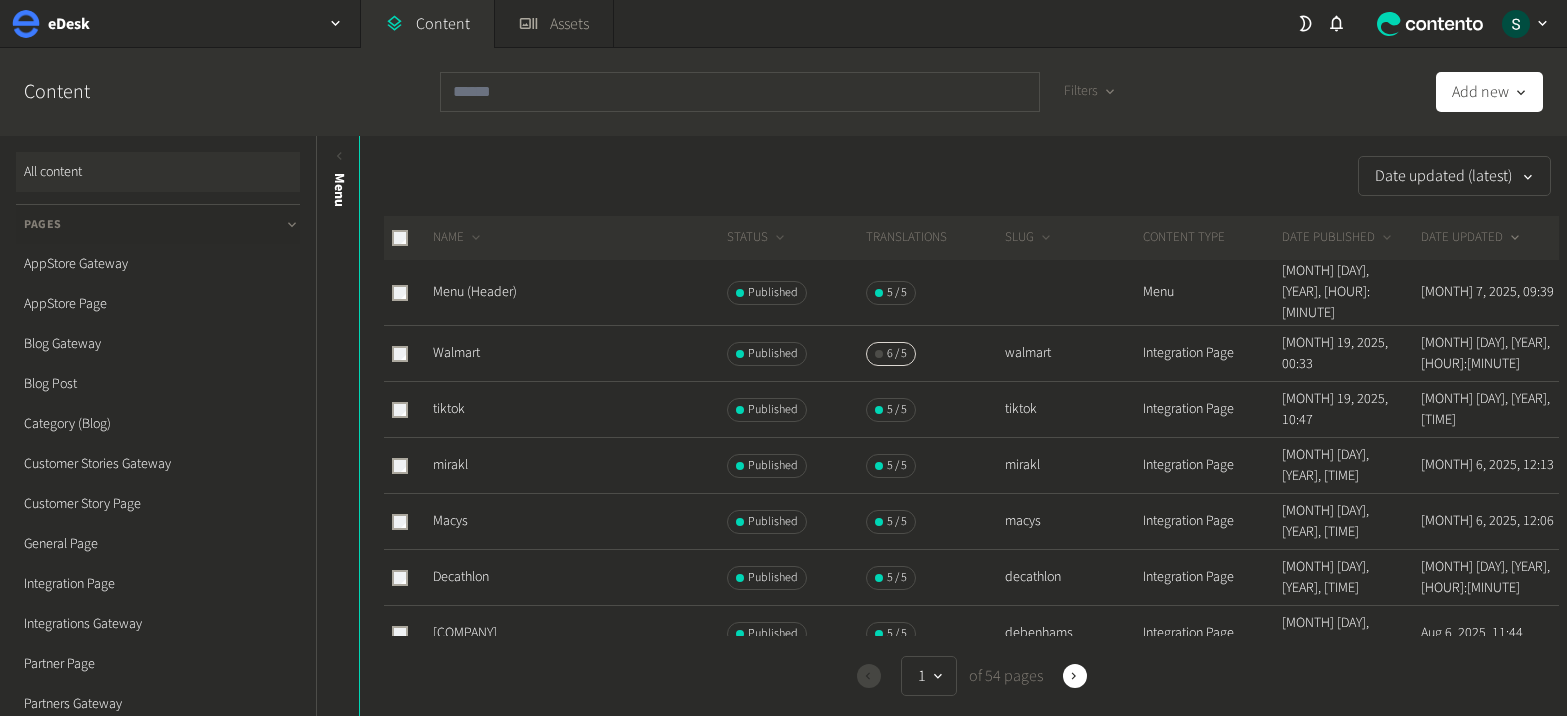 scroll, scrollTop: 0, scrollLeft: 0, axis: both 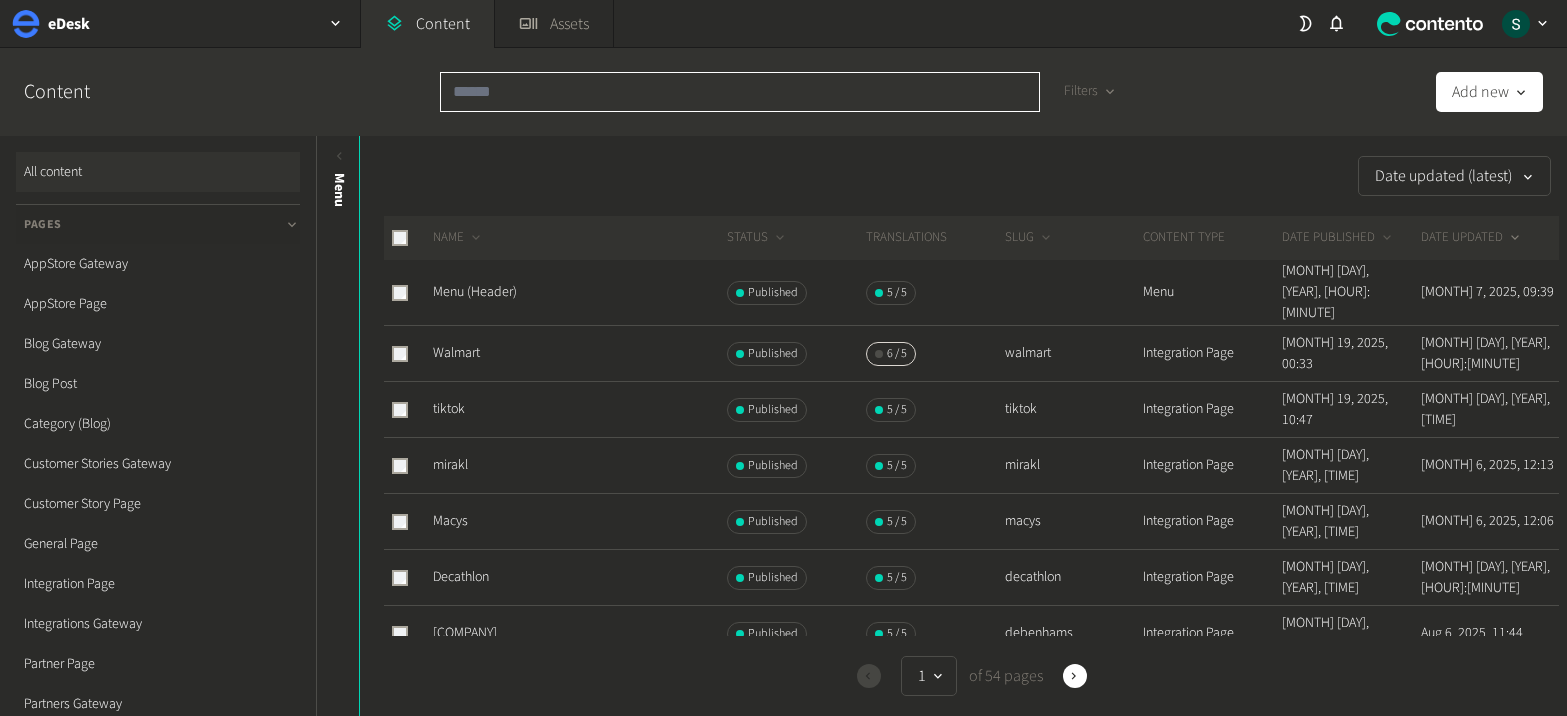 click 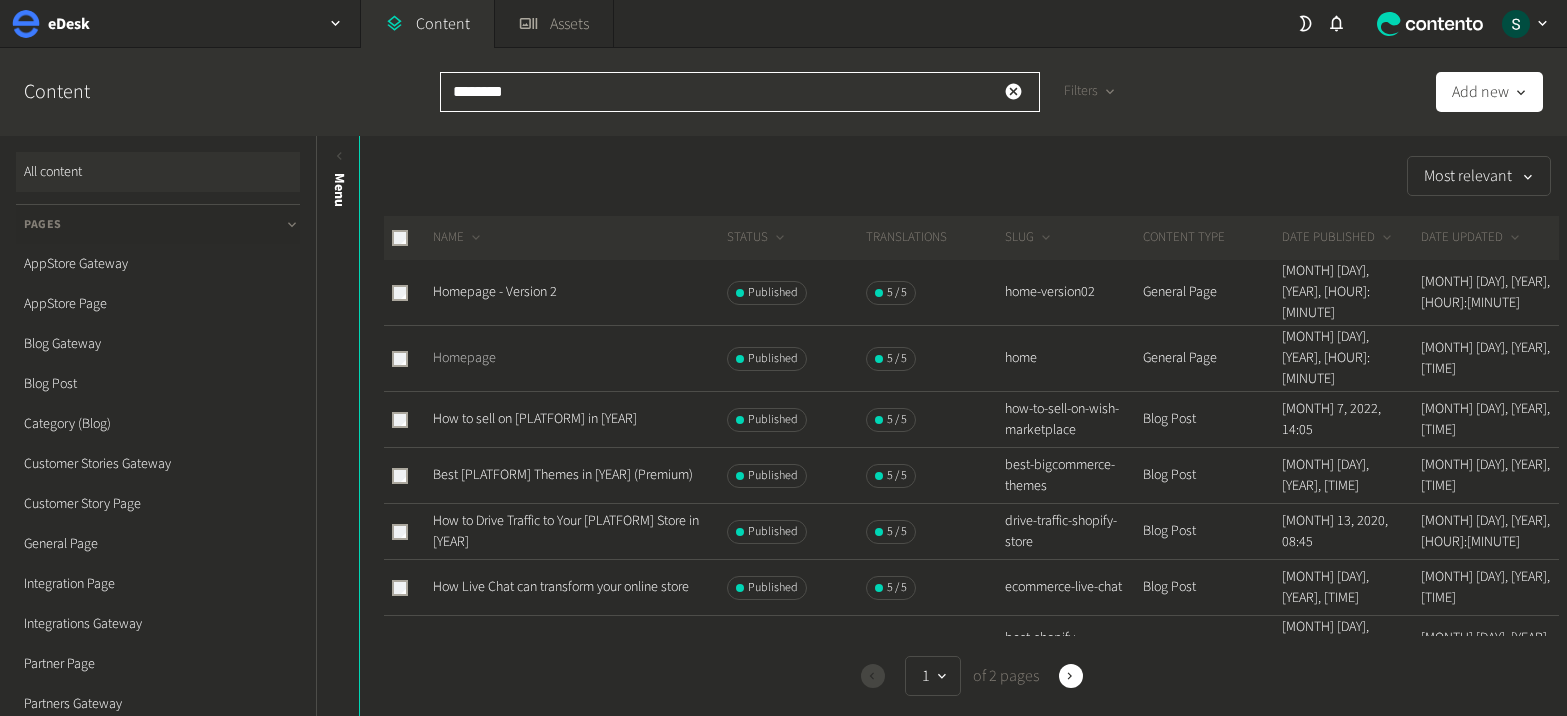 type on "********" 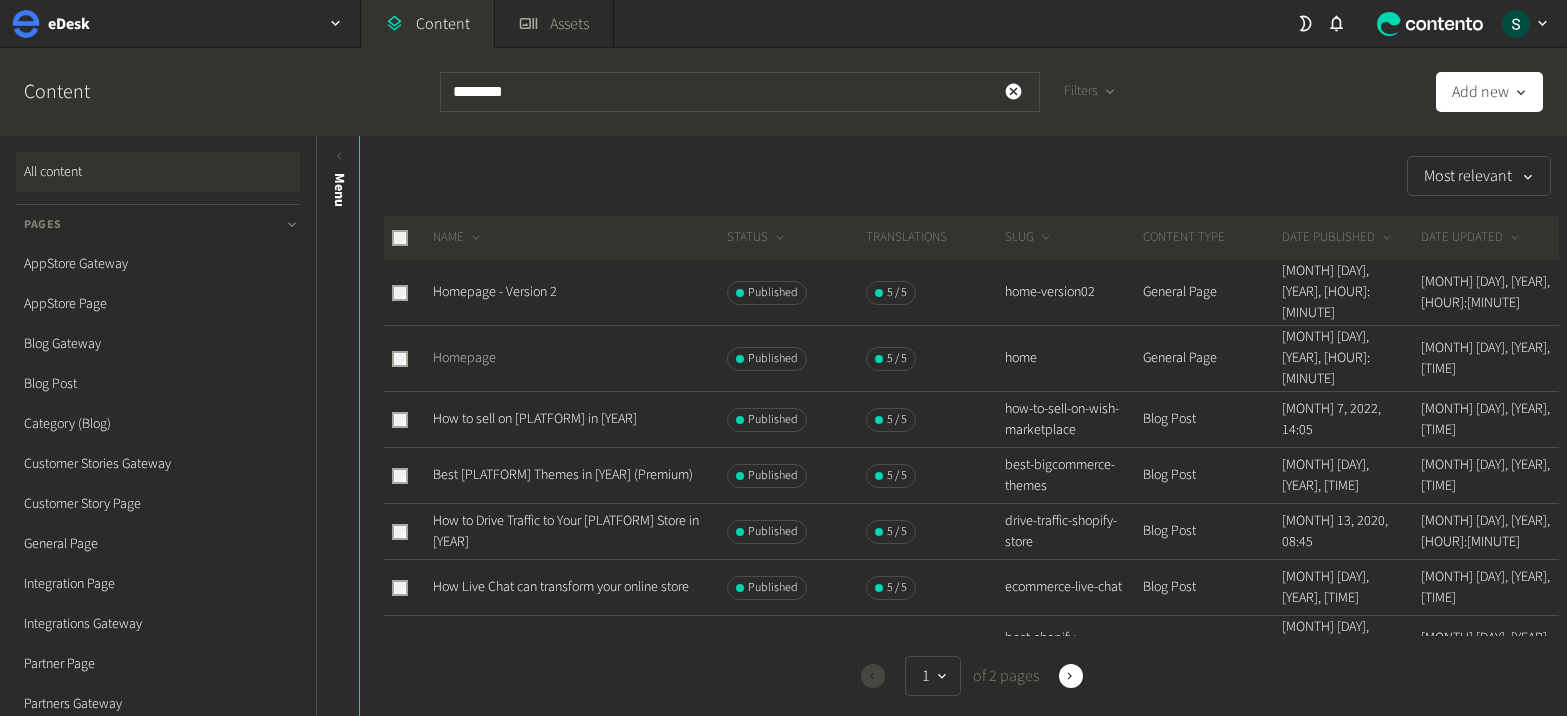 click on "Homepage" 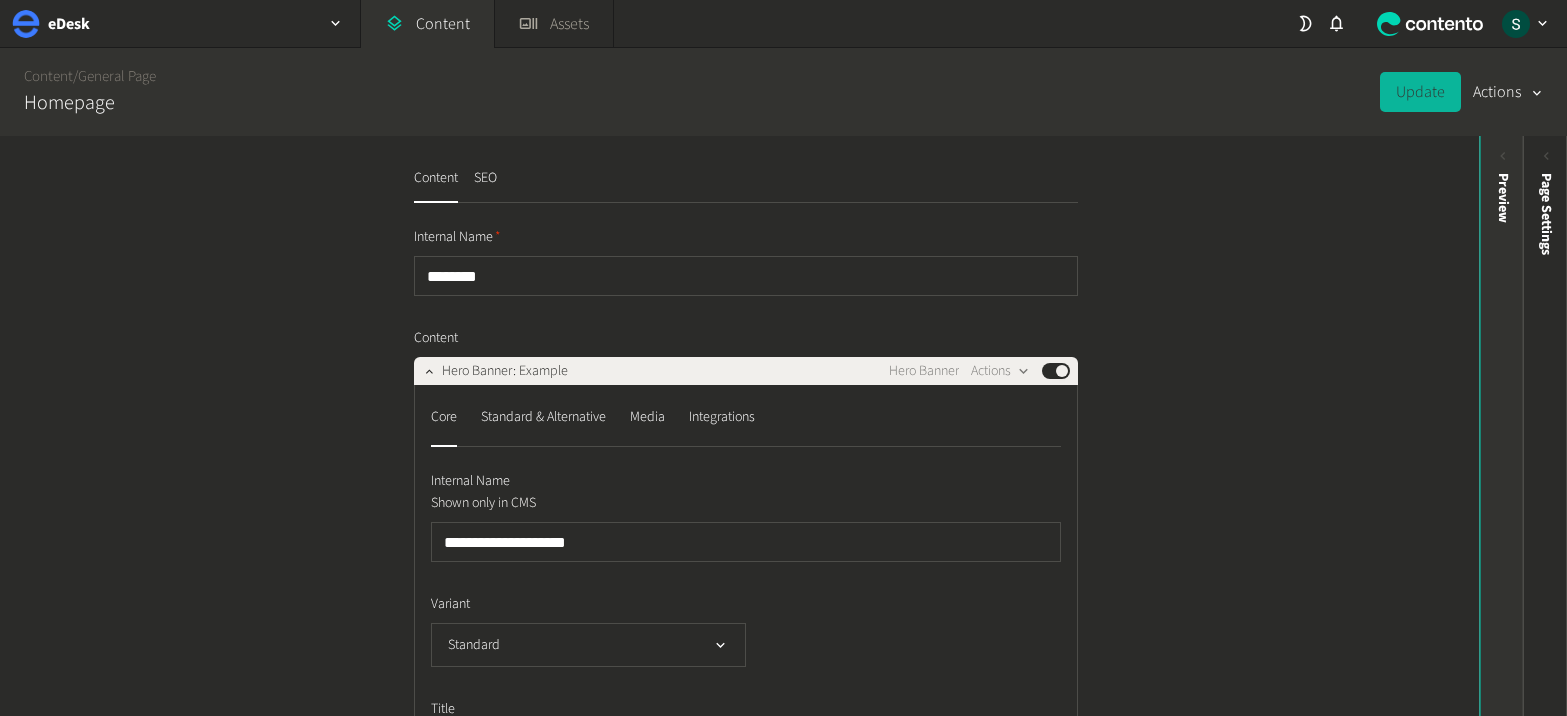 click on "Preview" 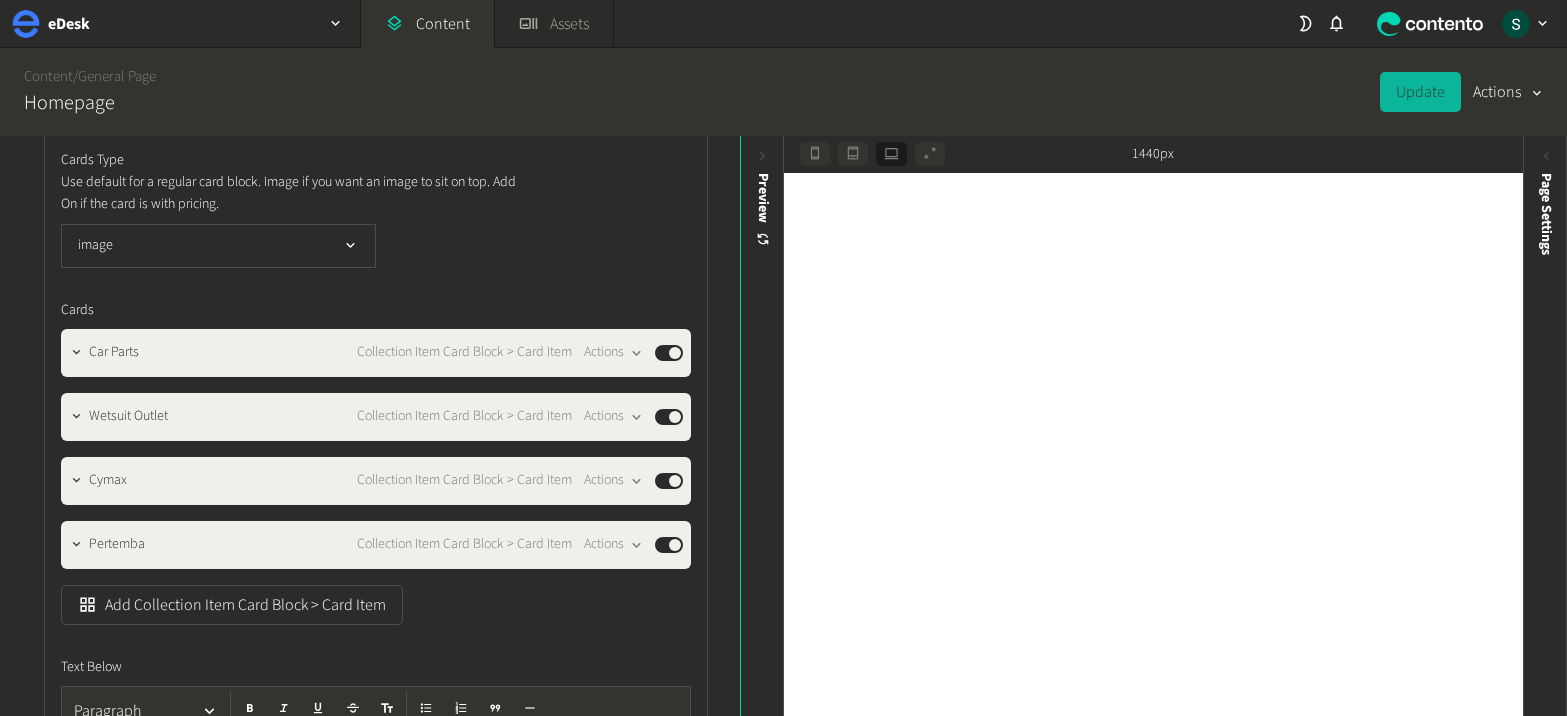 scroll, scrollTop: 29673, scrollLeft: 0, axis: vertical 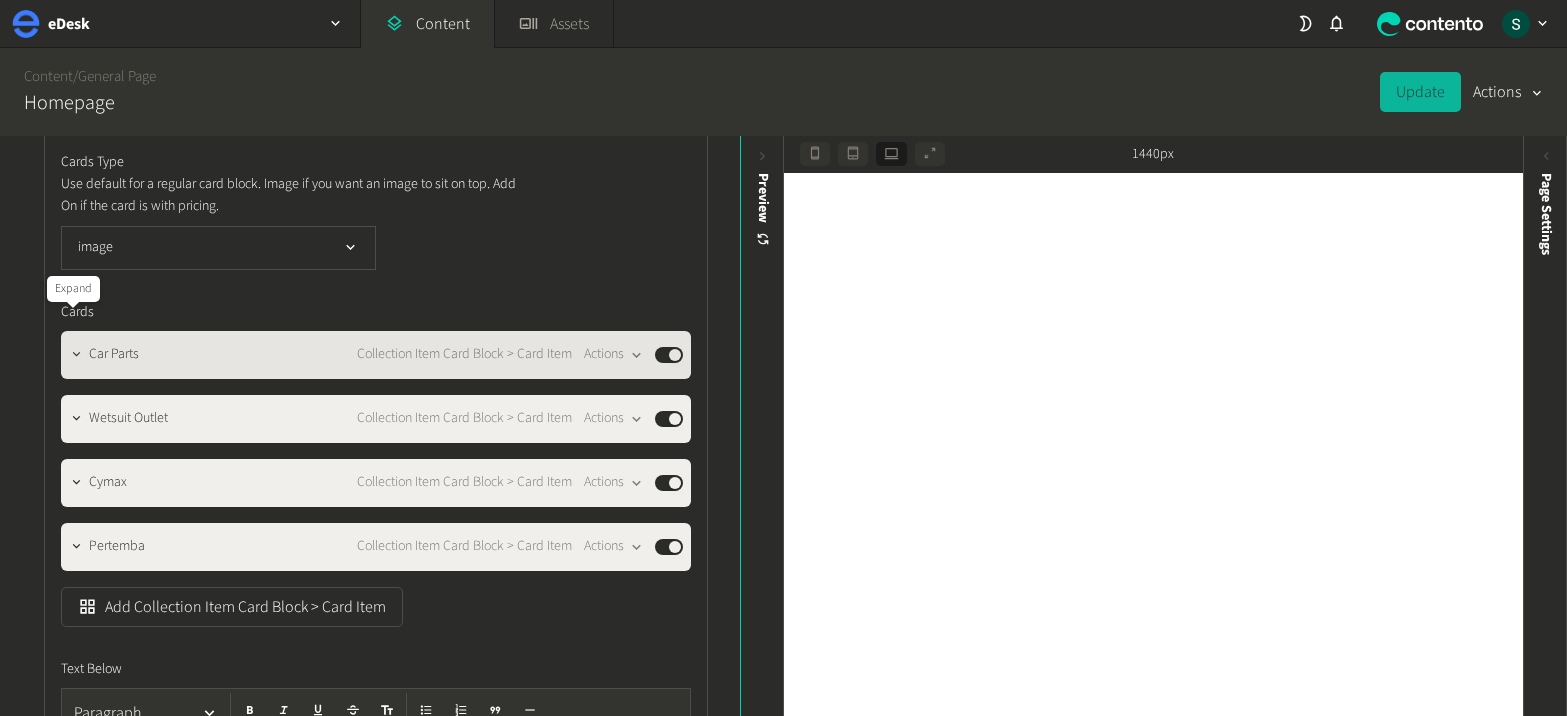 click 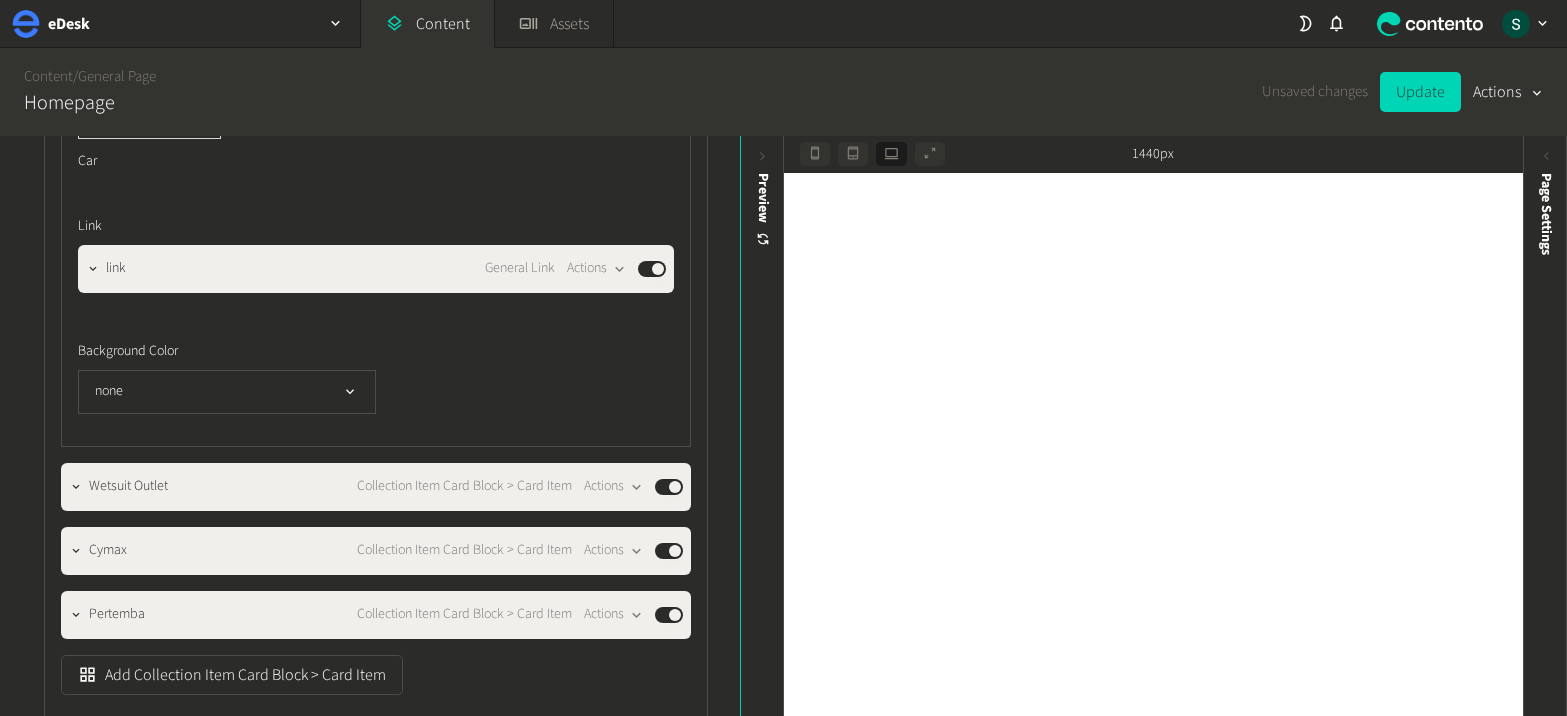 scroll, scrollTop: 30605, scrollLeft: 0, axis: vertical 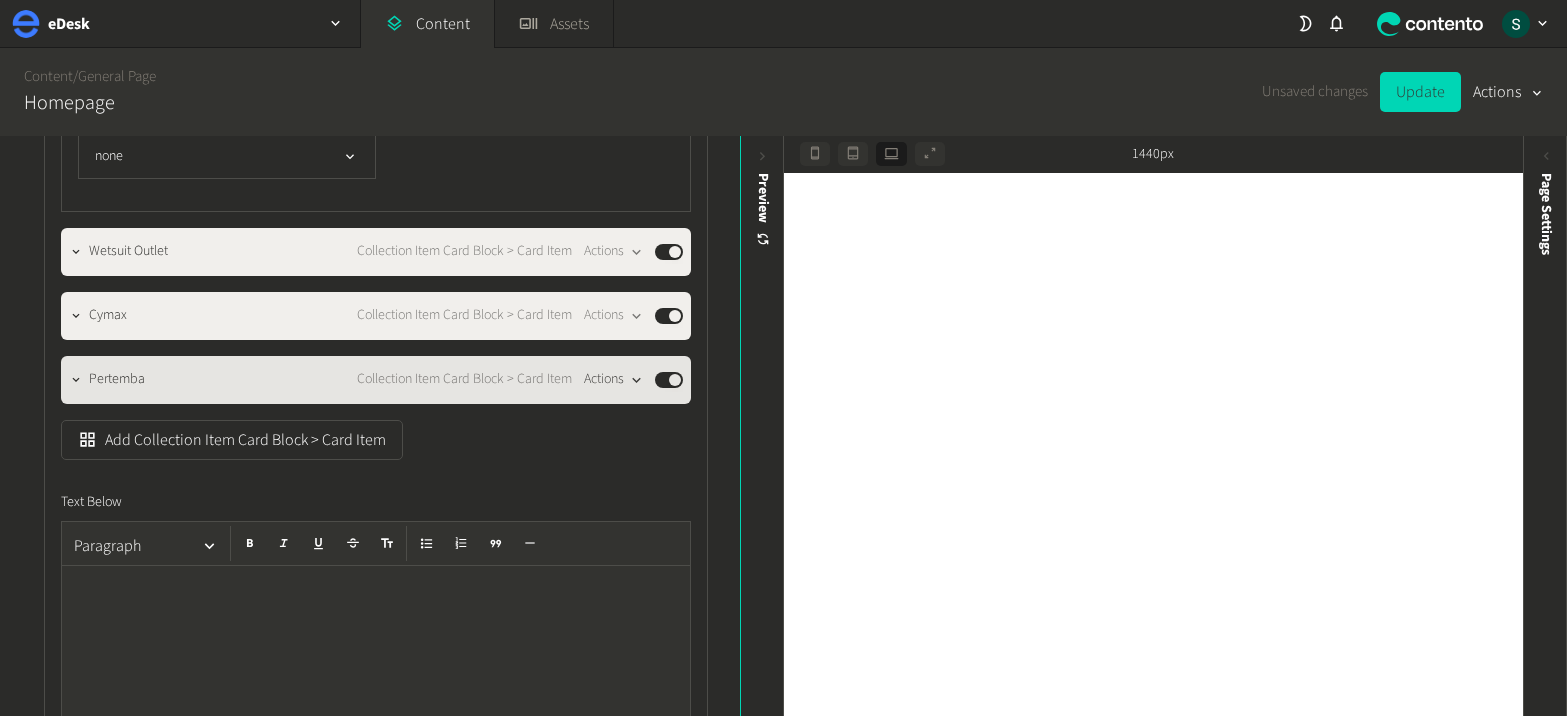 click 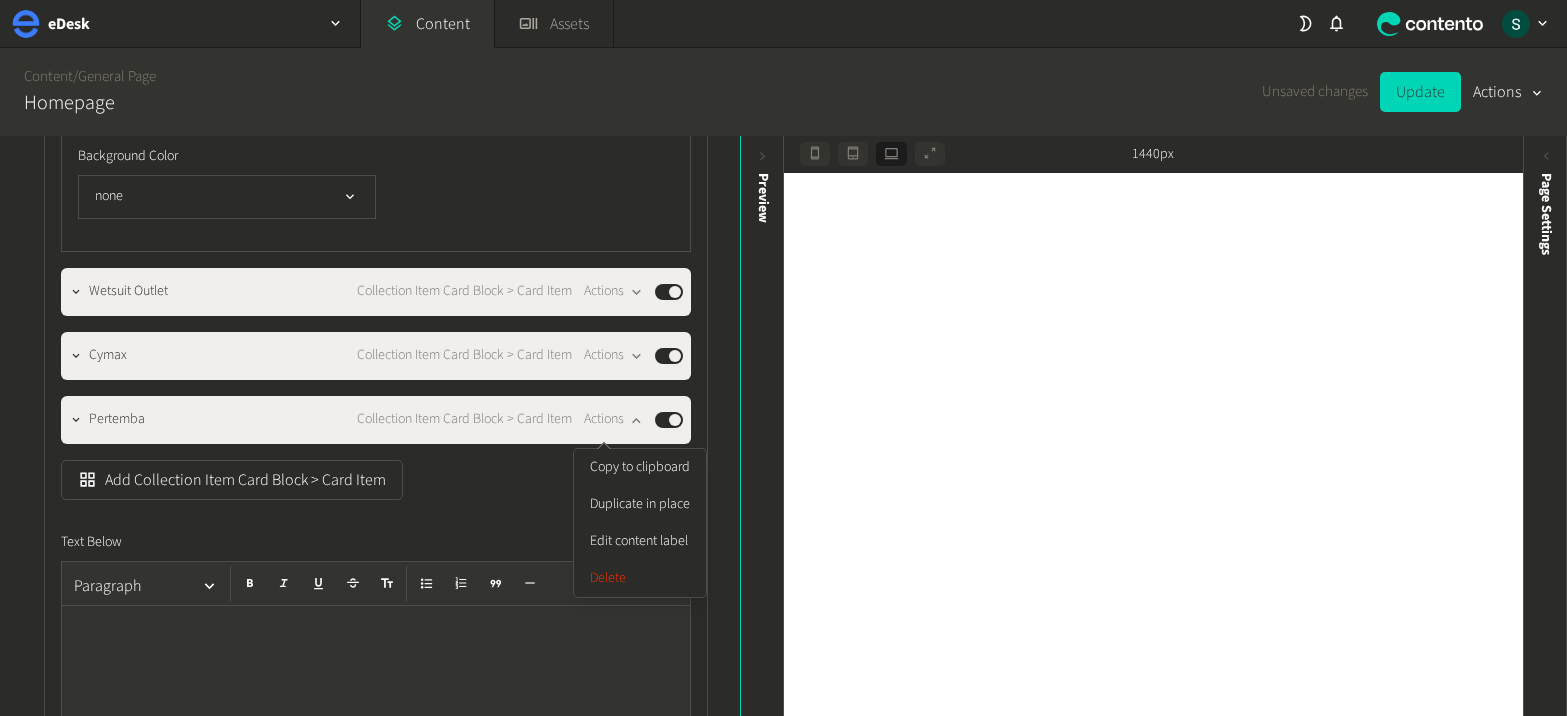 scroll, scrollTop: 30532, scrollLeft: 0, axis: vertical 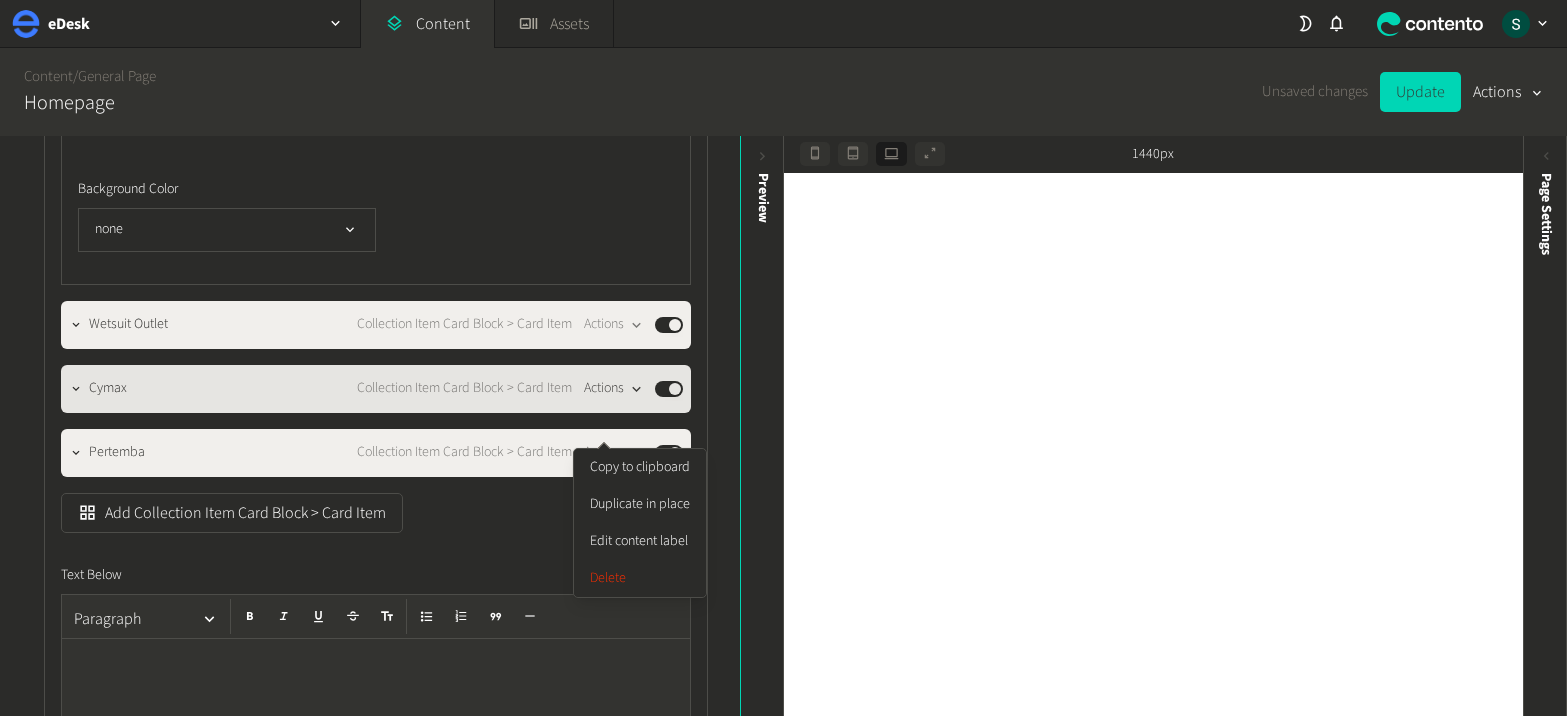 click on "Actions" 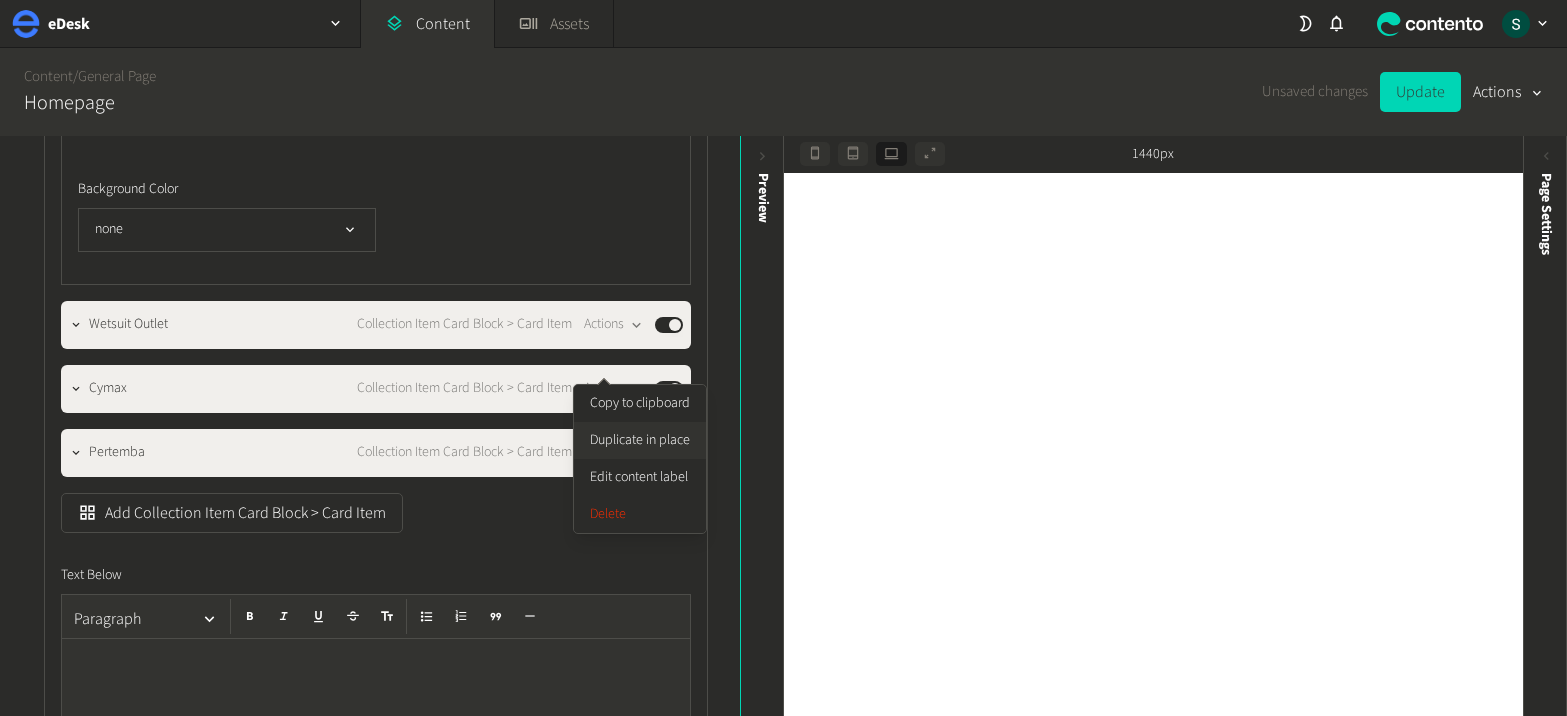 click on "Duplicate in place" 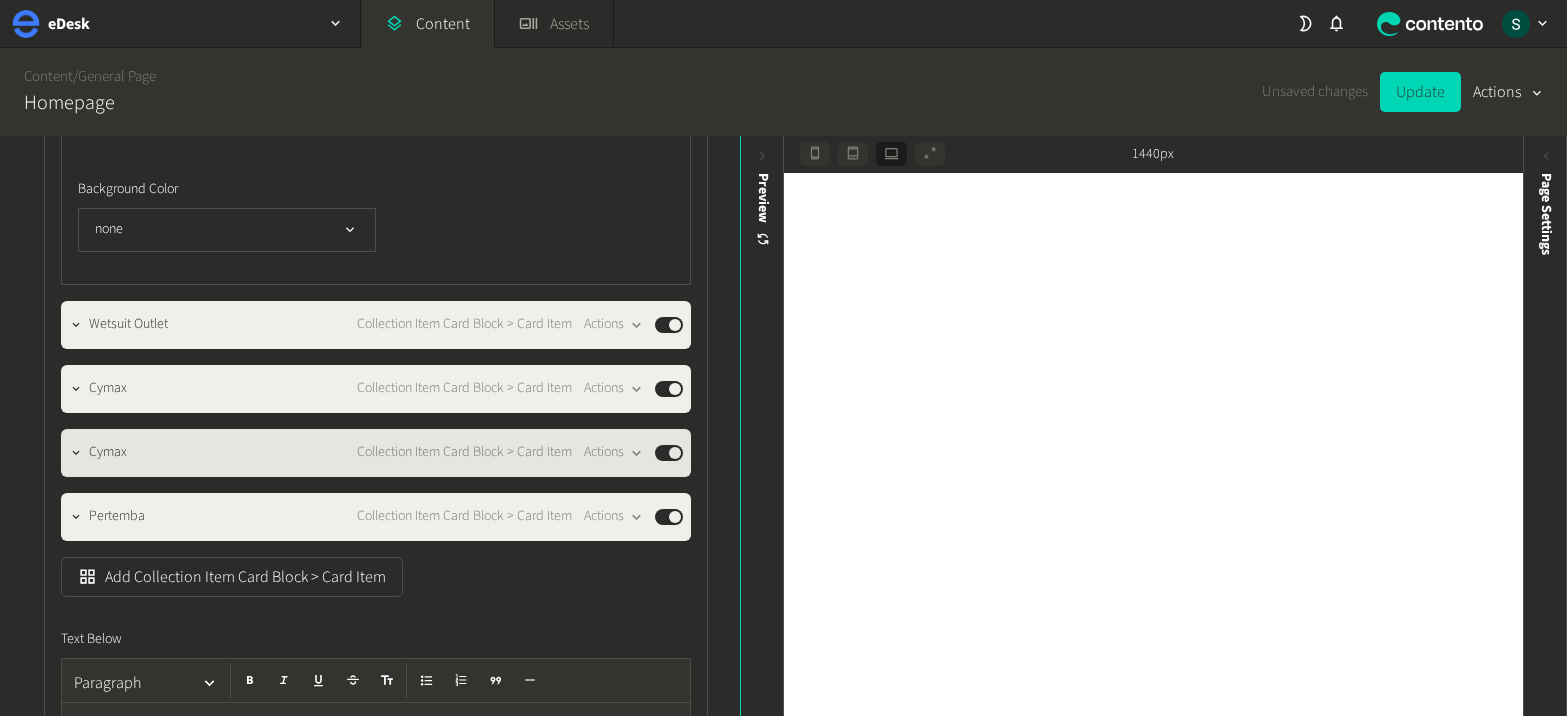 type 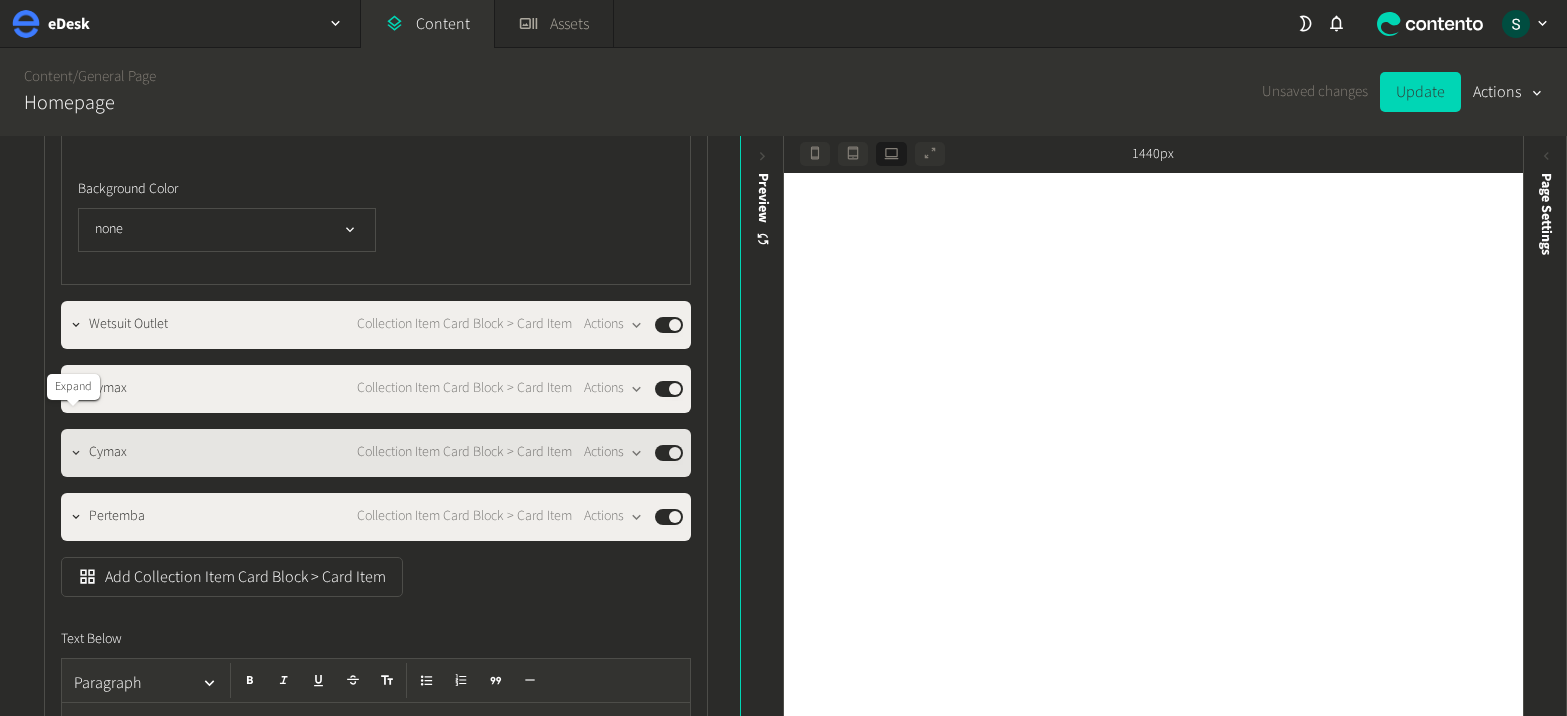 click 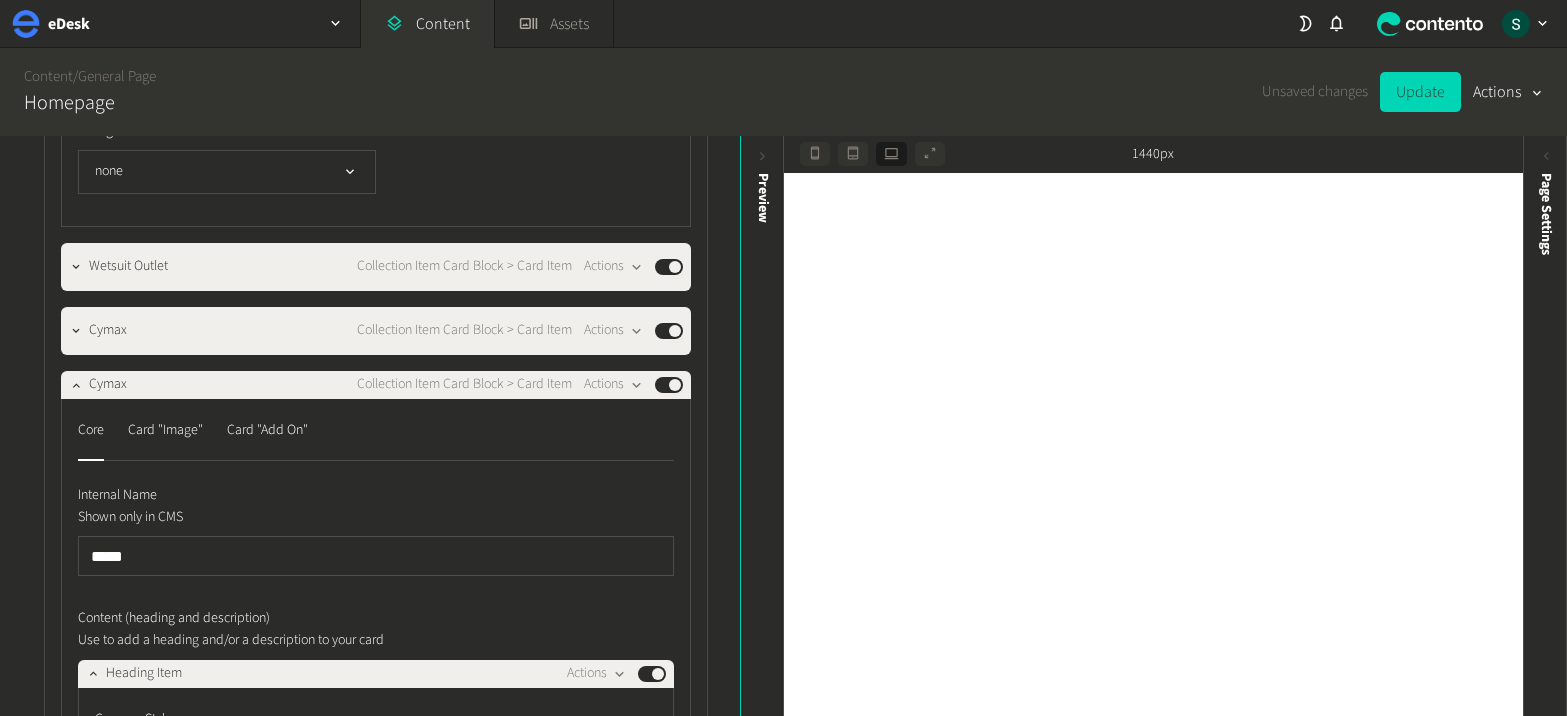 scroll, scrollTop: 30592, scrollLeft: 0, axis: vertical 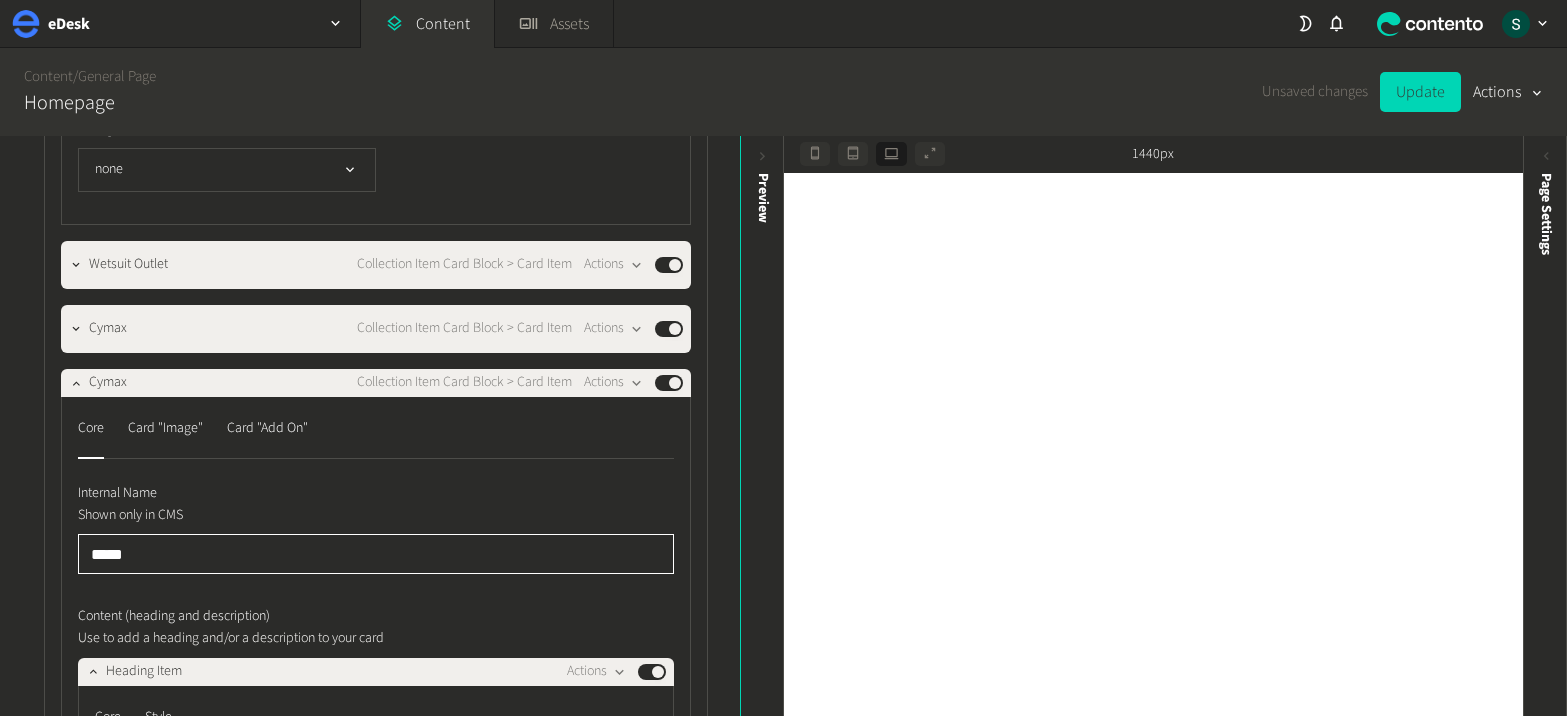 drag, startPoint x: 198, startPoint y: 513, endPoint x: 106, endPoint y: 520, distance: 92.26592 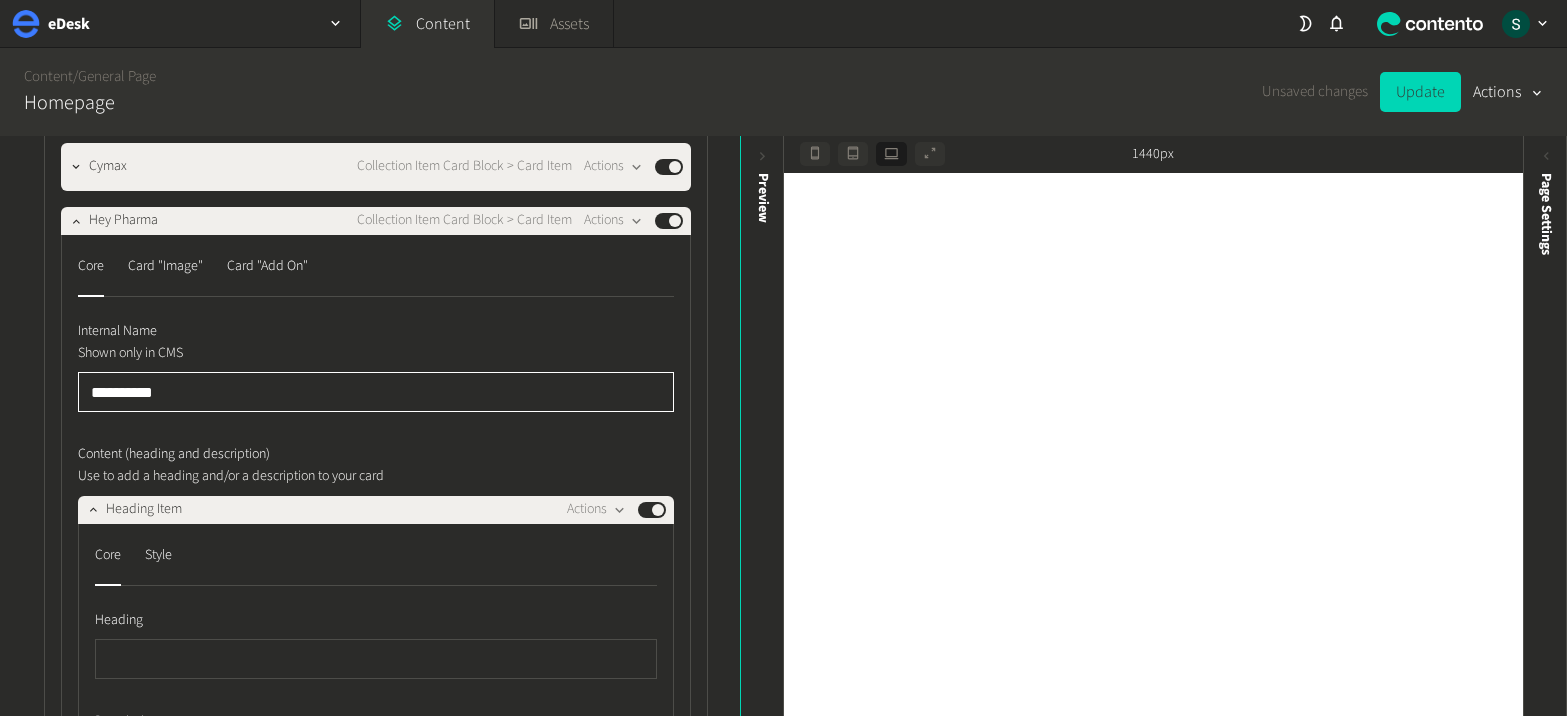scroll, scrollTop: 30716, scrollLeft: 0, axis: vertical 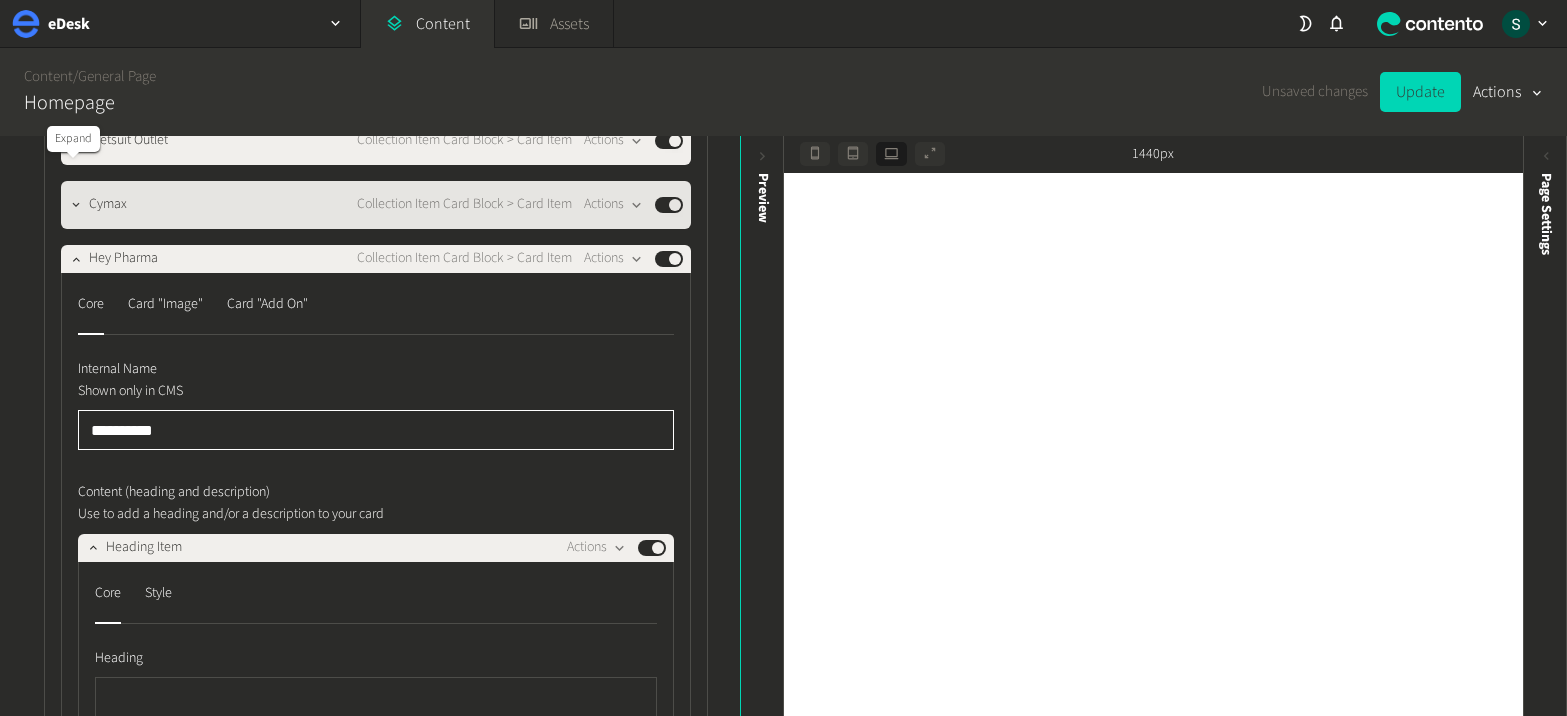 type on "**********" 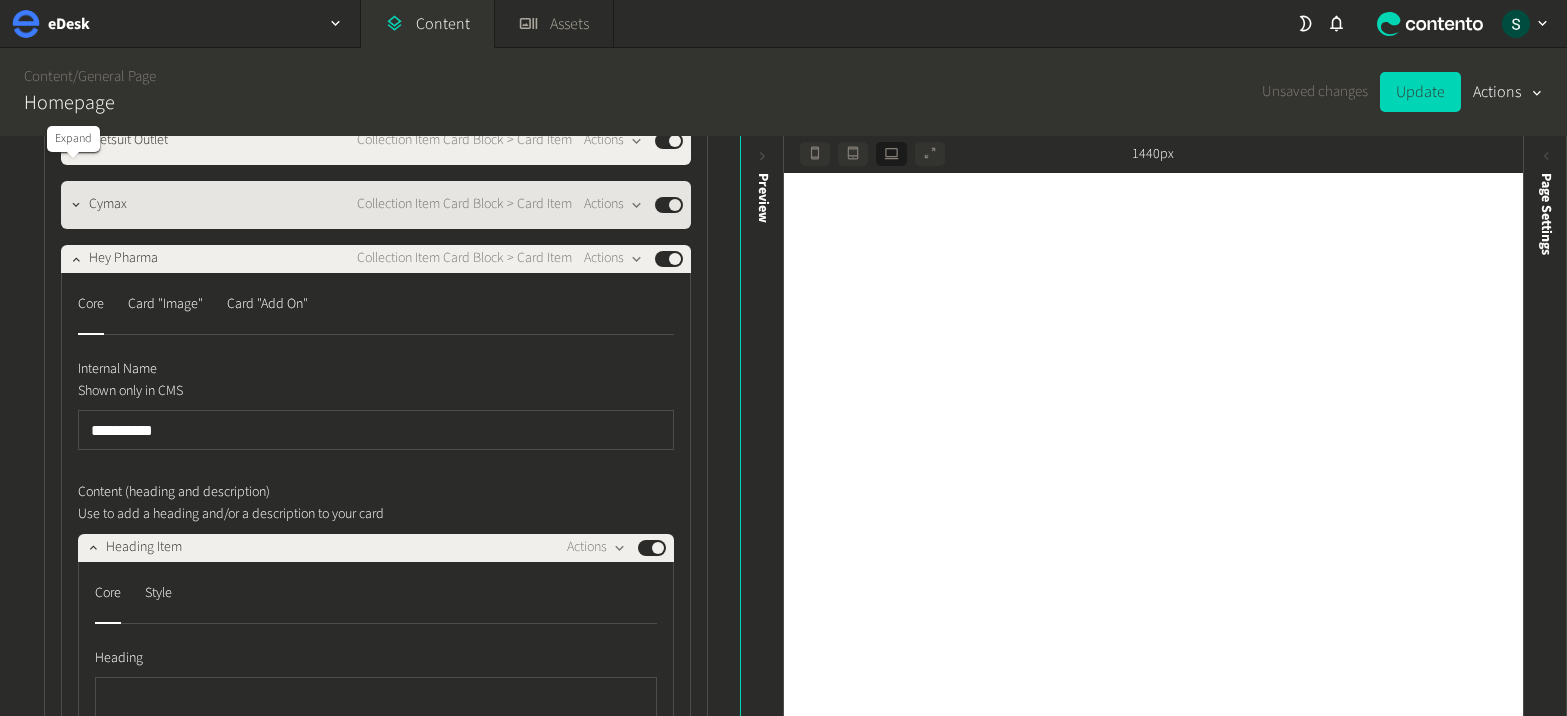 click 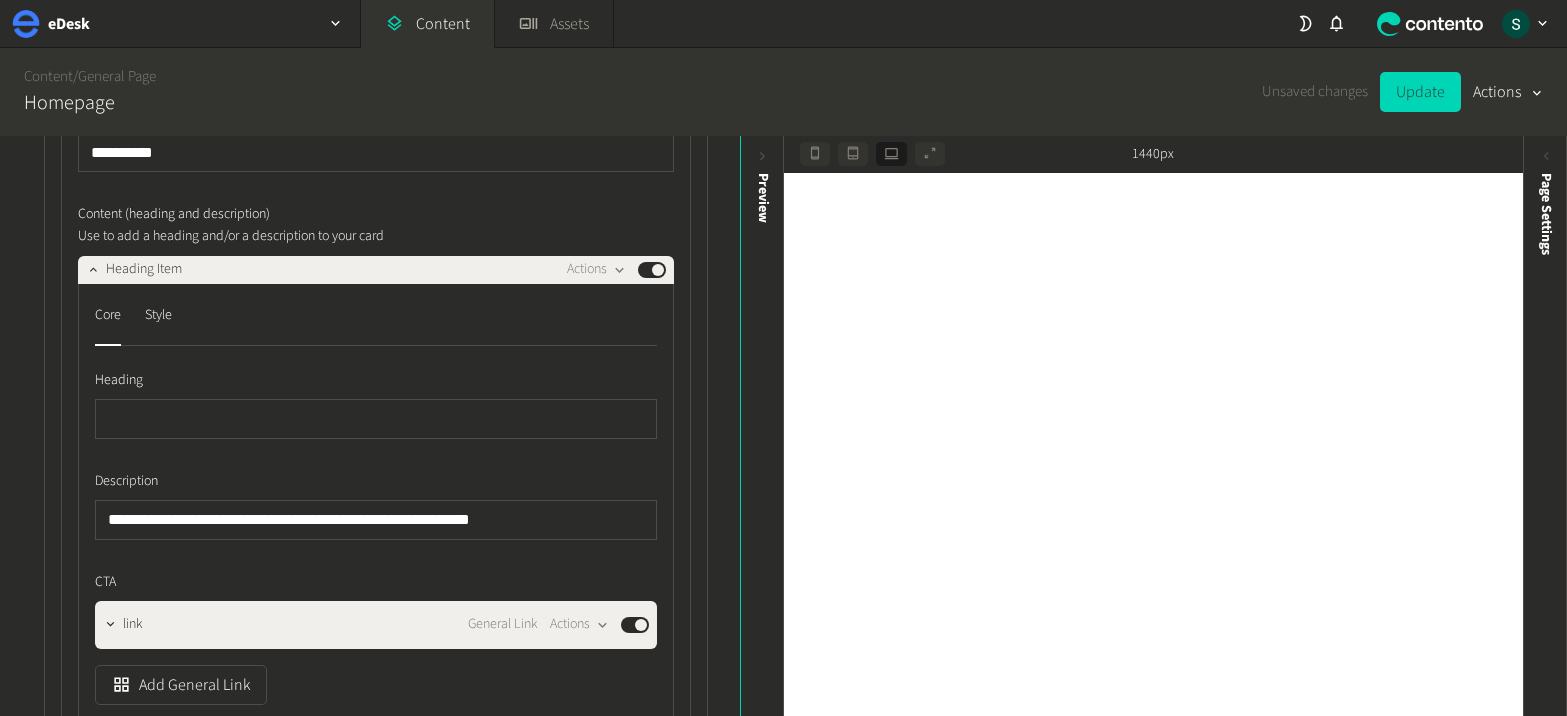 scroll, scrollTop: 32647, scrollLeft: 0, axis: vertical 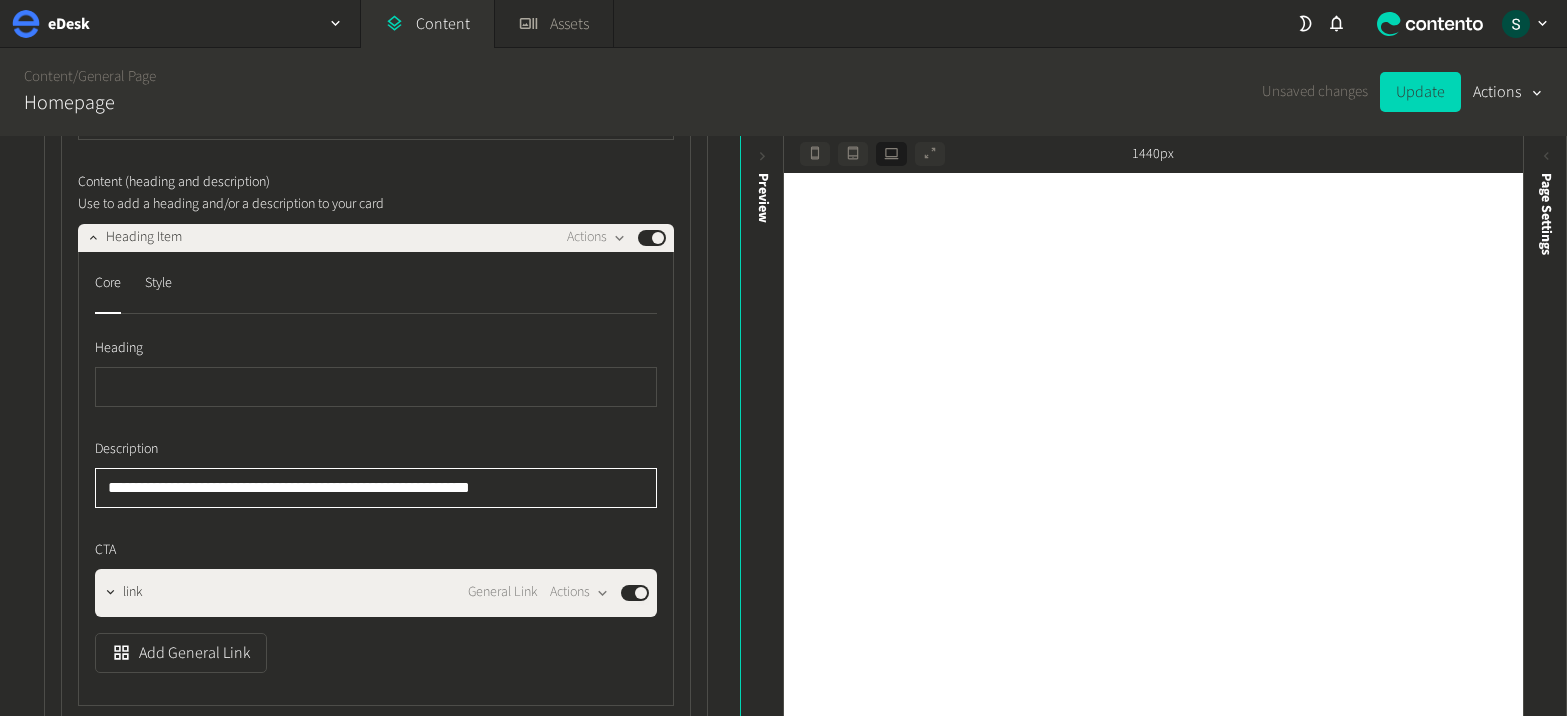 drag, startPoint x: 165, startPoint y: 458, endPoint x: 223, endPoint y: 453, distance: 58.21512 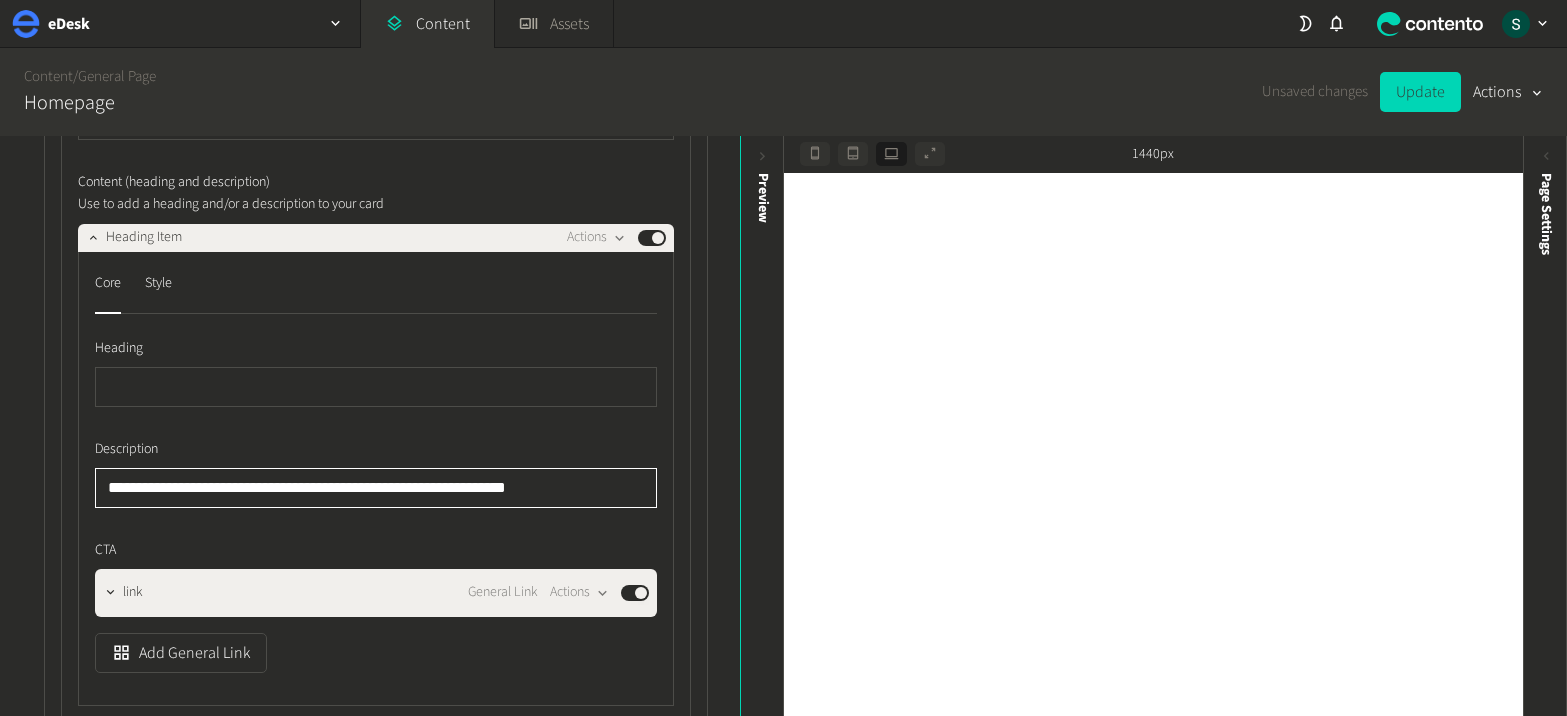 drag, startPoint x: 311, startPoint y: 458, endPoint x: 407, endPoint y: 465, distance: 96.25487 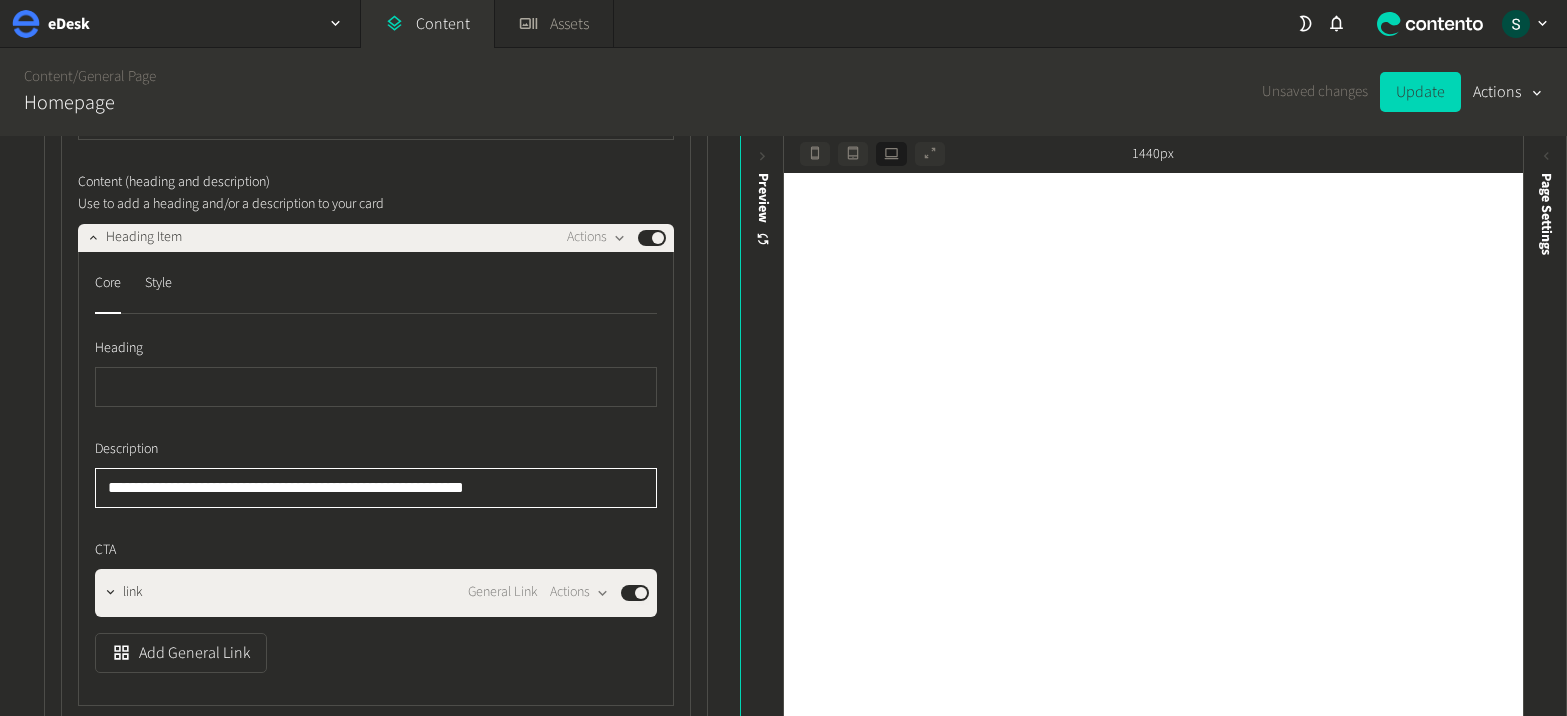 click on "**********" 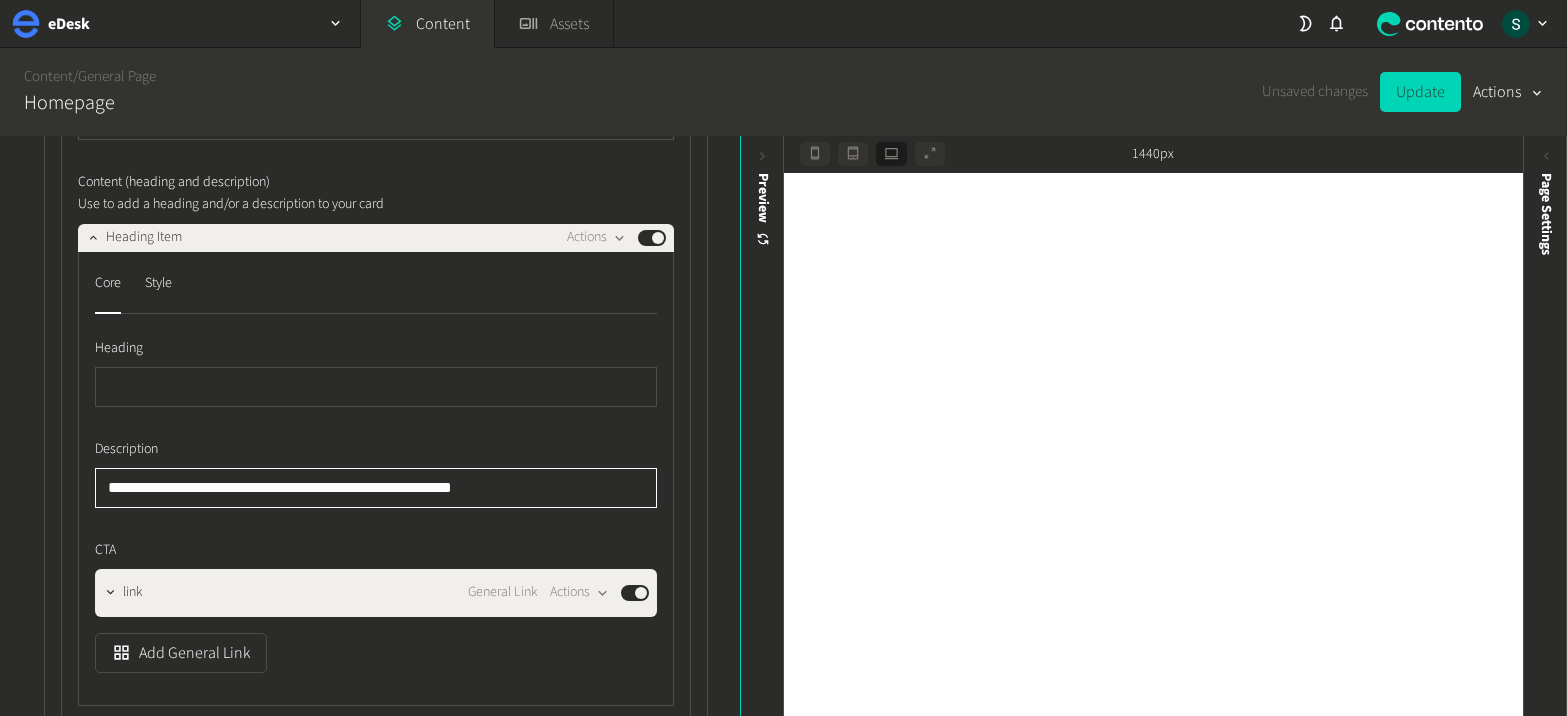drag, startPoint x: 505, startPoint y: 455, endPoint x: 451, endPoint y: 457, distance: 54.037025 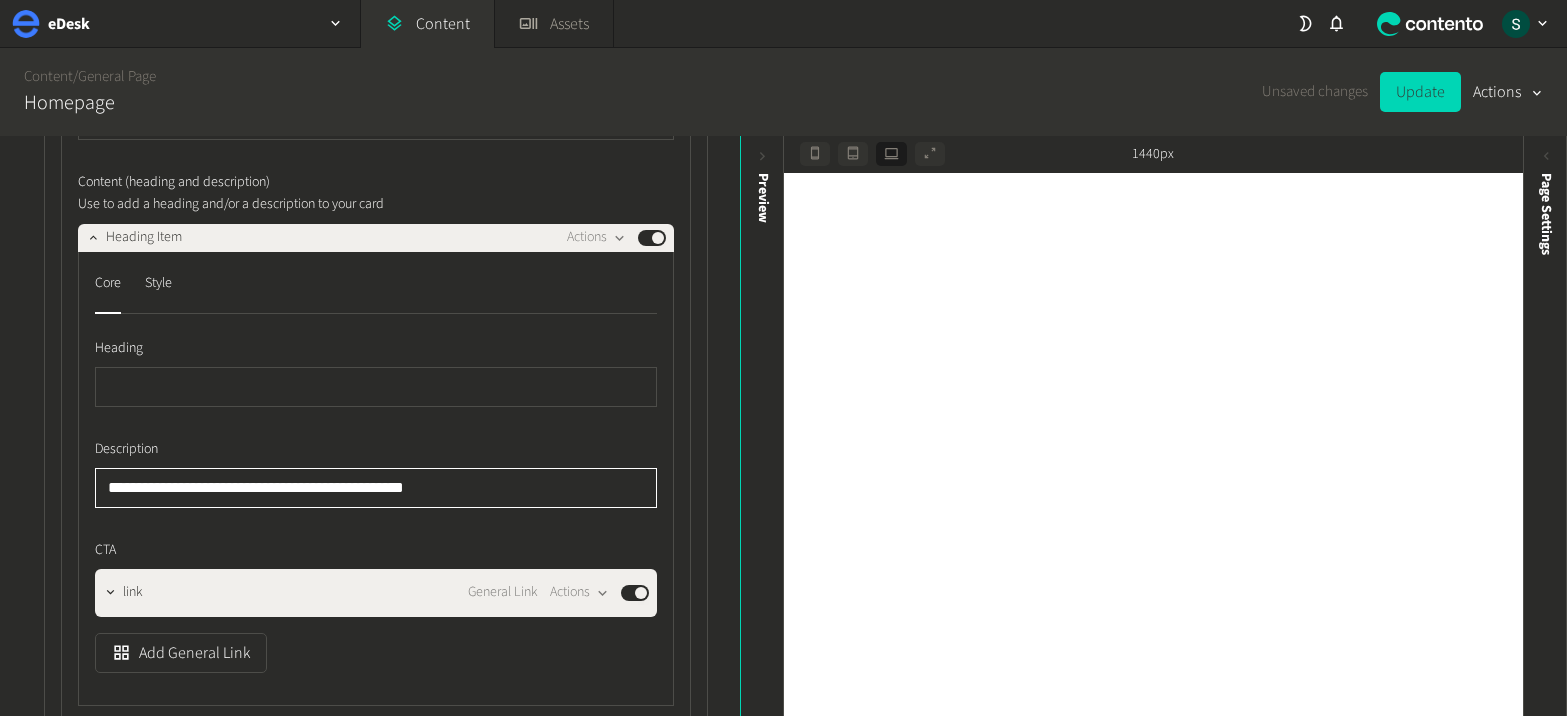 click on "**********" 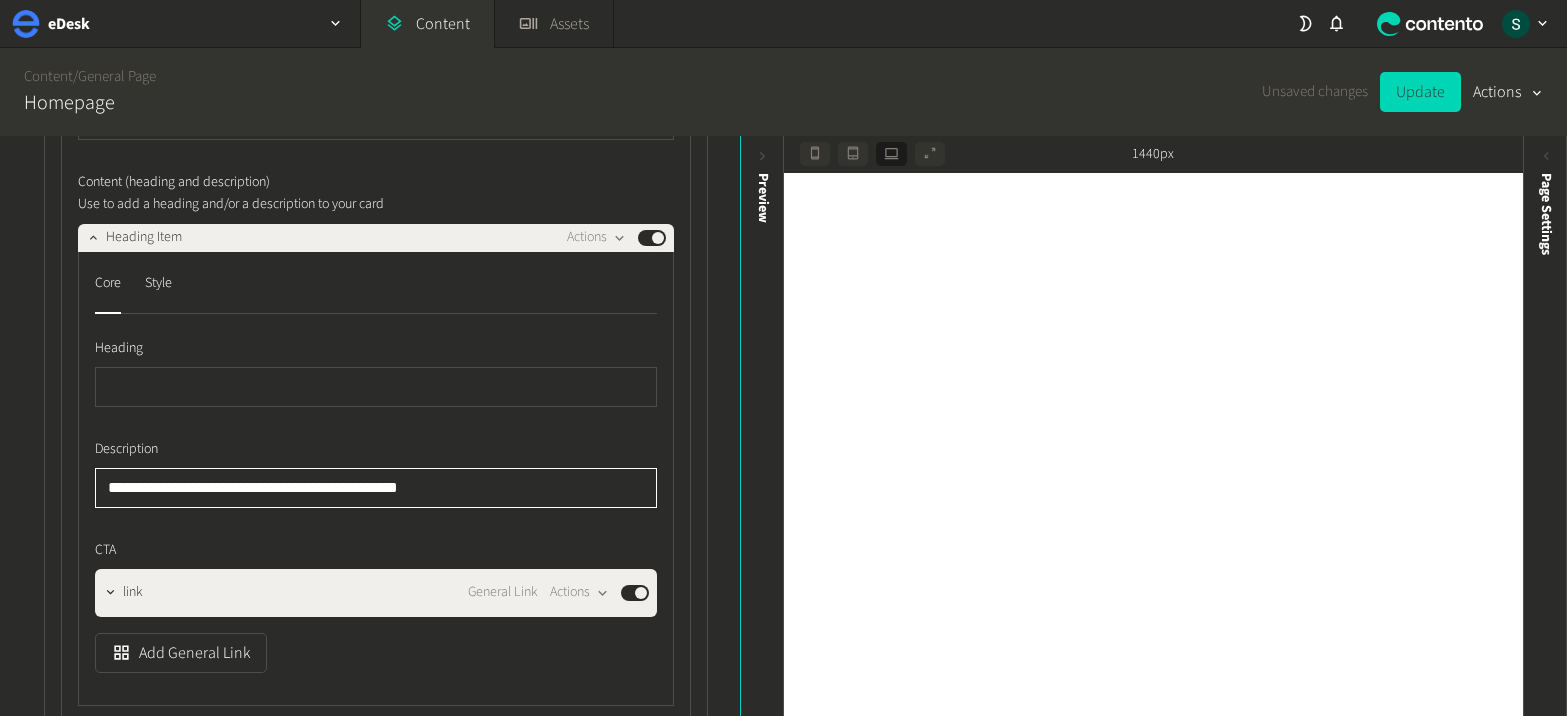 click on "**********" 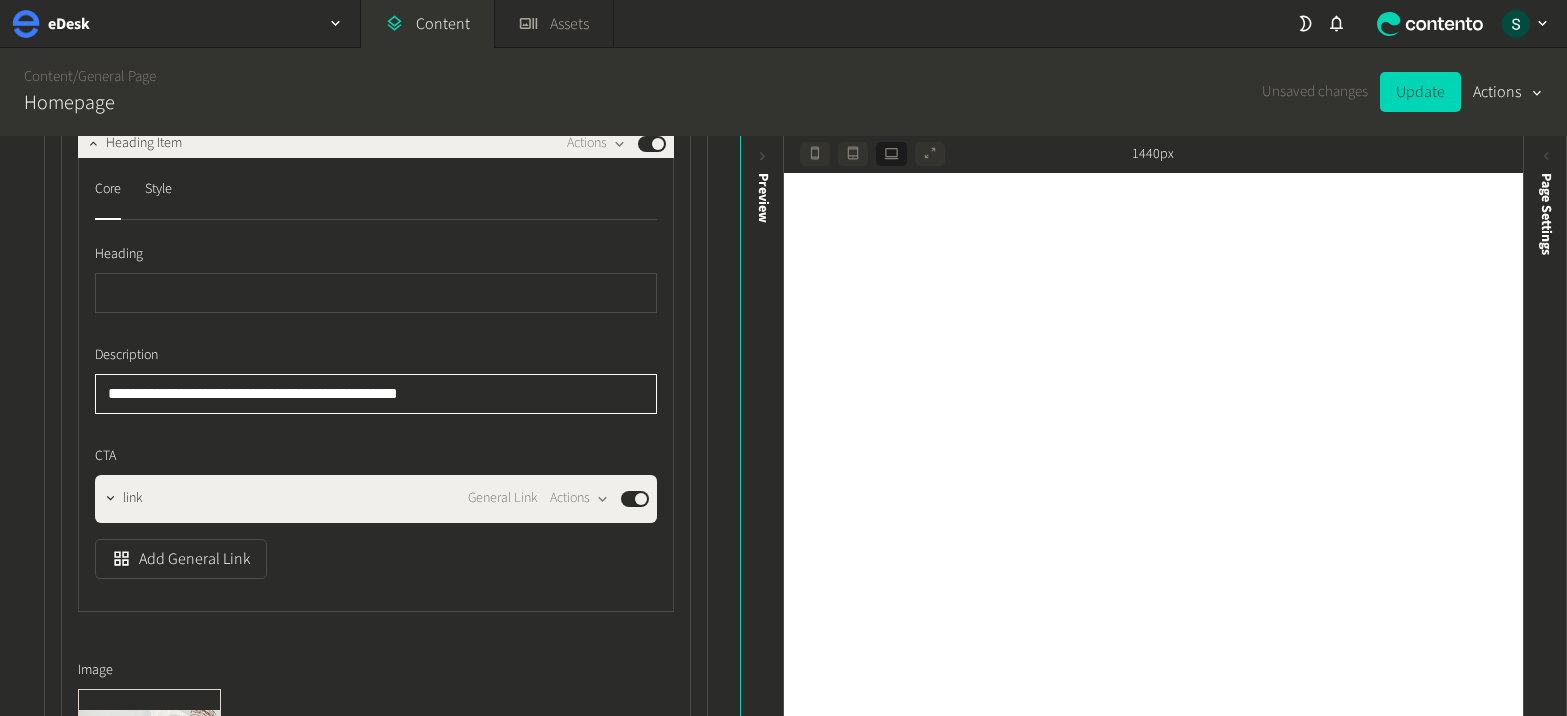 scroll, scrollTop: 32742, scrollLeft: 0, axis: vertical 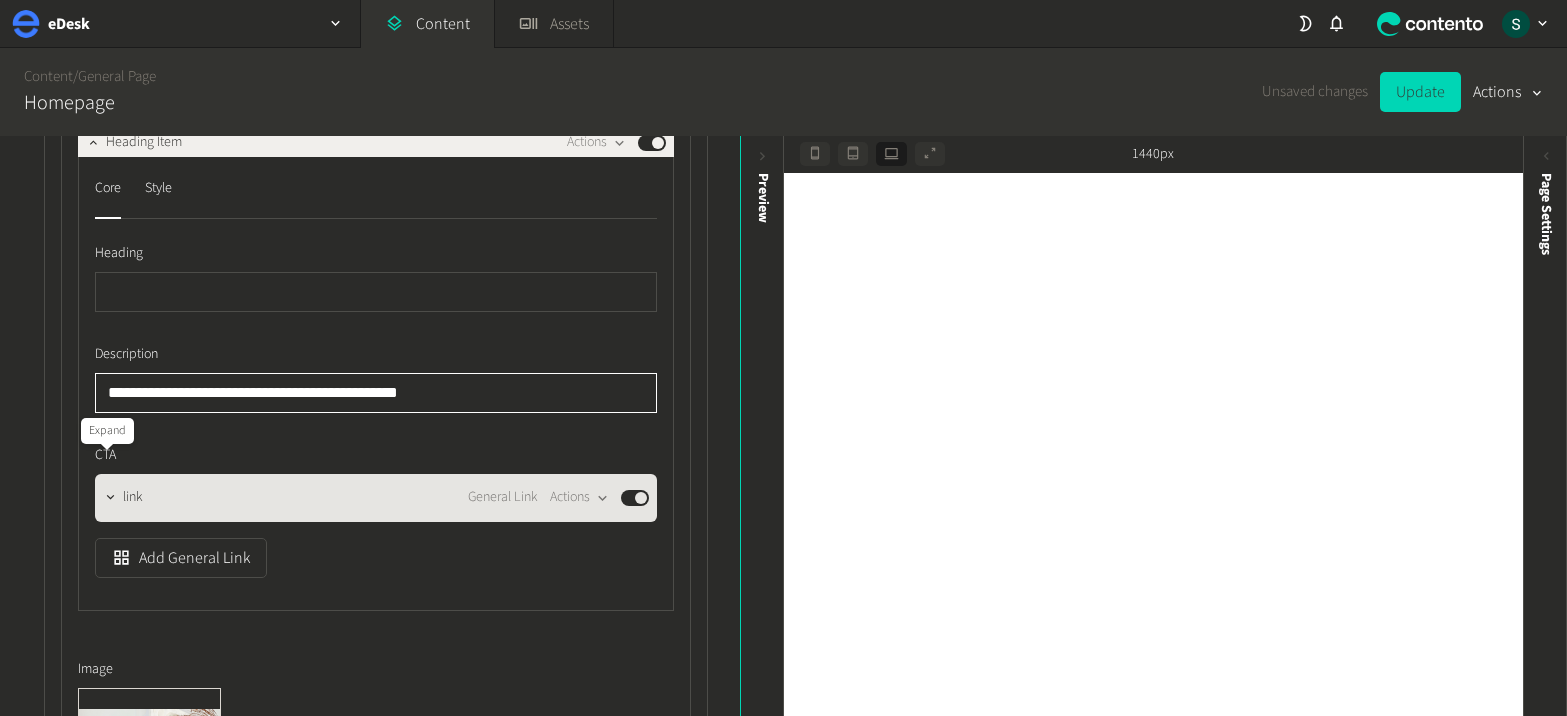 type on "**********" 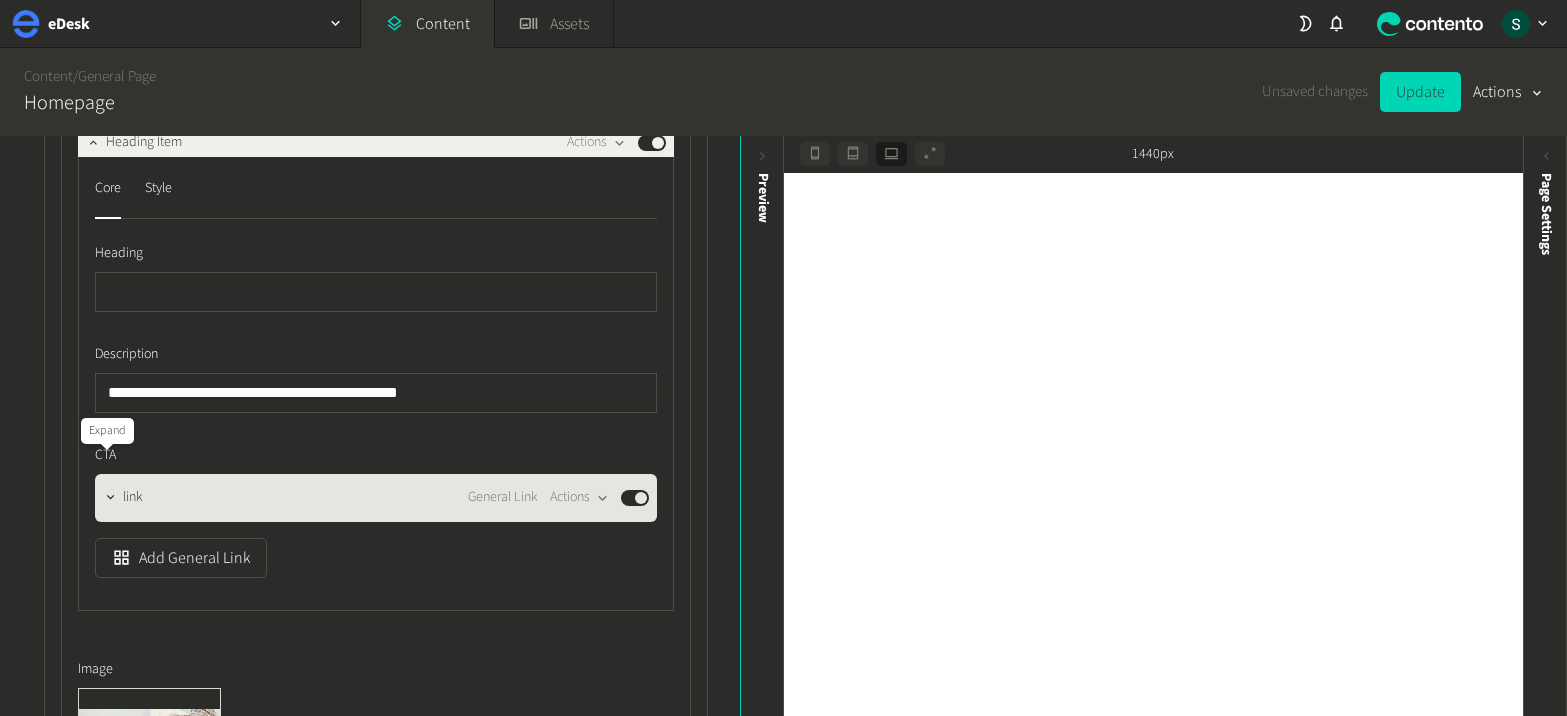 click 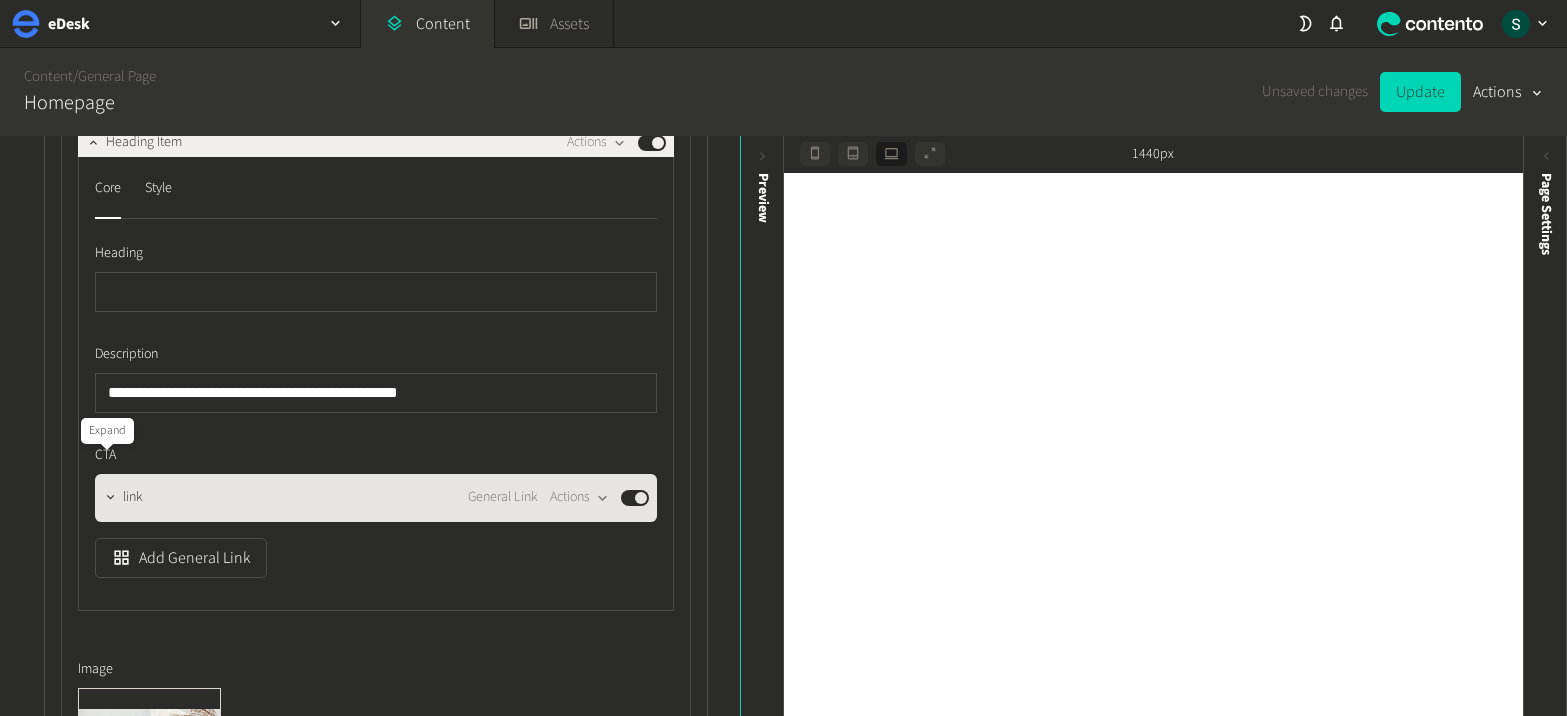 click 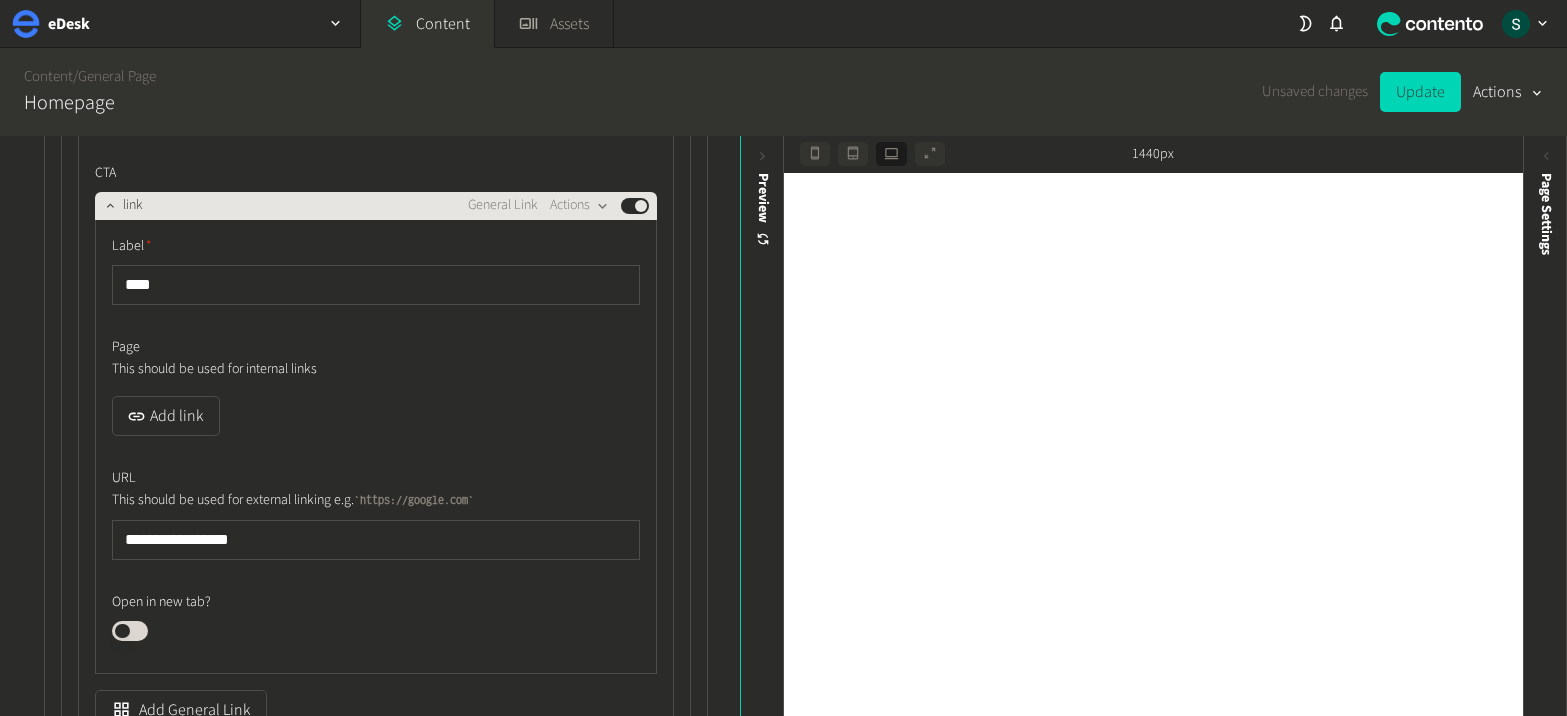 scroll, scrollTop: 33044, scrollLeft: 0, axis: vertical 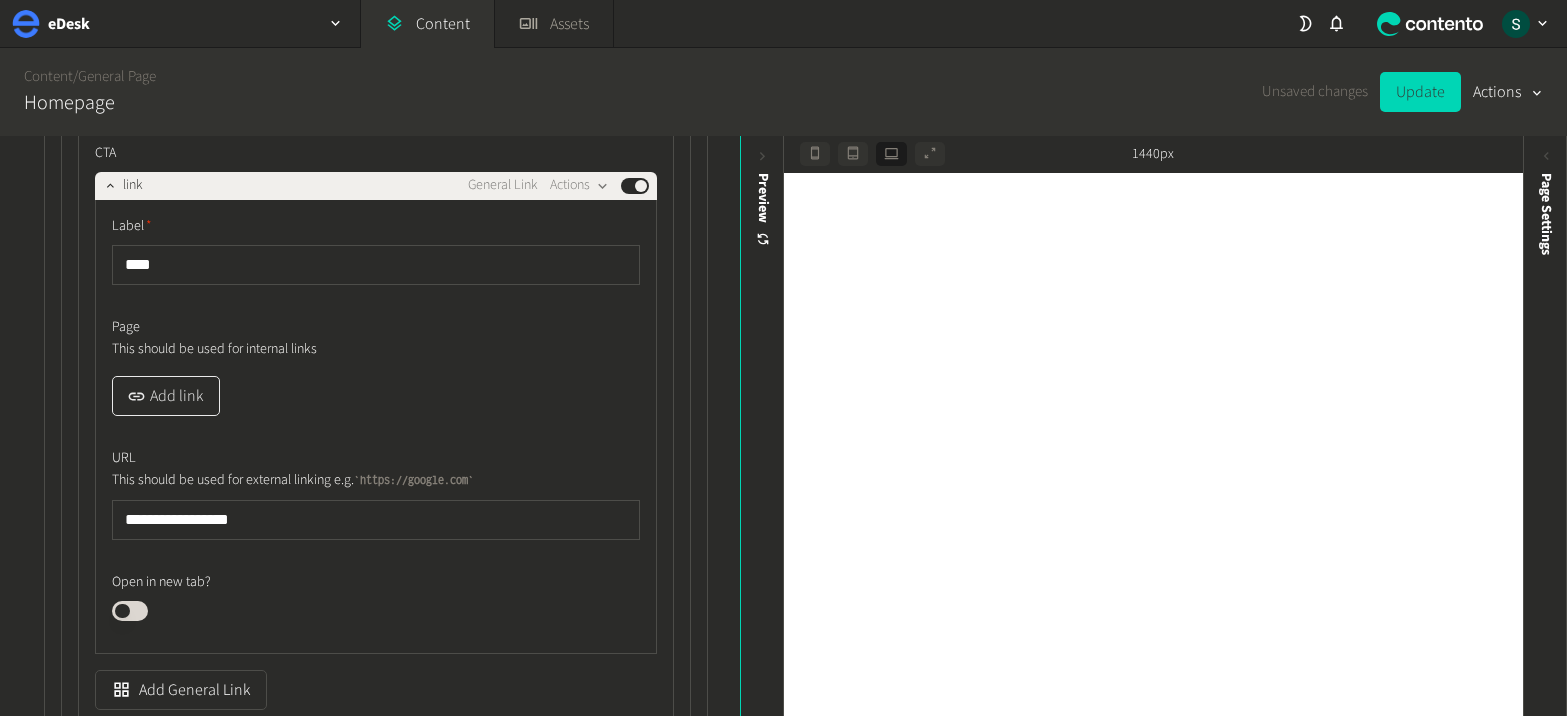 click on "Add link" 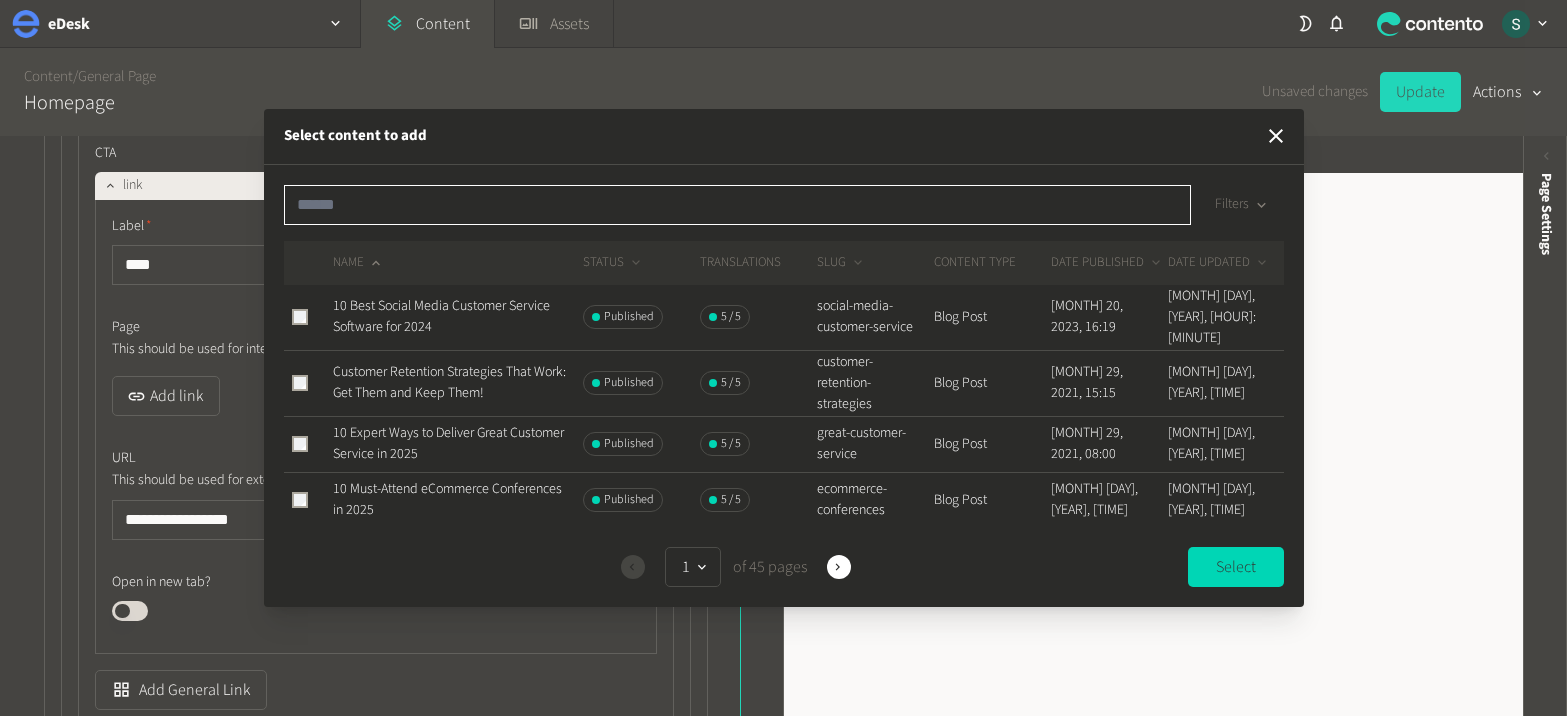 click at bounding box center (737, 205) 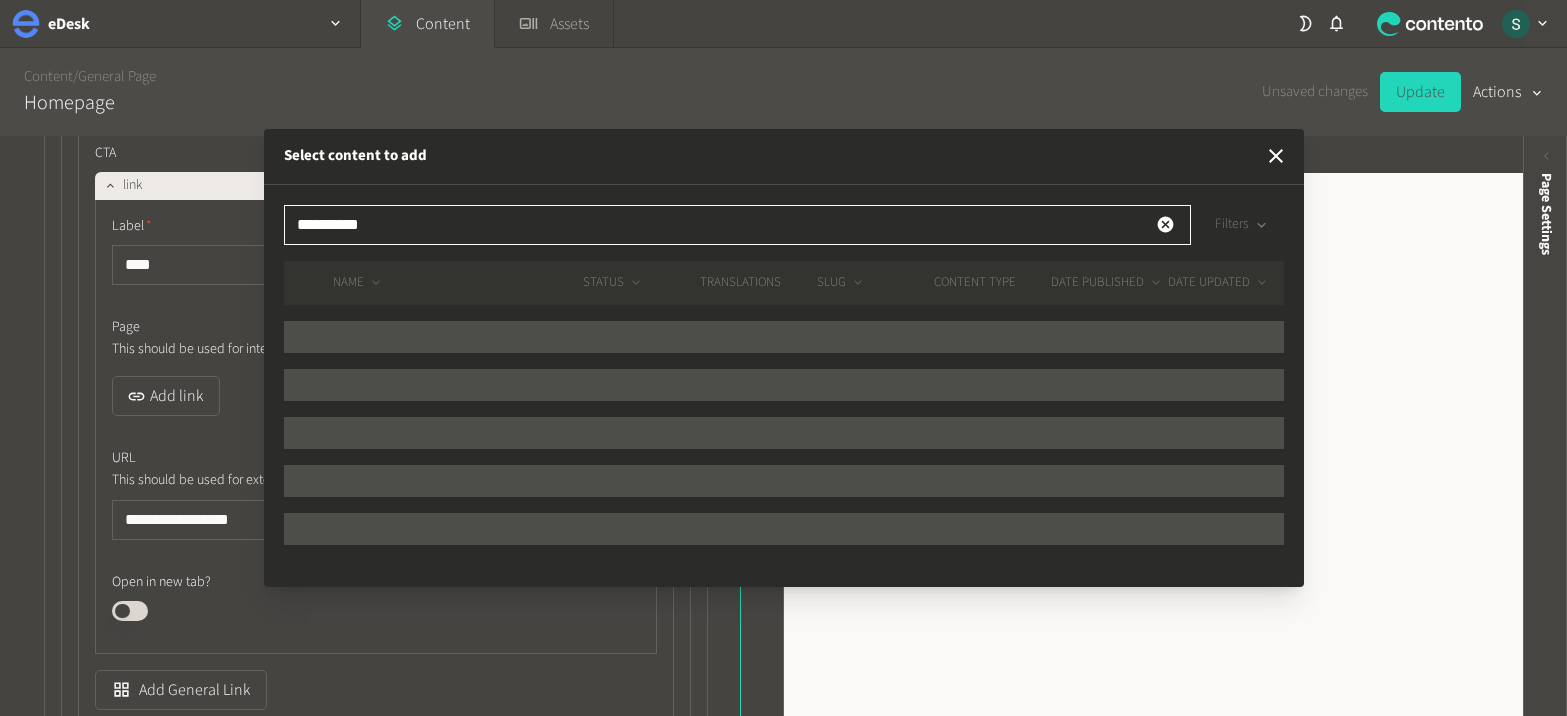 click on "Filters" 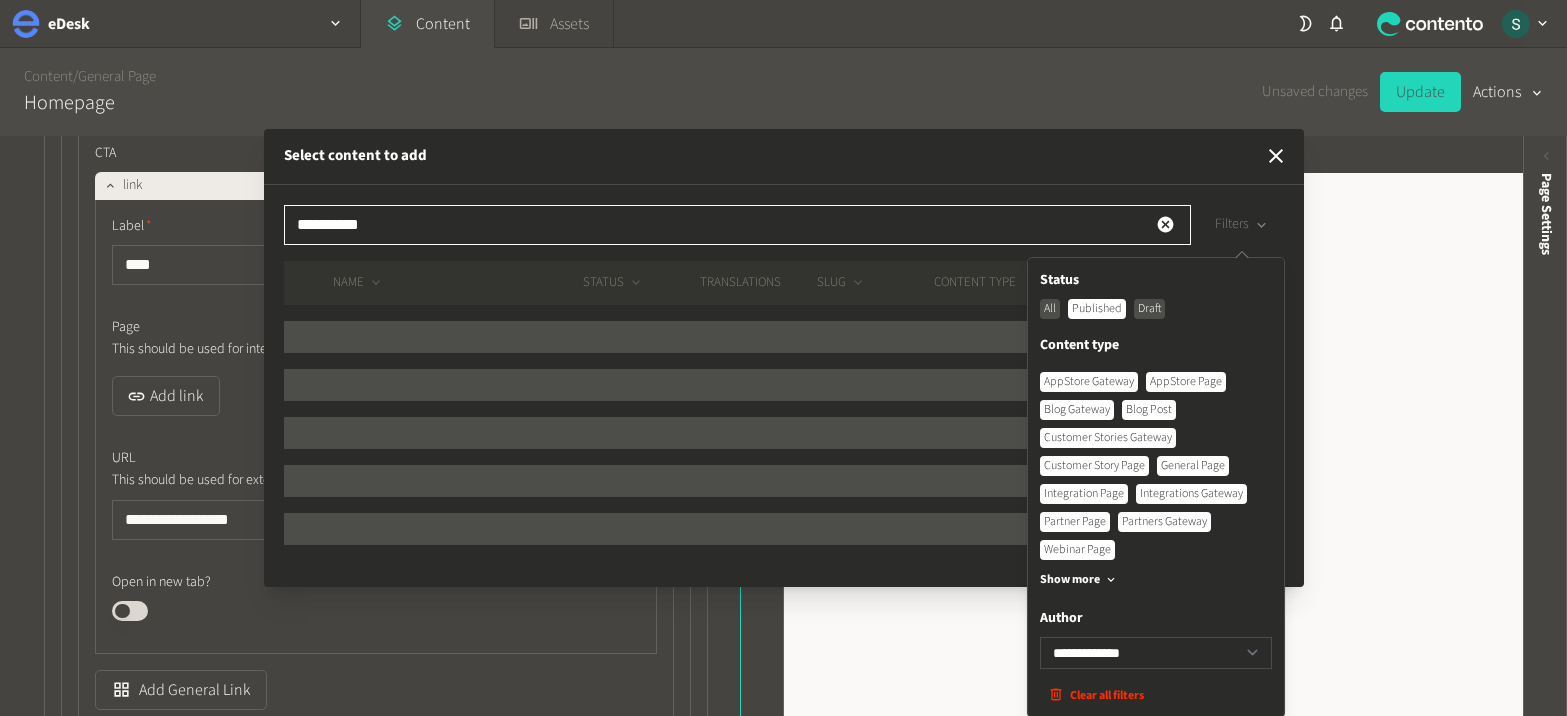 scroll, scrollTop: 2, scrollLeft: 0, axis: vertical 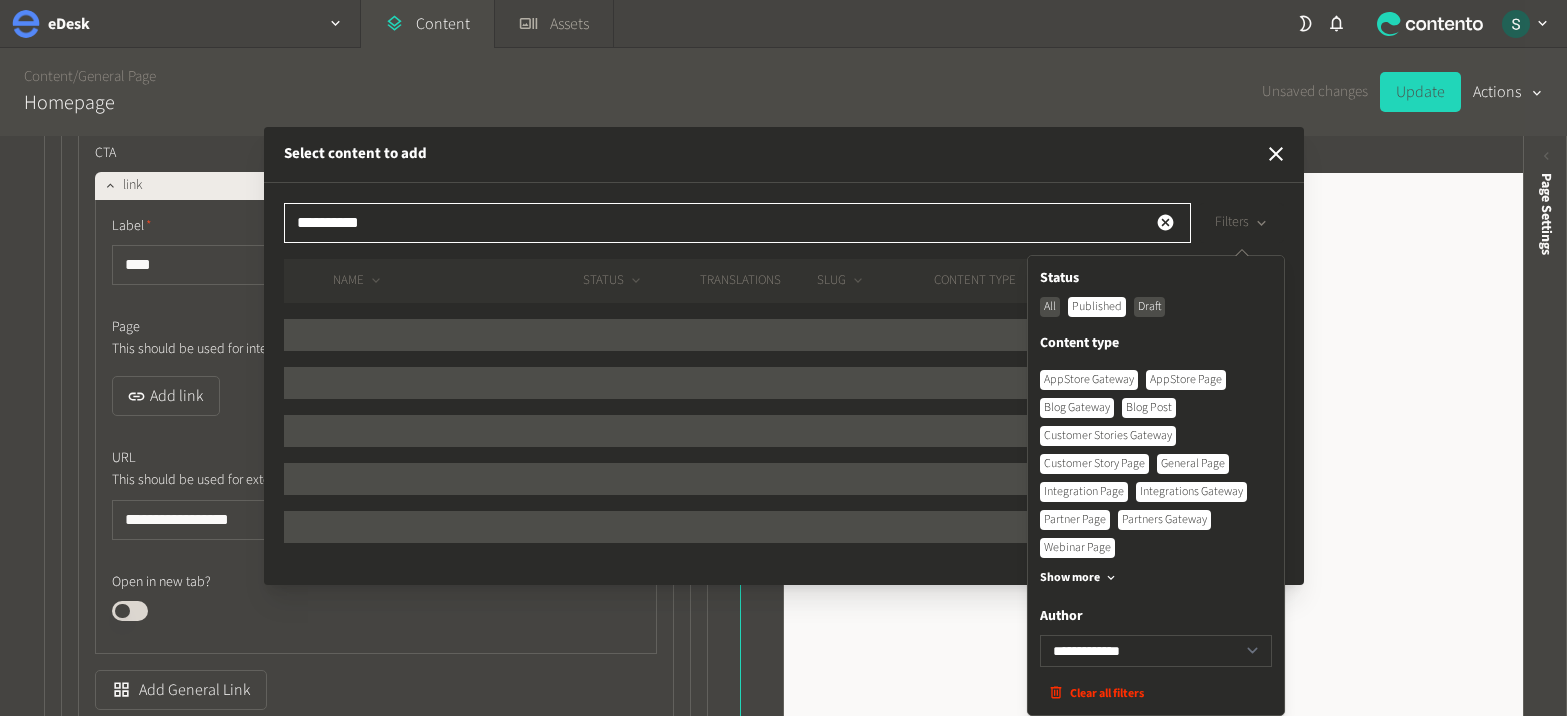 type on "**********" 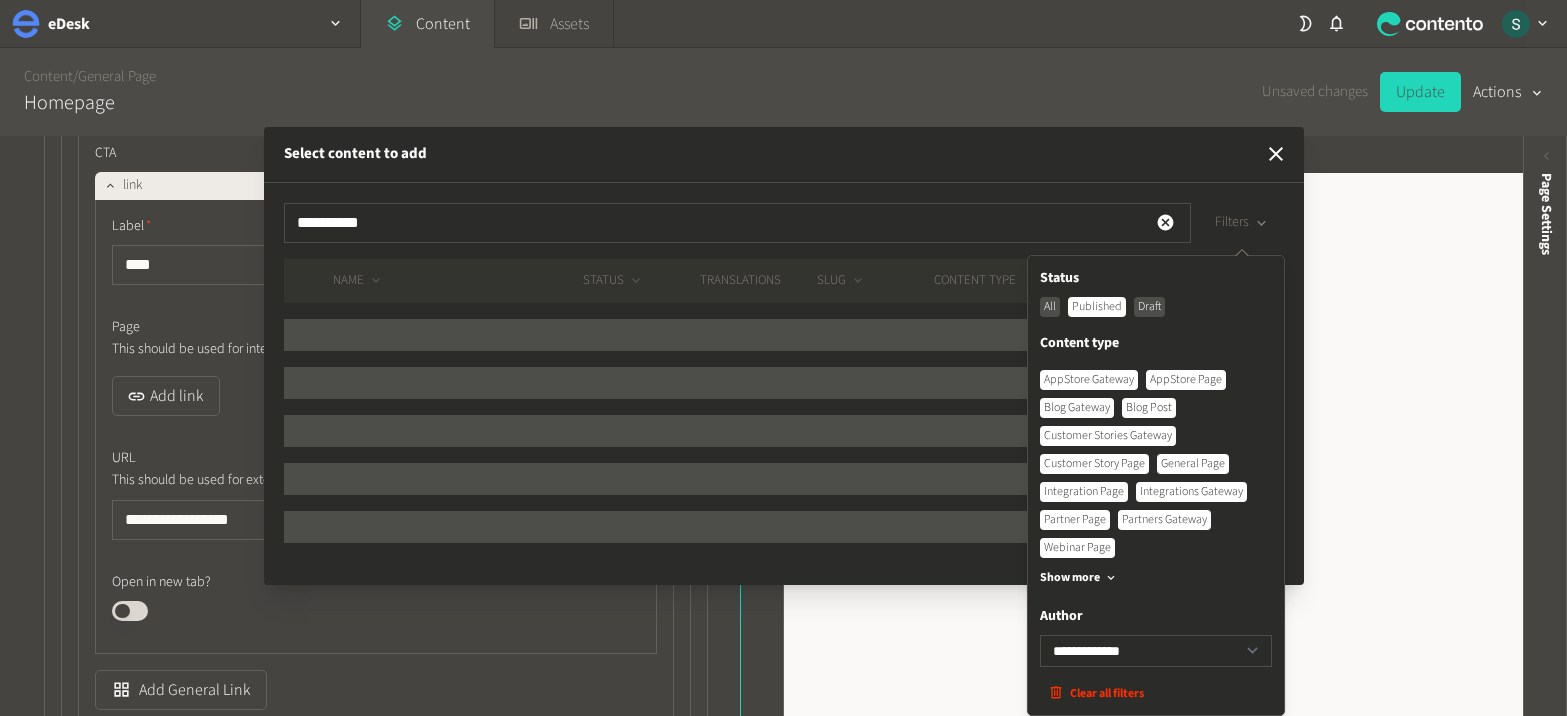 click on "Customer Story Page" at bounding box center (1094, 464) 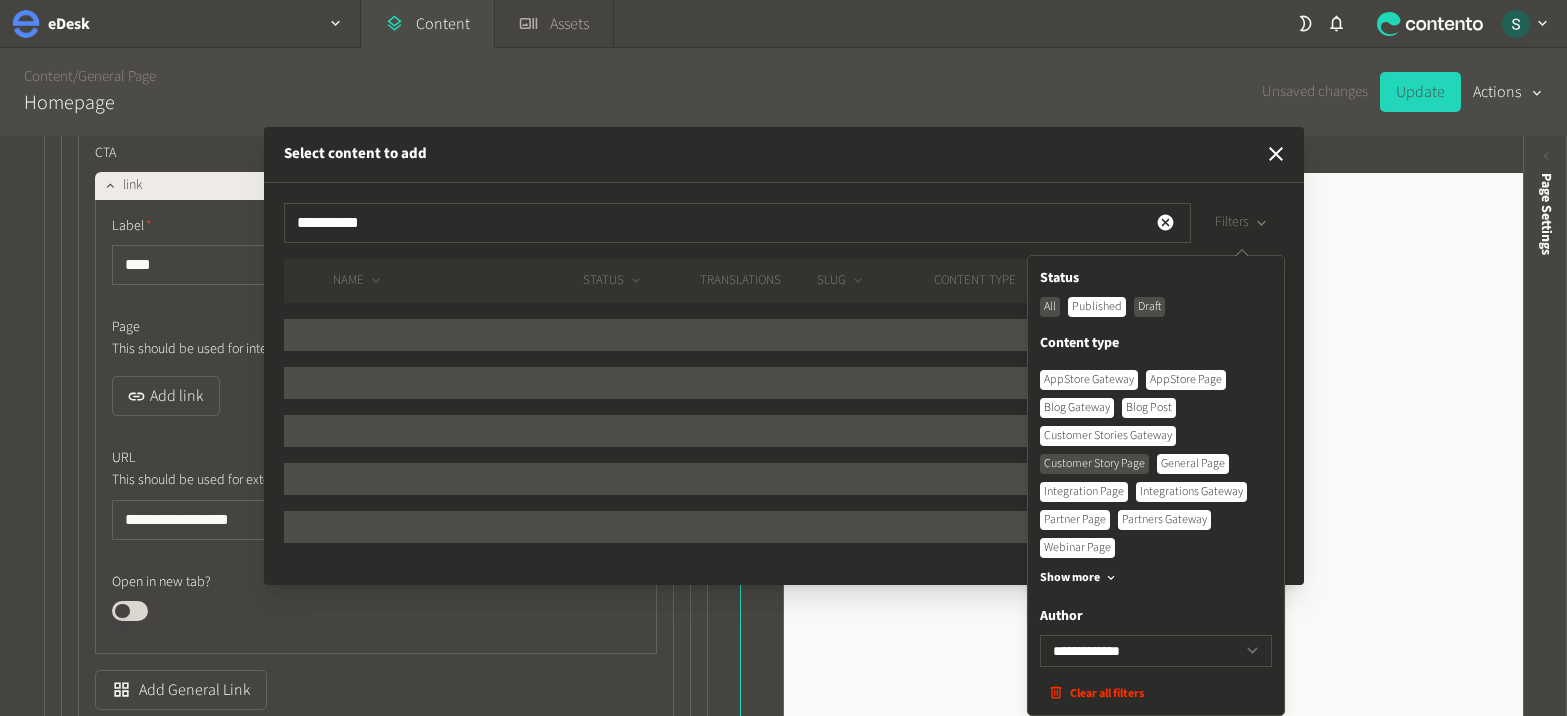 click on "Customer Story Page" at bounding box center (1094, 464) 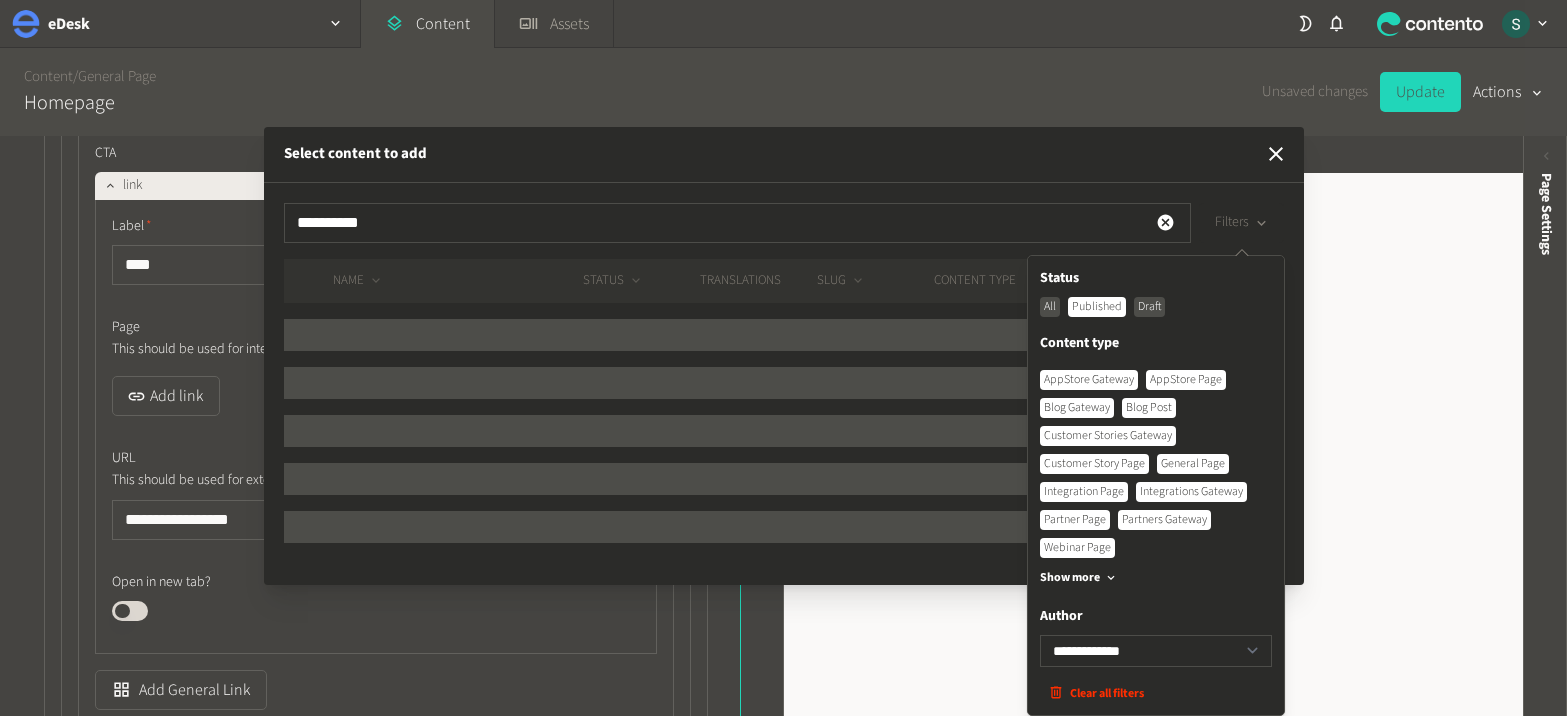 click on "Integrations Gateway" at bounding box center [1191, 492] 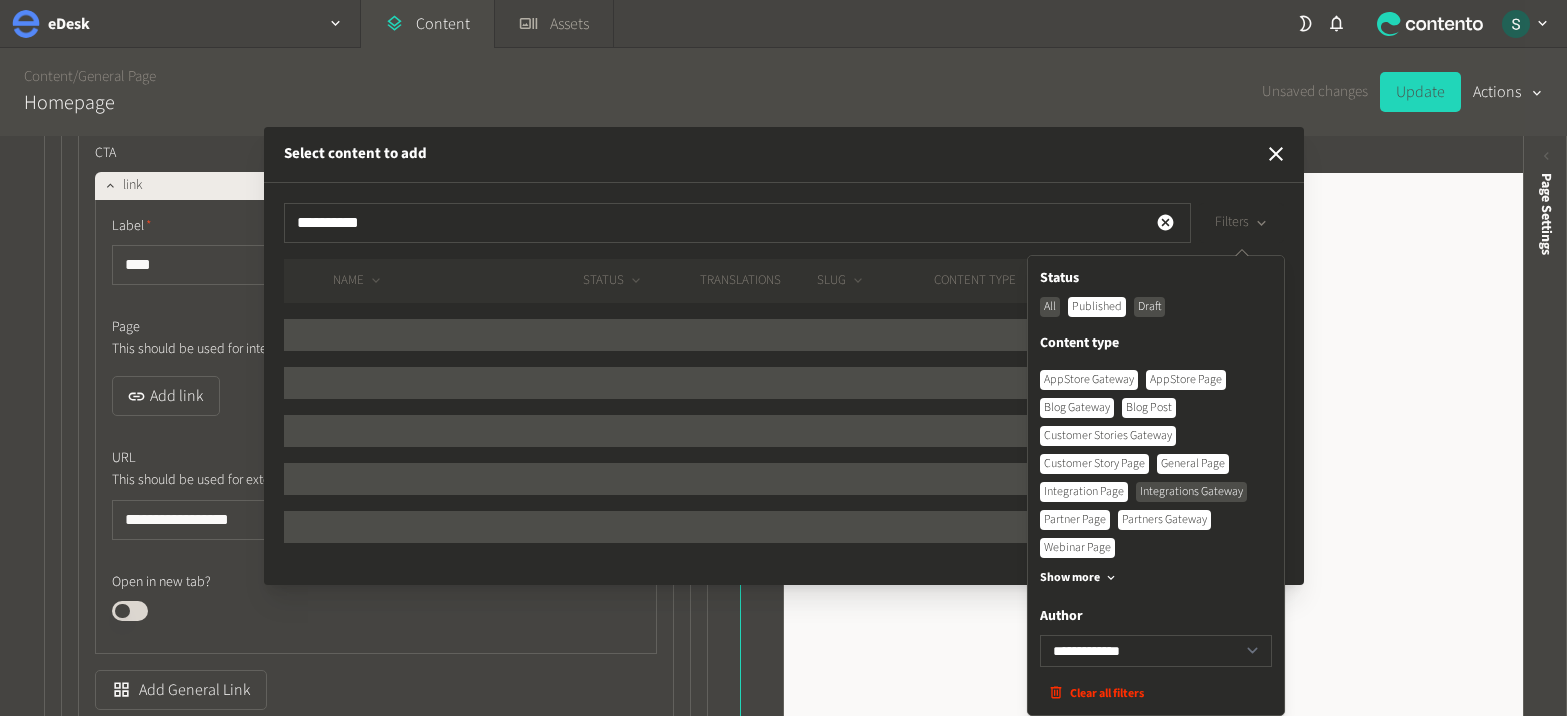 click on "Integration Page" at bounding box center [1084, 492] 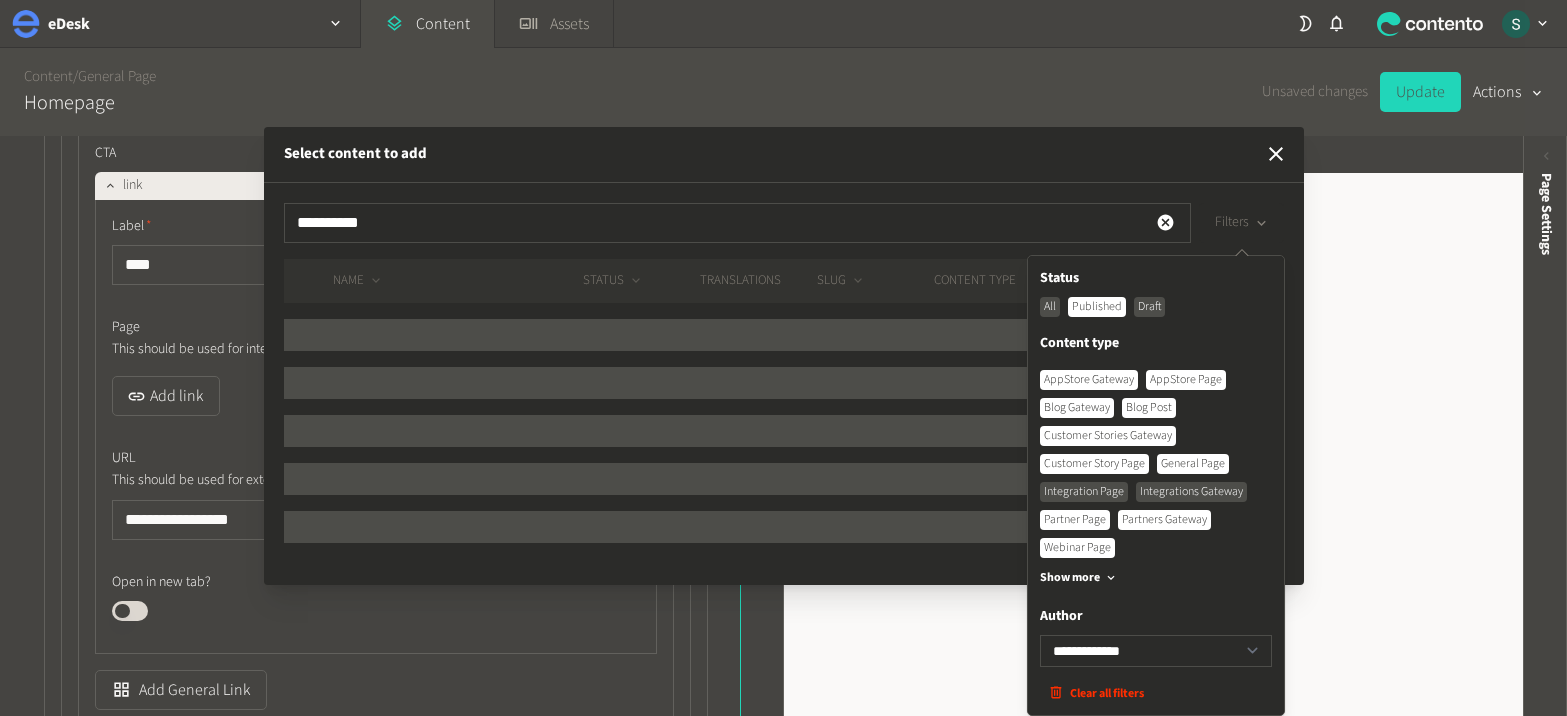 click on "Partner Page" at bounding box center [1075, 520] 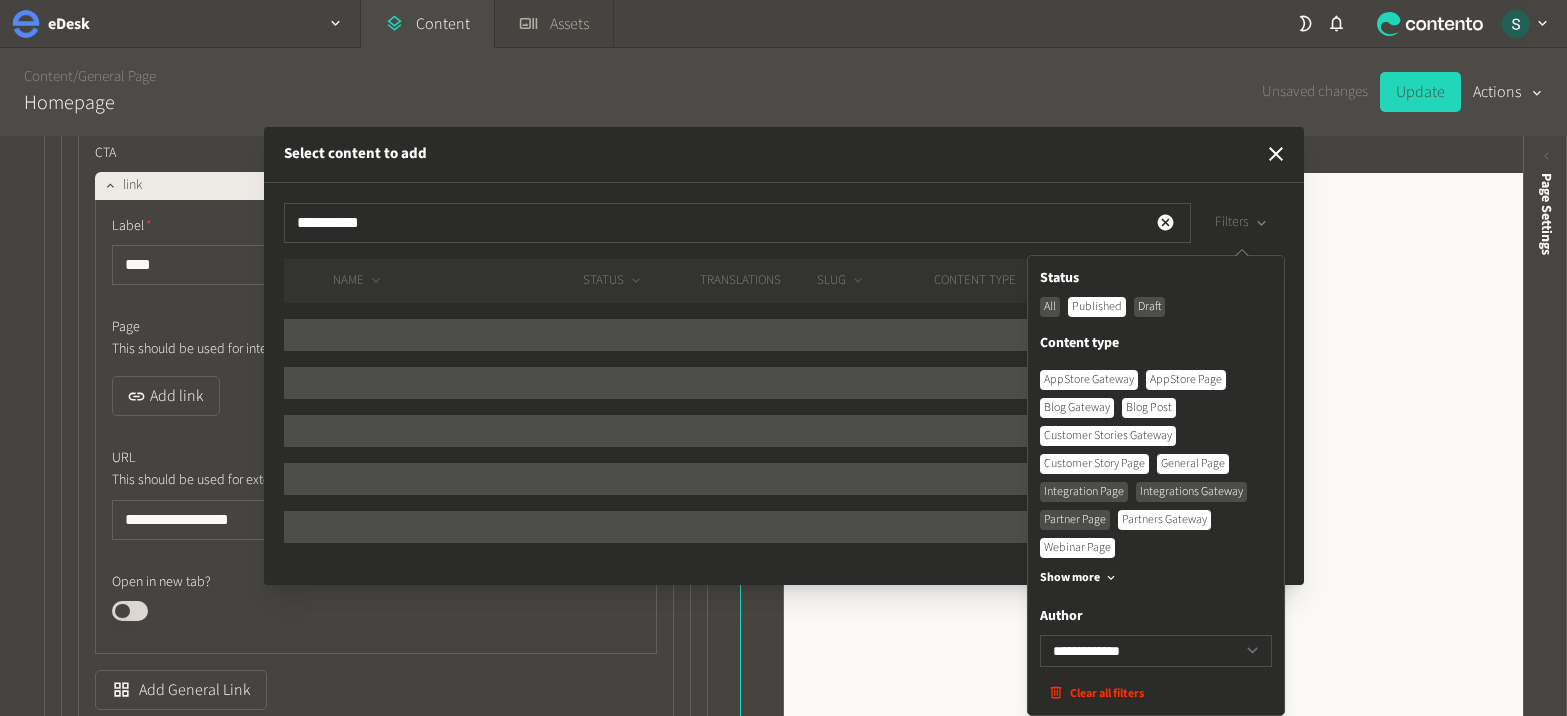 click on "AppStore Gateway AppStore Page Blog Gateway Blog Post Customer Stories Gateway Customer Story Page General Page Integration Page Integrations Gateway Partner Page Partners Gateway Webinar Page" at bounding box center (1156, 460) 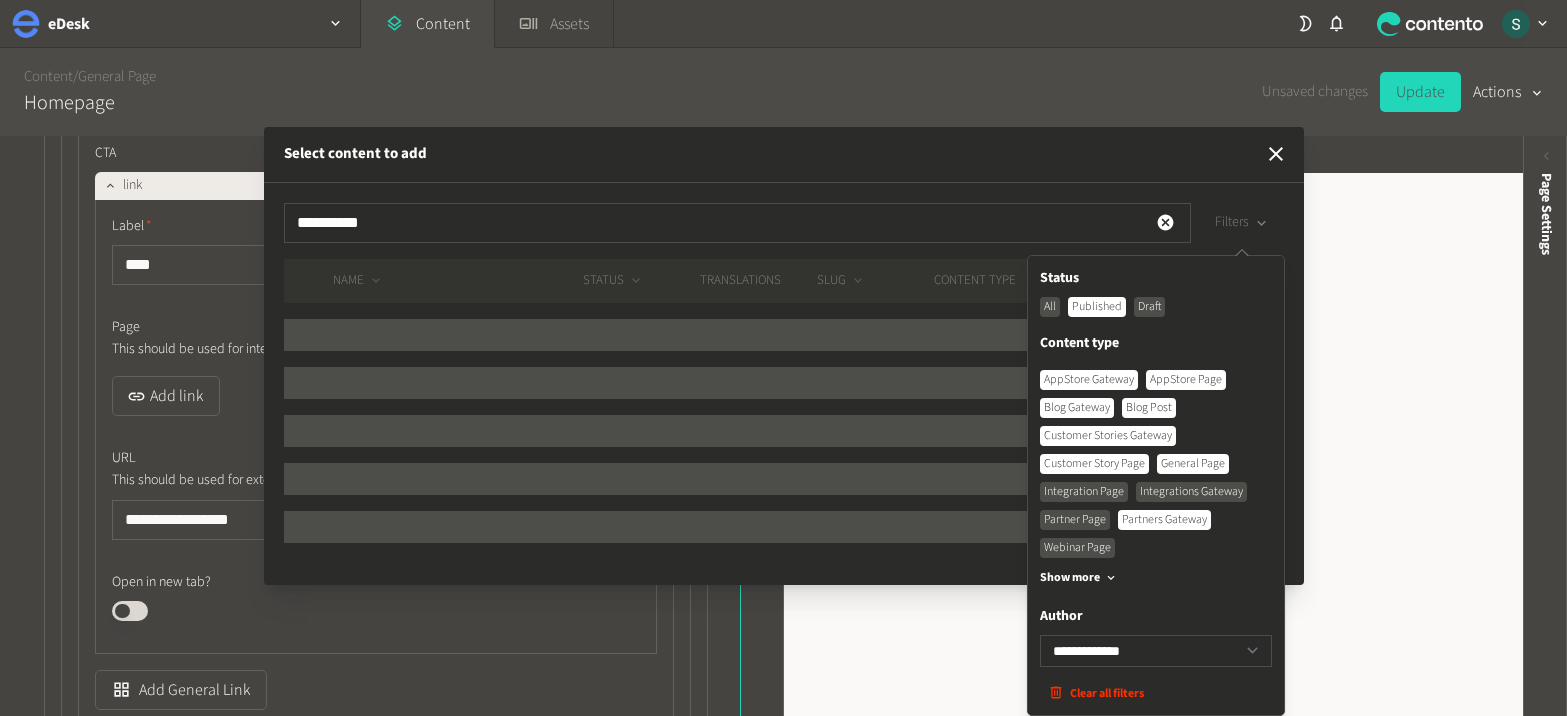click on "Partners Gateway" at bounding box center (1164, 520) 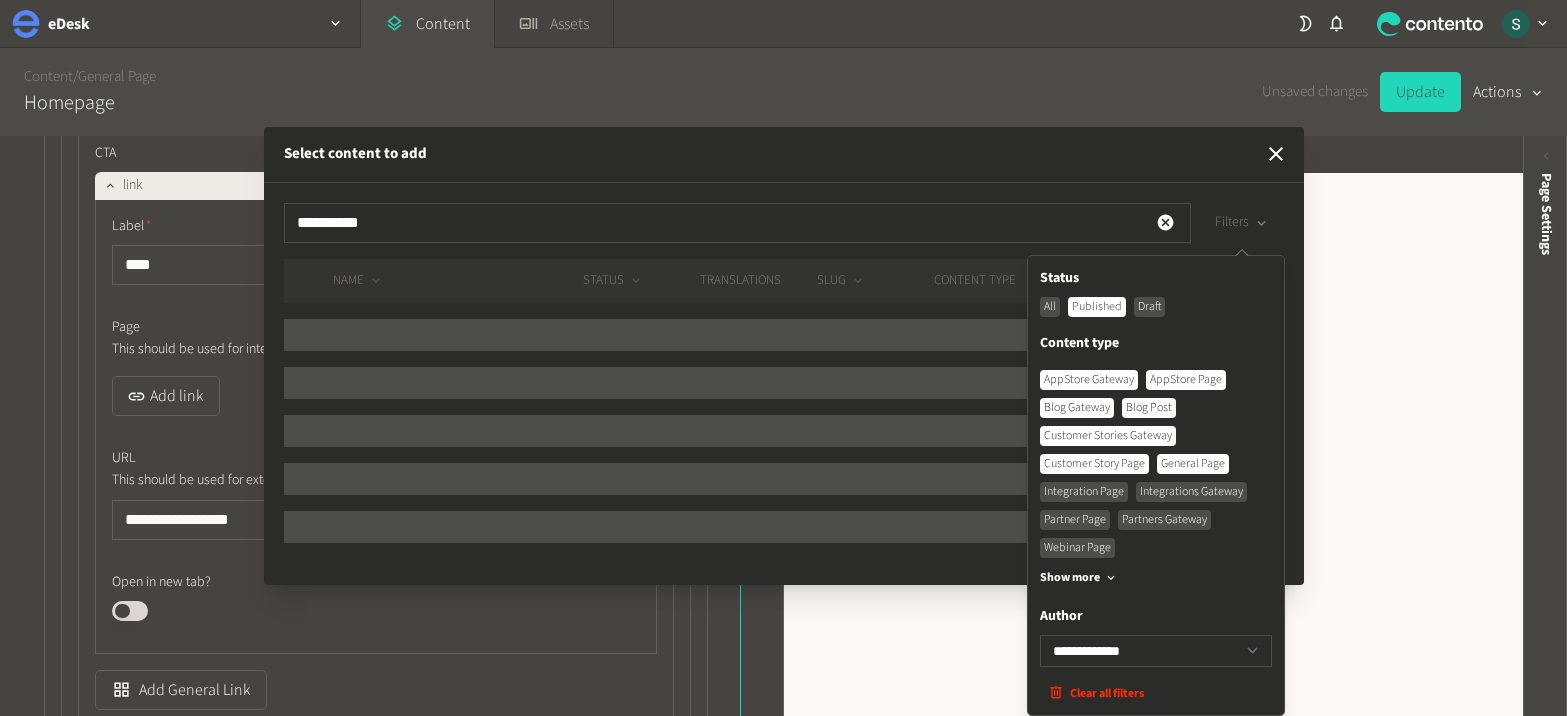 click on "Published" 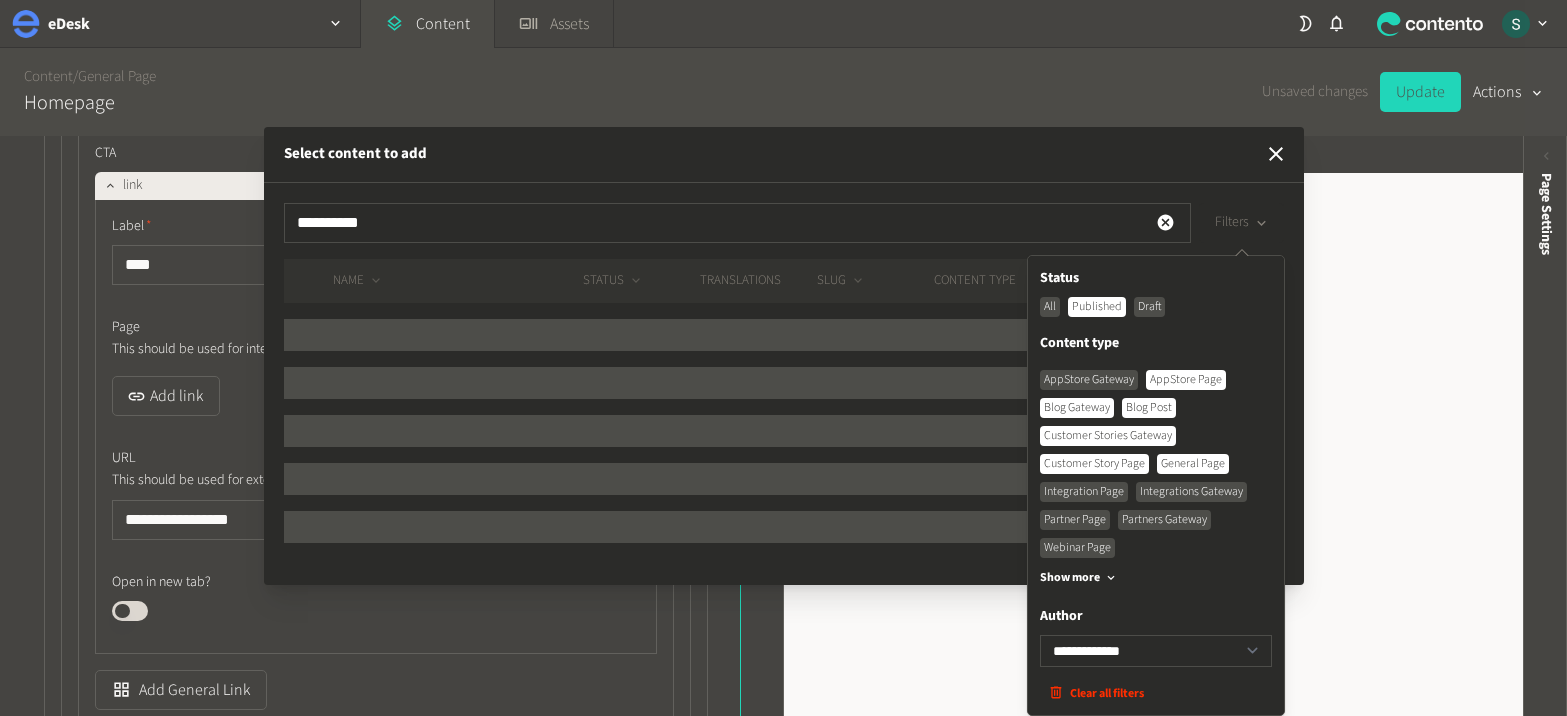 click on "AppStore Page" at bounding box center (1186, 380) 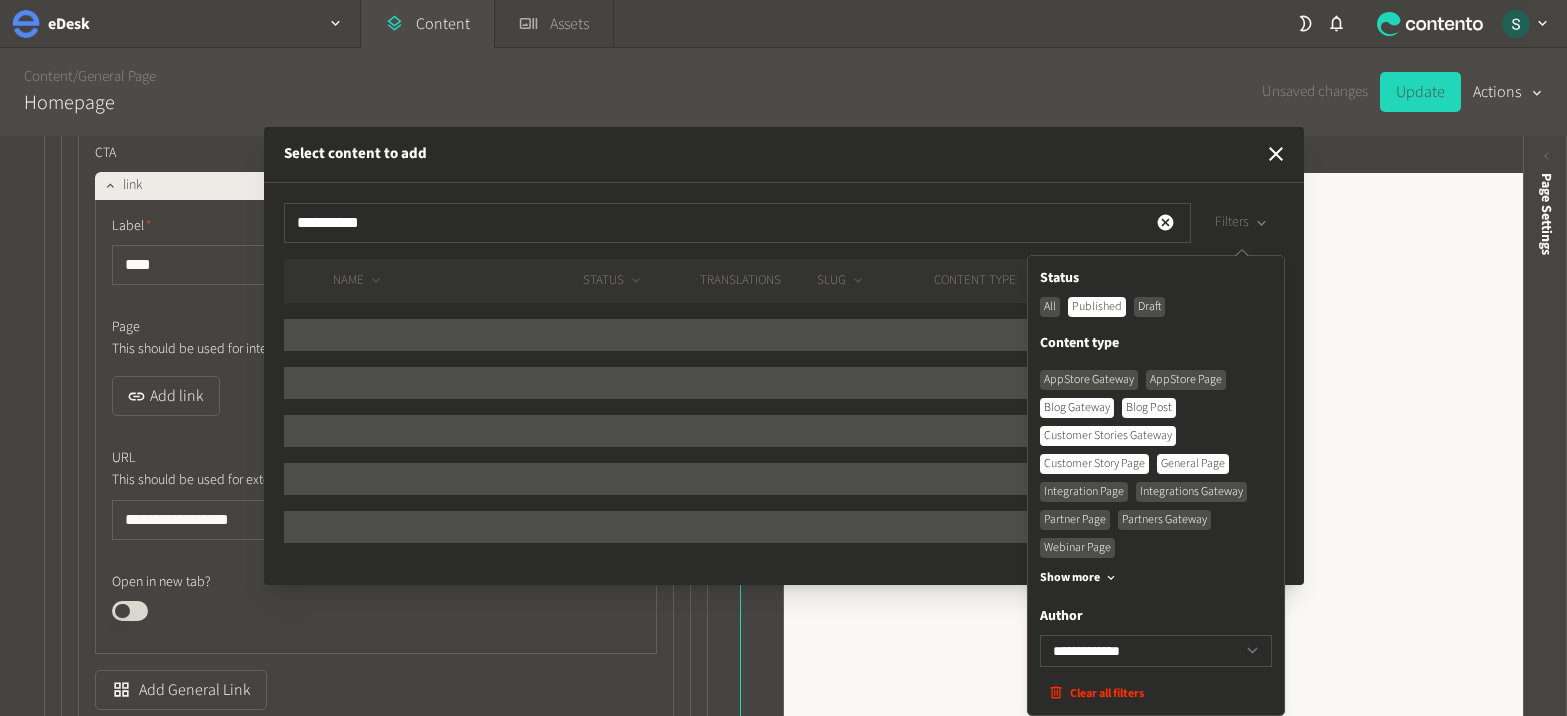 click on "Blog Post" at bounding box center [1149, 408] 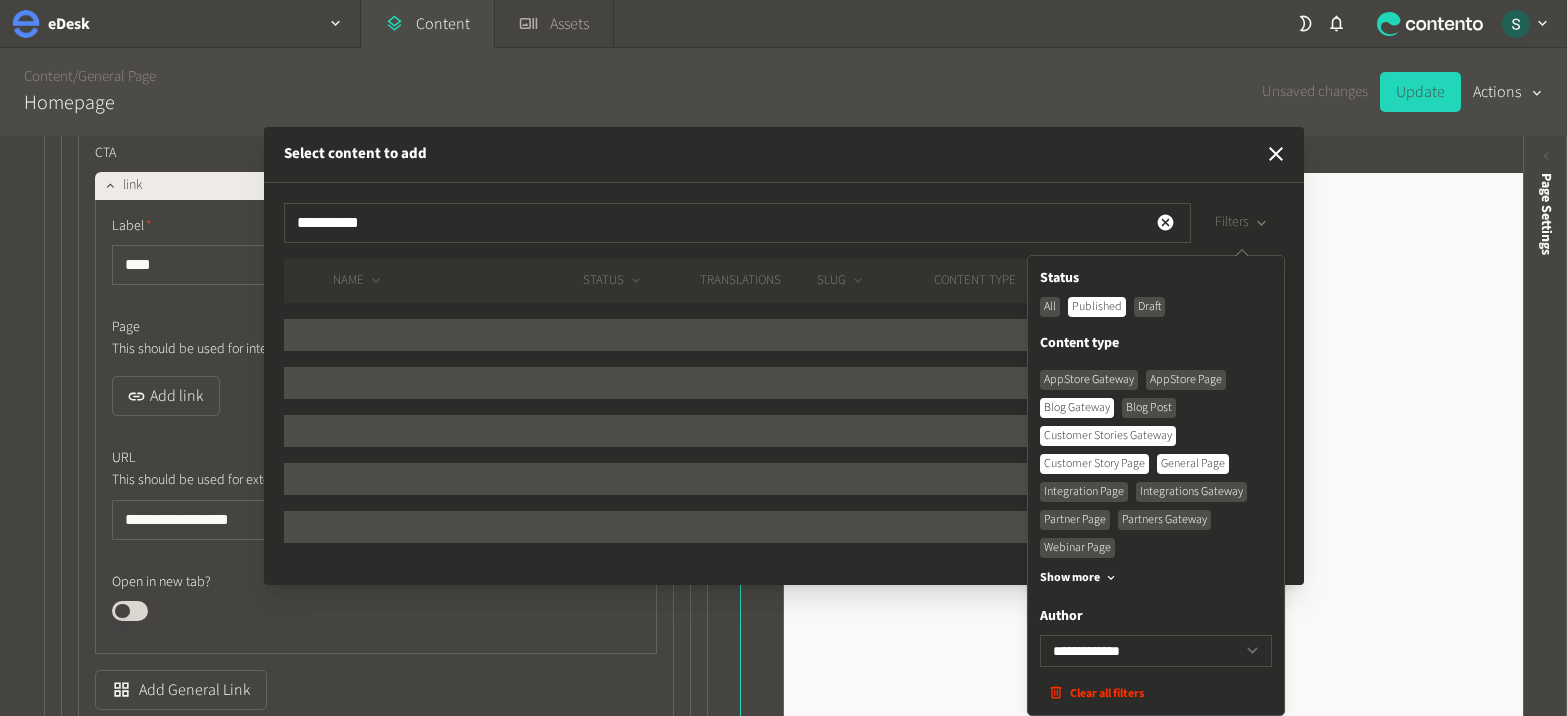 click on "Blog Gateway" at bounding box center (1077, 408) 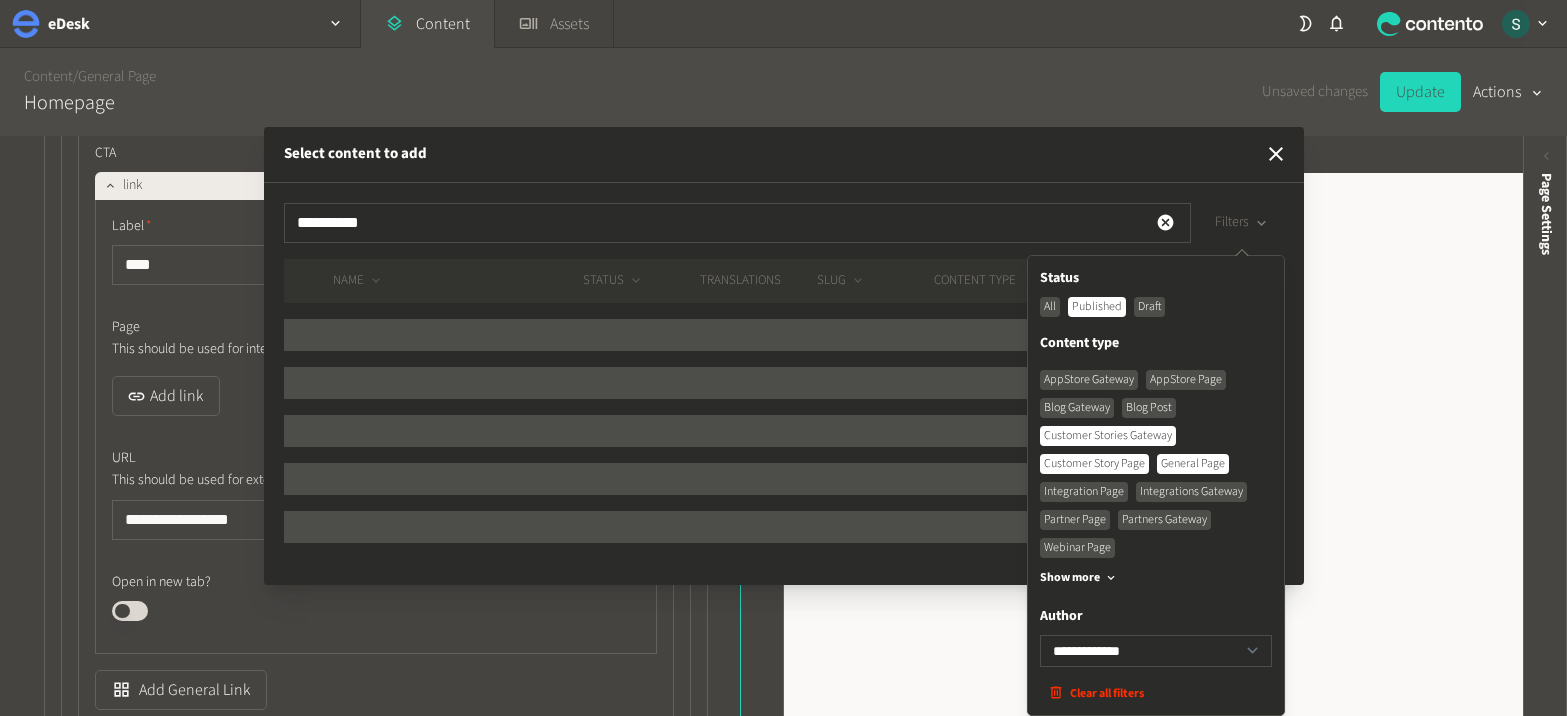 click on "Customer Stories Gateway" at bounding box center (1108, 436) 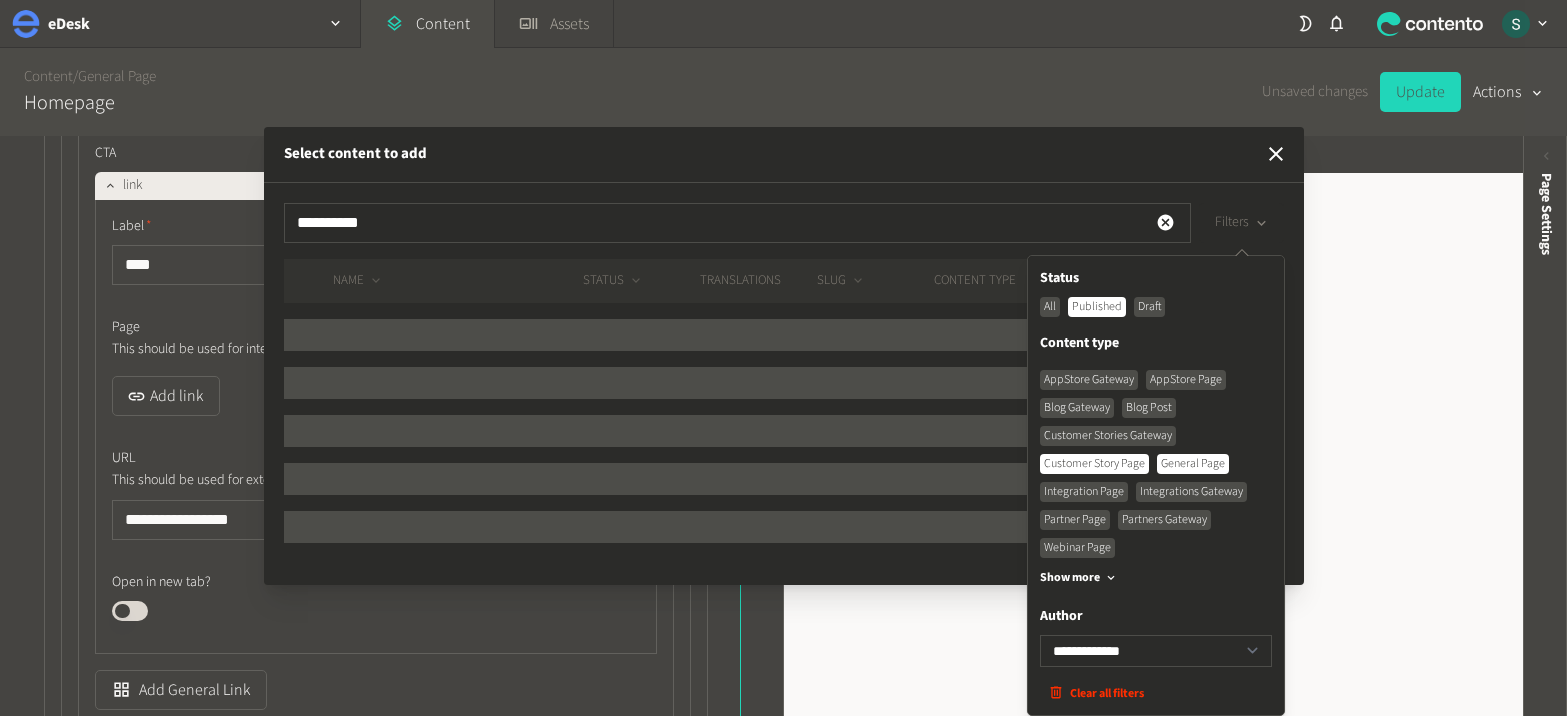 click on "General Page" at bounding box center [1193, 464] 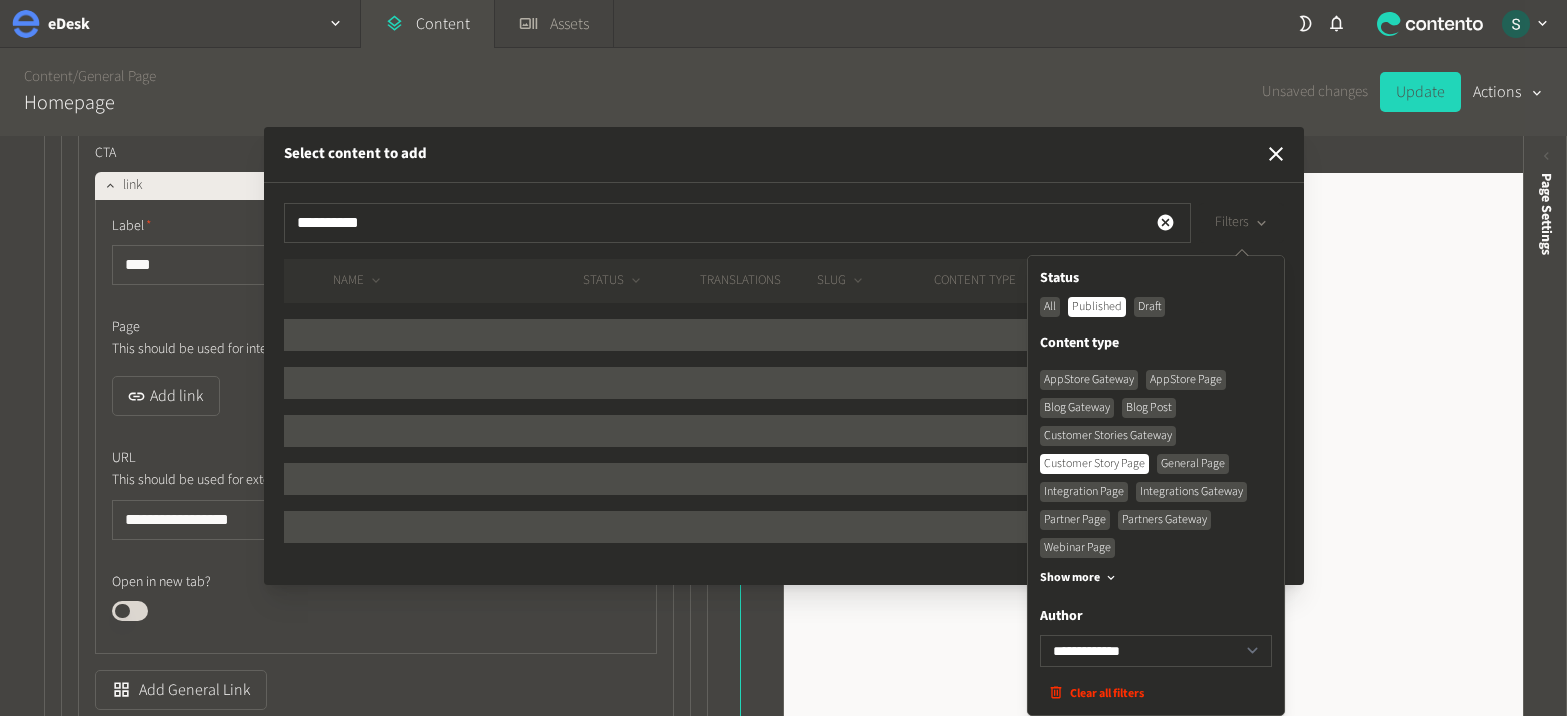 scroll, scrollTop: 0, scrollLeft: 0, axis: both 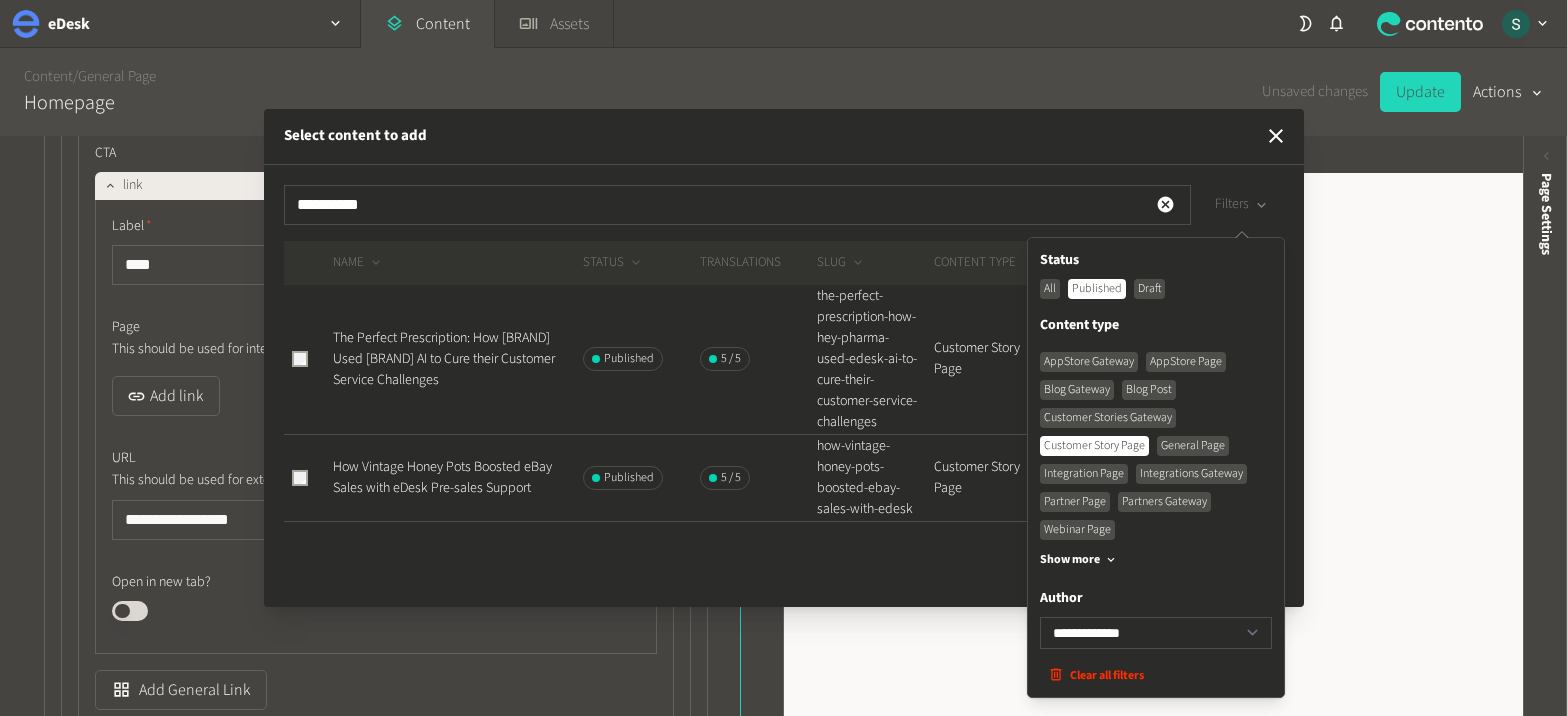 click on "The Perfect Prescription: How [BRAND] Used [BRAND] AI to Cure their Customer Service Challenges" 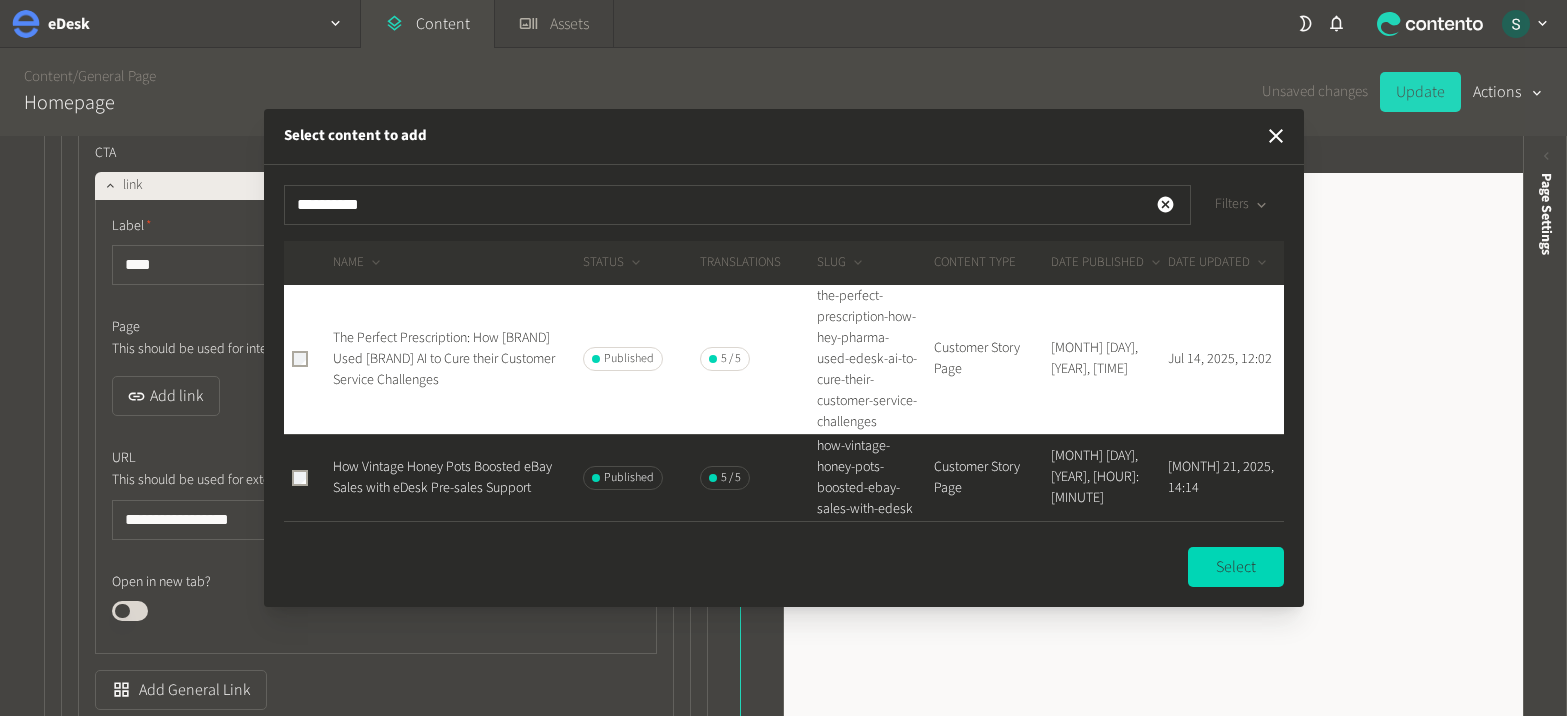 click on "Select" at bounding box center (1236, 567) 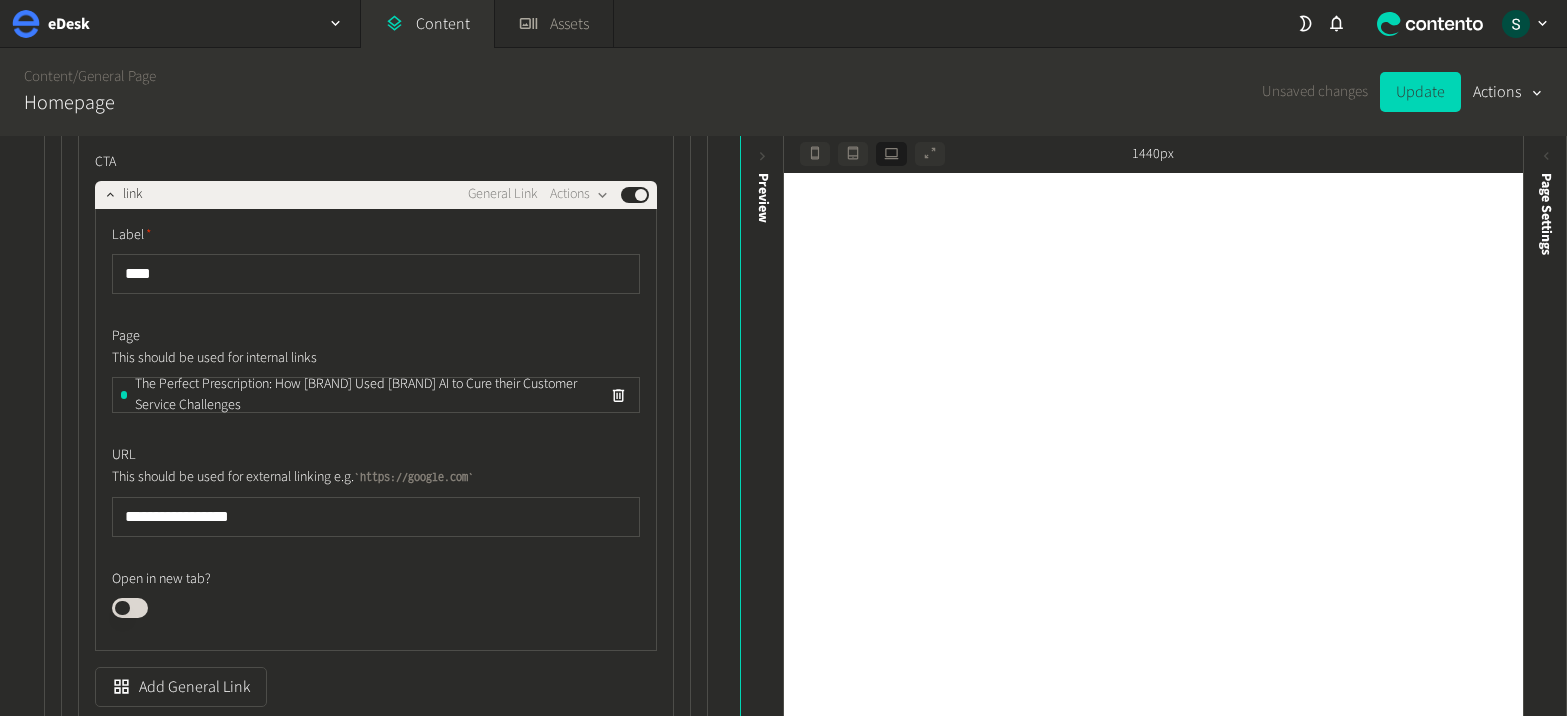 scroll, scrollTop: 33033, scrollLeft: 0, axis: vertical 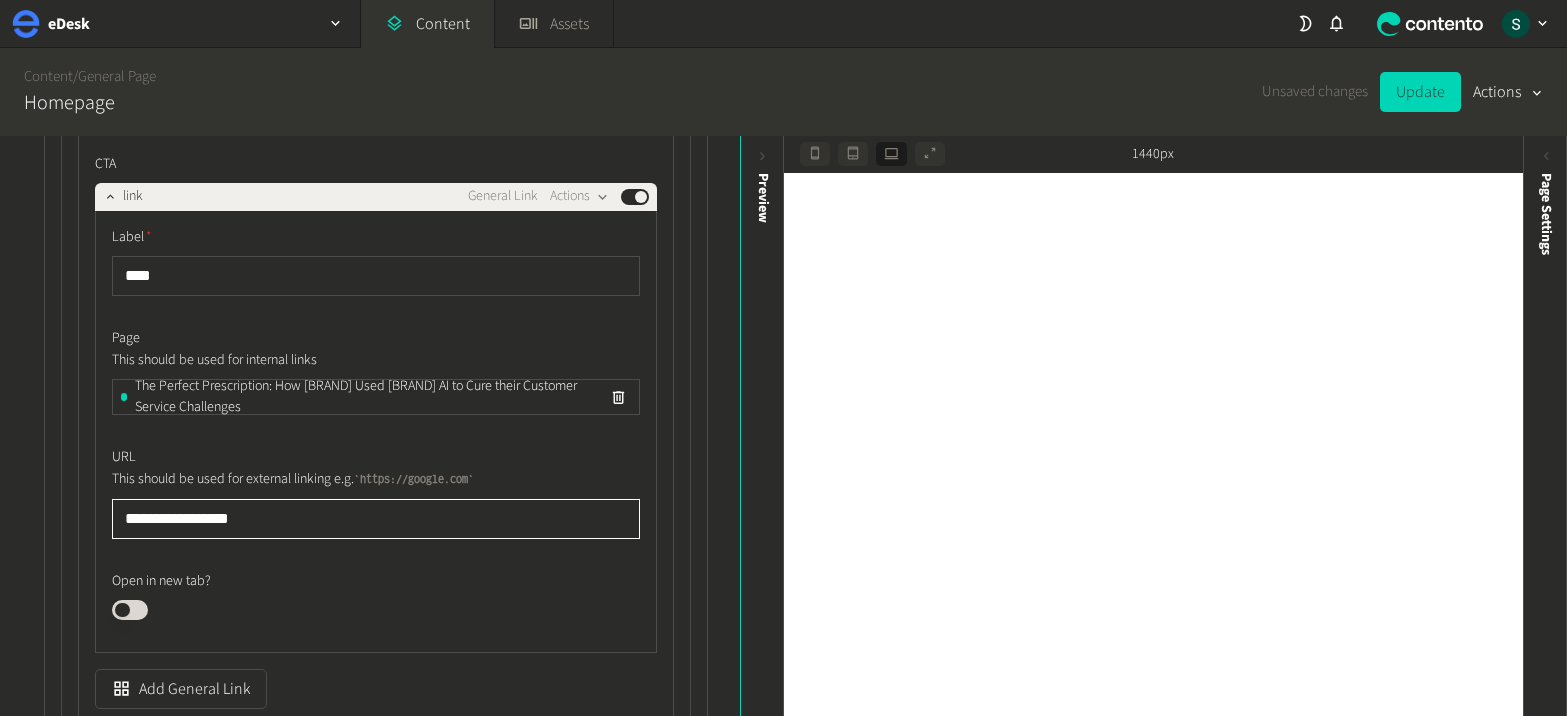drag, startPoint x: 270, startPoint y: 485, endPoint x: 96, endPoint y: 485, distance: 174 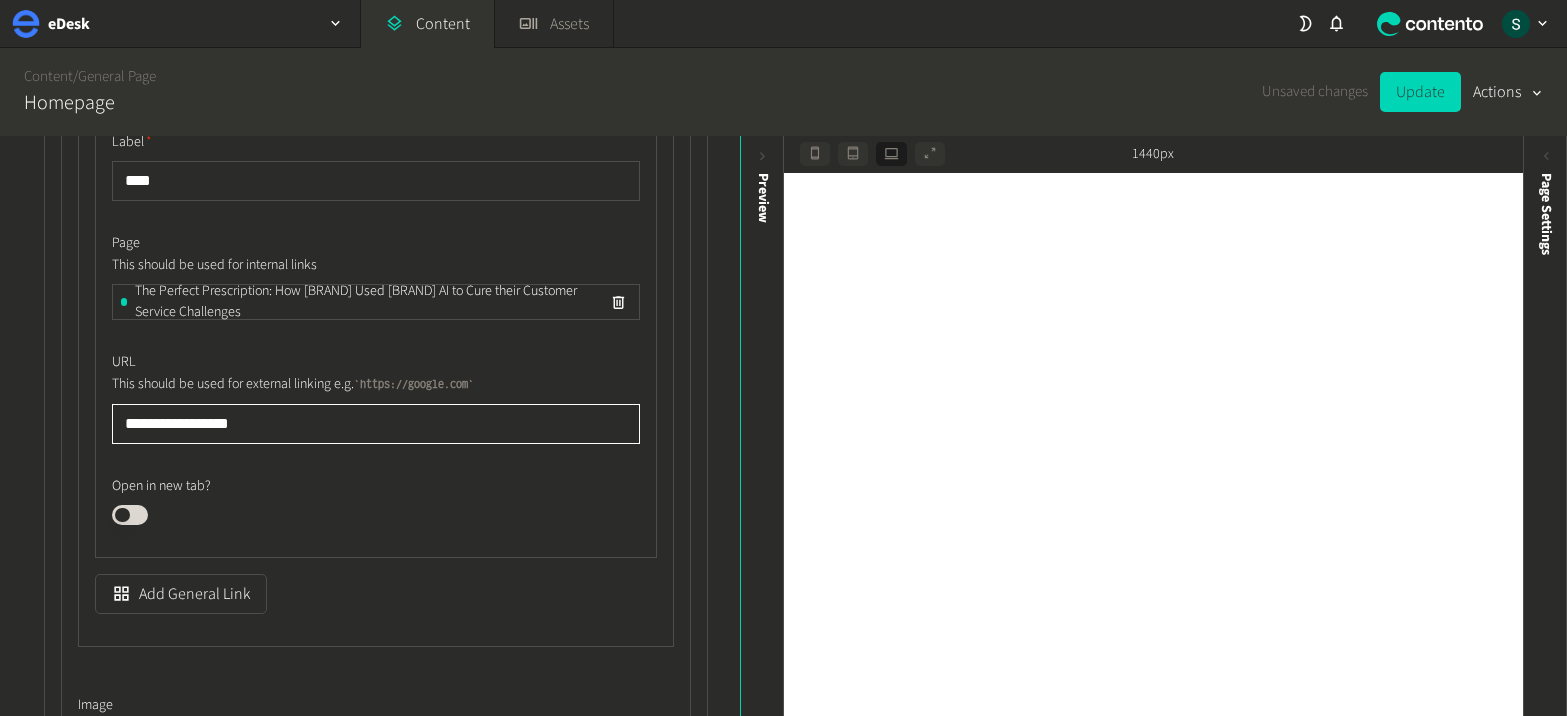 scroll, scrollTop: 33029, scrollLeft: 0, axis: vertical 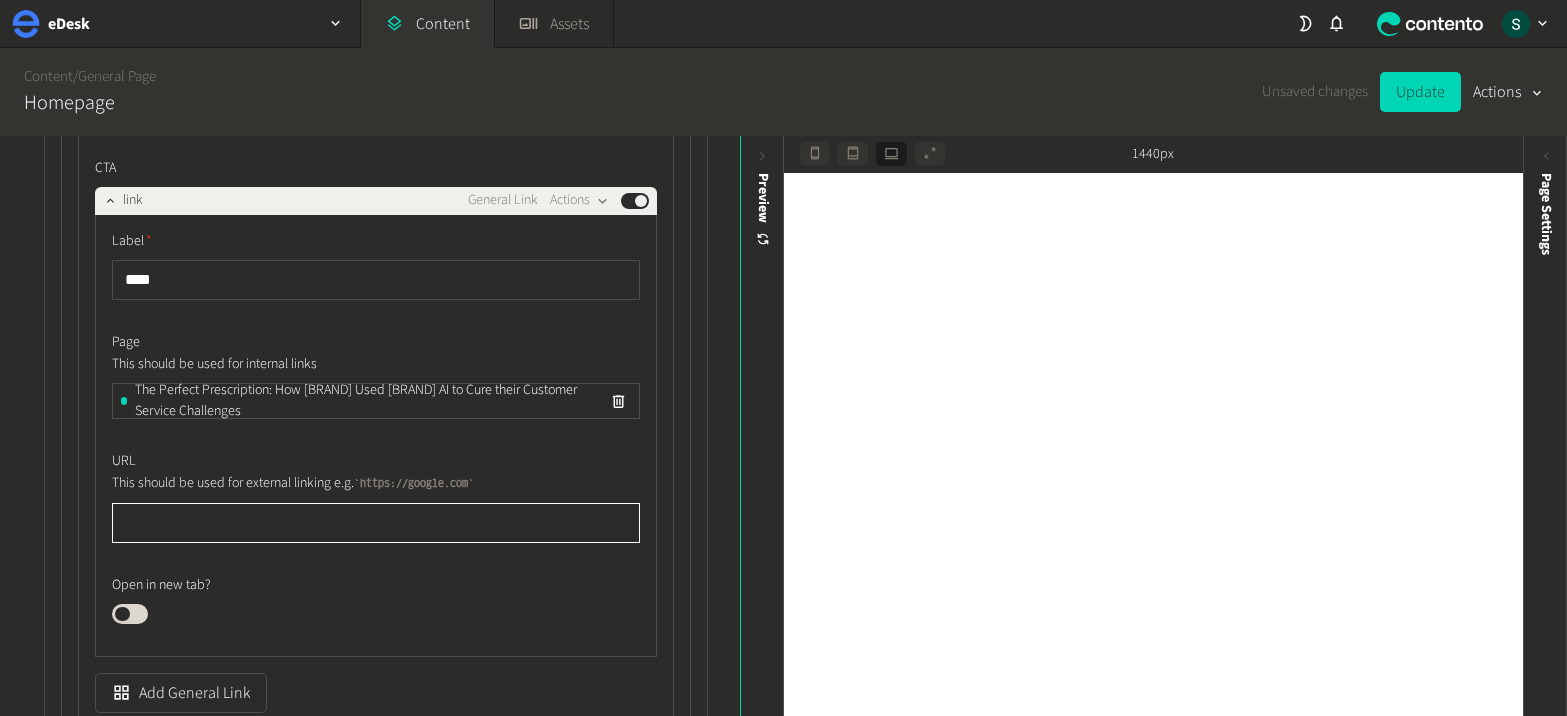 type 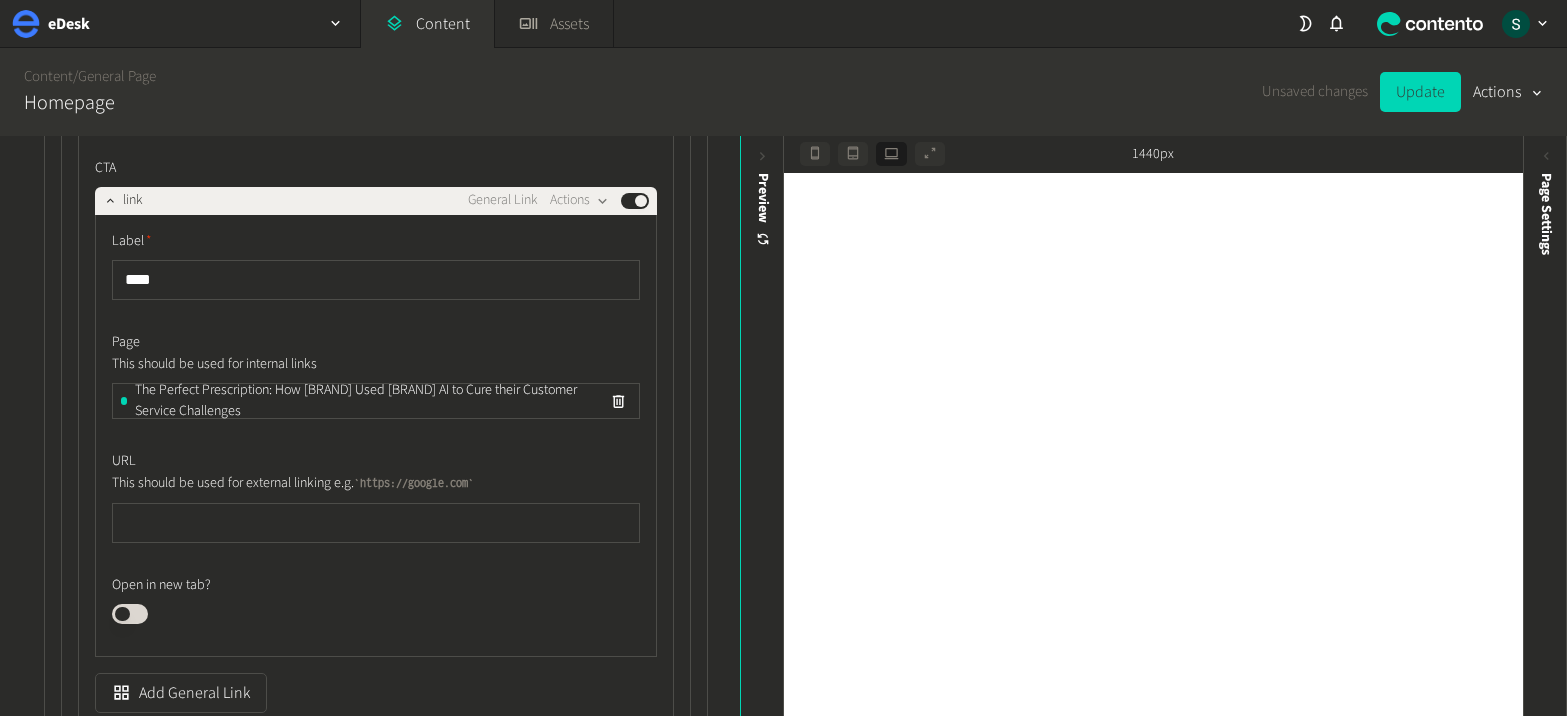 click on "URL" 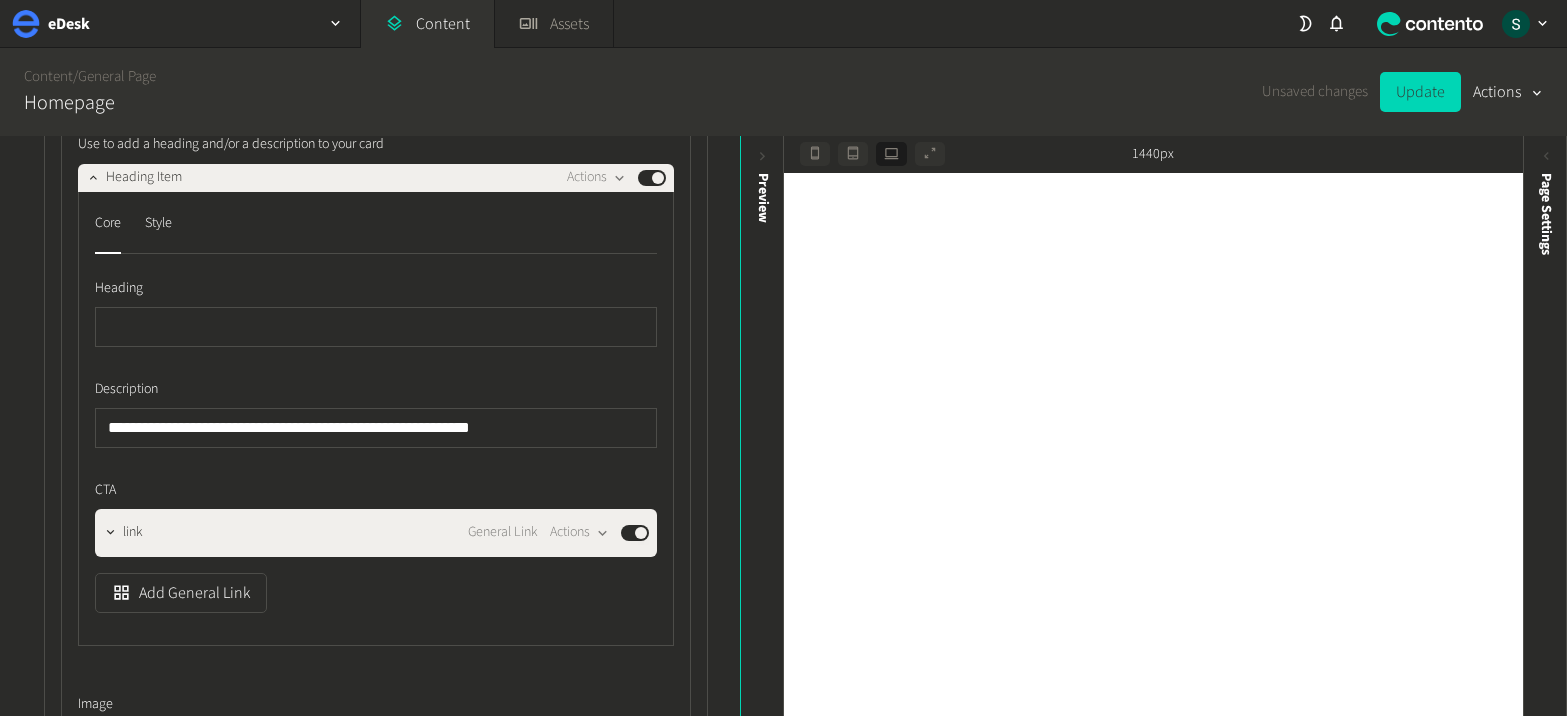 scroll, scrollTop: 30996, scrollLeft: 0, axis: vertical 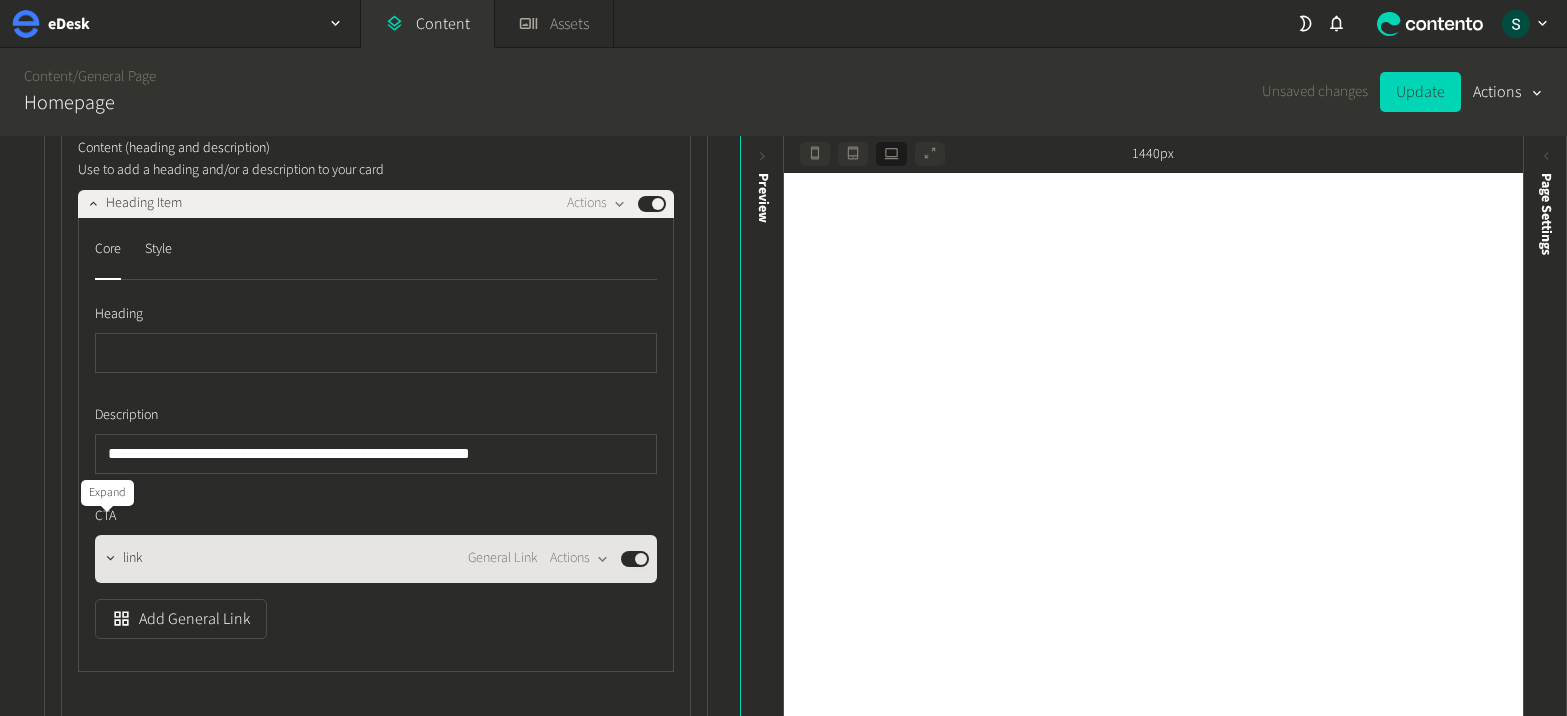 click 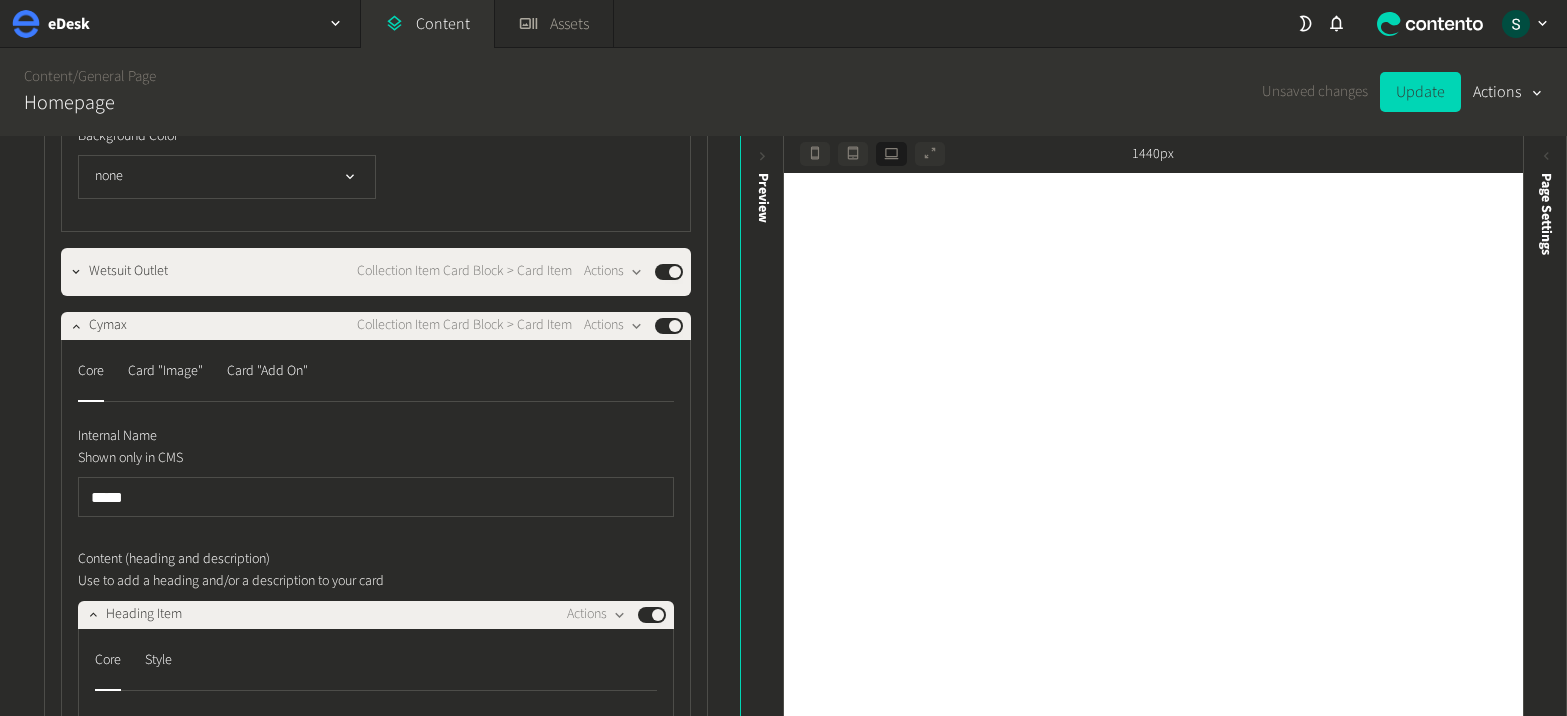 scroll, scrollTop: 30569, scrollLeft: 0, axis: vertical 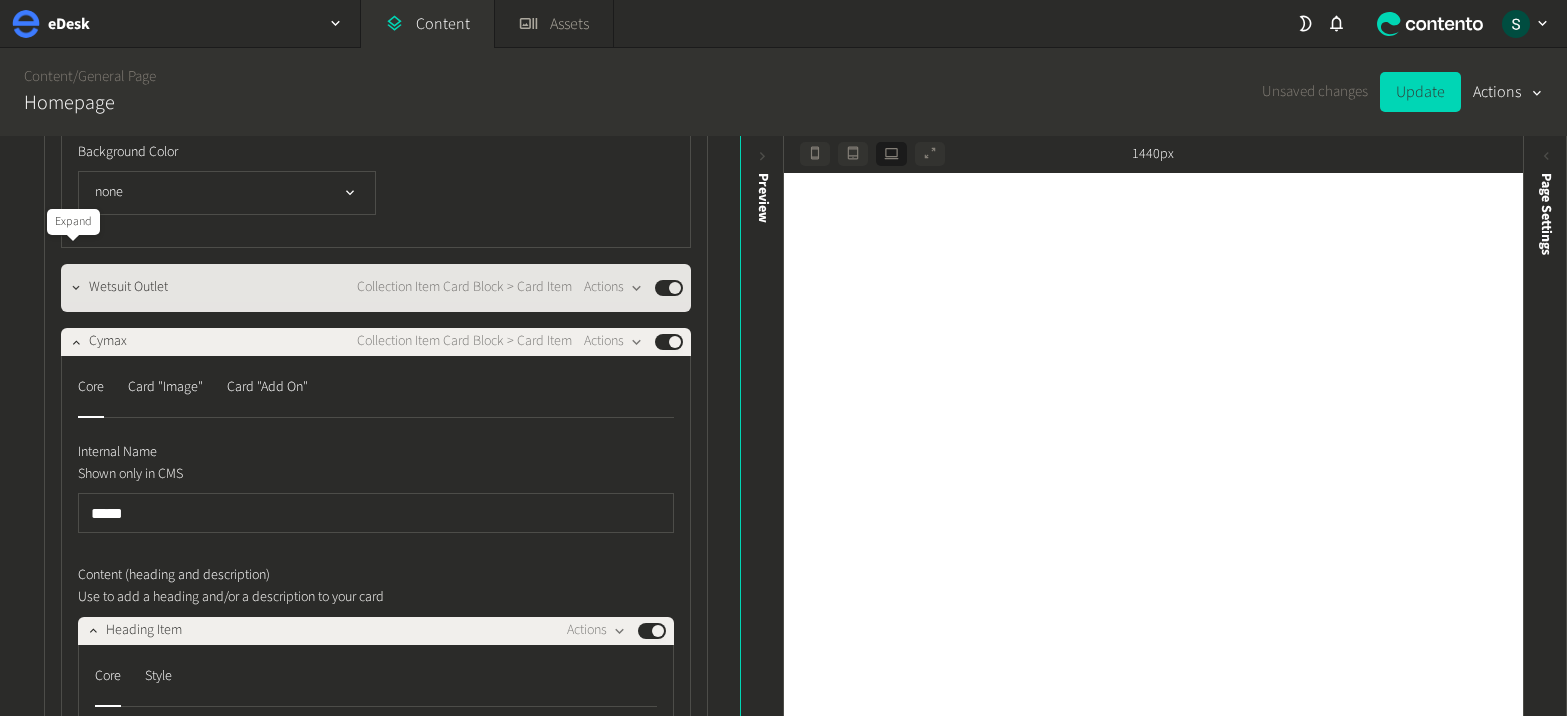 click 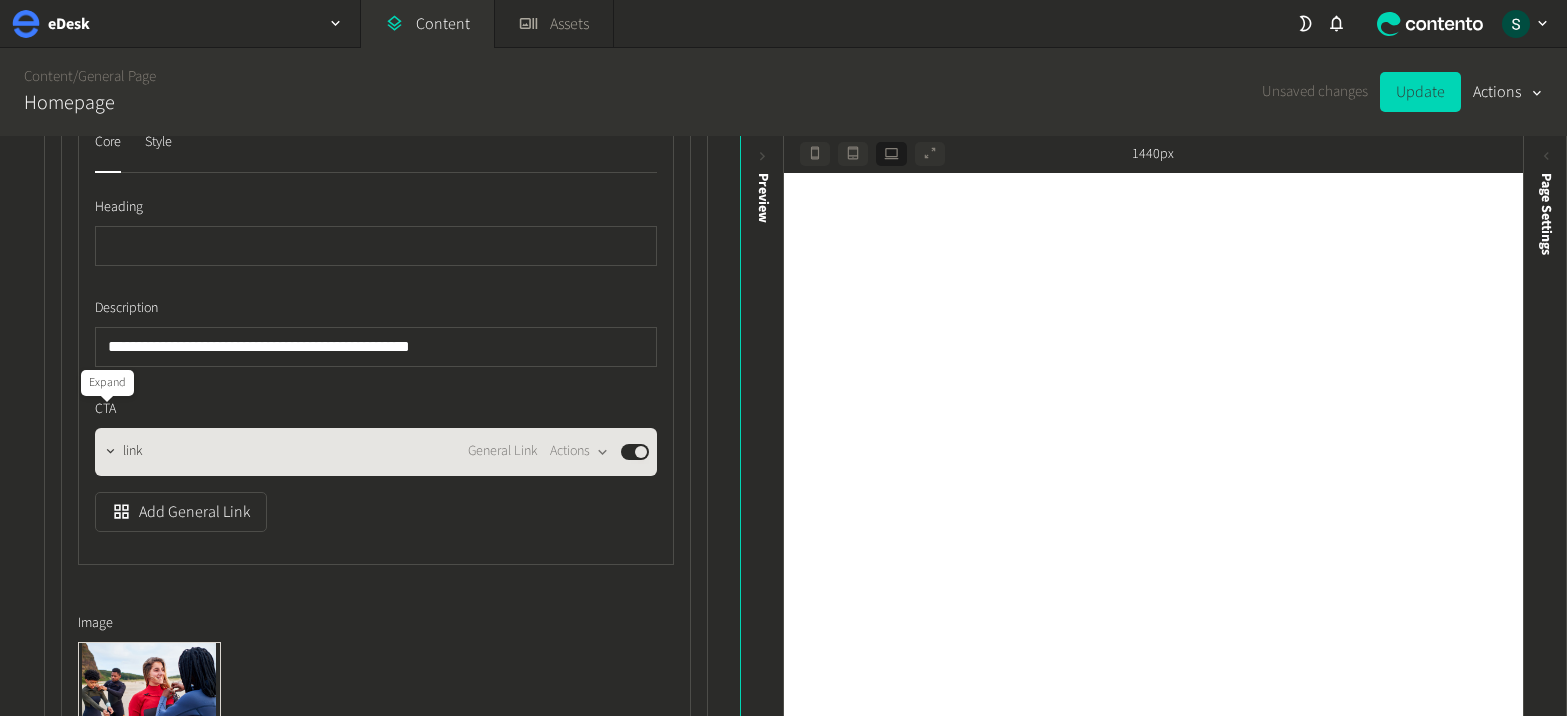 scroll, scrollTop: 31042, scrollLeft: 0, axis: vertical 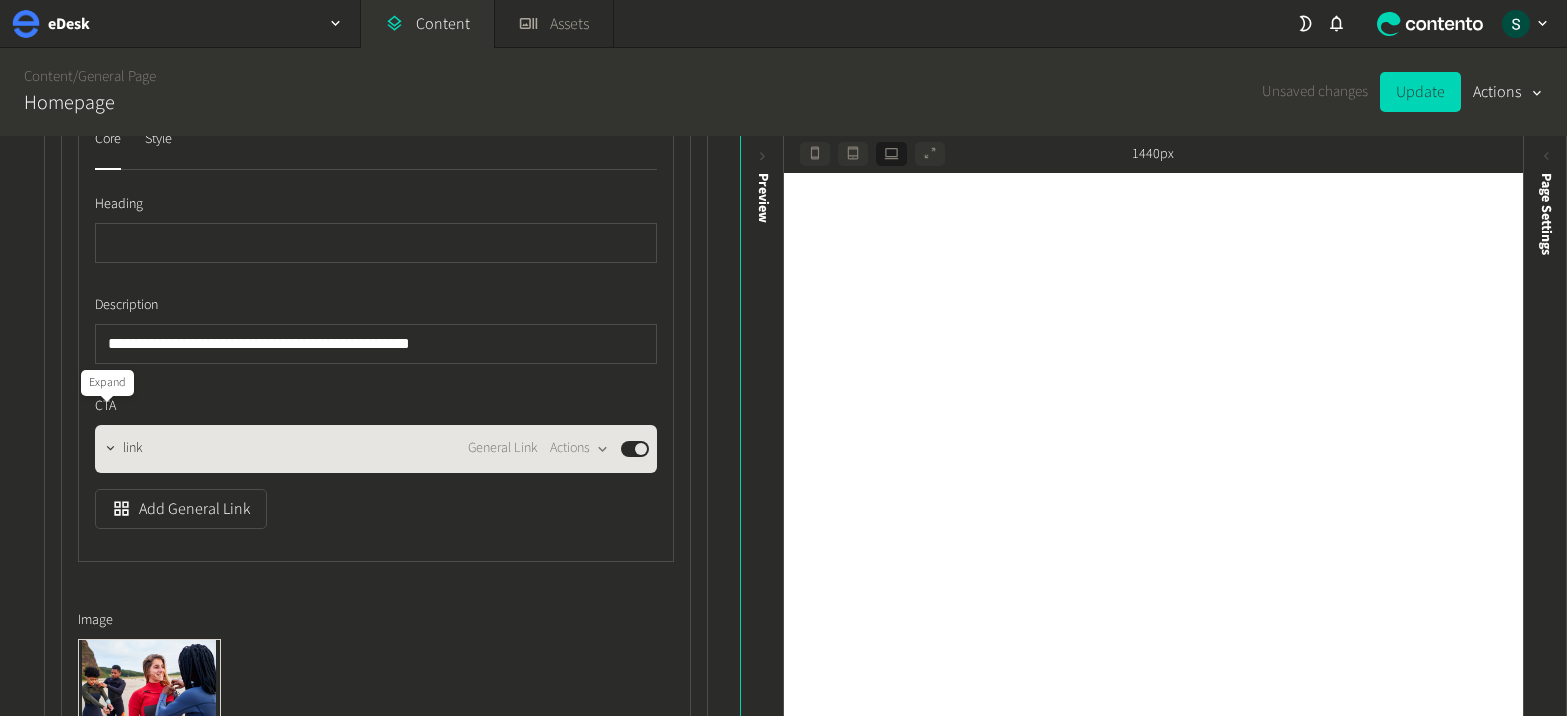 click 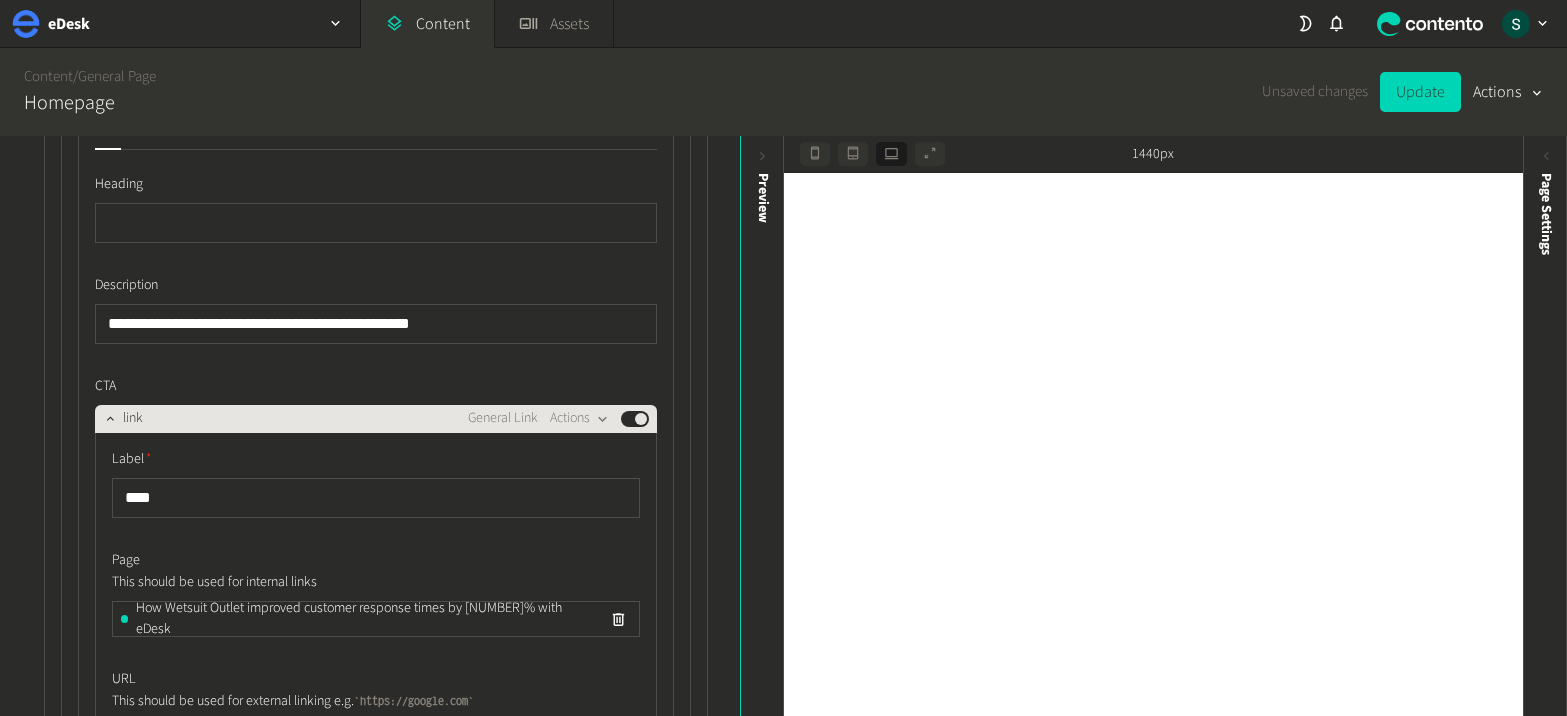 scroll, scrollTop: 31021, scrollLeft: 0, axis: vertical 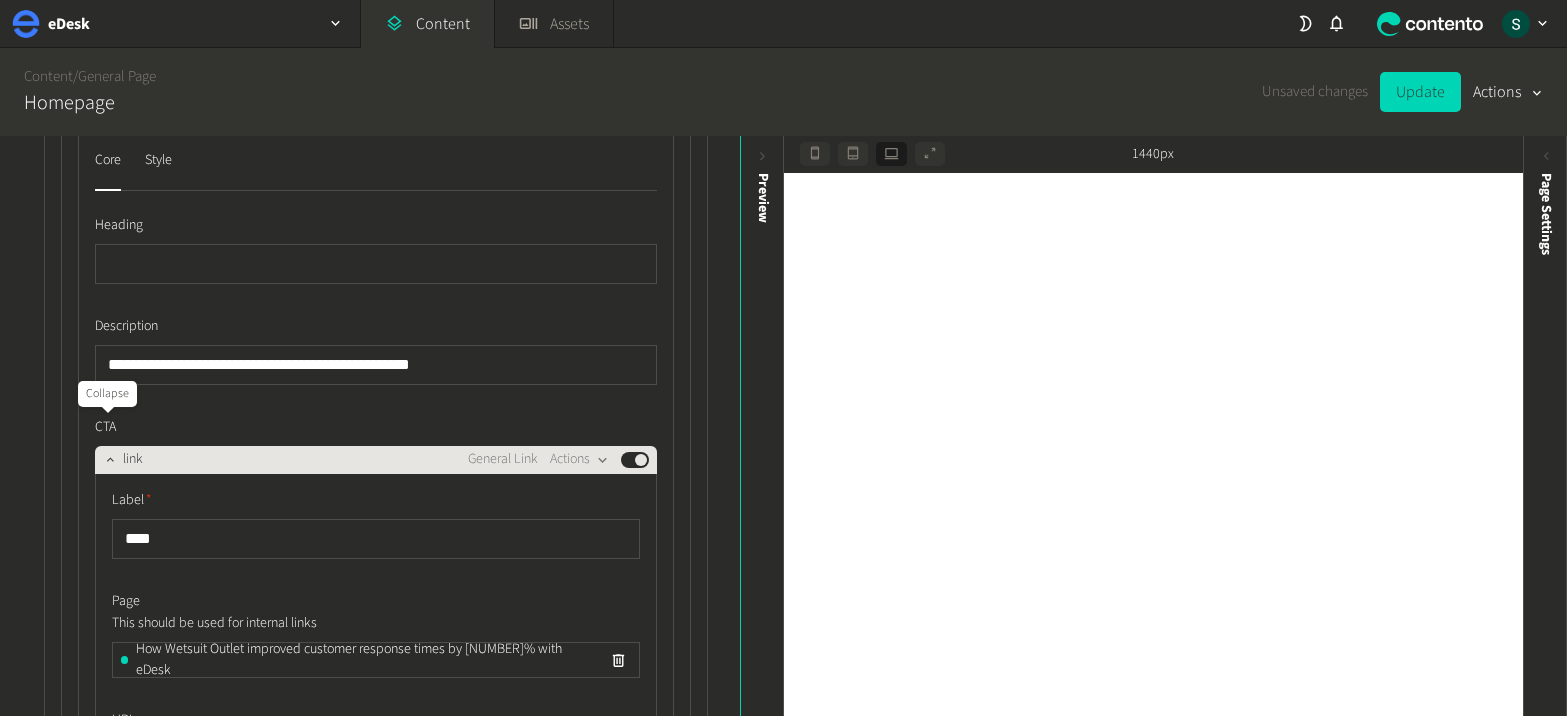 click 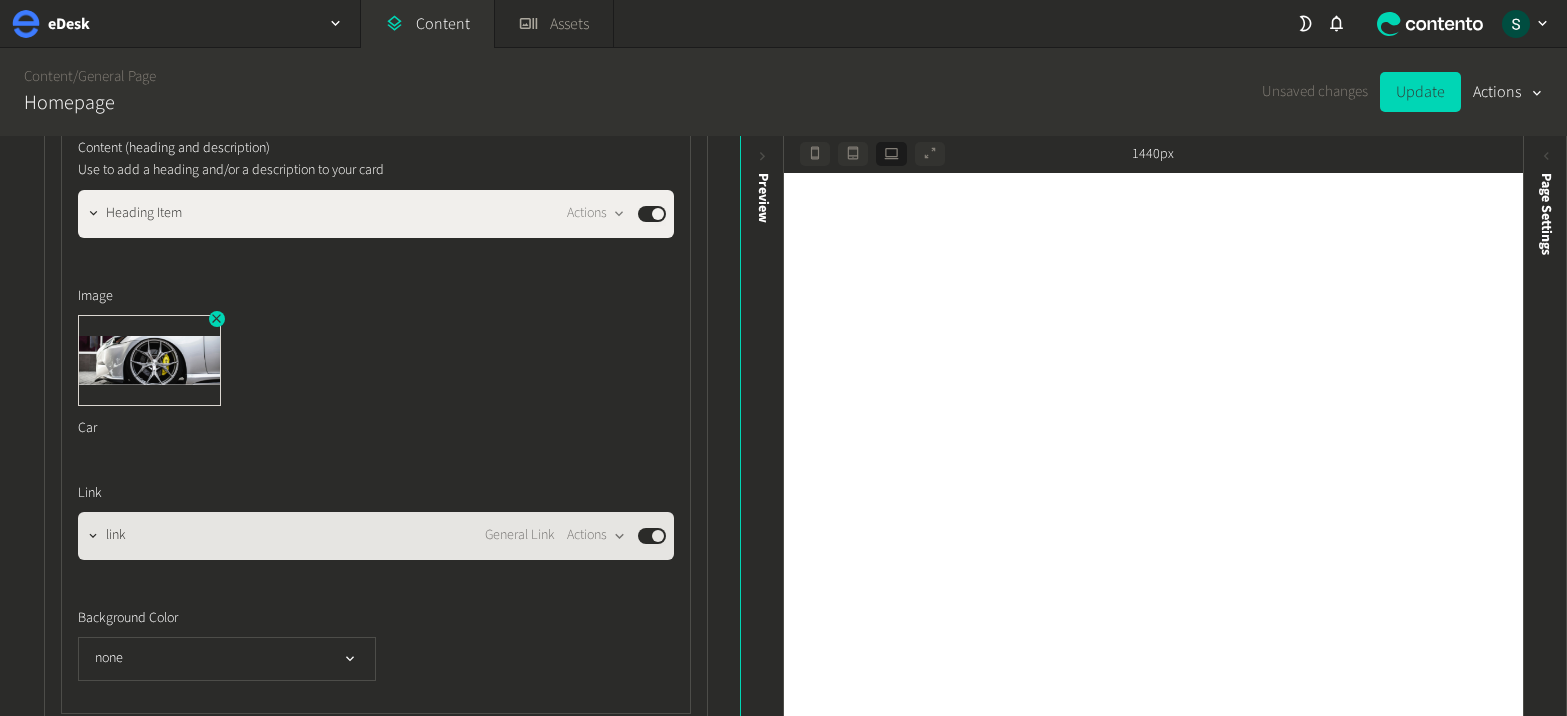scroll, scrollTop: 30152, scrollLeft: 0, axis: vertical 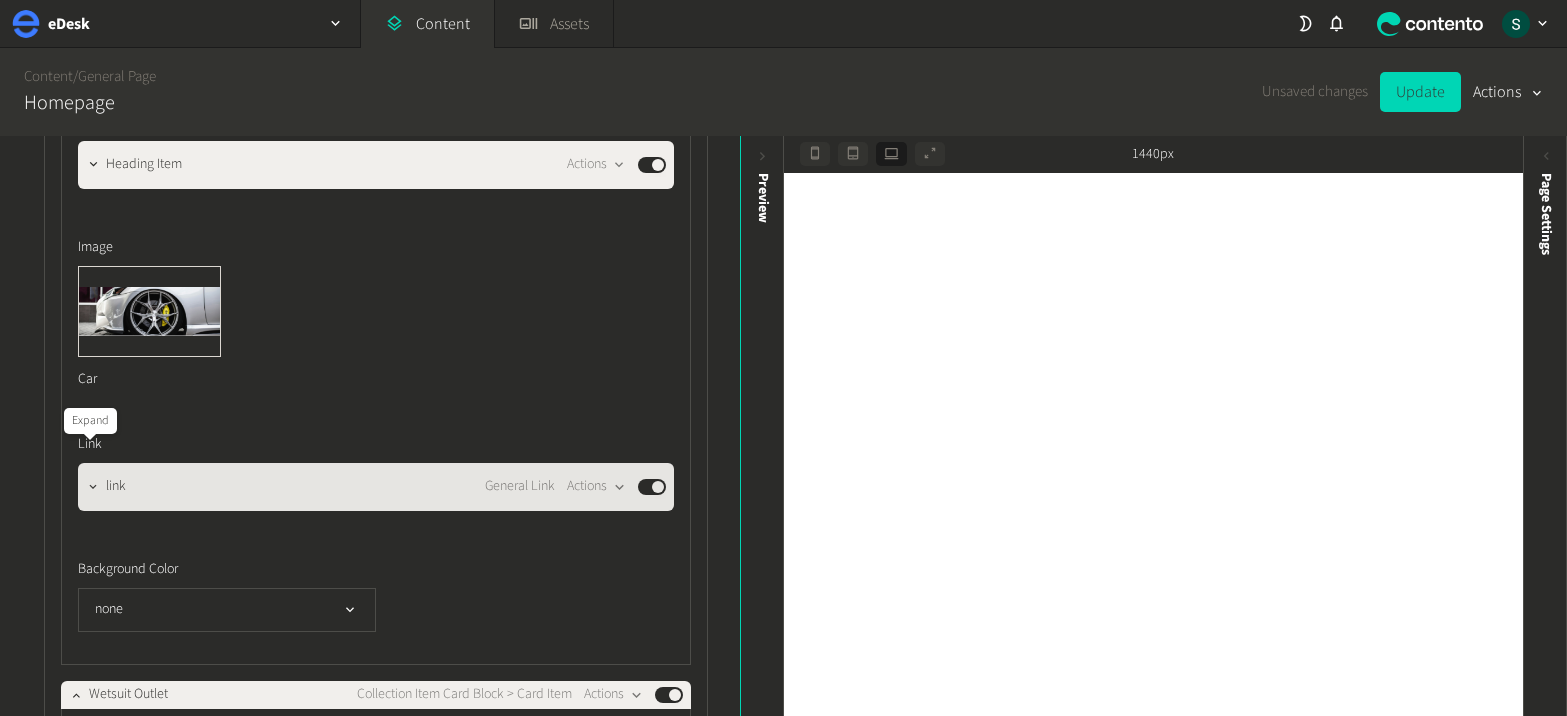 click 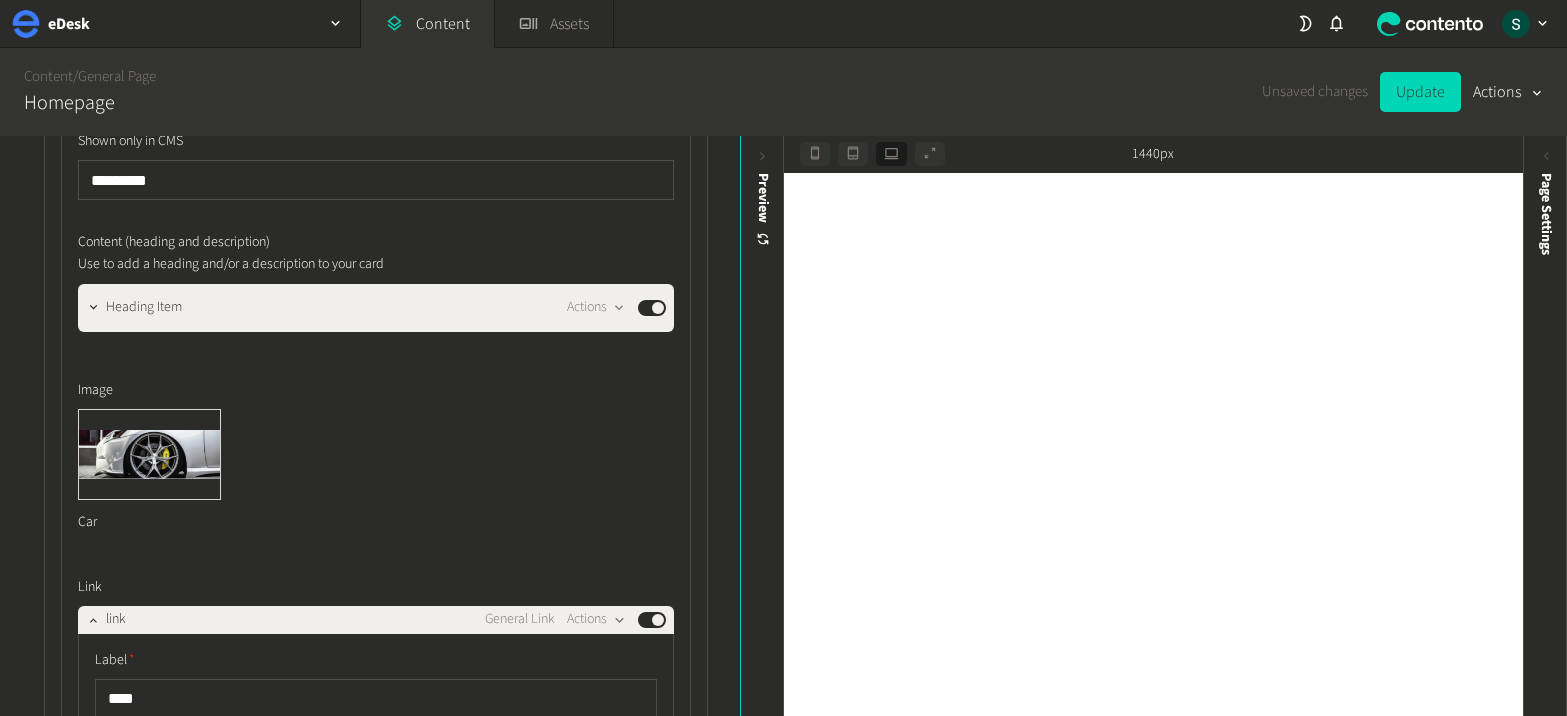 scroll, scrollTop: 30006, scrollLeft: 0, axis: vertical 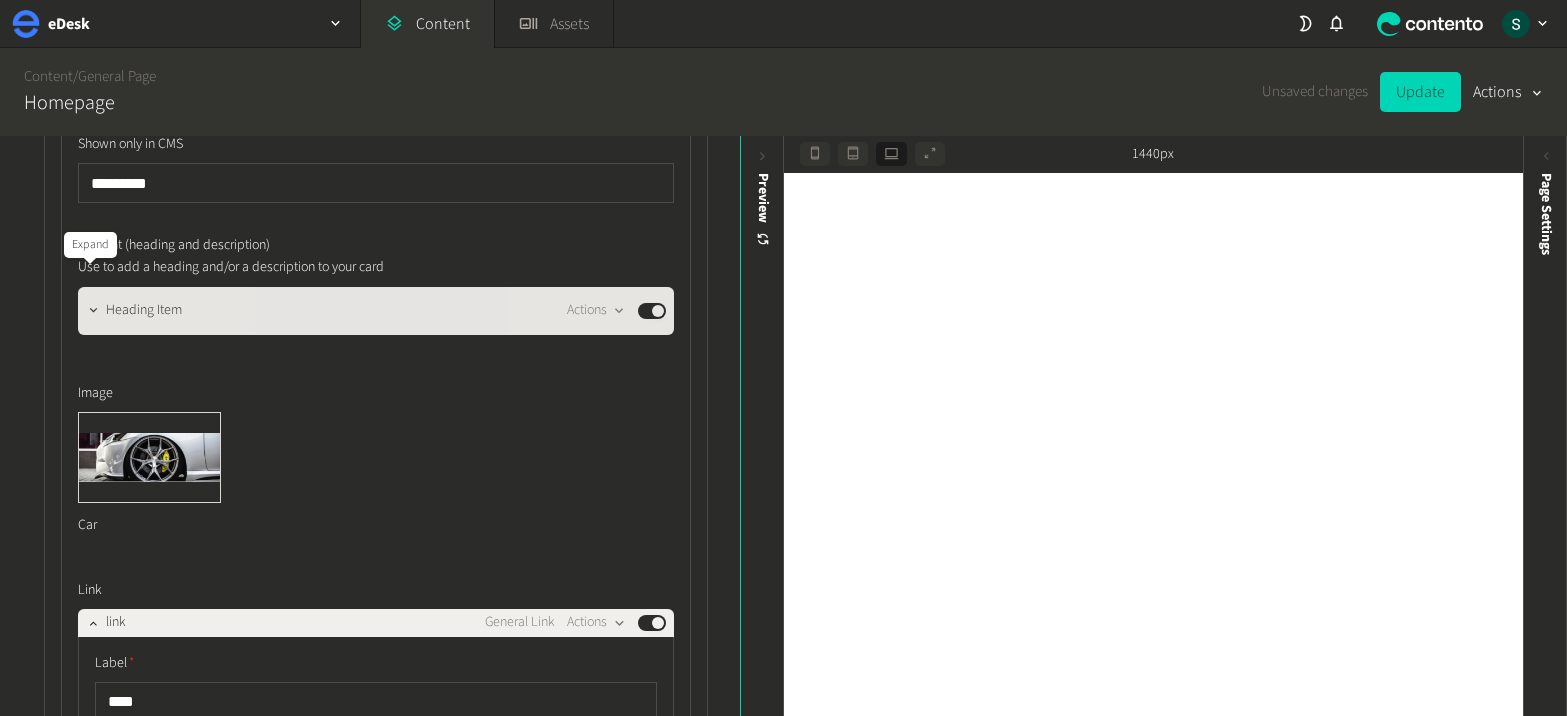 click 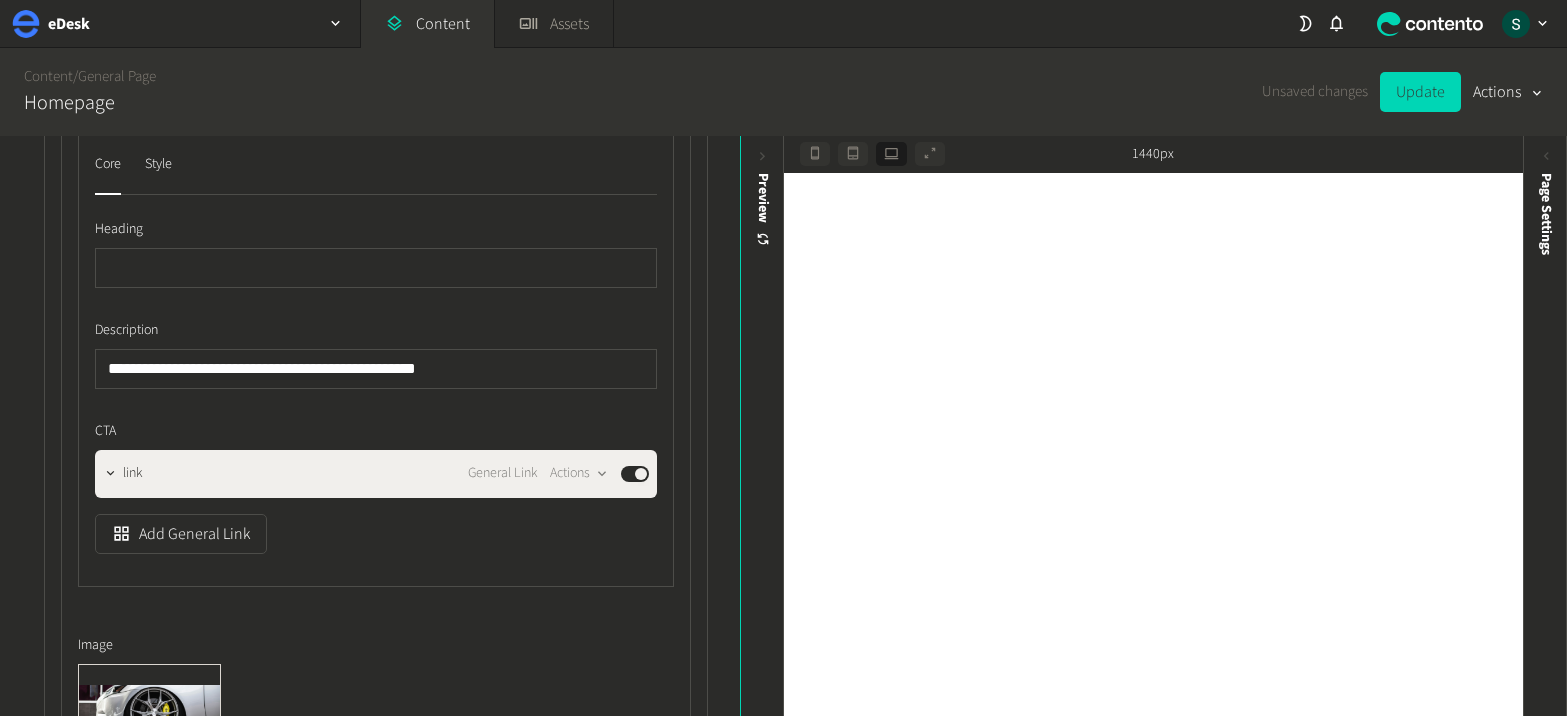 scroll, scrollTop: 30273, scrollLeft: 0, axis: vertical 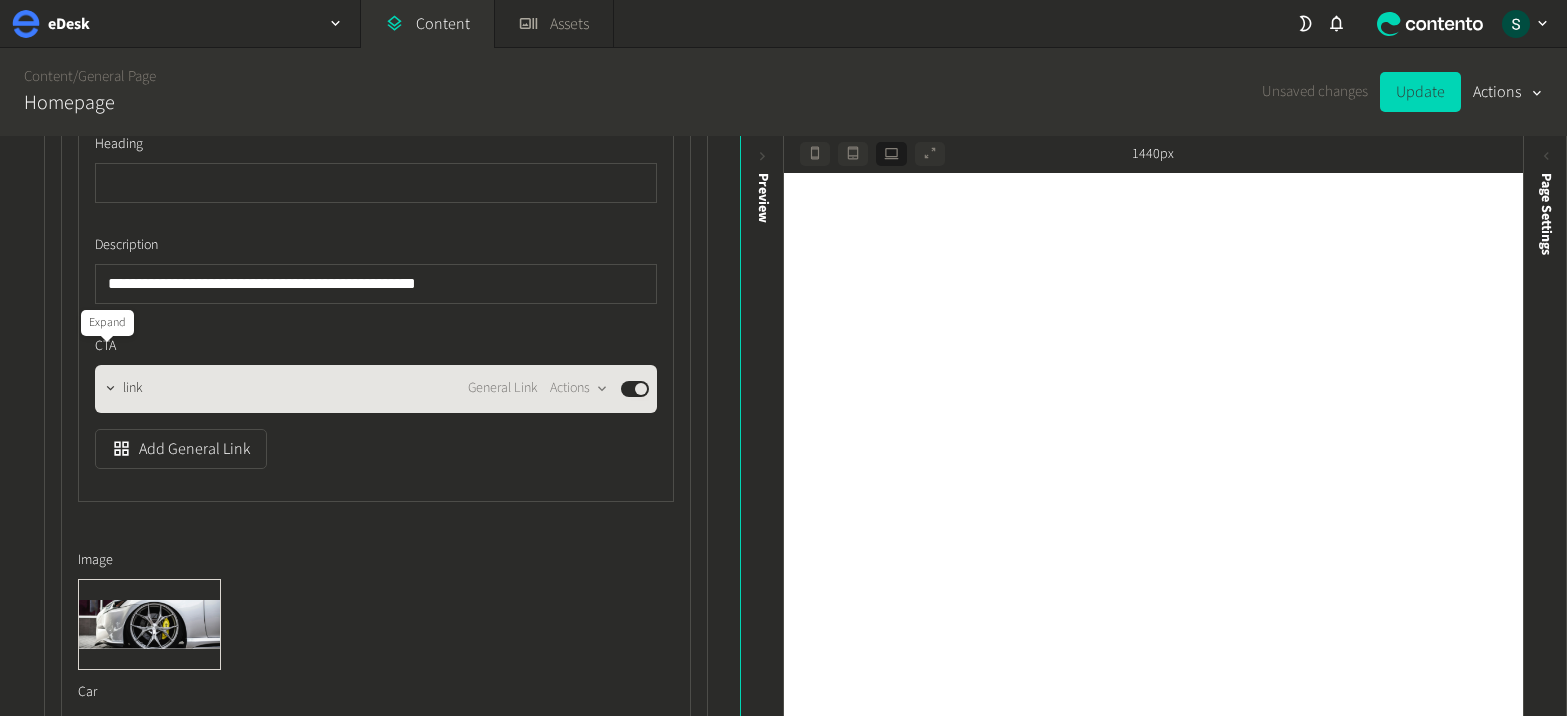 click 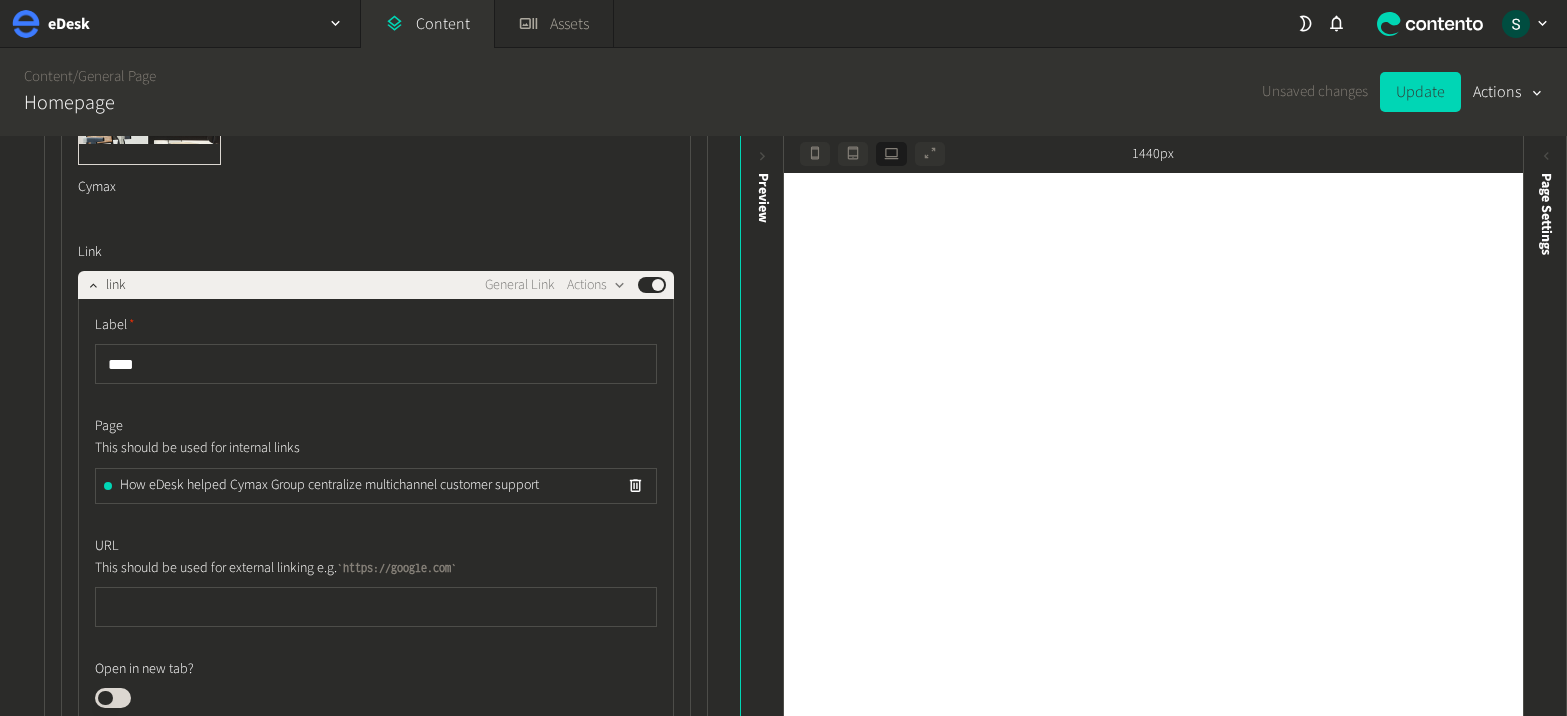scroll, scrollTop: 37114, scrollLeft: 0, axis: vertical 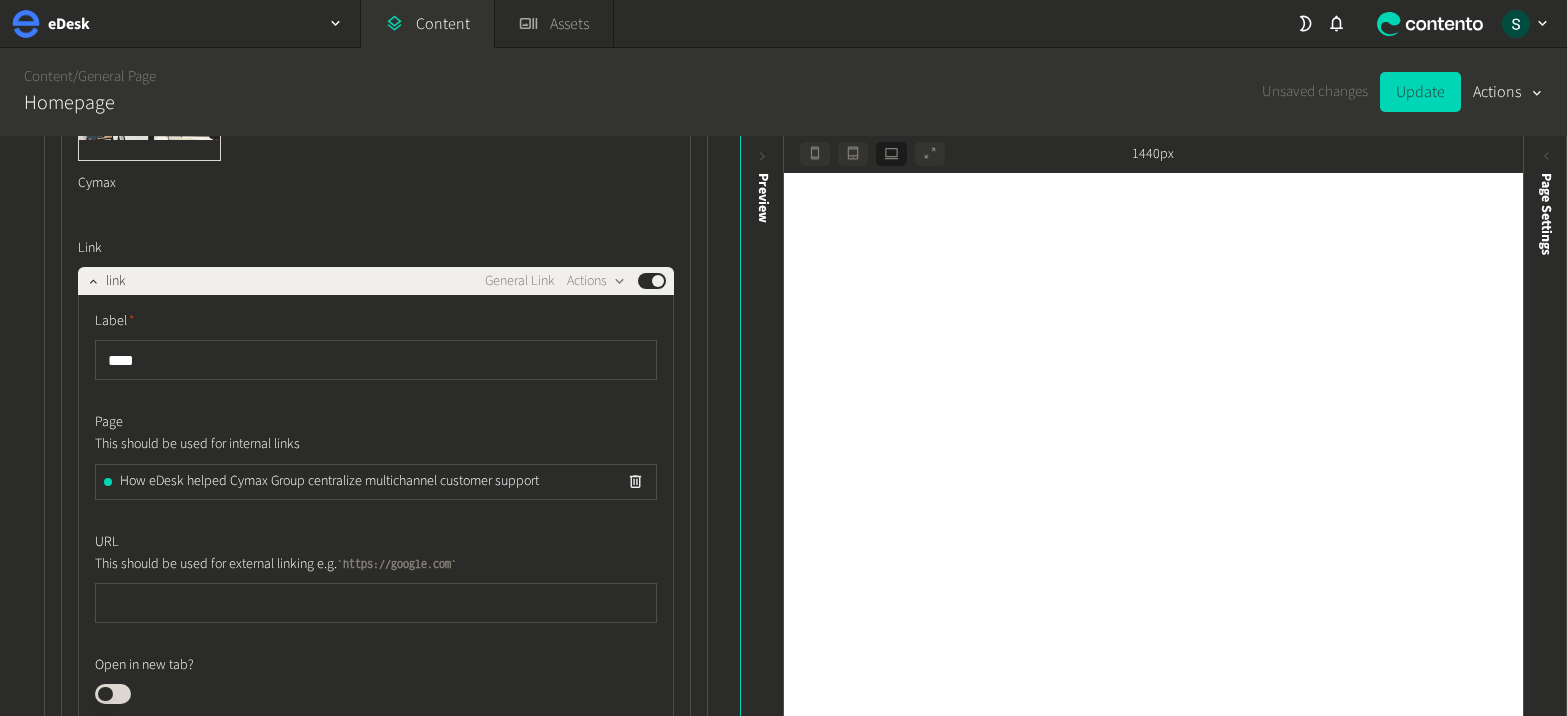 click 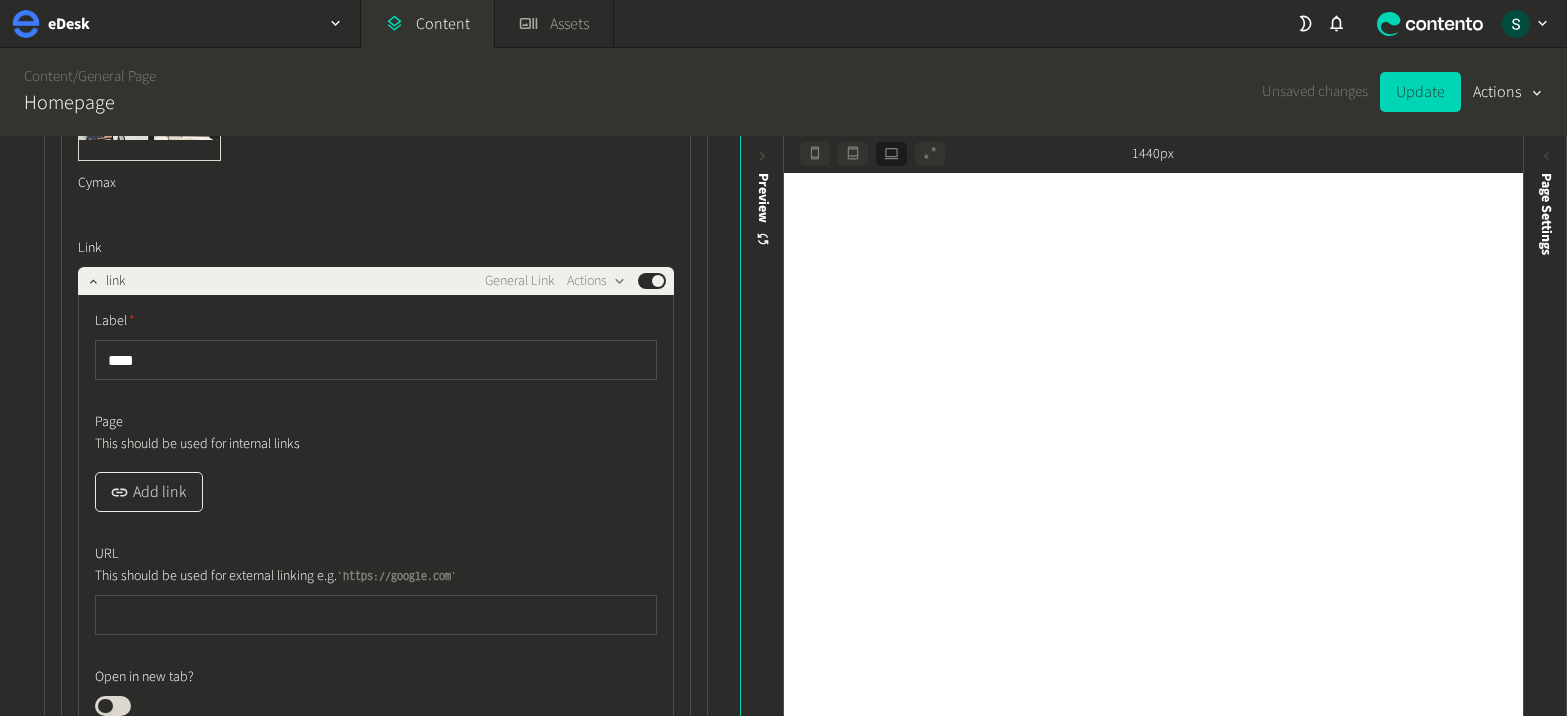 click on "Add link" 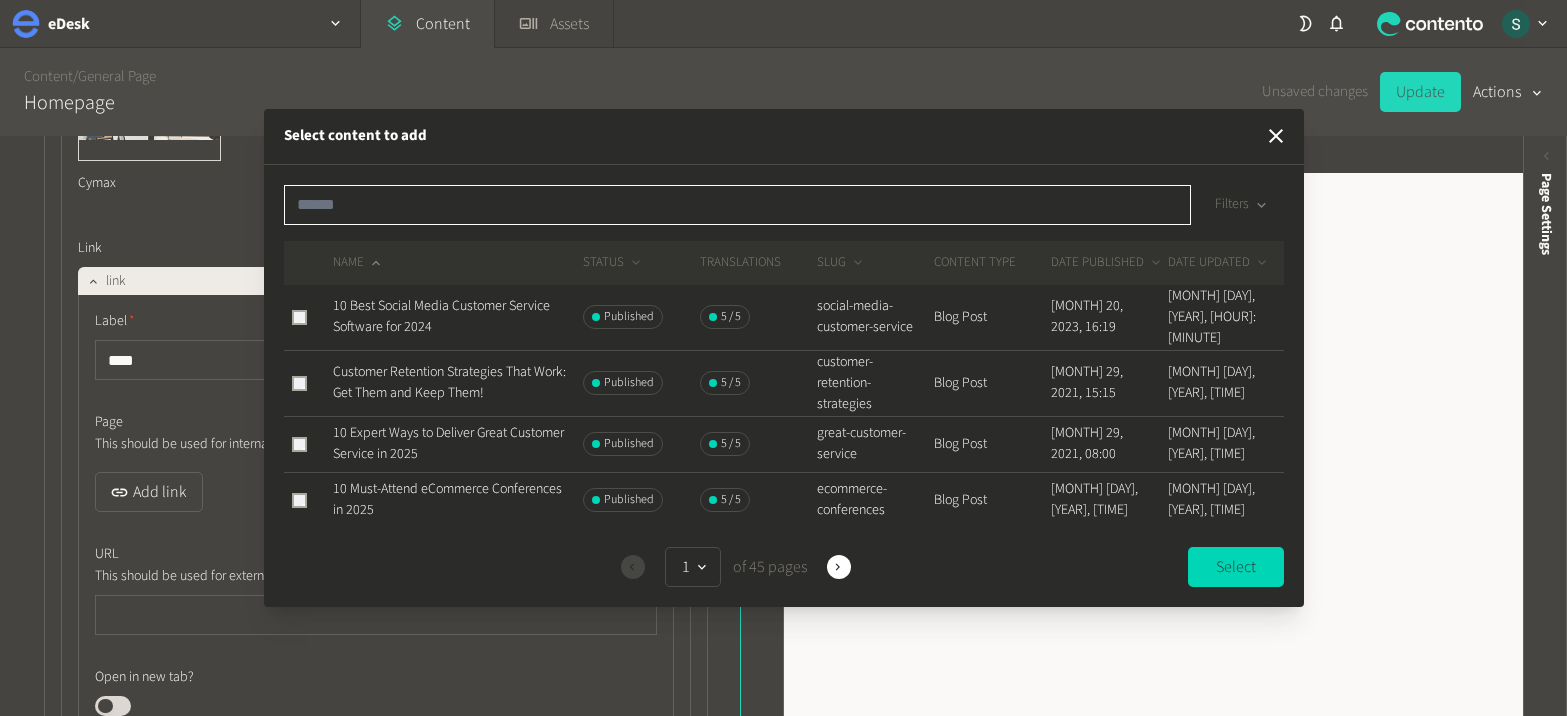 click at bounding box center [737, 205] 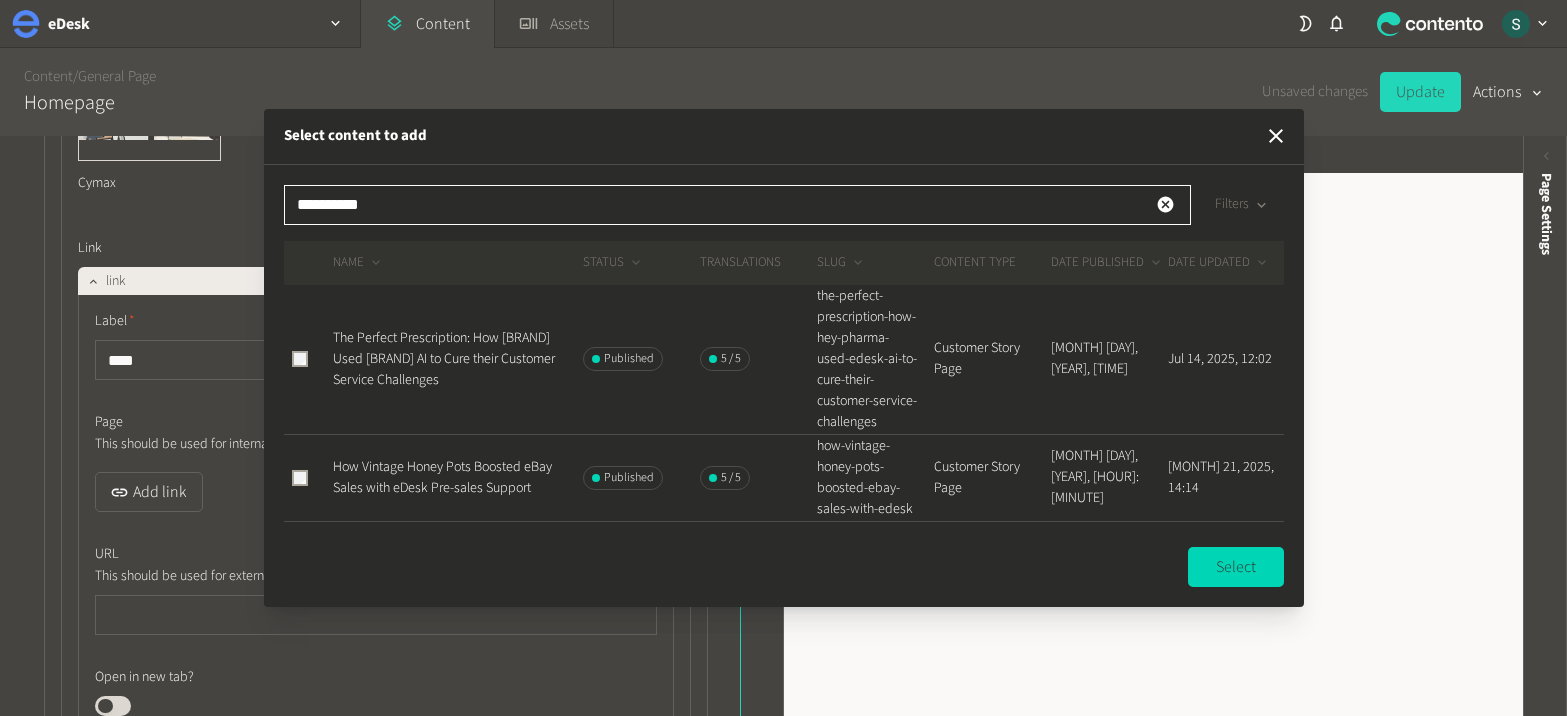 type on "**********" 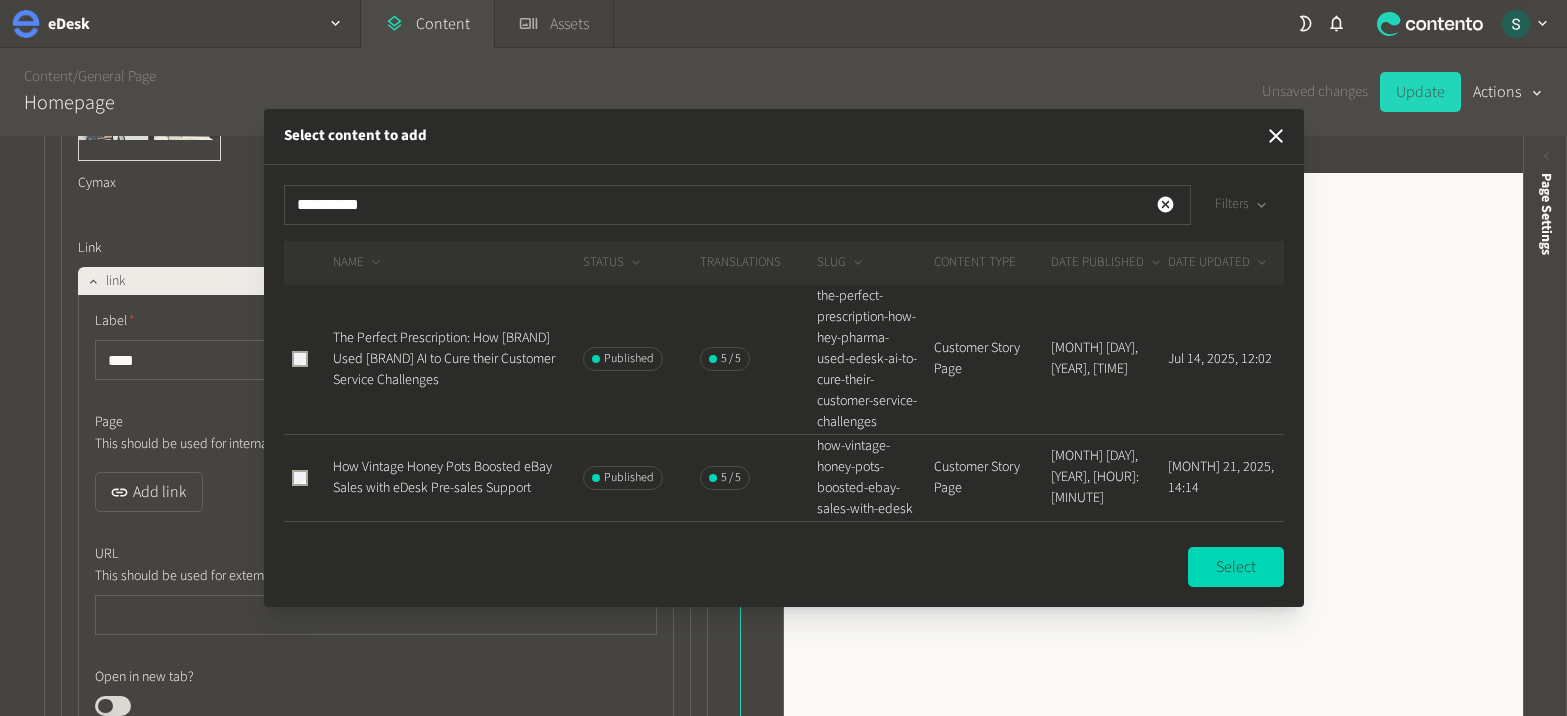 click on "The Perfect Prescription: How [BRAND] Used [BRAND] AI to Cure their Customer Service Challenges" 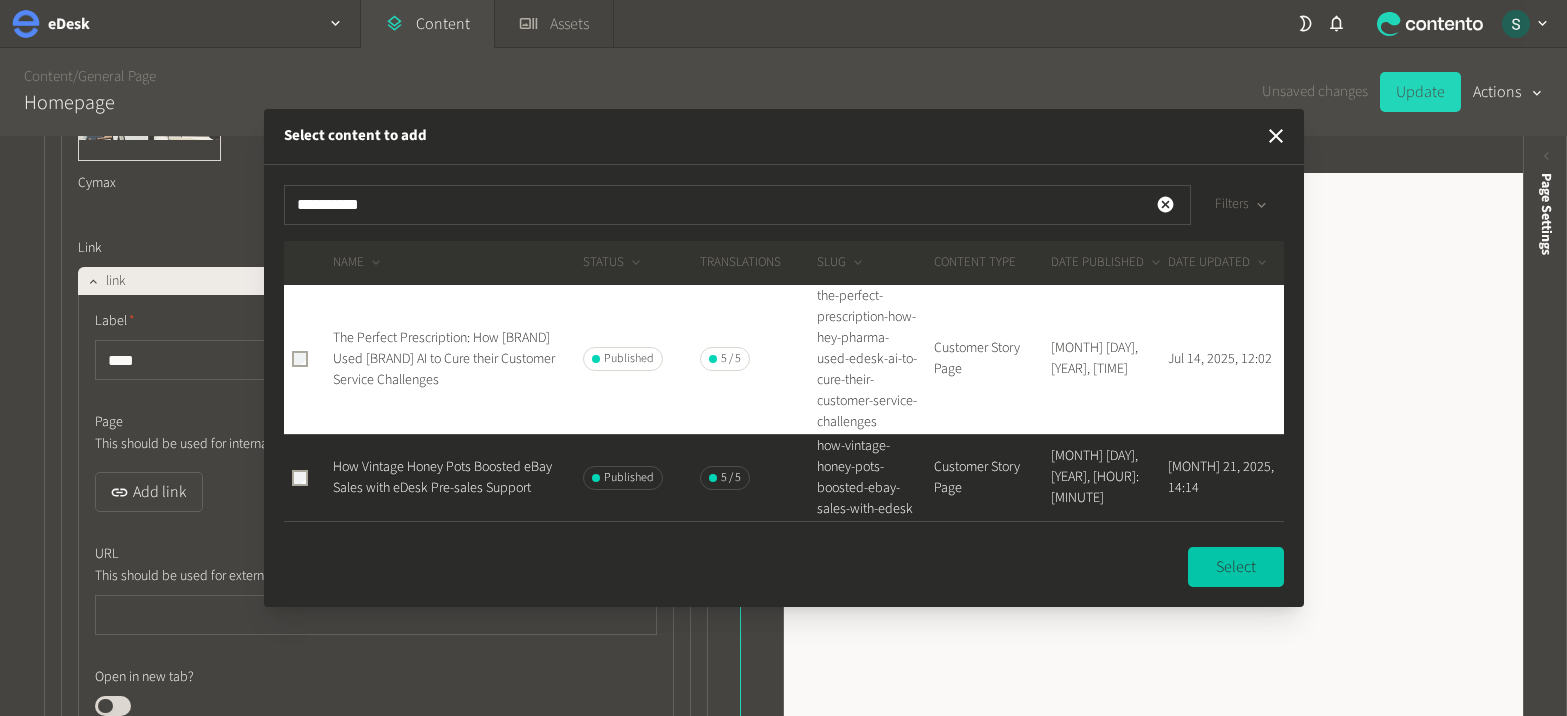 click on "Select" at bounding box center (1236, 567) 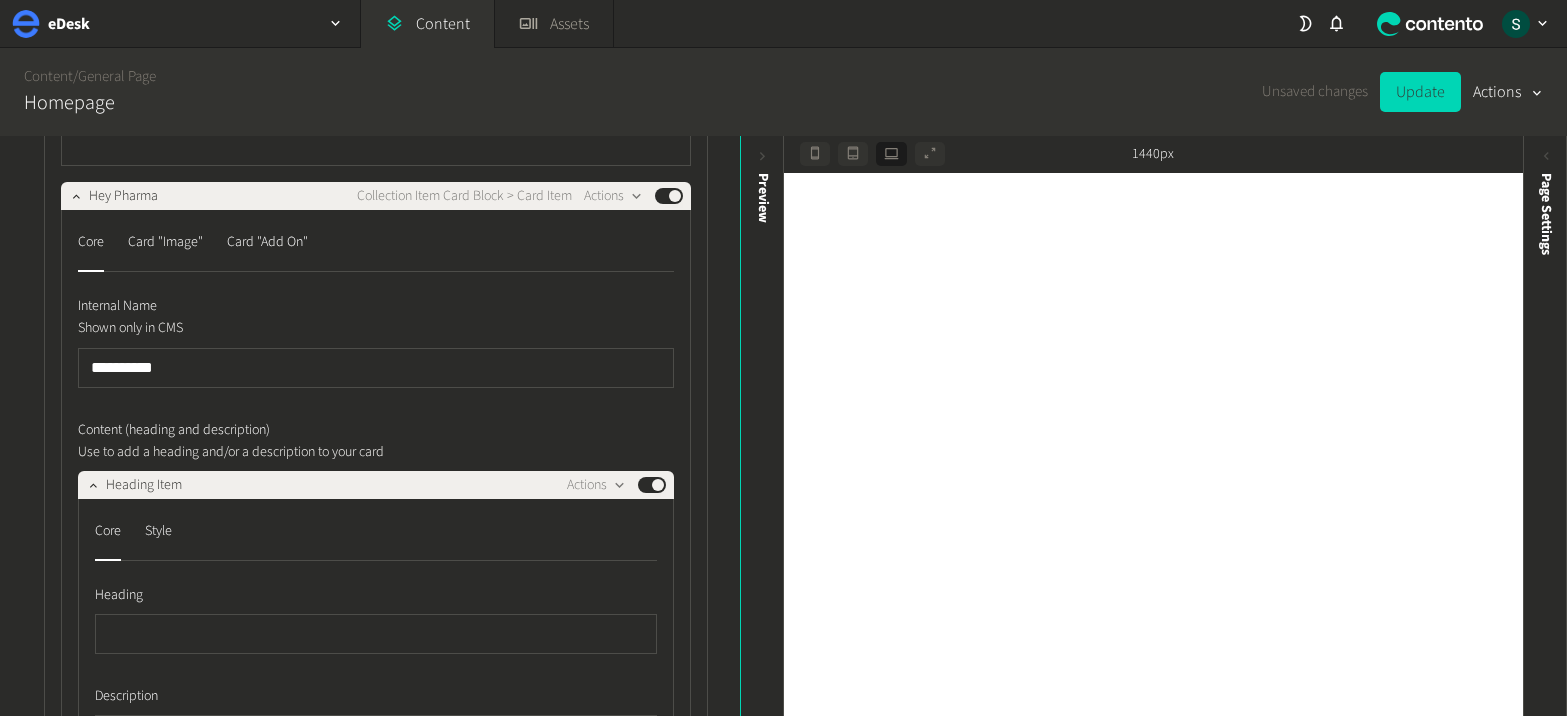 scroll, scrollTop: 35700, scrollLeft: 0, axis: vertical 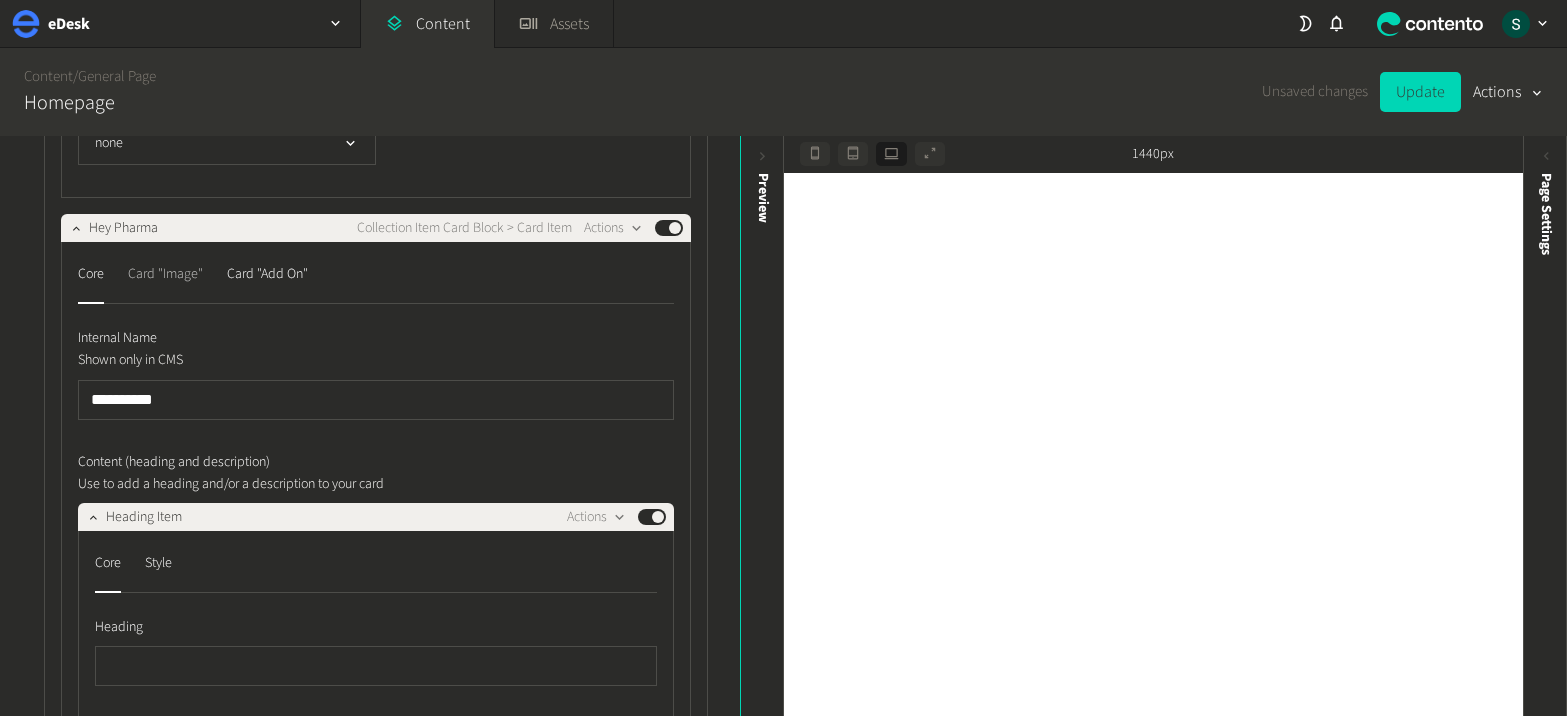 click on "Card "Image"" 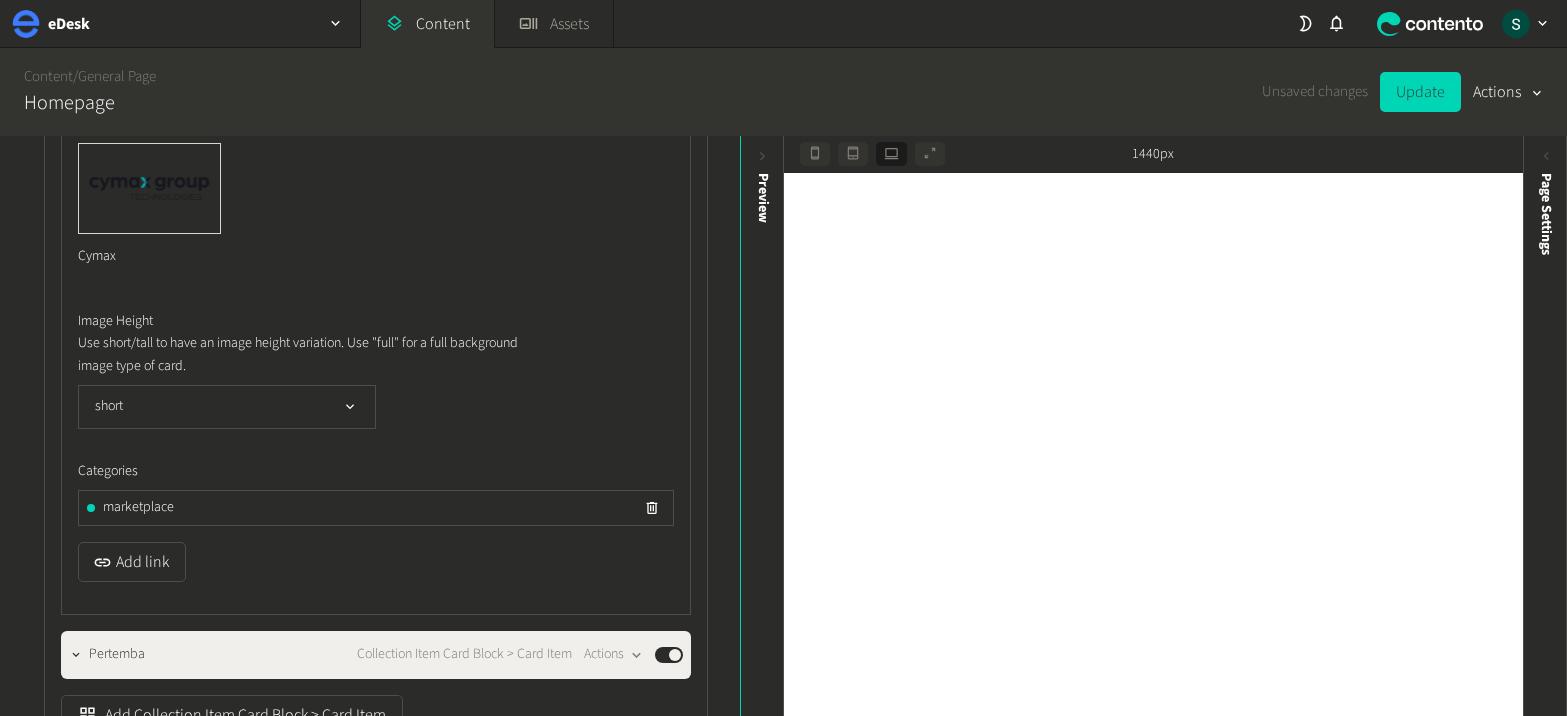scroll, scrollTop: 35941, scrollLeft: 0, axis: vertical 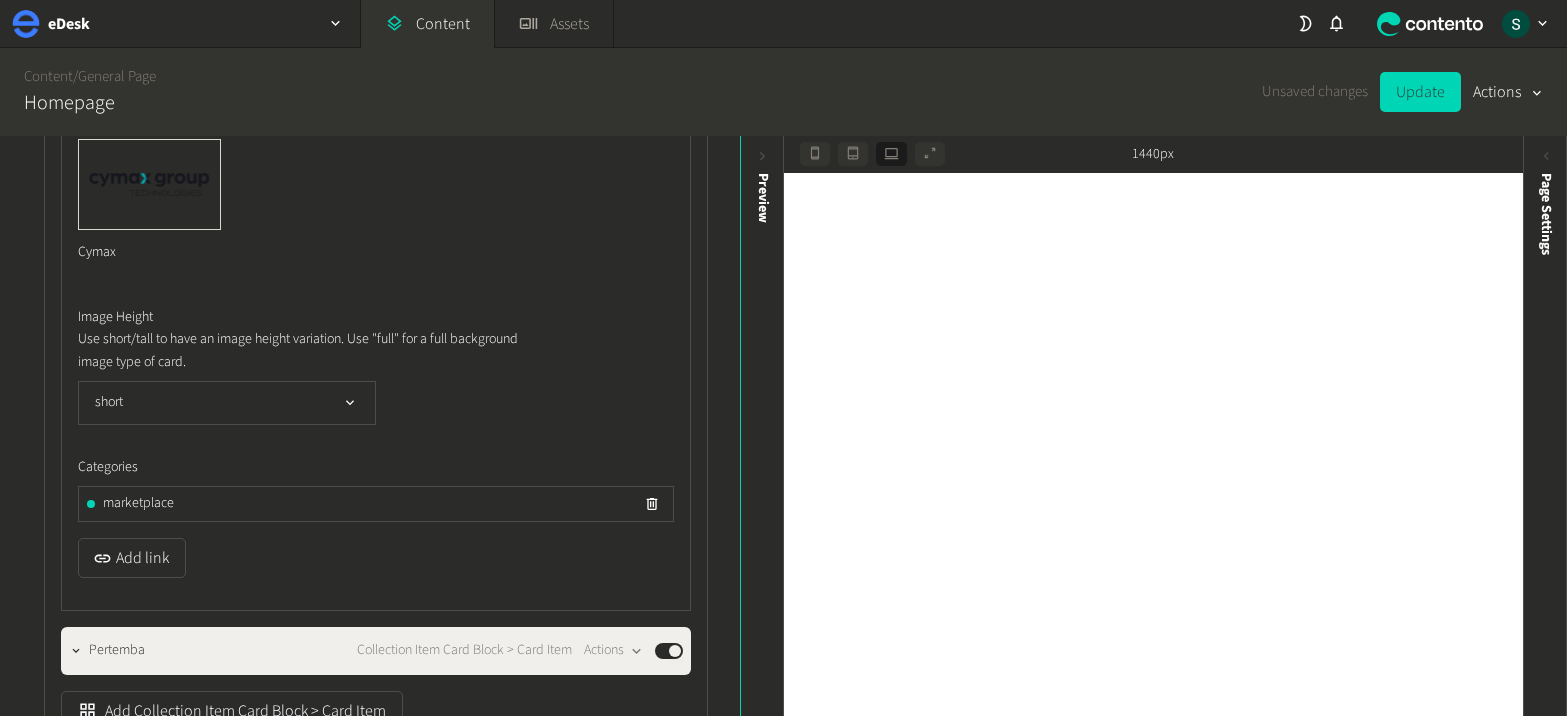 click on "marketplace" 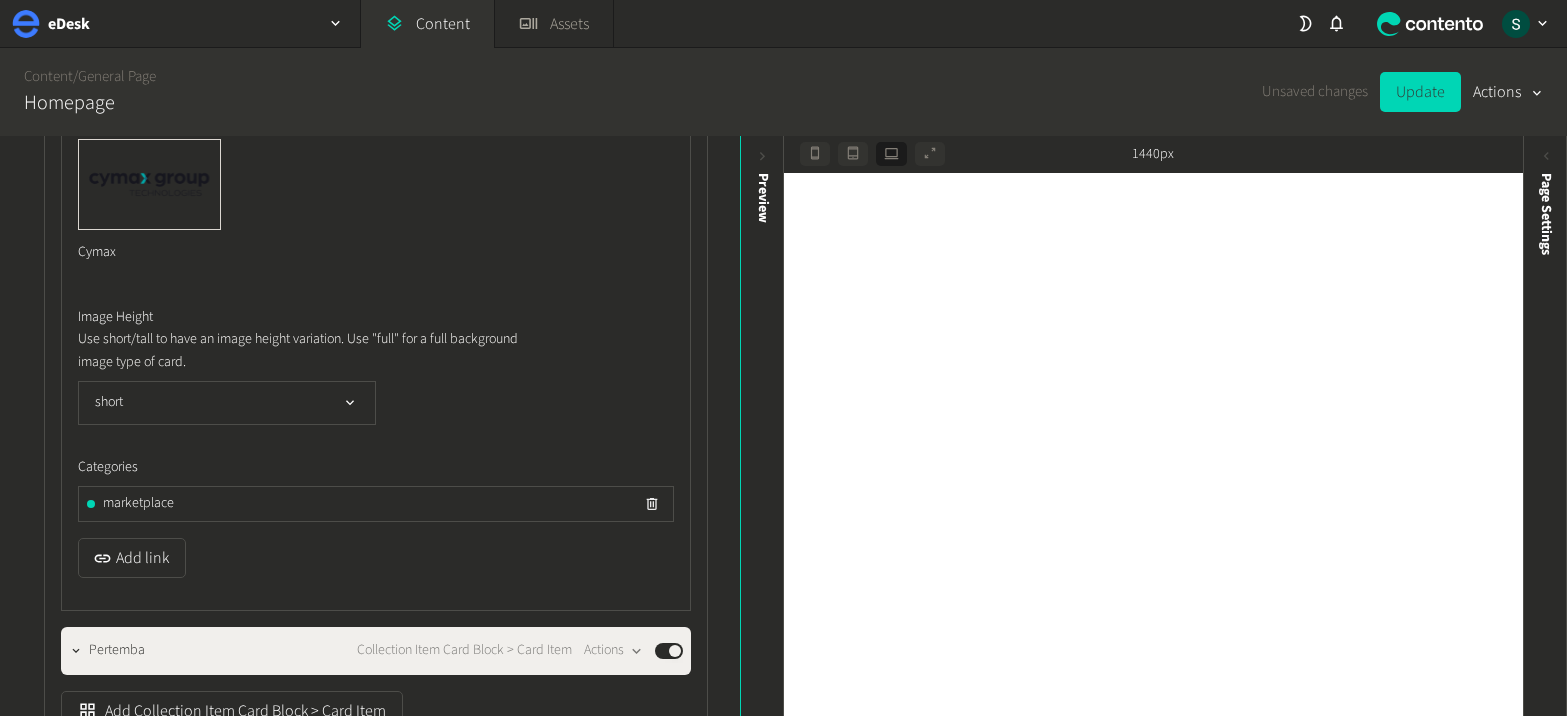 click 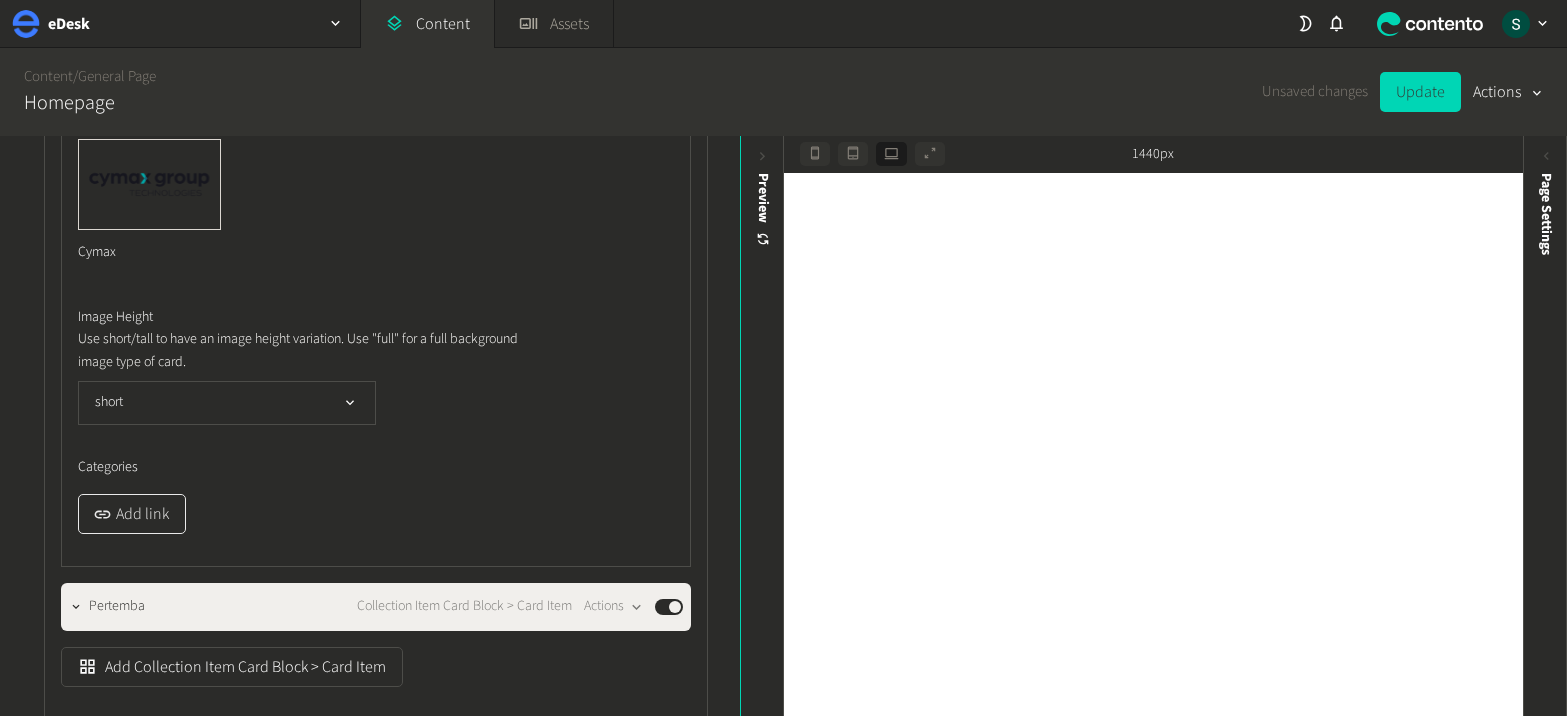 click on "Add link" 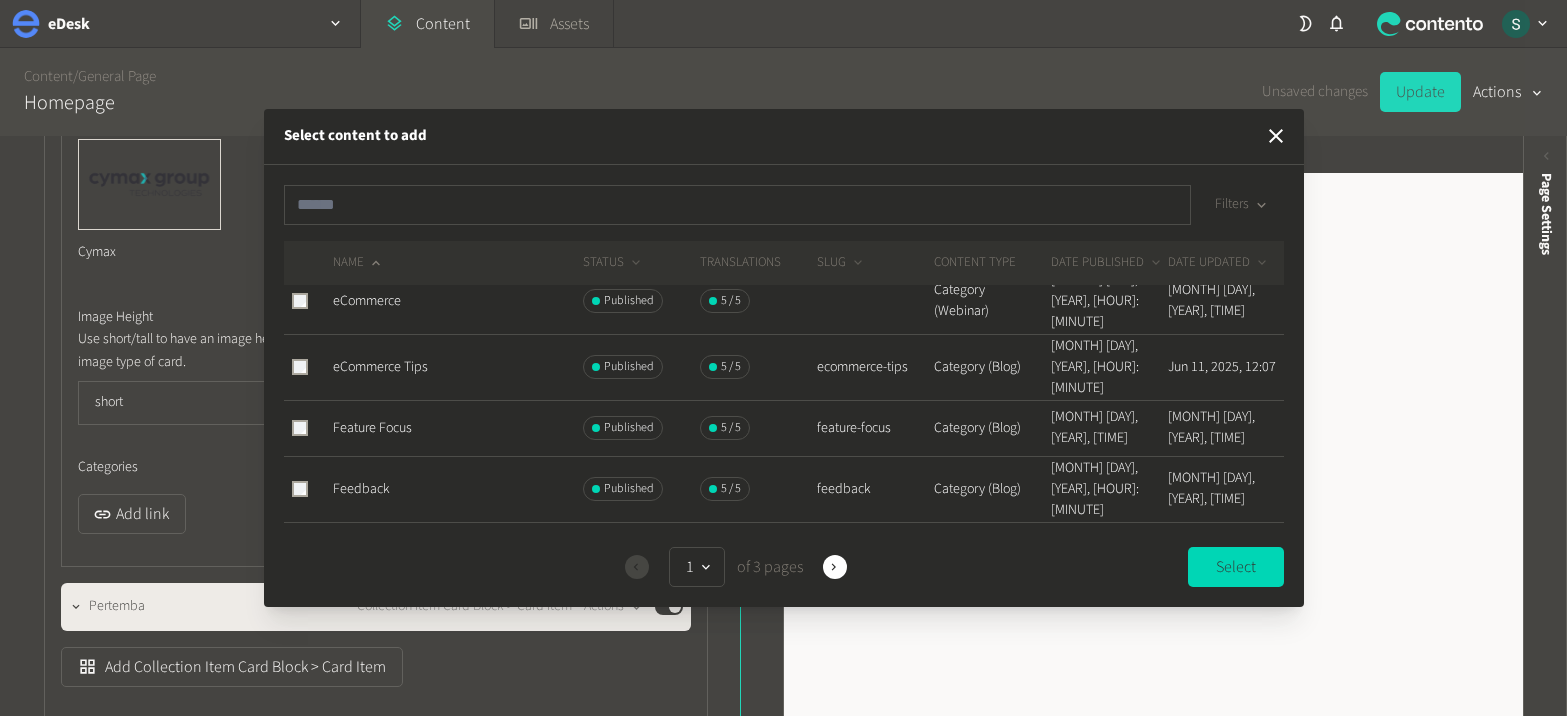 scroll, scrollTop: 0, scrollLeft: 0, axis: both 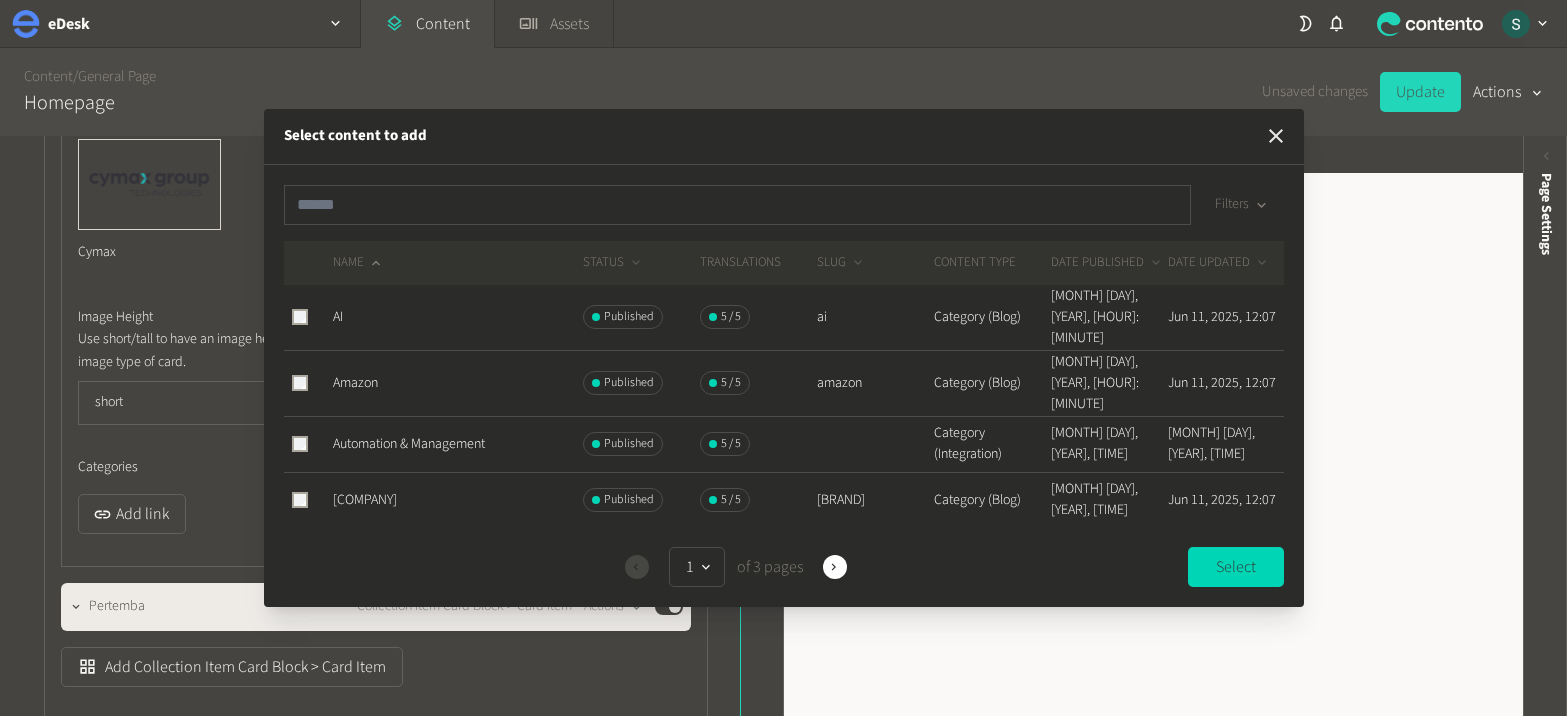 click 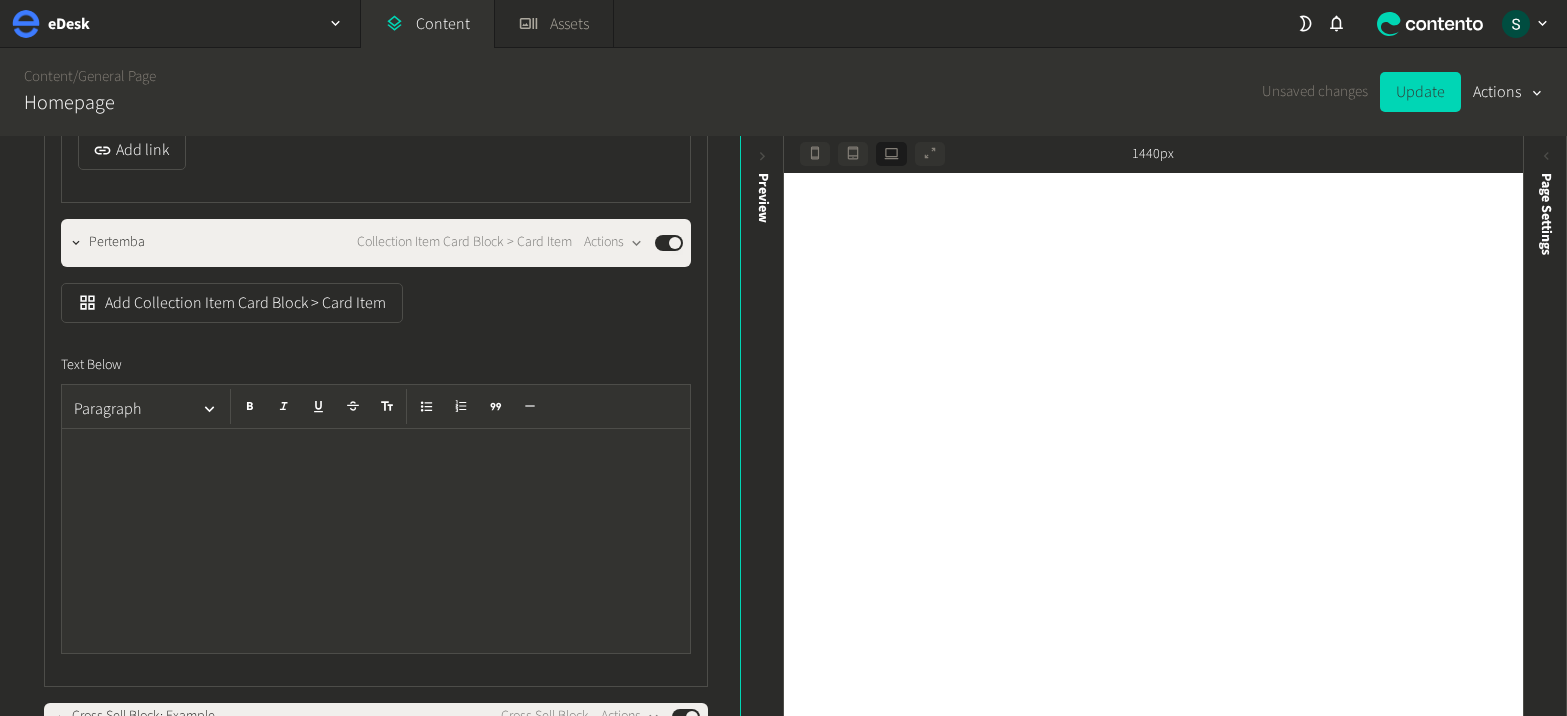 scroll, scrollTop: 36275, scrollLeft: 0, axis: vertical 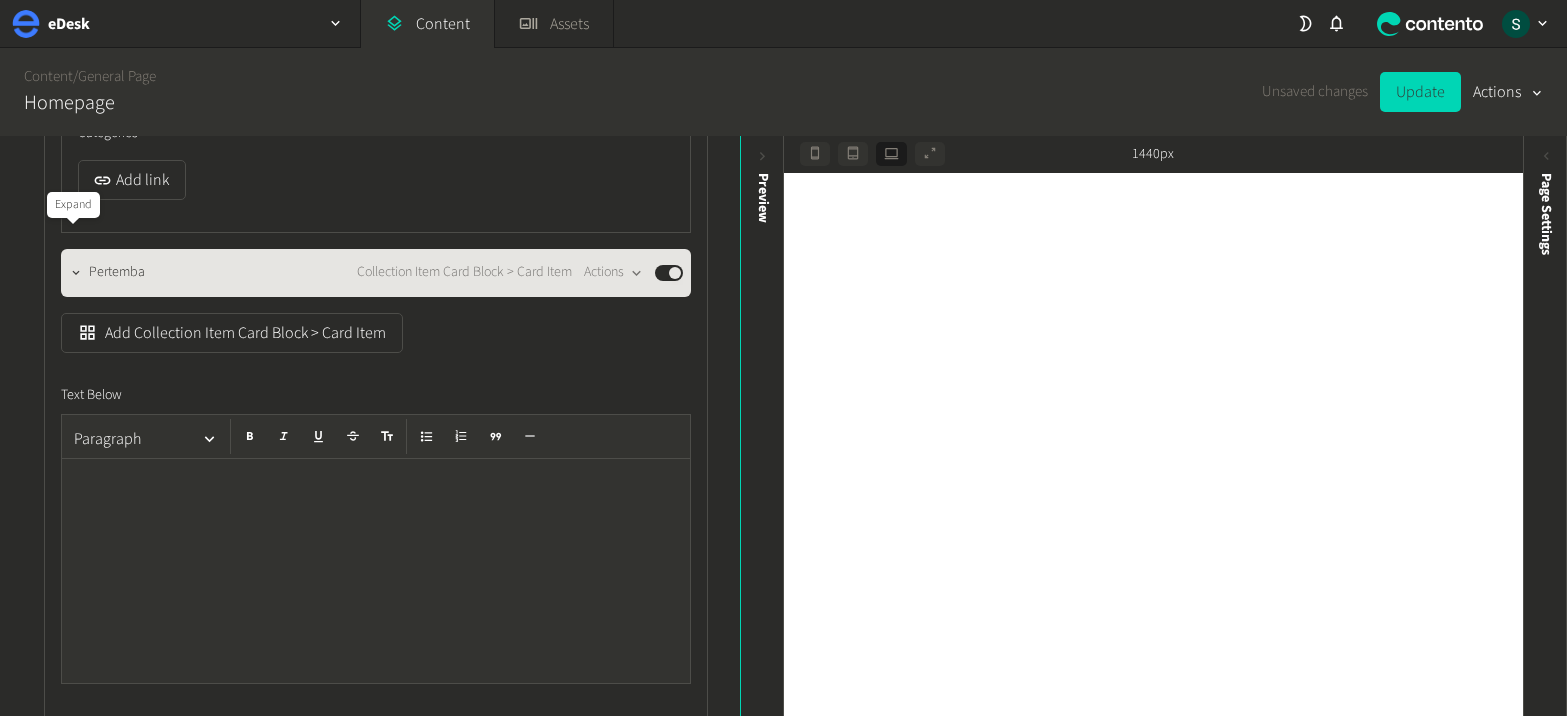click 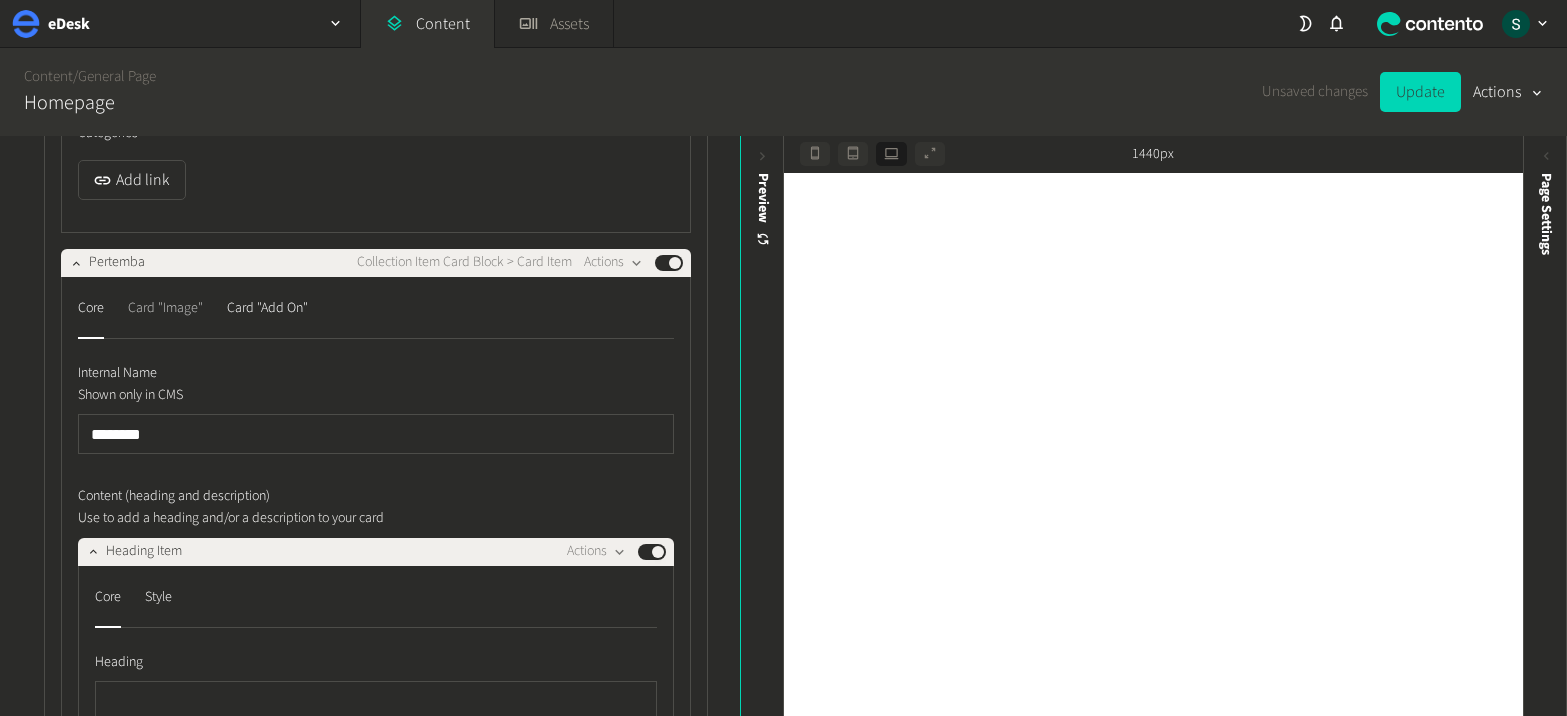 click on "Card "Image"" 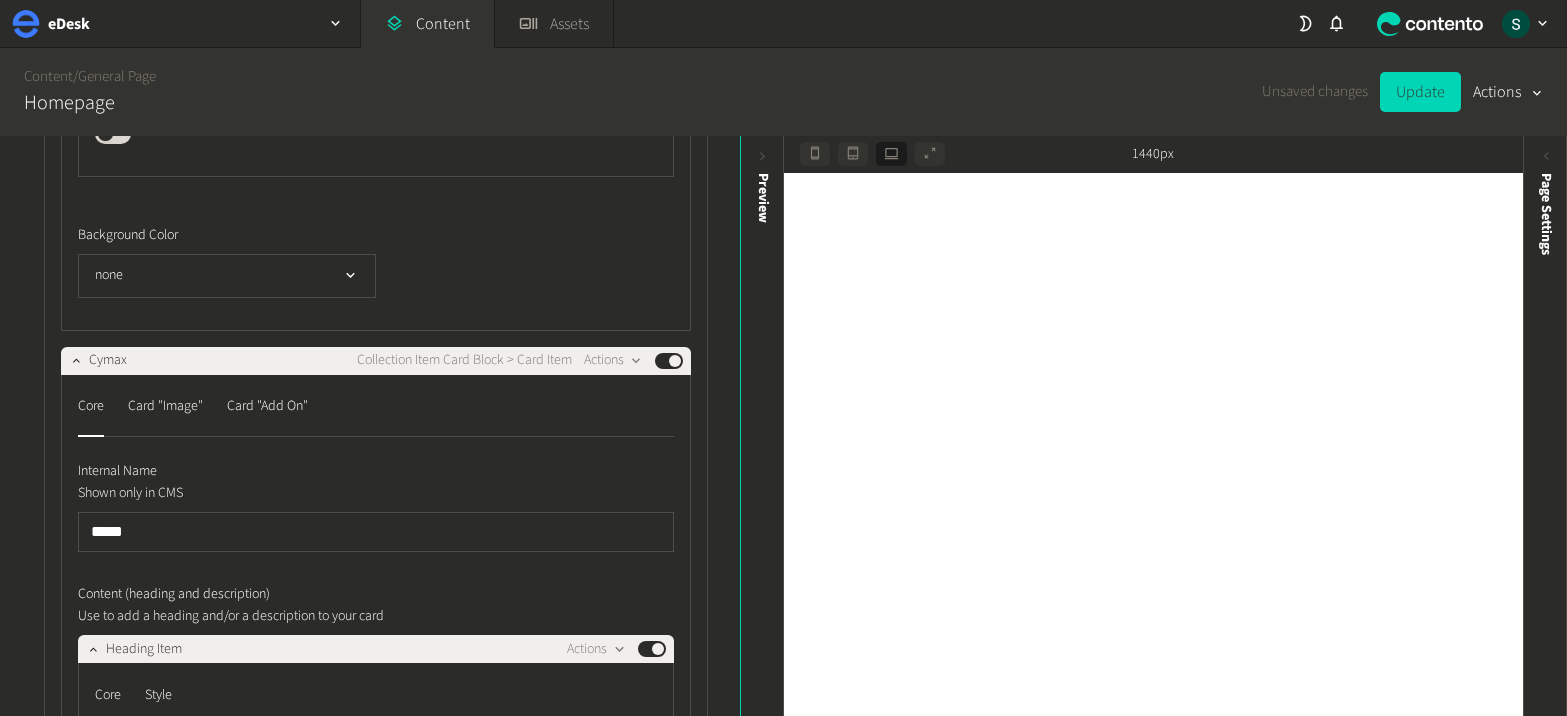 scroll, scrollTop: 33423, scrollLeft: 0, axis: vertical 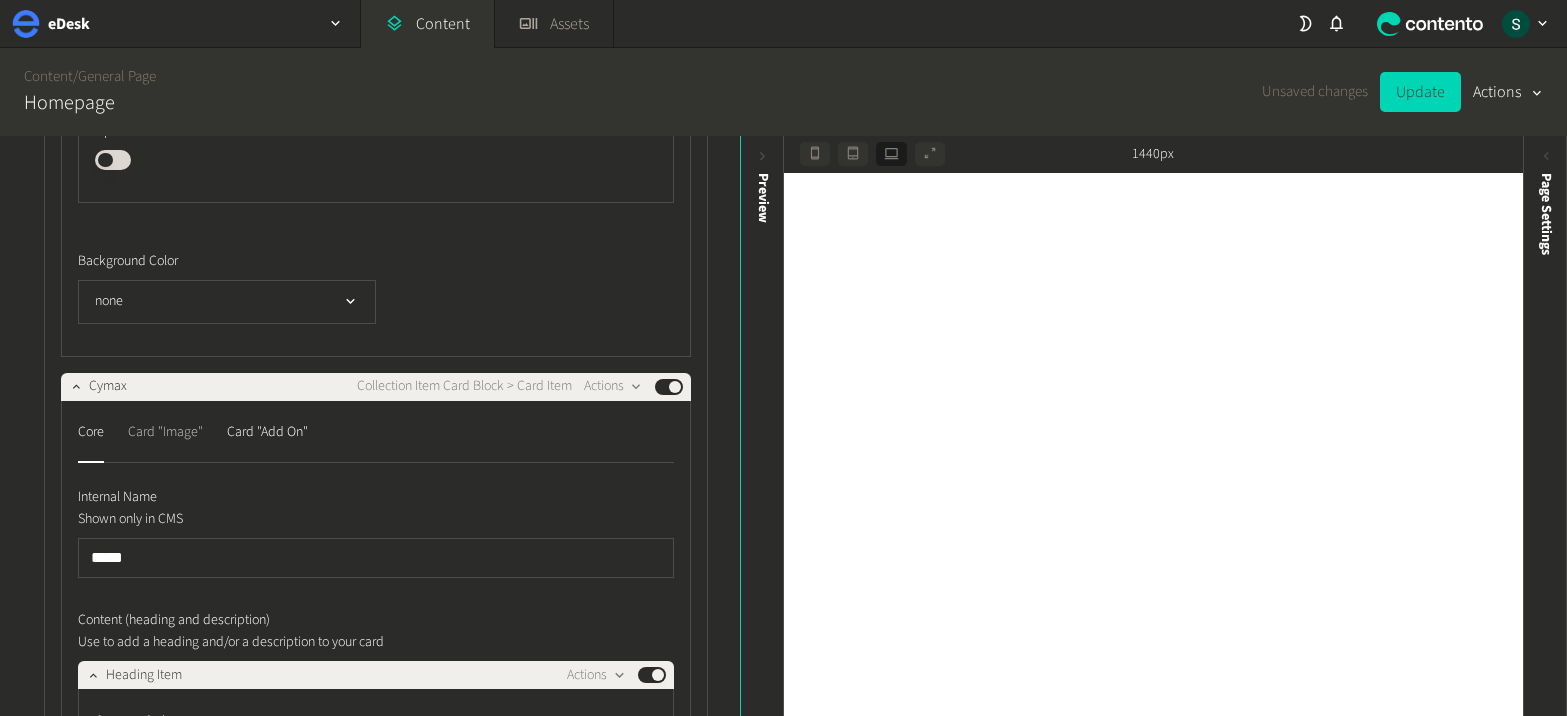 click on "Card "Image"" 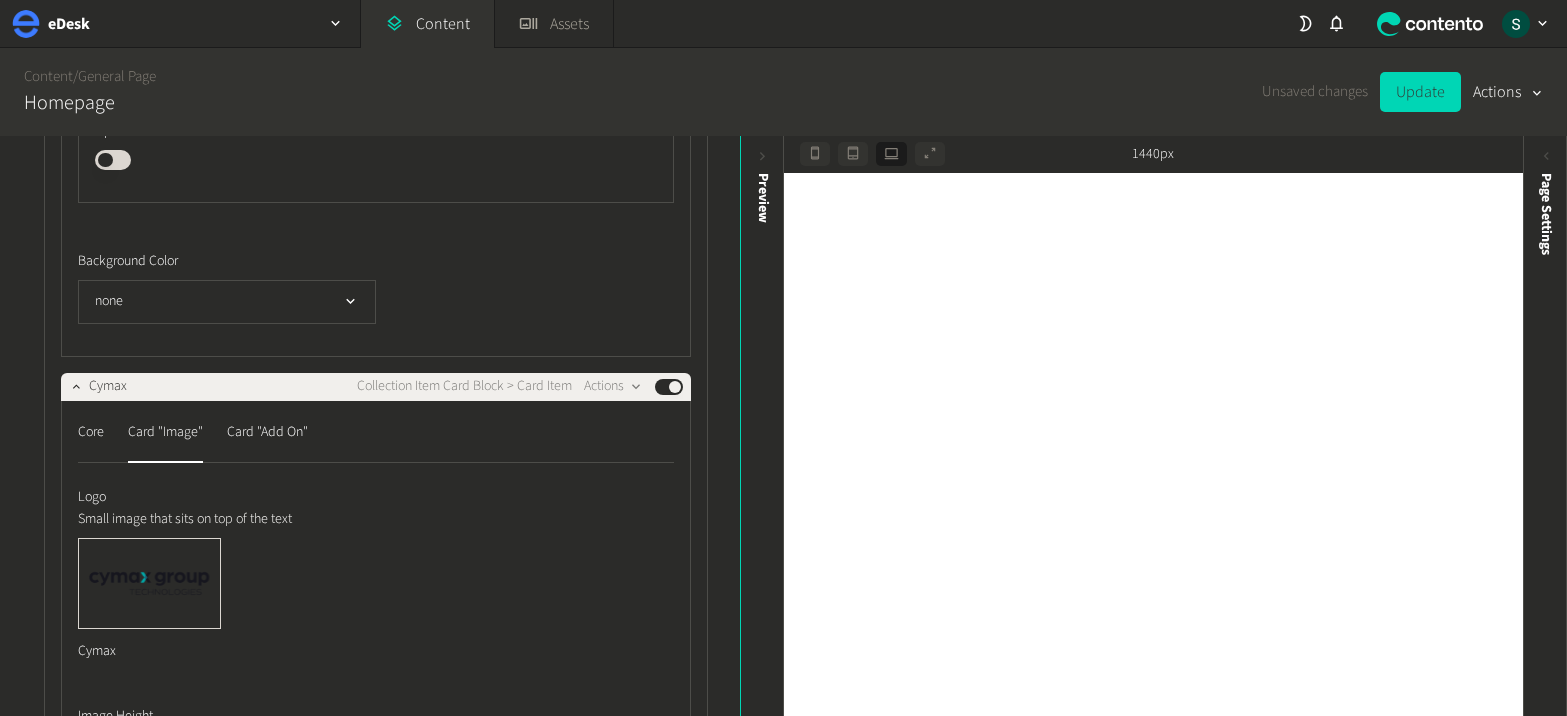 click on "Core Card "Image" Card "Add On"" 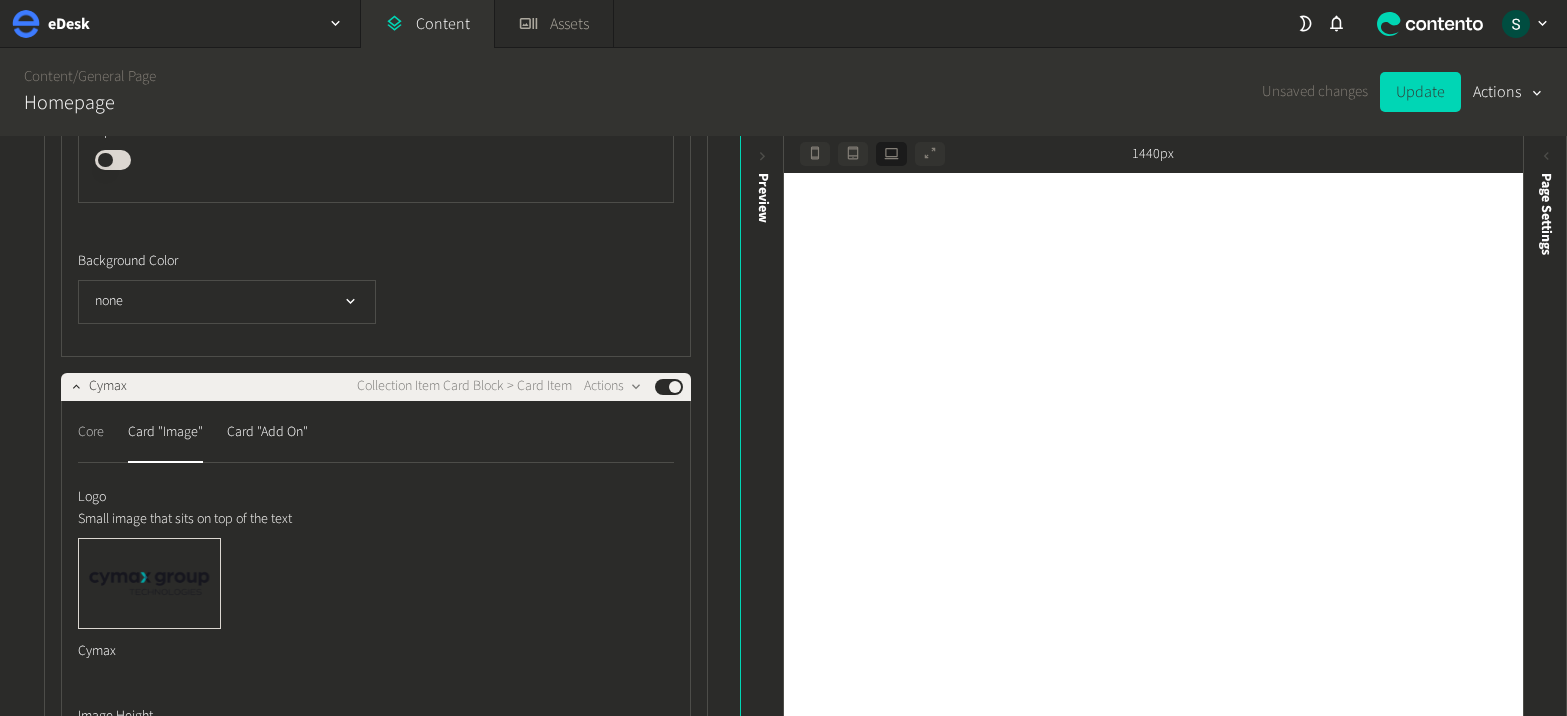 click on "Core" 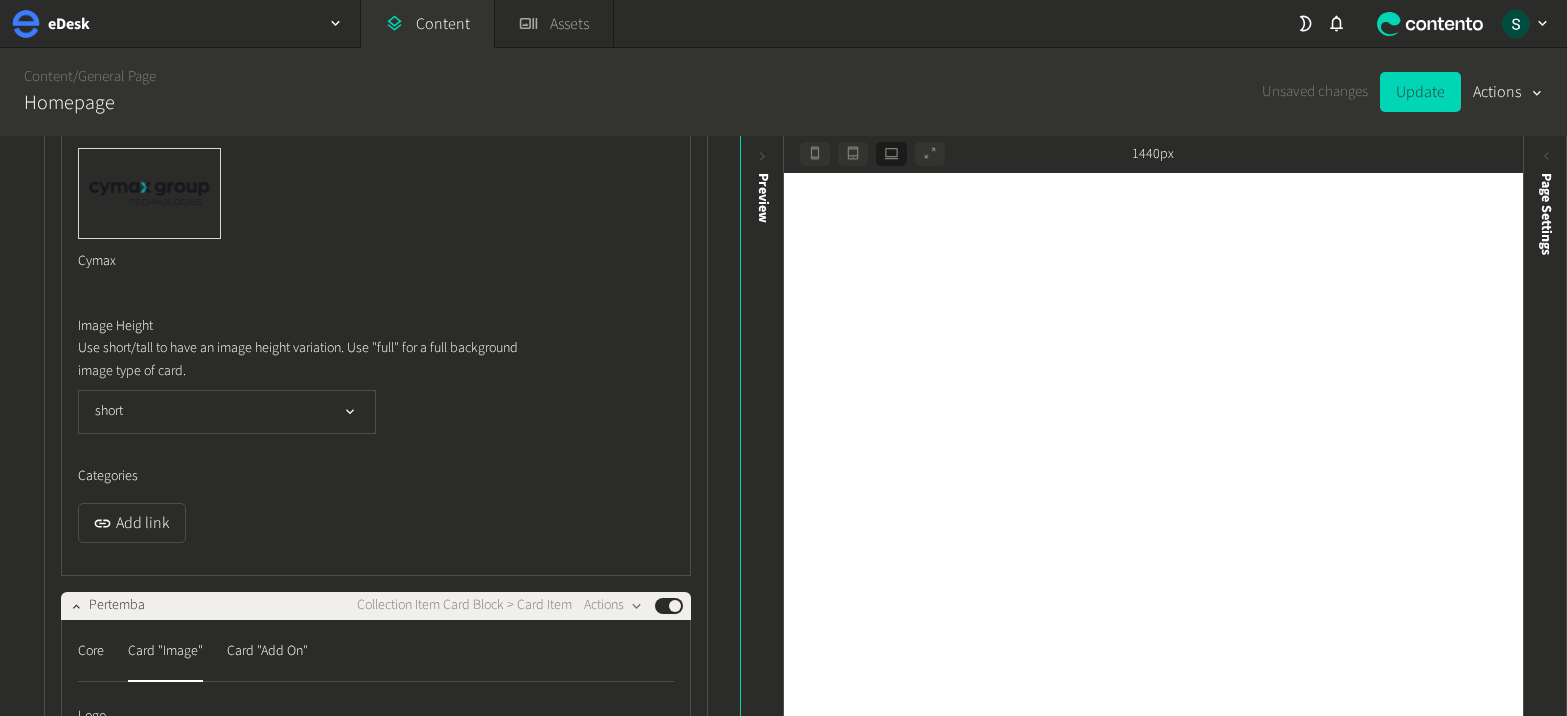 scroll, scrollTop: 35941, scrollLeft: 0, axis: vertical 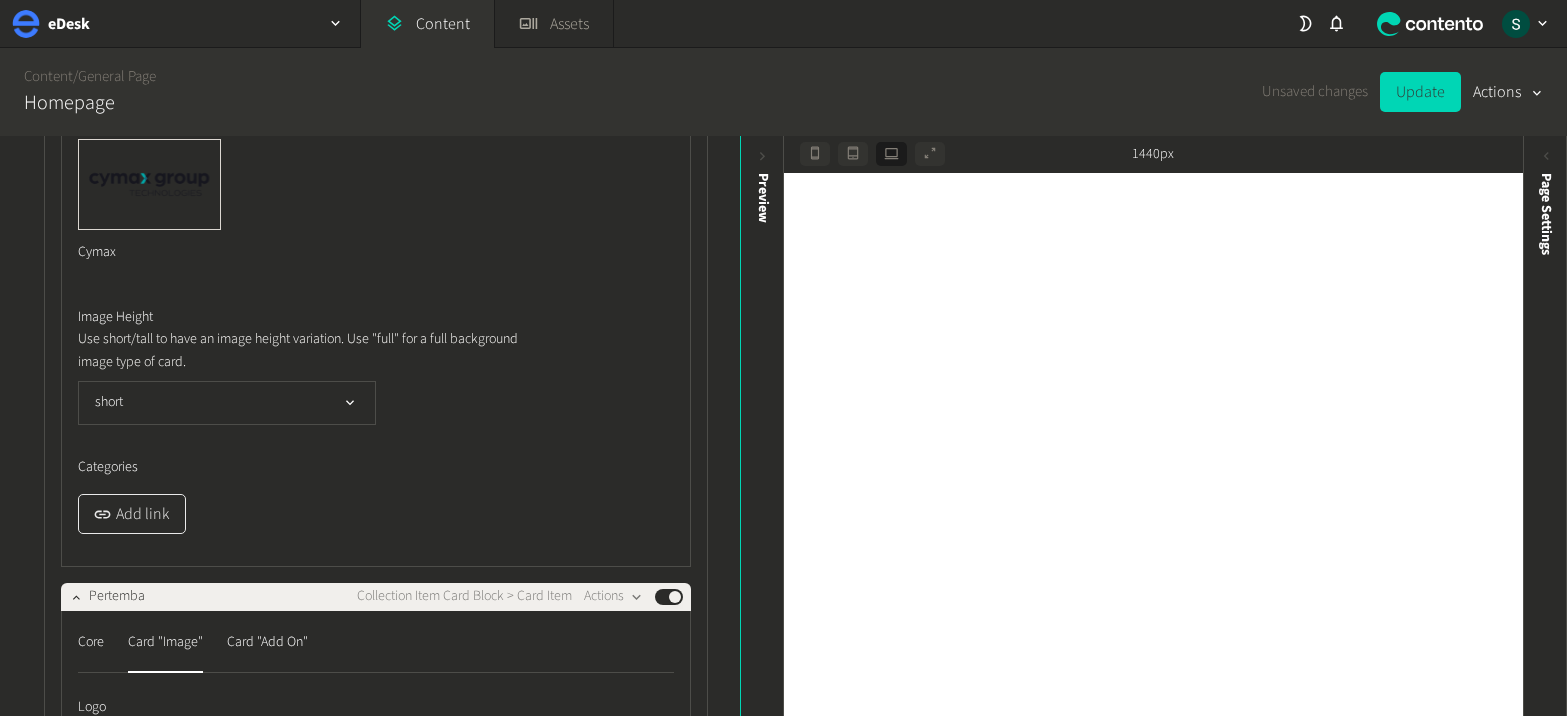 click on "Add link" 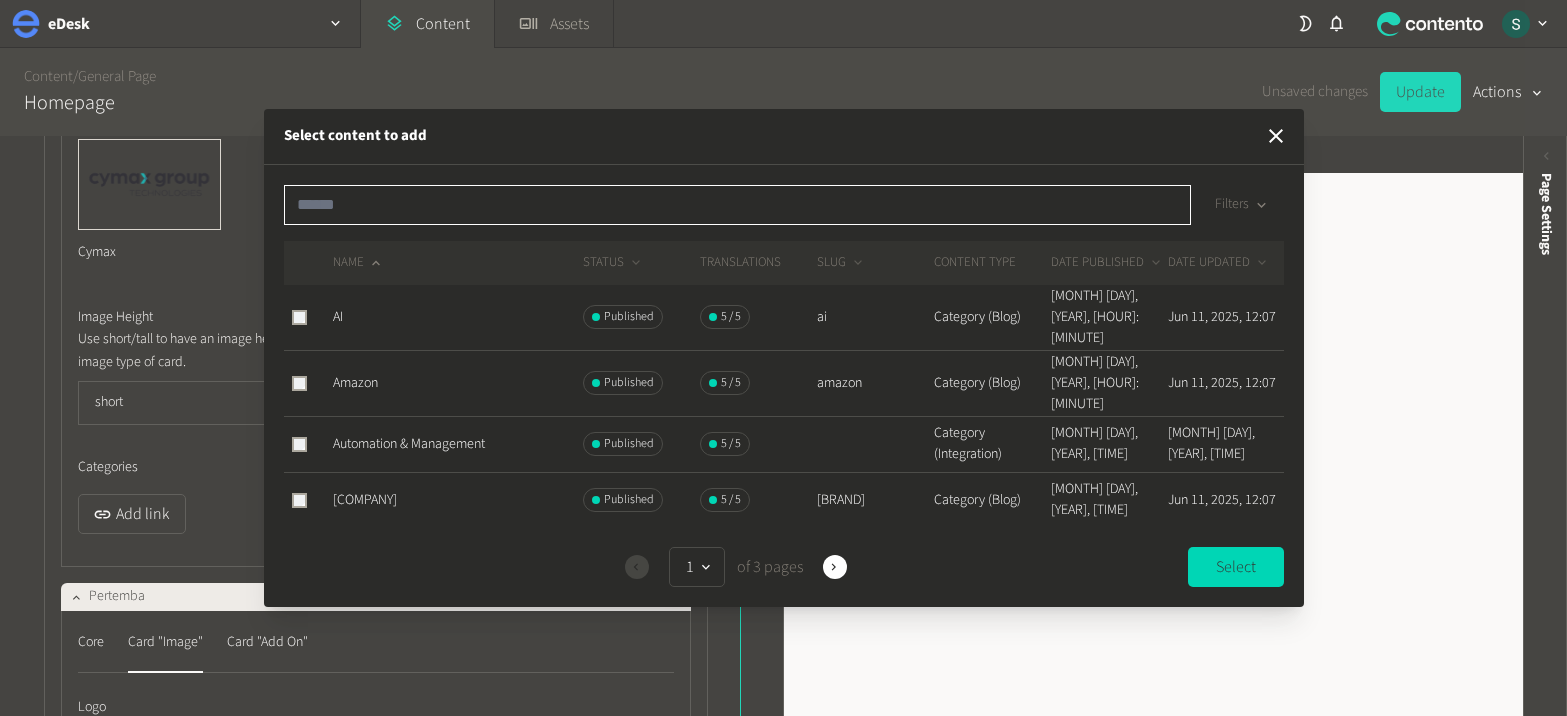 click at bounding box center [737, 205] 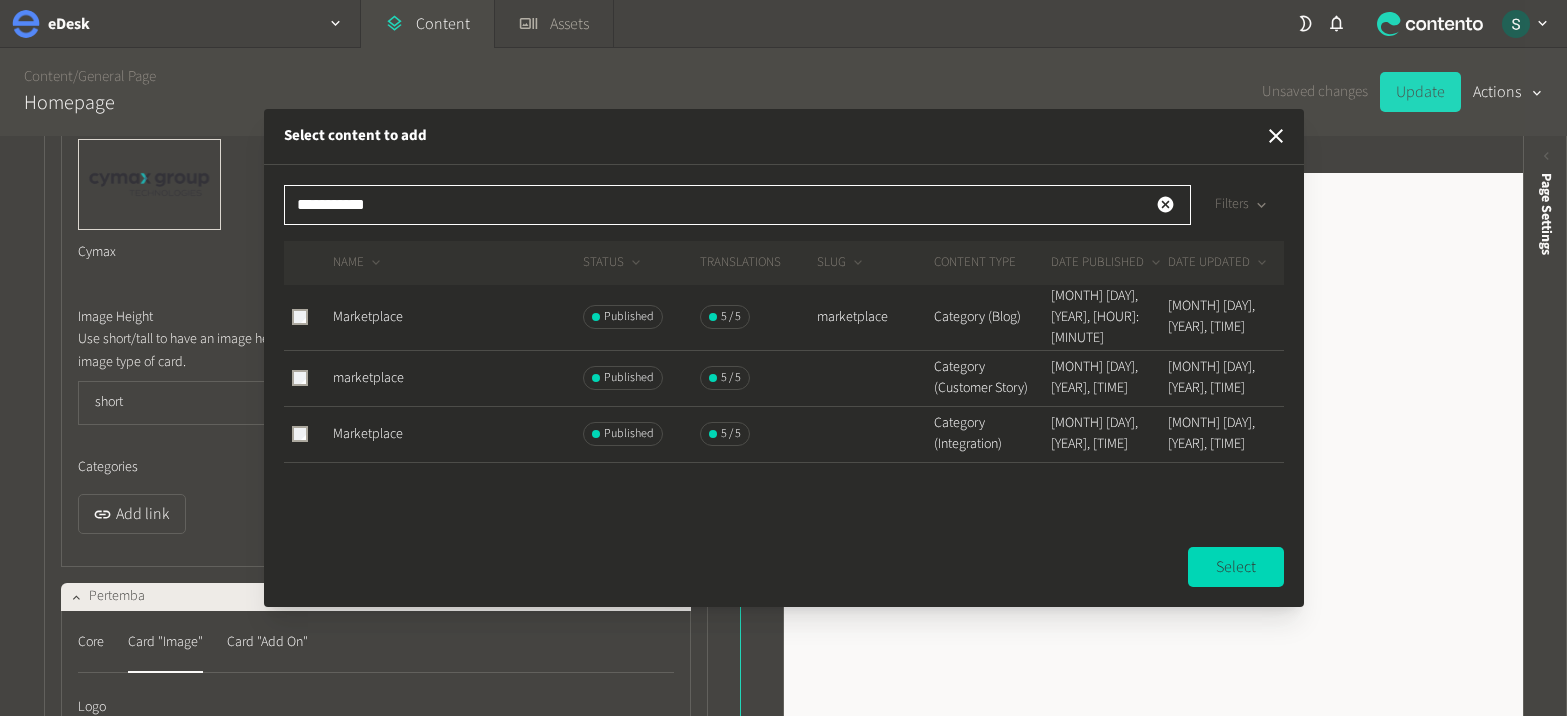 type on "**********" 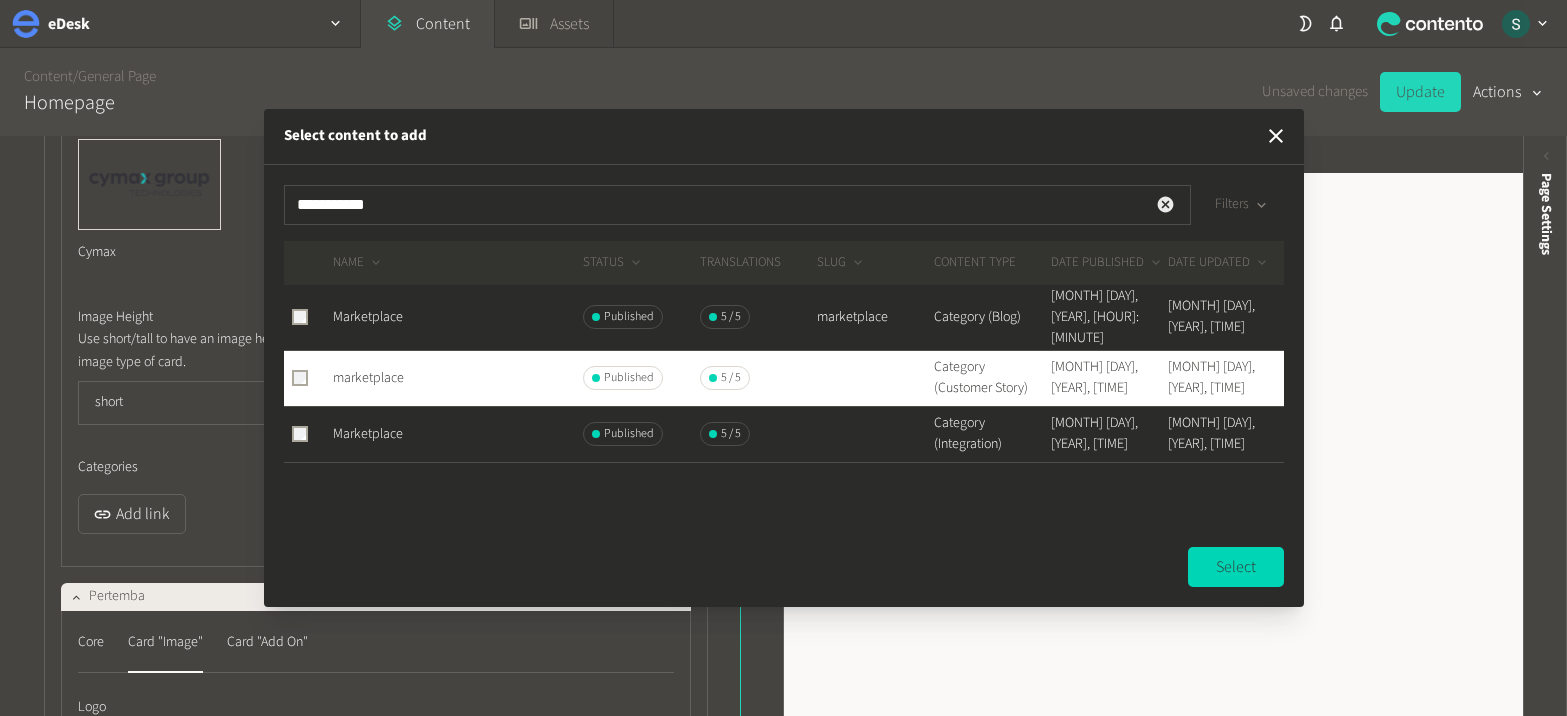 click 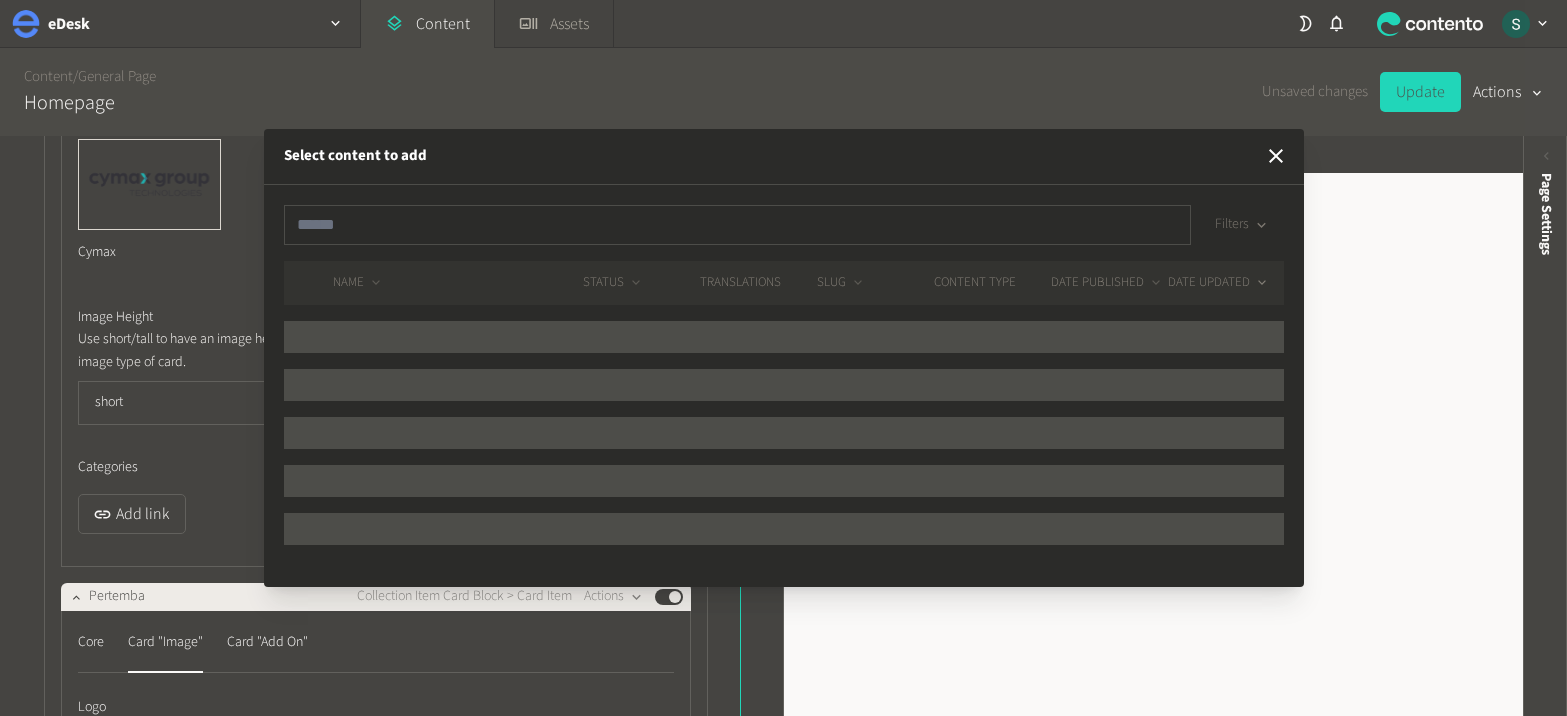 click on "Filters" 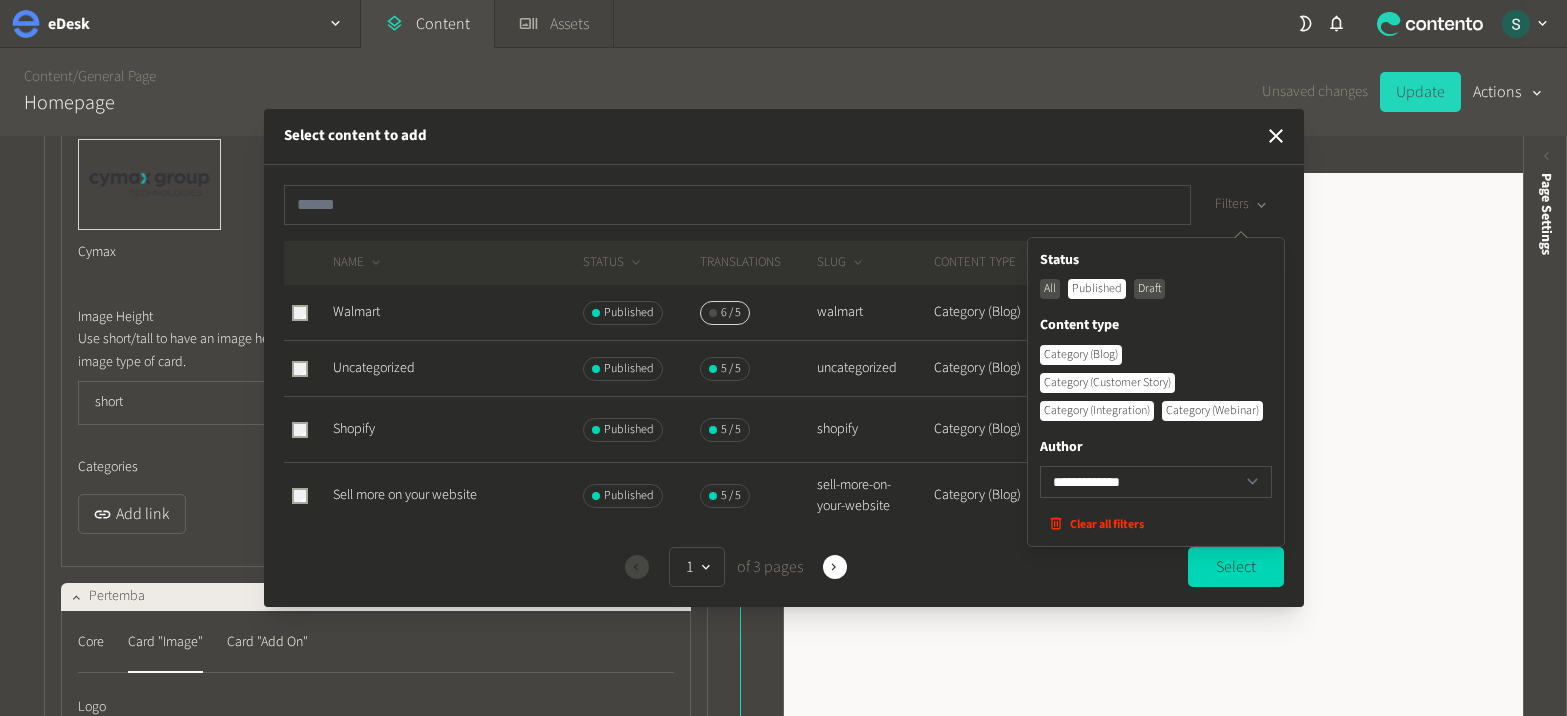 click on "Category (Customer Story)" at bounding box center [1107, 383] 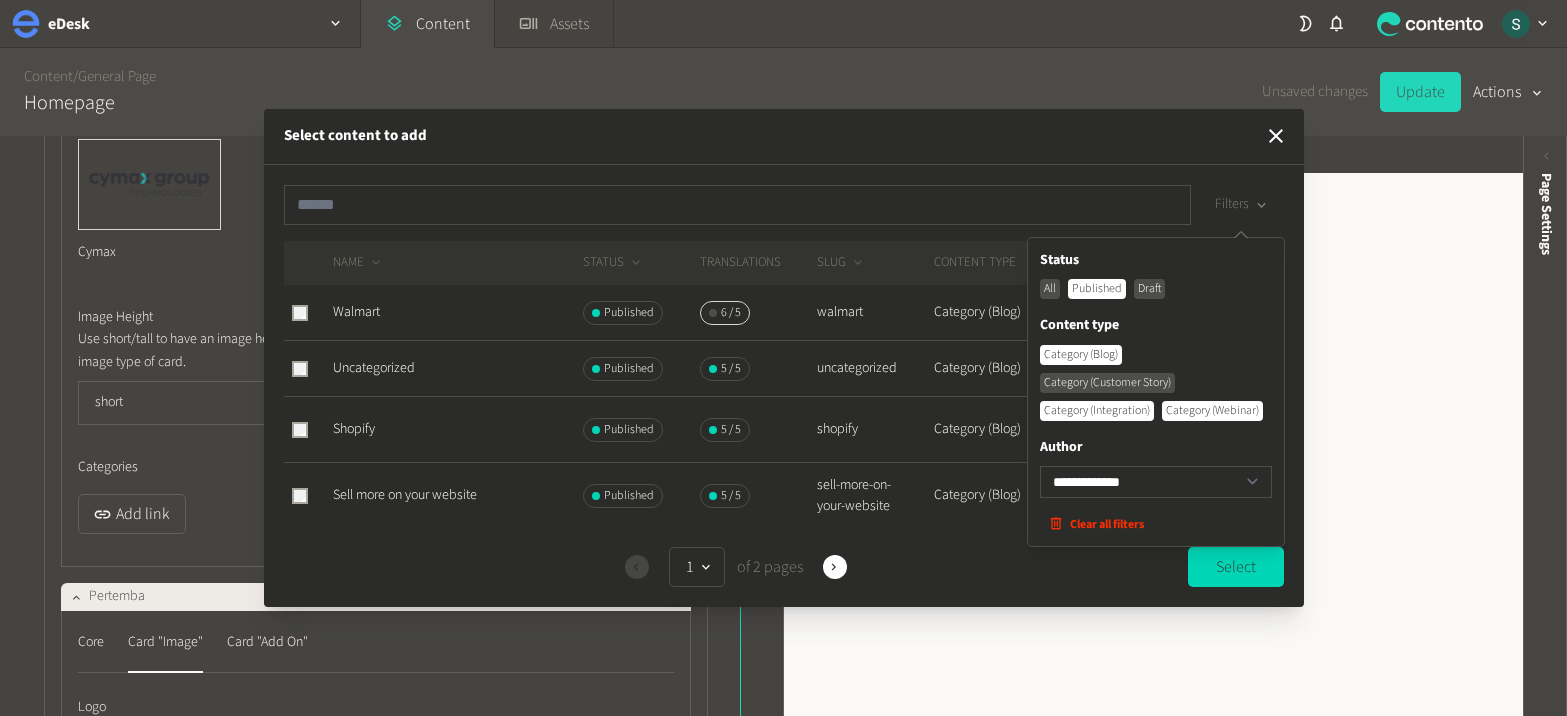 click on "Category (Customer Story)" at bounding box center [1107, 383] 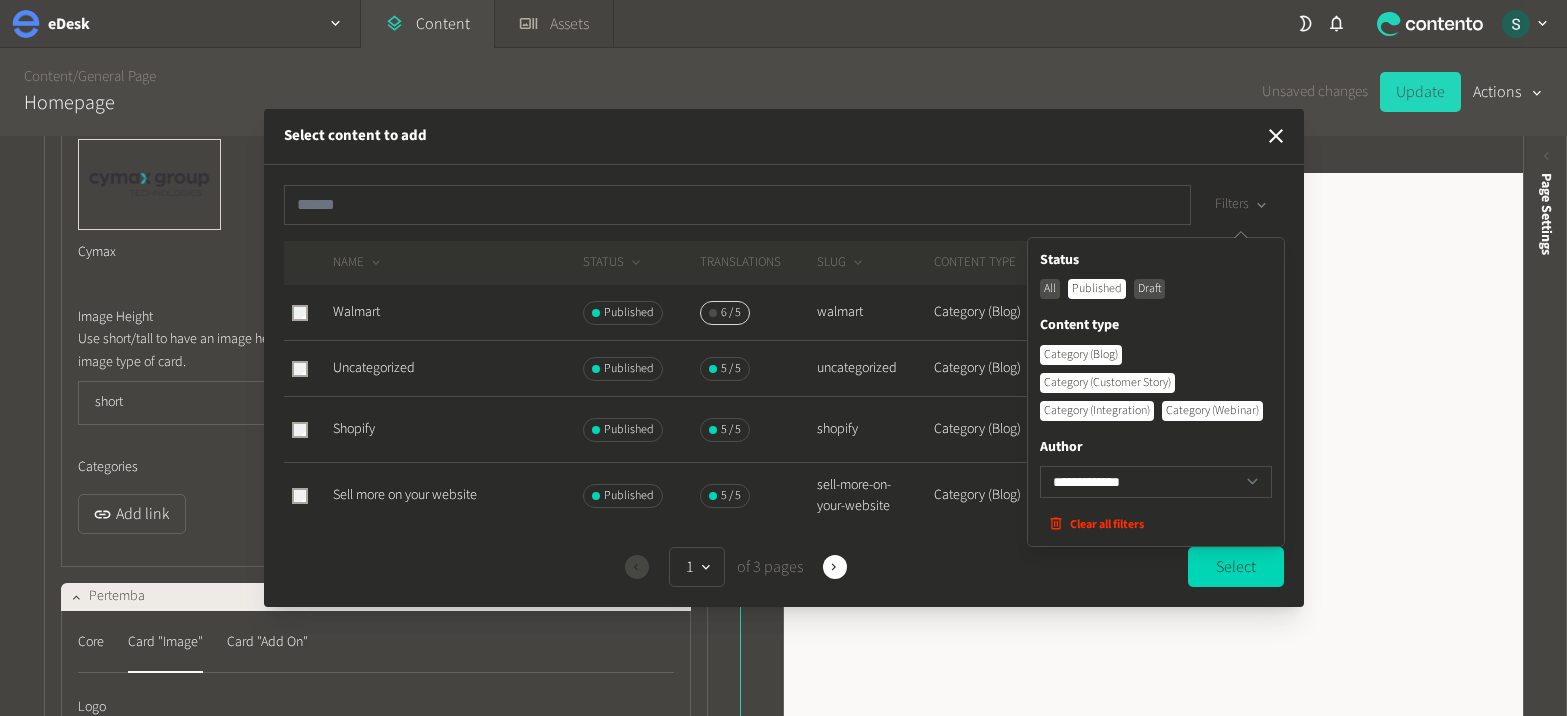 click on "Category (Blog)" at bounding box center (1081, 355) 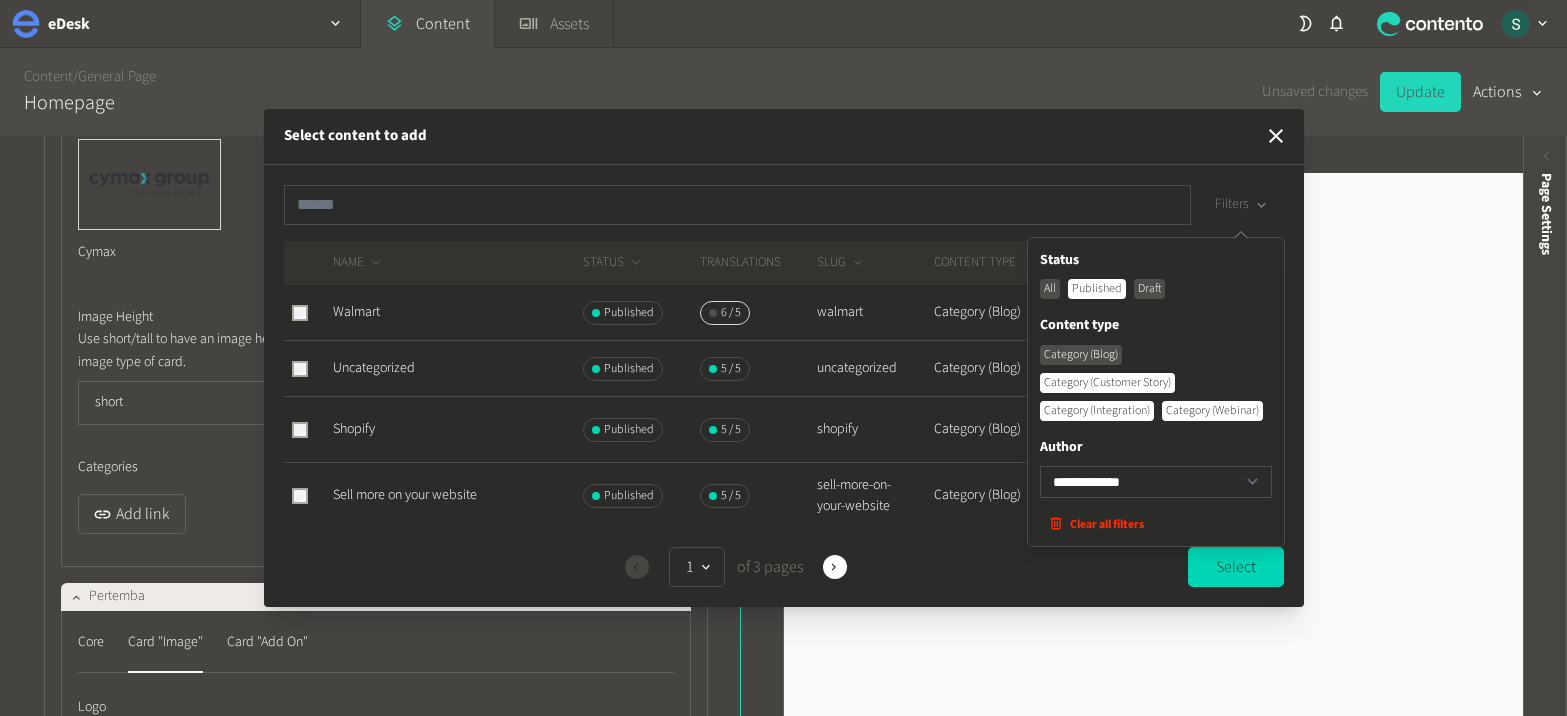 click on "Category (Integration)" at bounding box center [1097, 411] 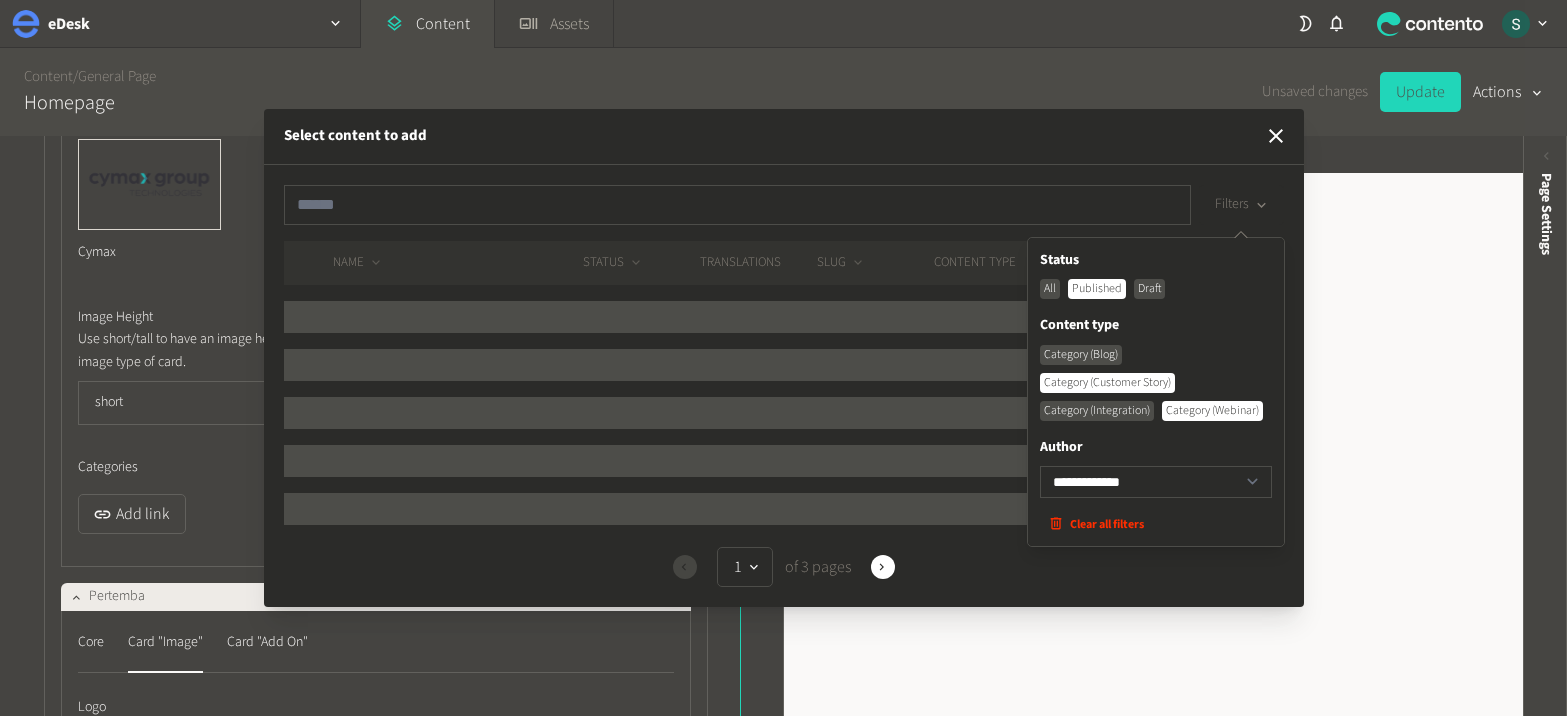 click on "Category (Integration)" at bounding box center (1097, 411) 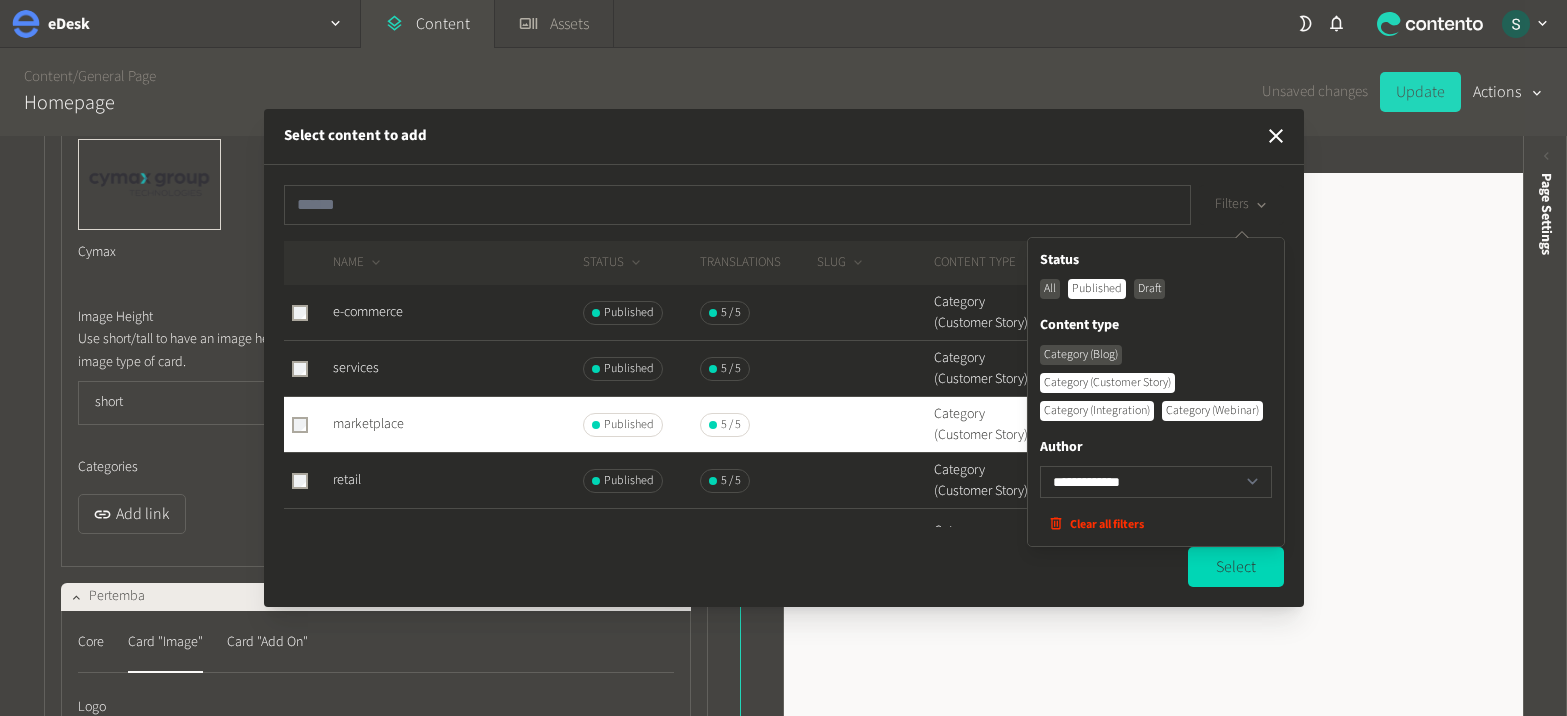 click on "NAME STATUS Translations SLUG CONTENT TYPE DATE PUBLISHED DATE UPDATED e-commerce Published [NUMBER] / [NUMBER] Category (Customer Story) [MONTH] [DAY], [YEAR], [HOUR]:[MINUTE] [MONTH] [DAY], [YEAR], [HOUR]:[MINUTE] services Published [NUMBER] / [NUMBER] Category (Customer Story) [MONTH] [DAY], [YEAR], [HOUR]:[MINUTE] [MONTH] [DAY], [YEAR], [HOUR]:[MINUTE] marketplace Published [NUMBER] / [NUMBER] Category (Customer Story) [MONTH] [DAY], [YEAR], [HOUR]:[MINUTE] [MONTH] [DAY], [YEAR], [HOUR]:[MINUTE] retail Published [NUMBER] / [NUMBER] Category (Customer Story) [MONTH] [DAY], [YEAR], [HOUR]:[MINUTE] [MONTH] [DAY], [YEAR], [HOUR]:[MINUTE] Voice services Published [NUMBER] / [NUMBER] Category (Integration) [MONTH] [DAY], [YEAR], [HOUR]:[MINUTE] [MONTH] [DAY], [YEAR], [HOUR]:[MINUTE] Support Email & Comms Published [NUMBER] / [NUMBER] Category (Integration) [MONTH] [DAY], [YEAR], [HOUR]:[MINUTE] Published" at bounding box center [784, 386] 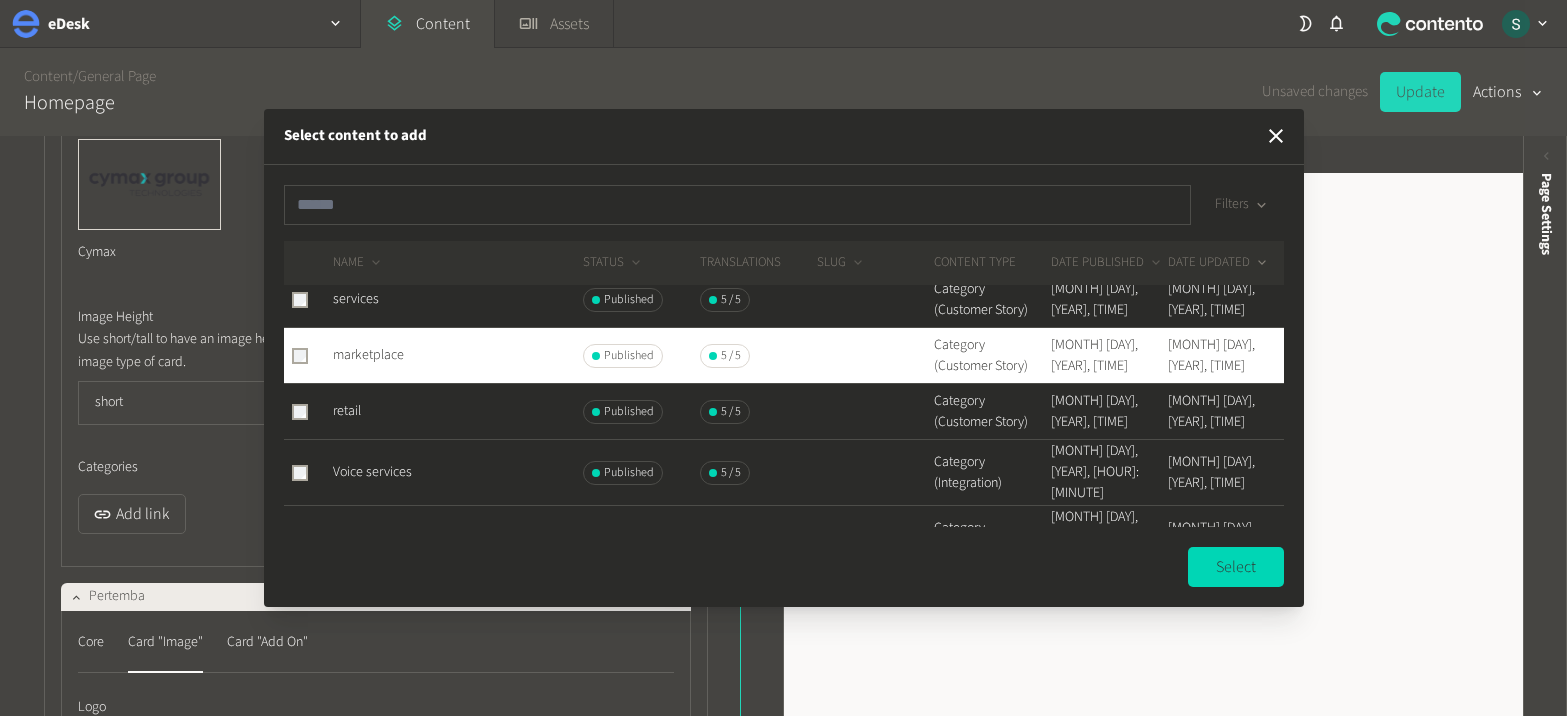 scroll, scrollTop: 0, scrollLeft: 0, axis: both 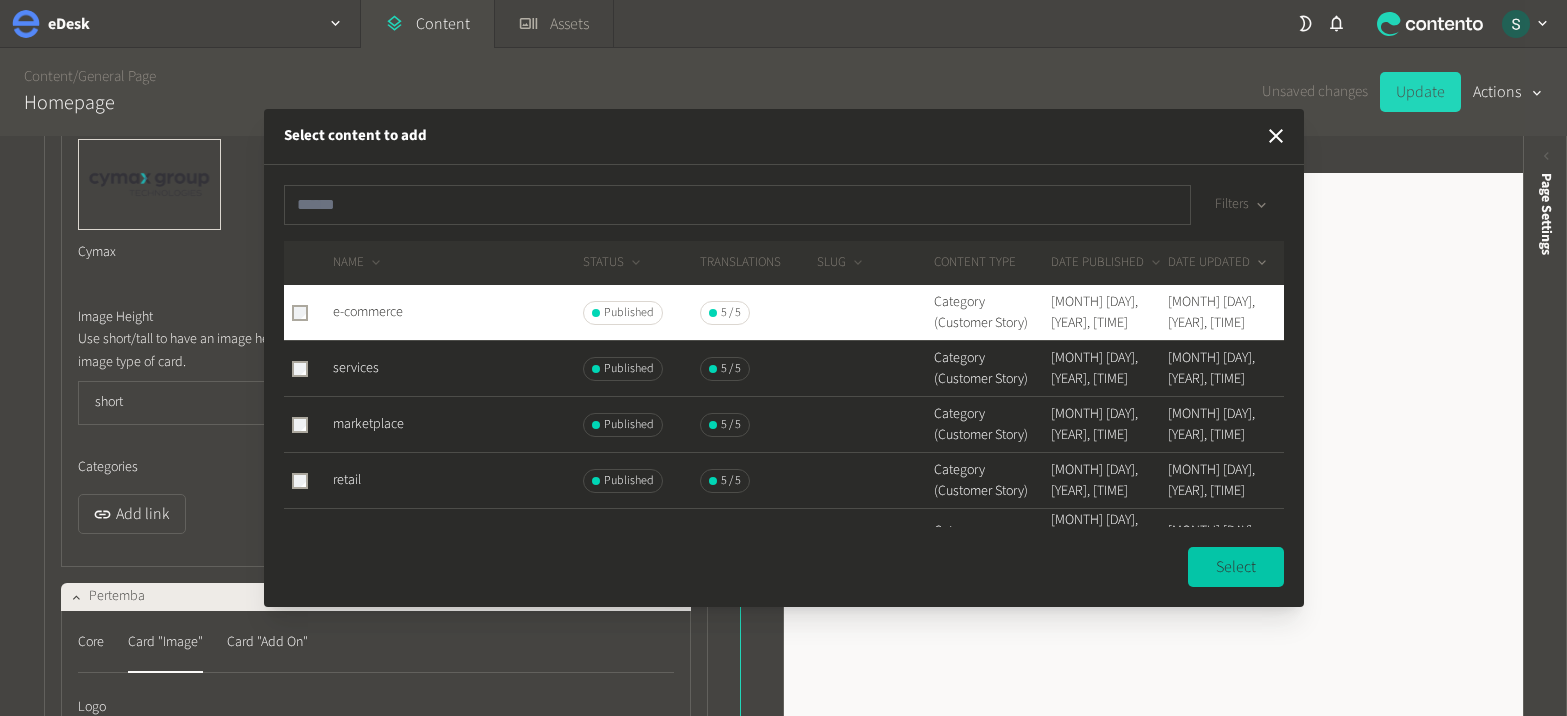 click on "Select" at bounding box center (1236, 567) 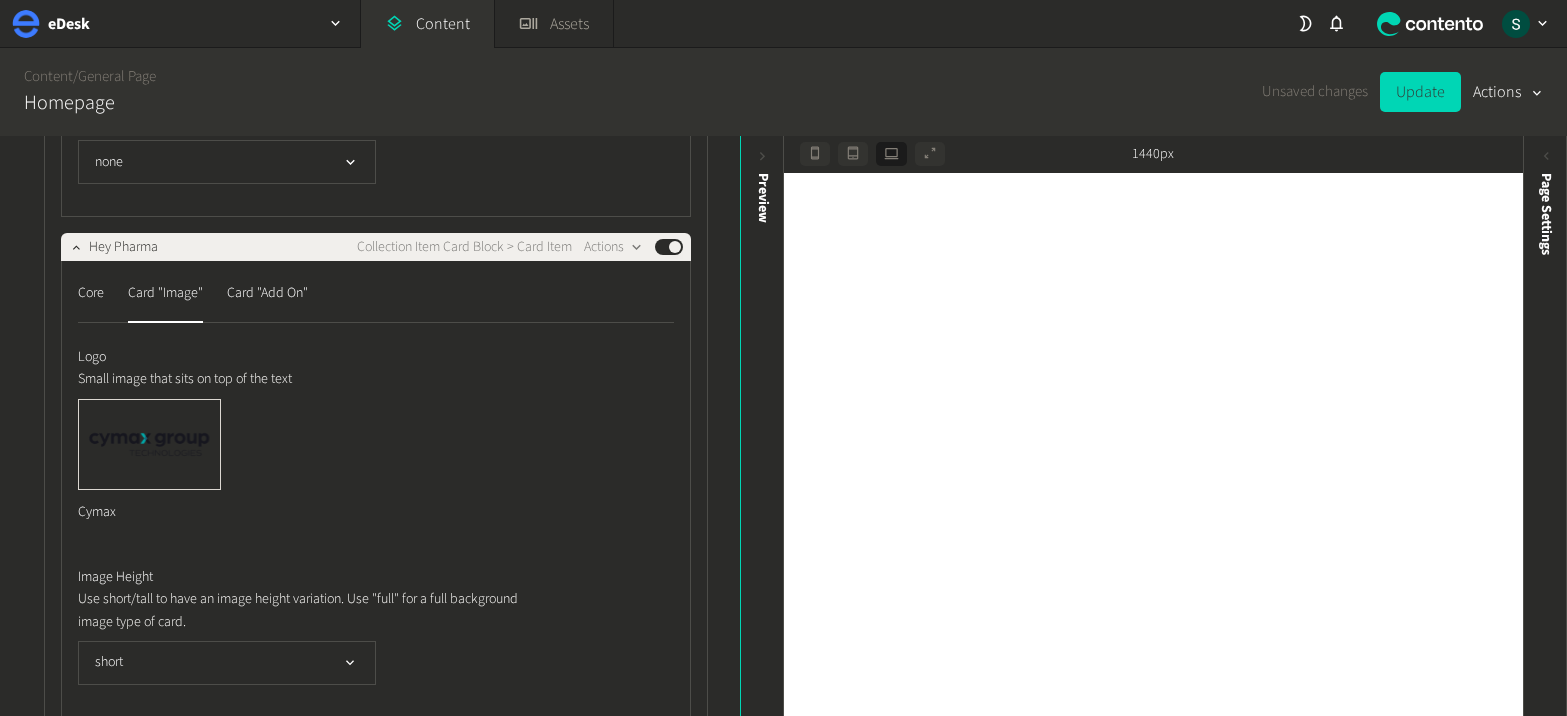 scroll, scrollTop: 35677, scrollLeft: 0, axis: vertical 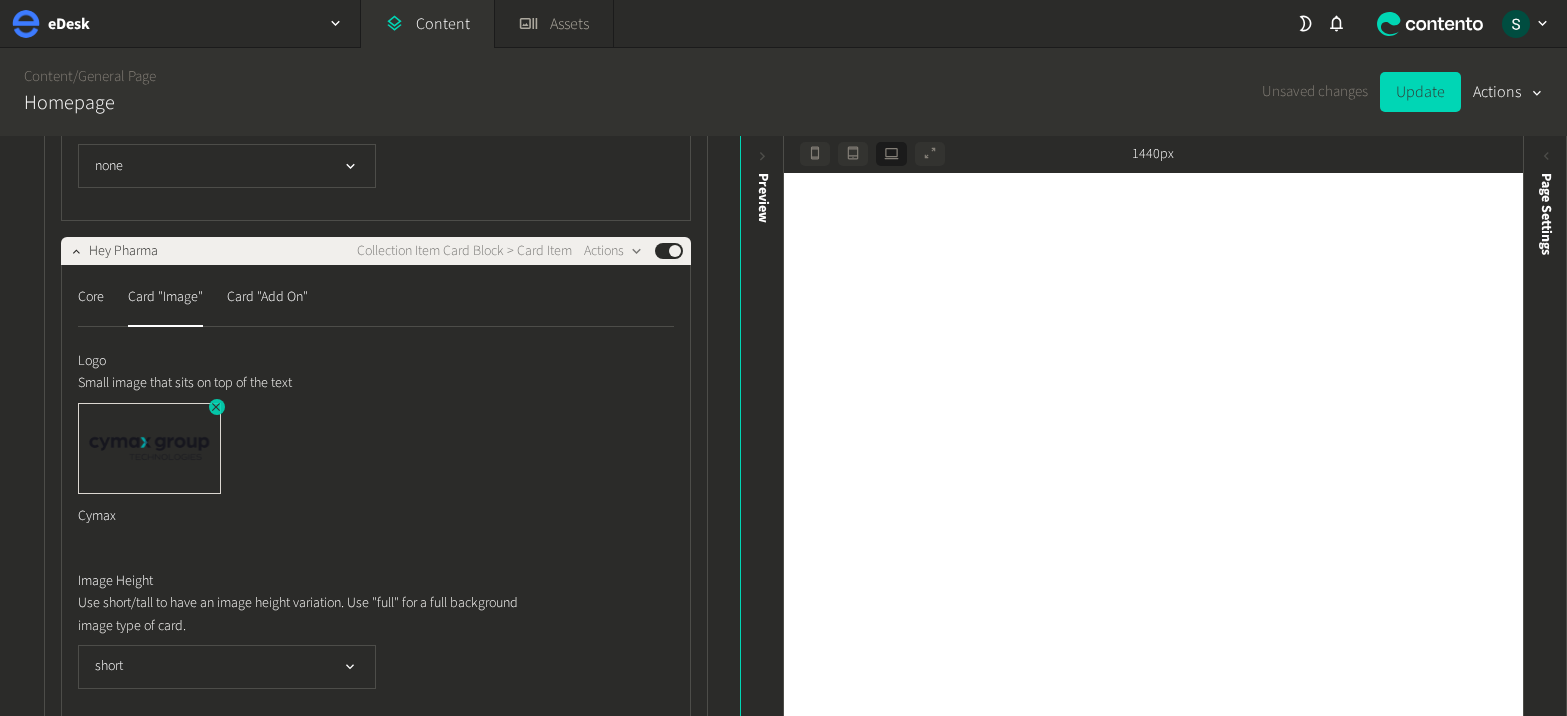 click 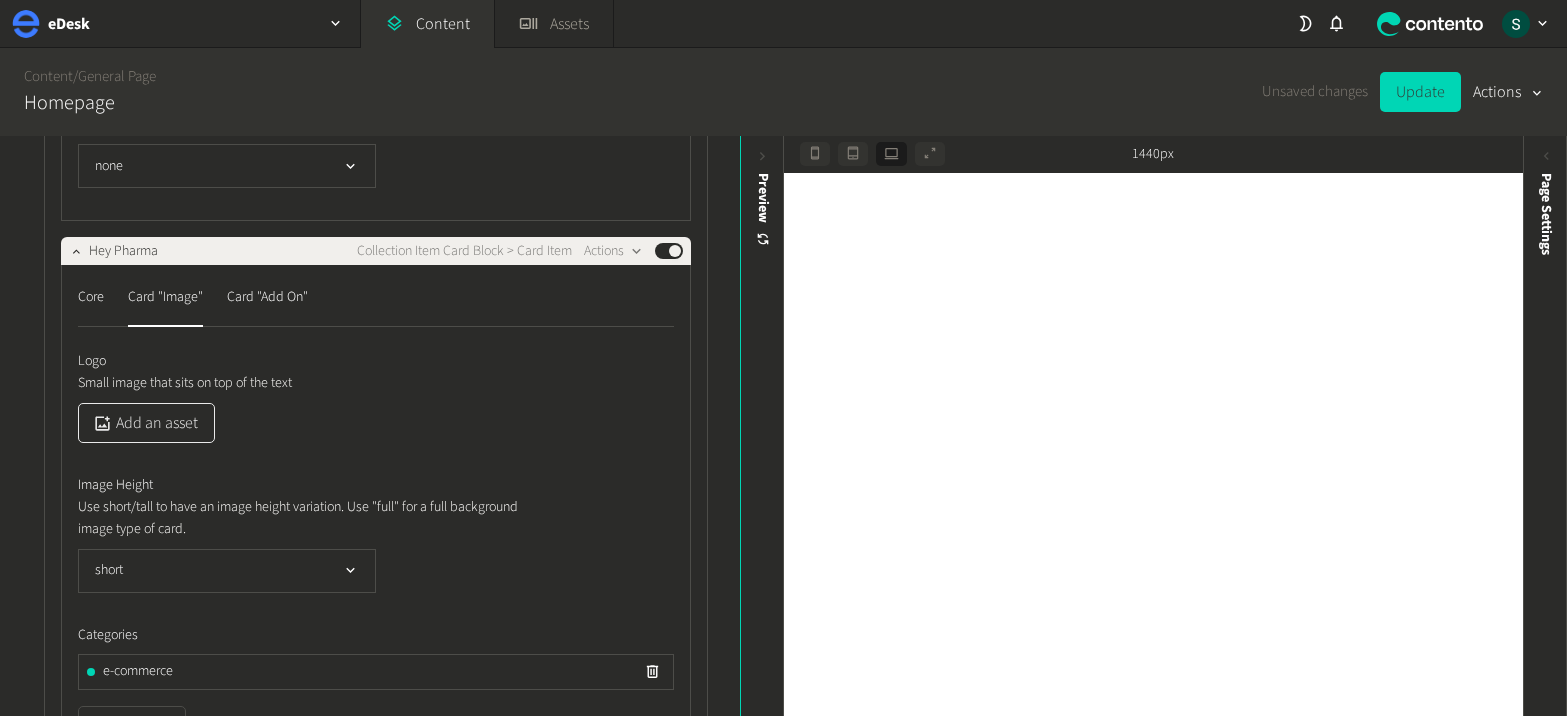 click on "Add an asset" 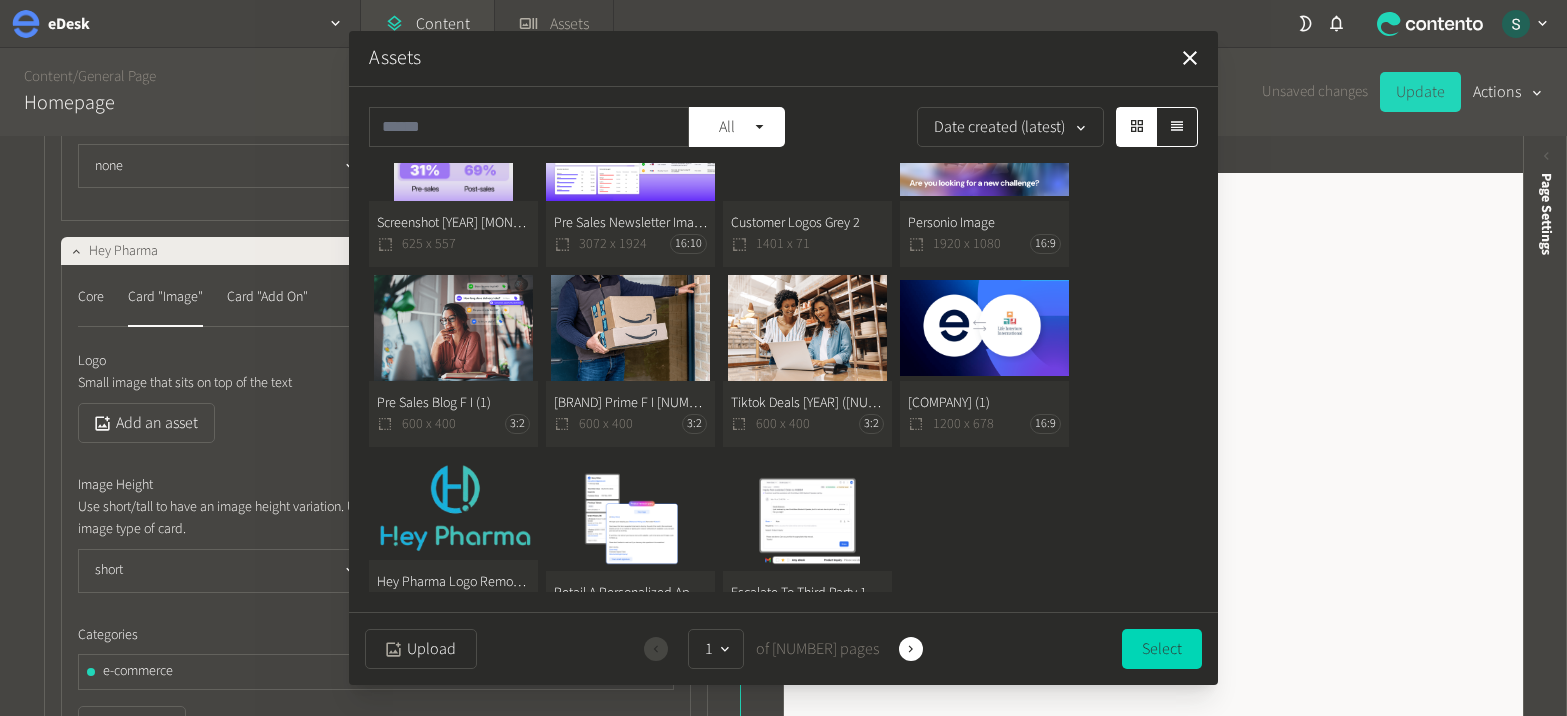 scroll, scrollTop: 1607, scrollLeft: 0, axis: vertical 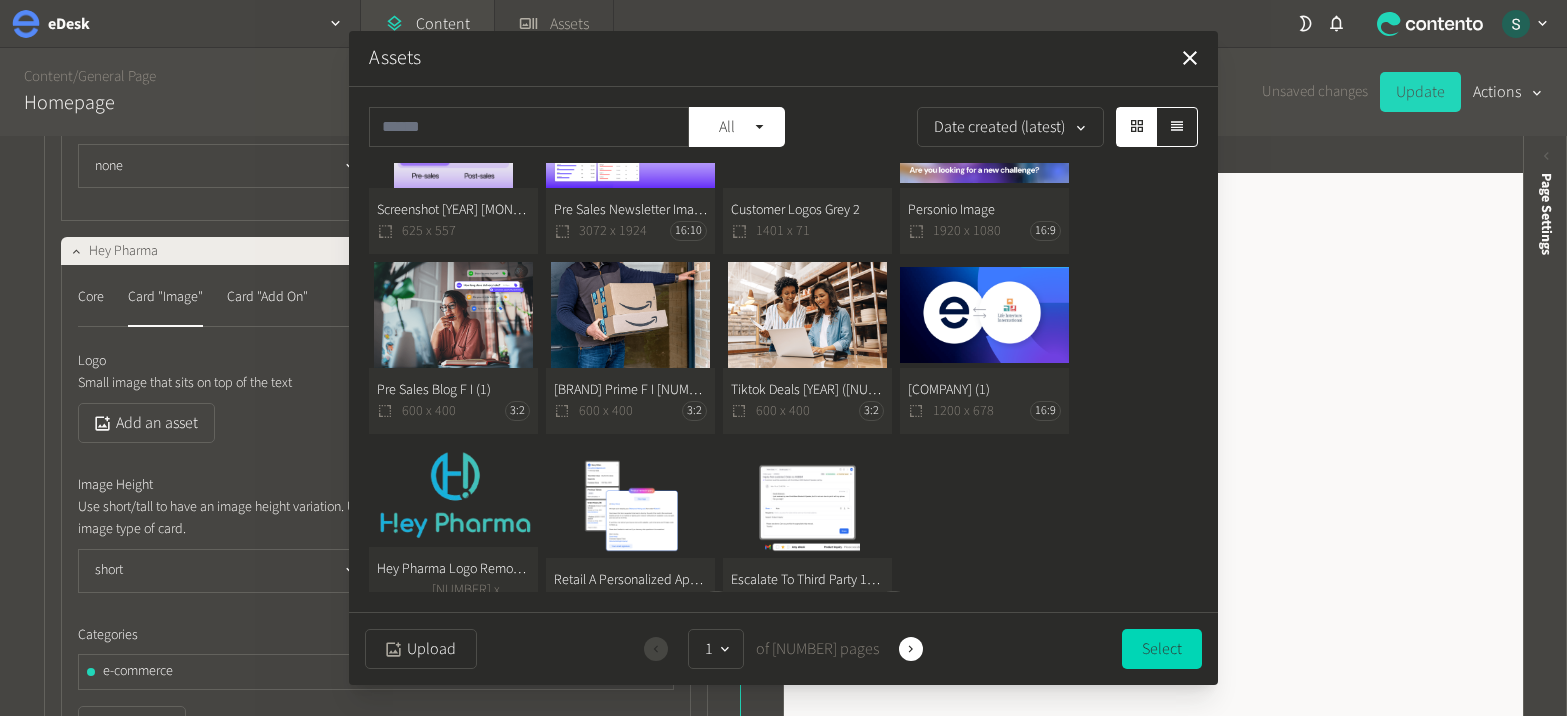 click on "[COMPANY] Logo Removebg Preview [SIZE]" 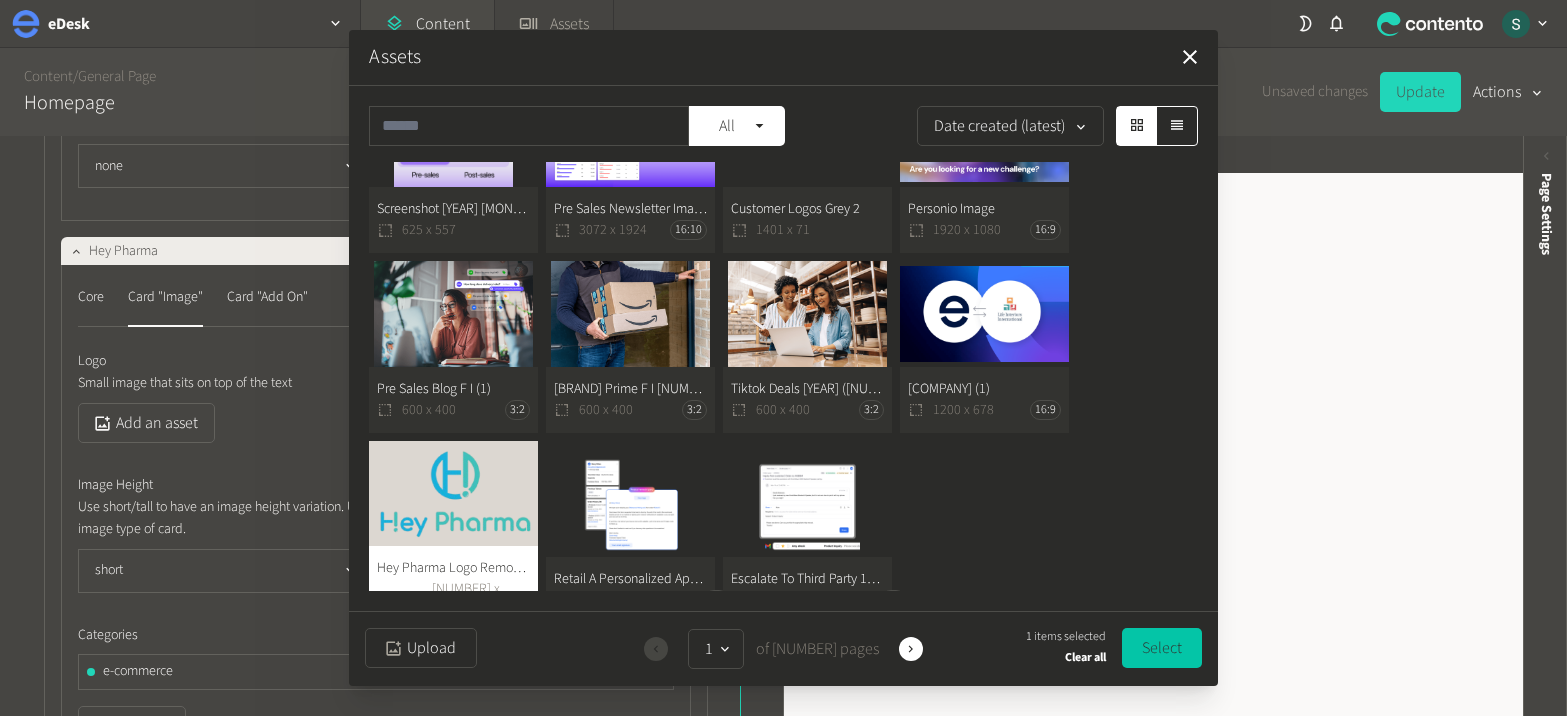 click on "Select" at bounding box center (1162, 648) 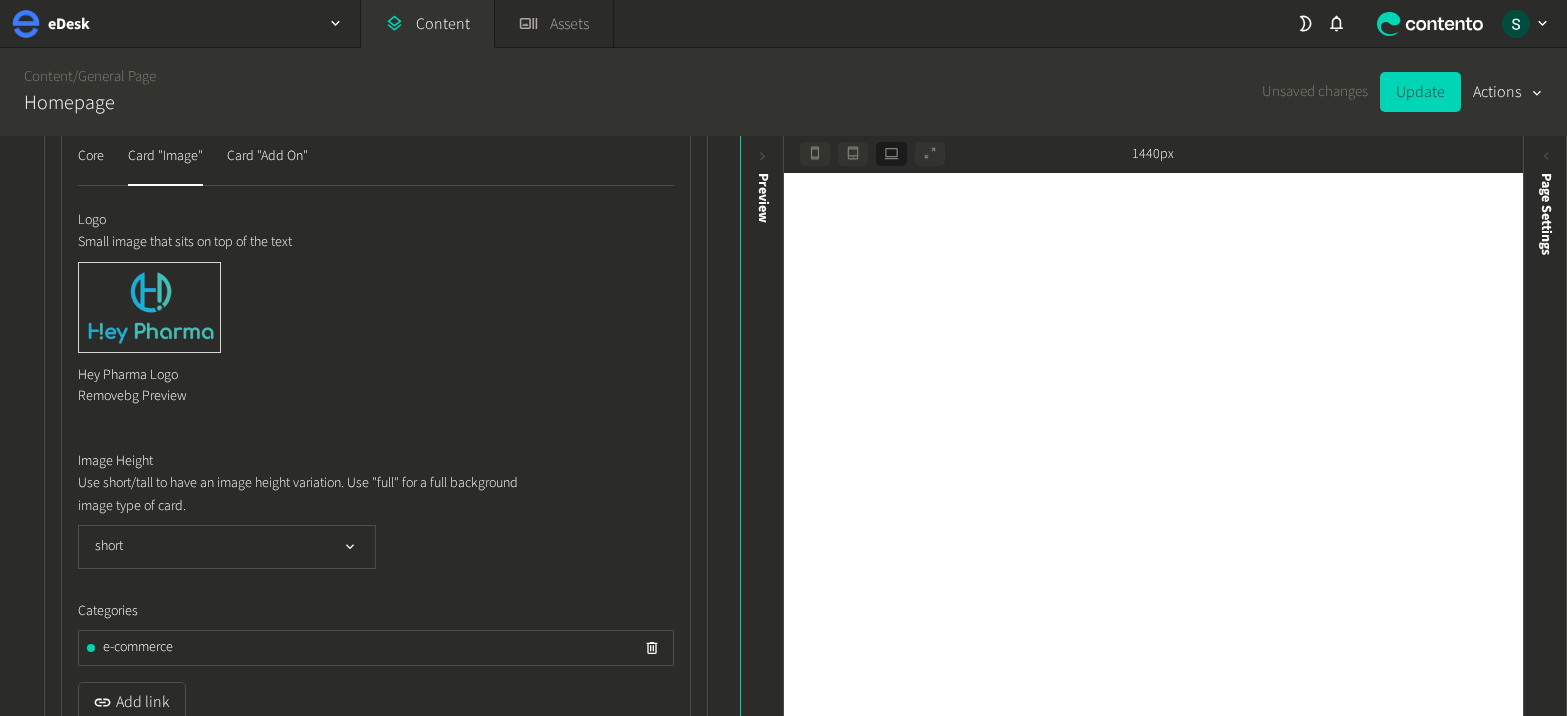 scroll, scrollTop: 35915, scrollLeft: 0, axis: vertical 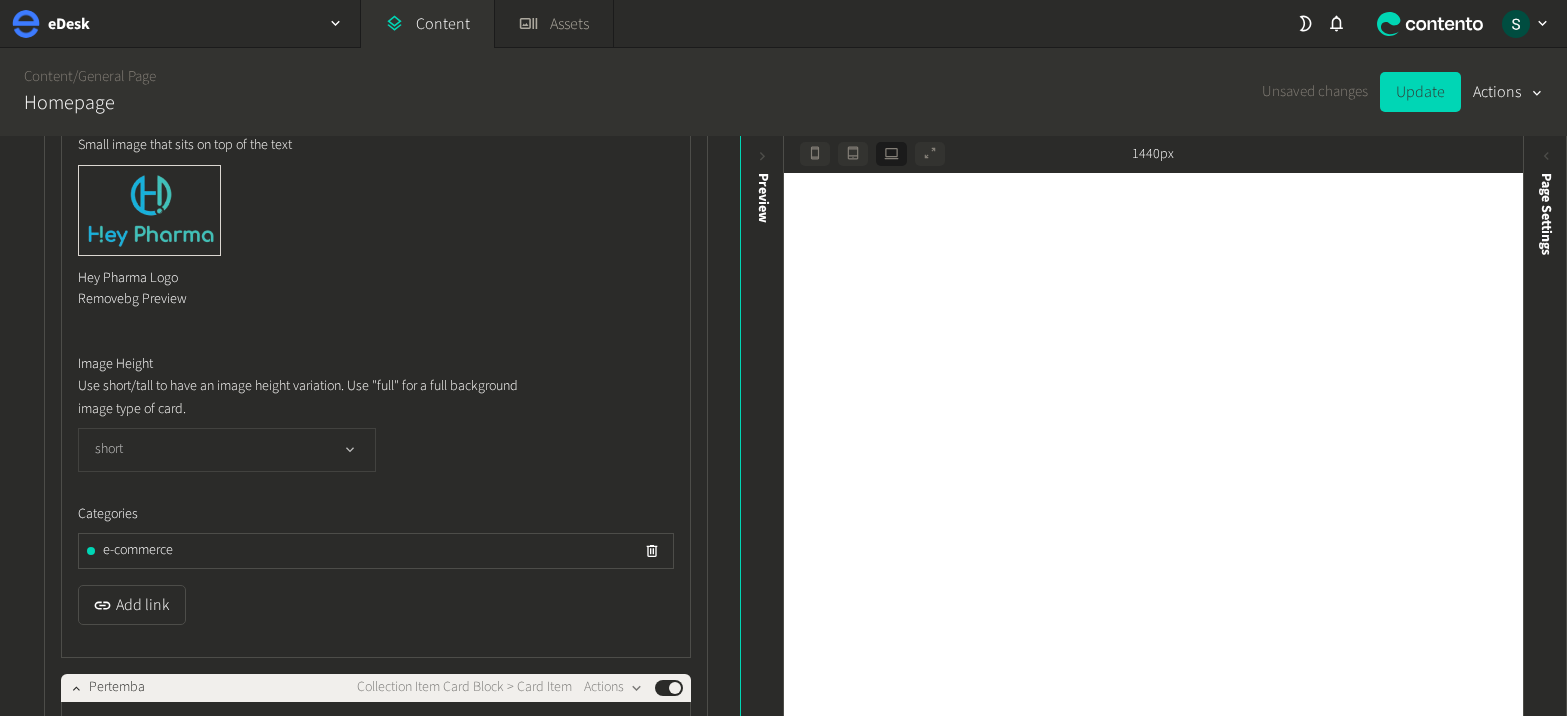 click on "short" 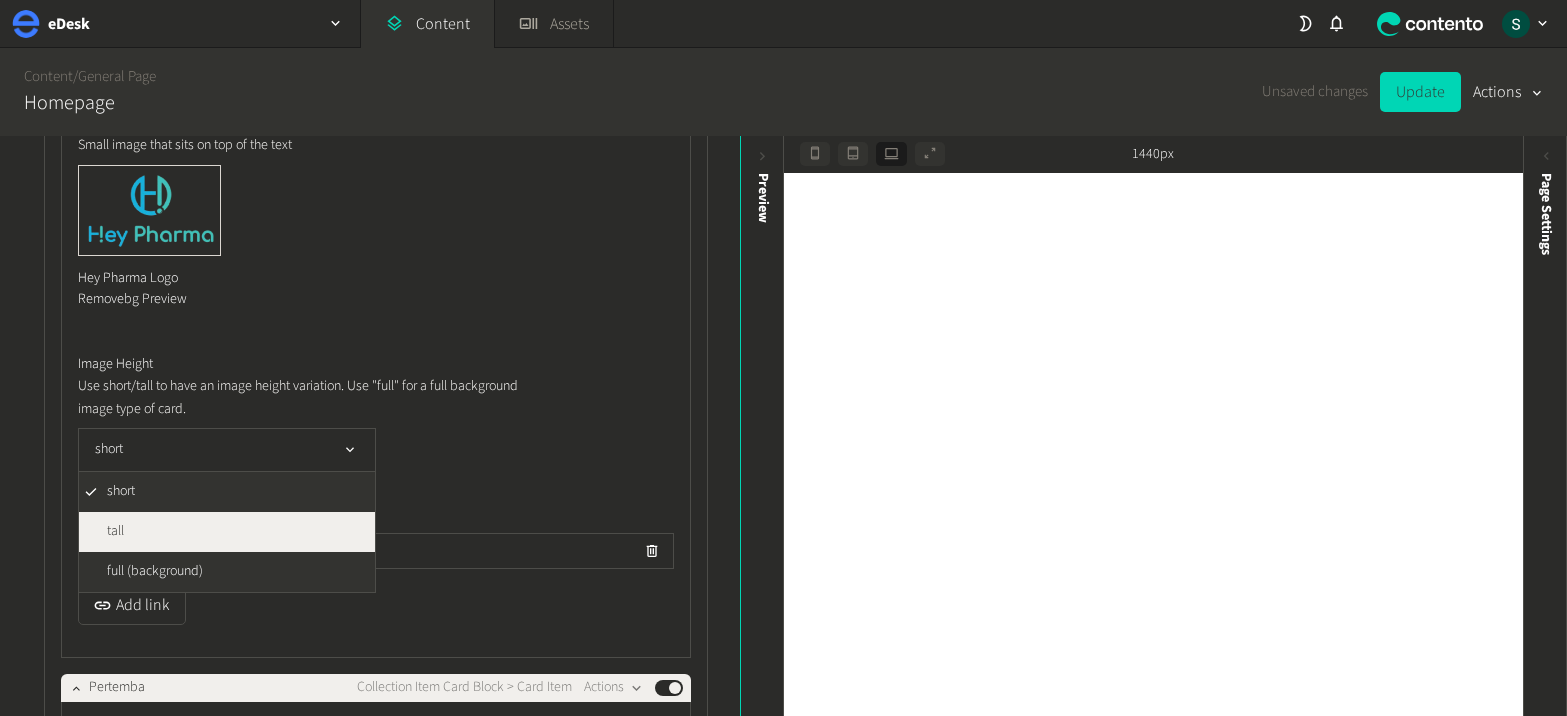click on "tall" 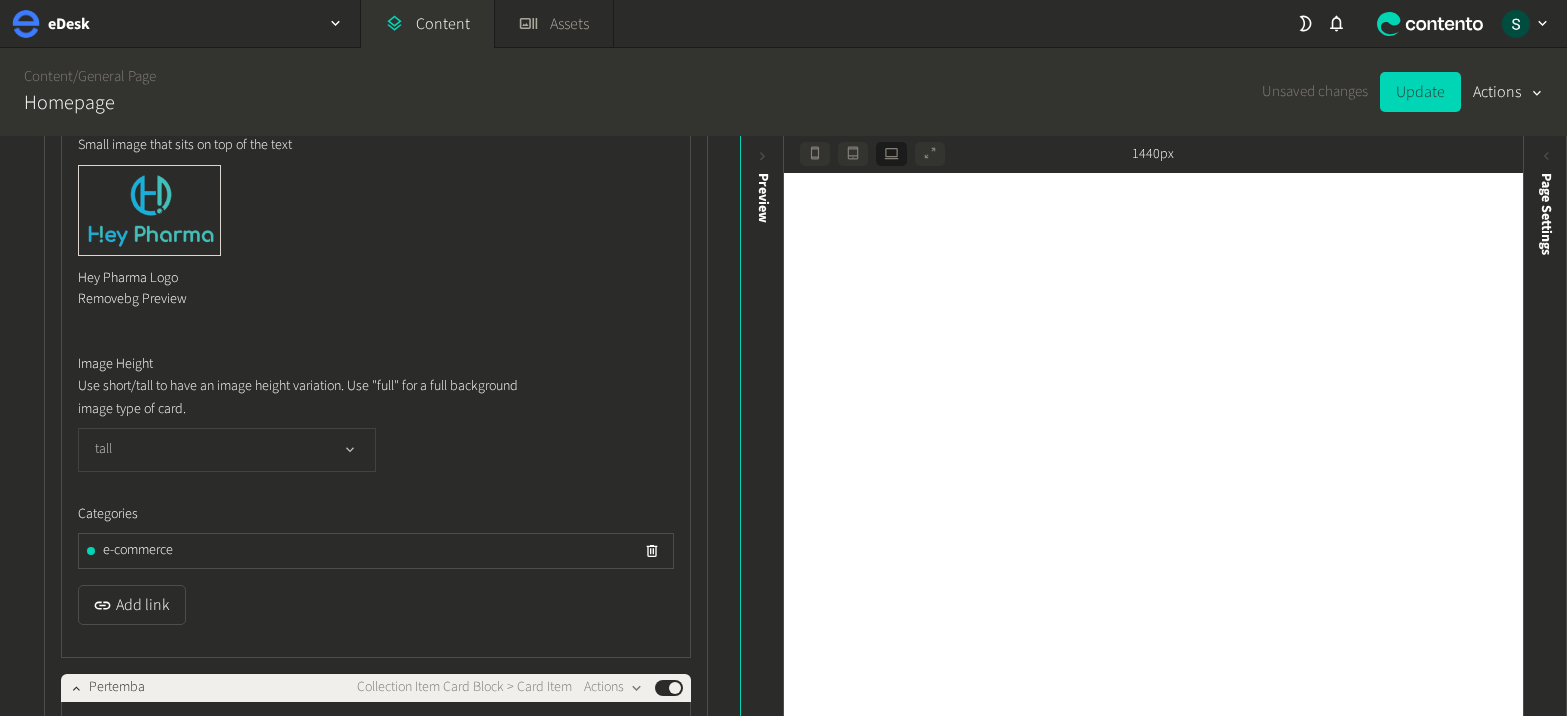 click on "tall" 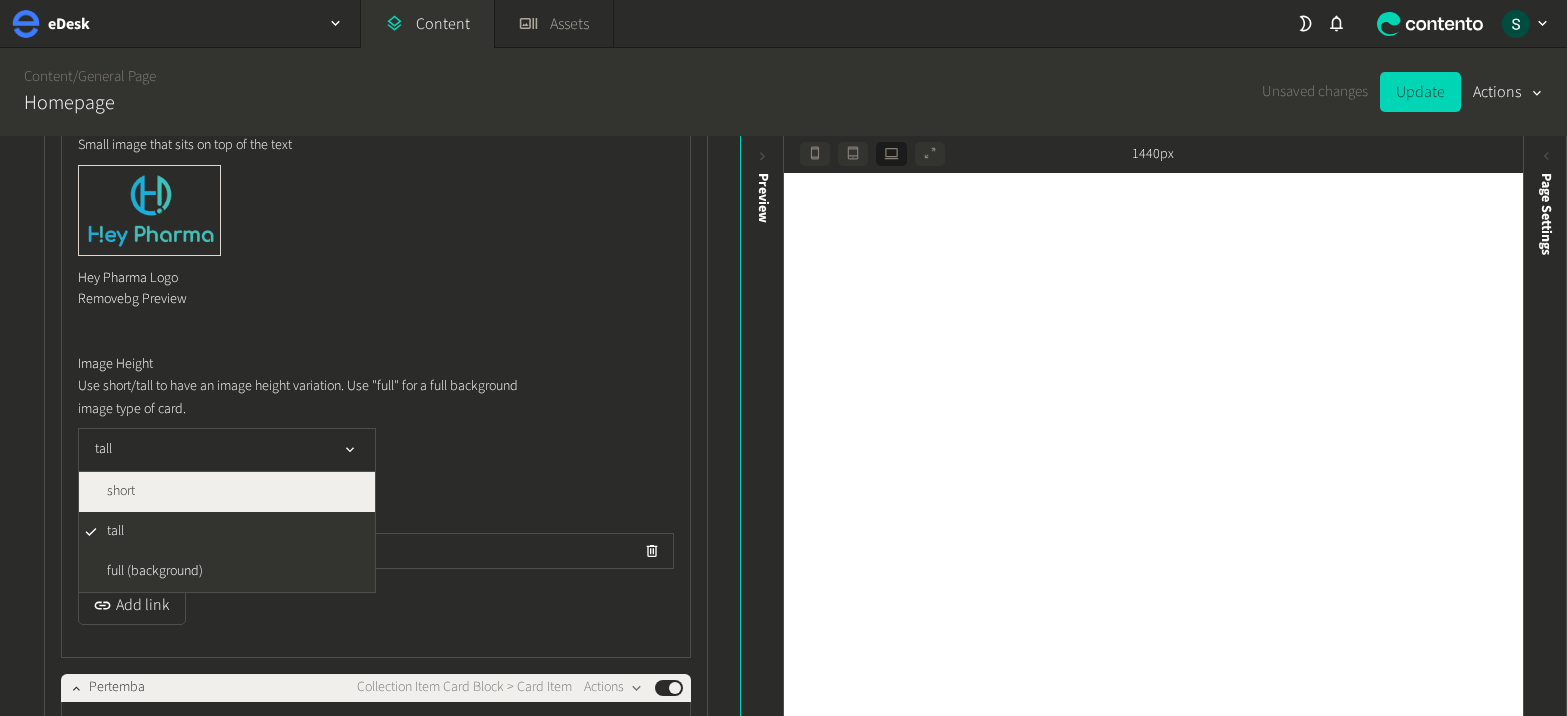click on "short" 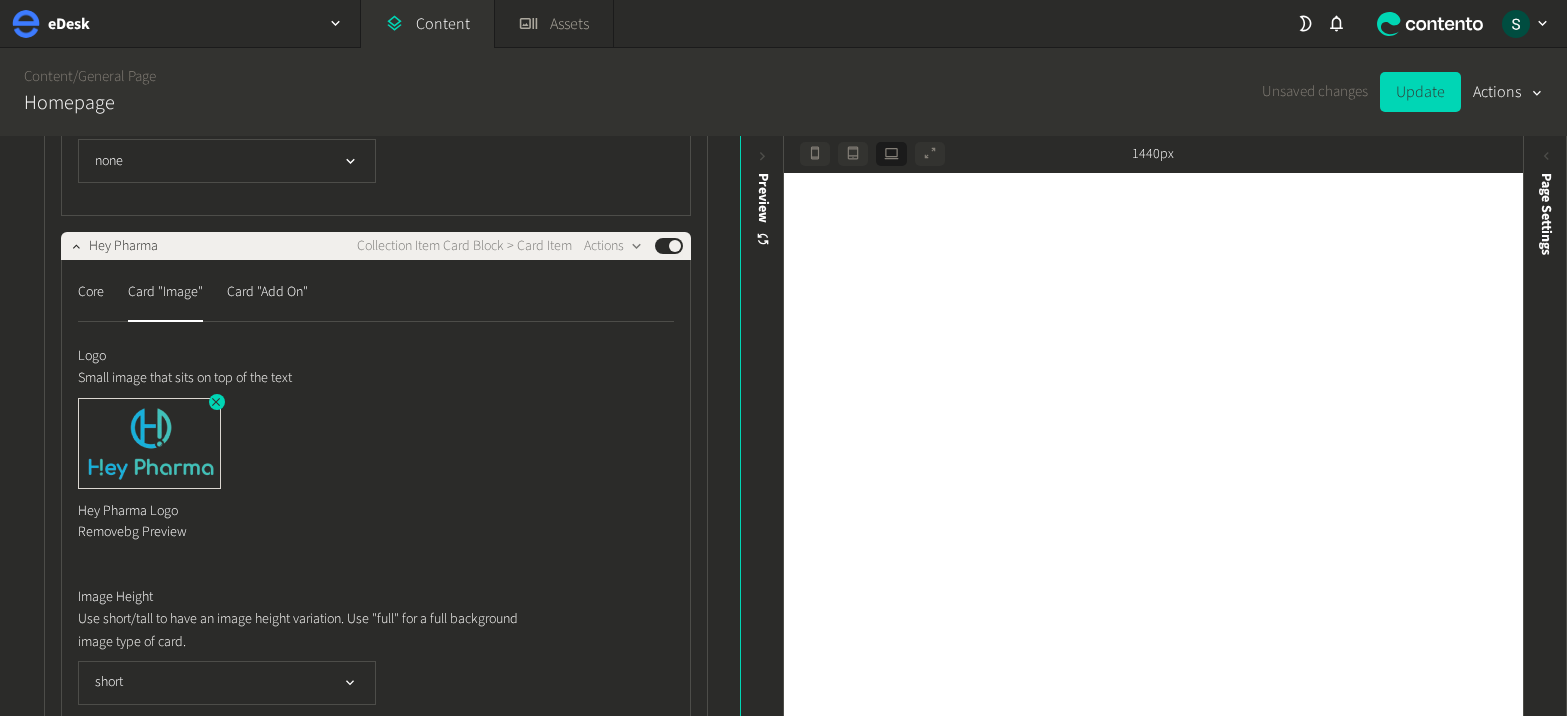 scroll, scrollTop: 35657, scrollLeft: 0, axis: vertical 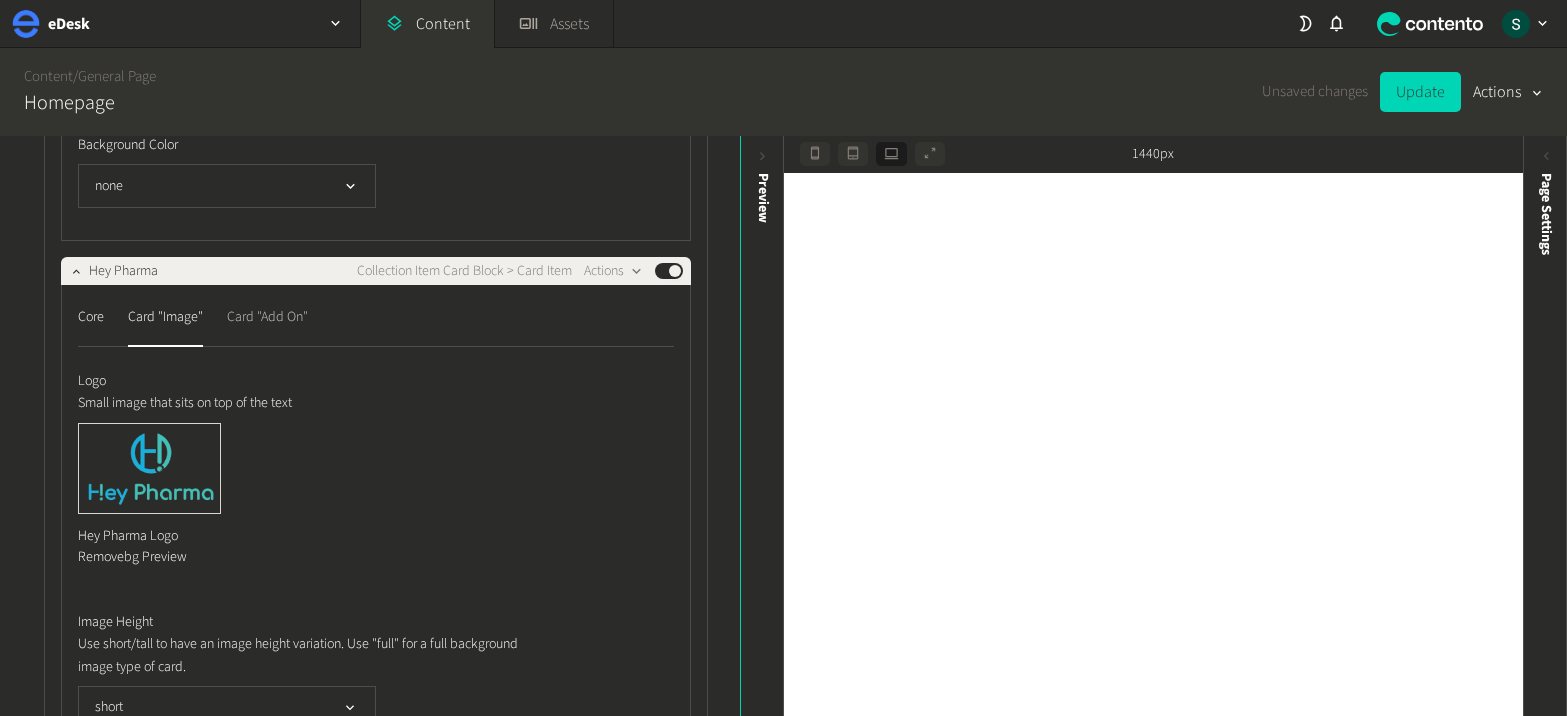 click on "Card "Add On"" 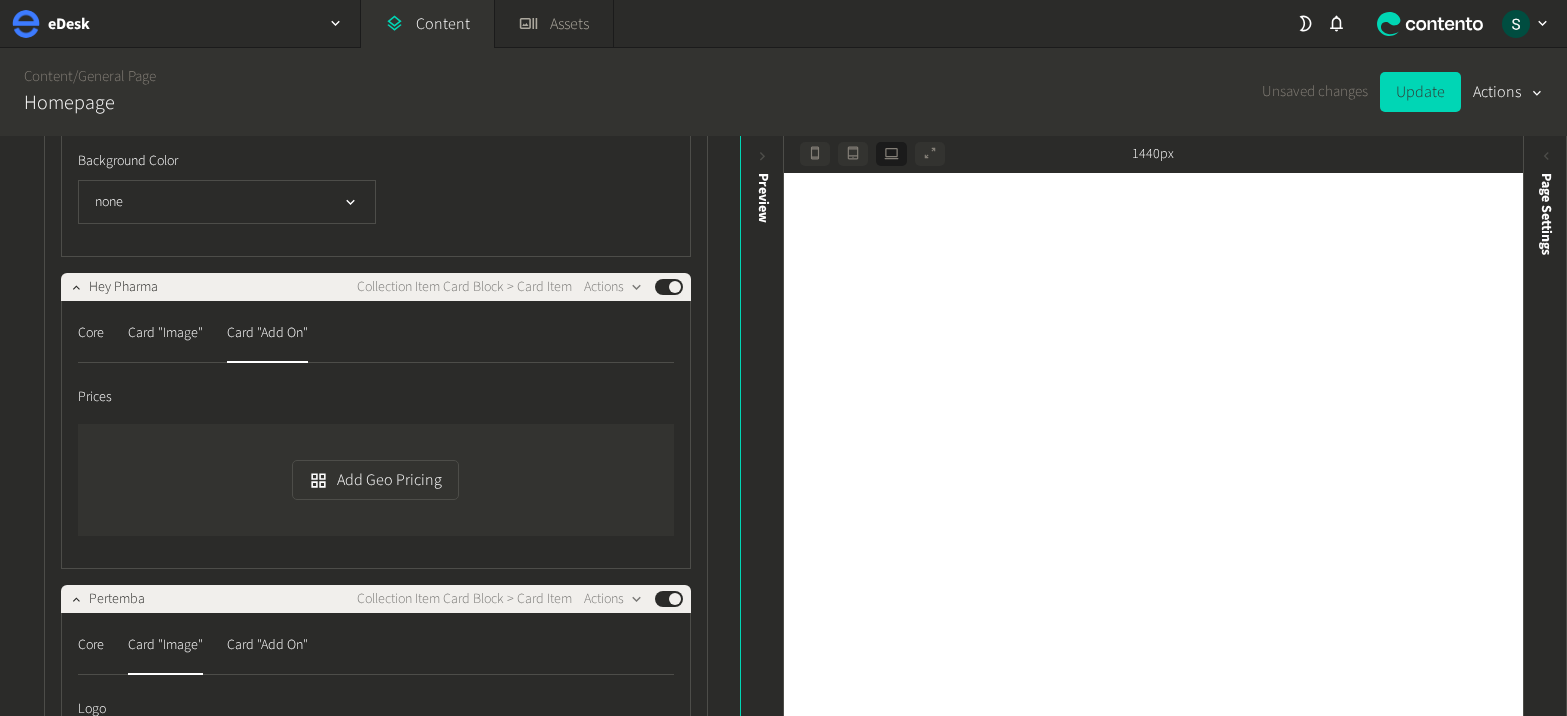 scroll, scrollTop: 35630, scrollLeft: 0, axis: vertical 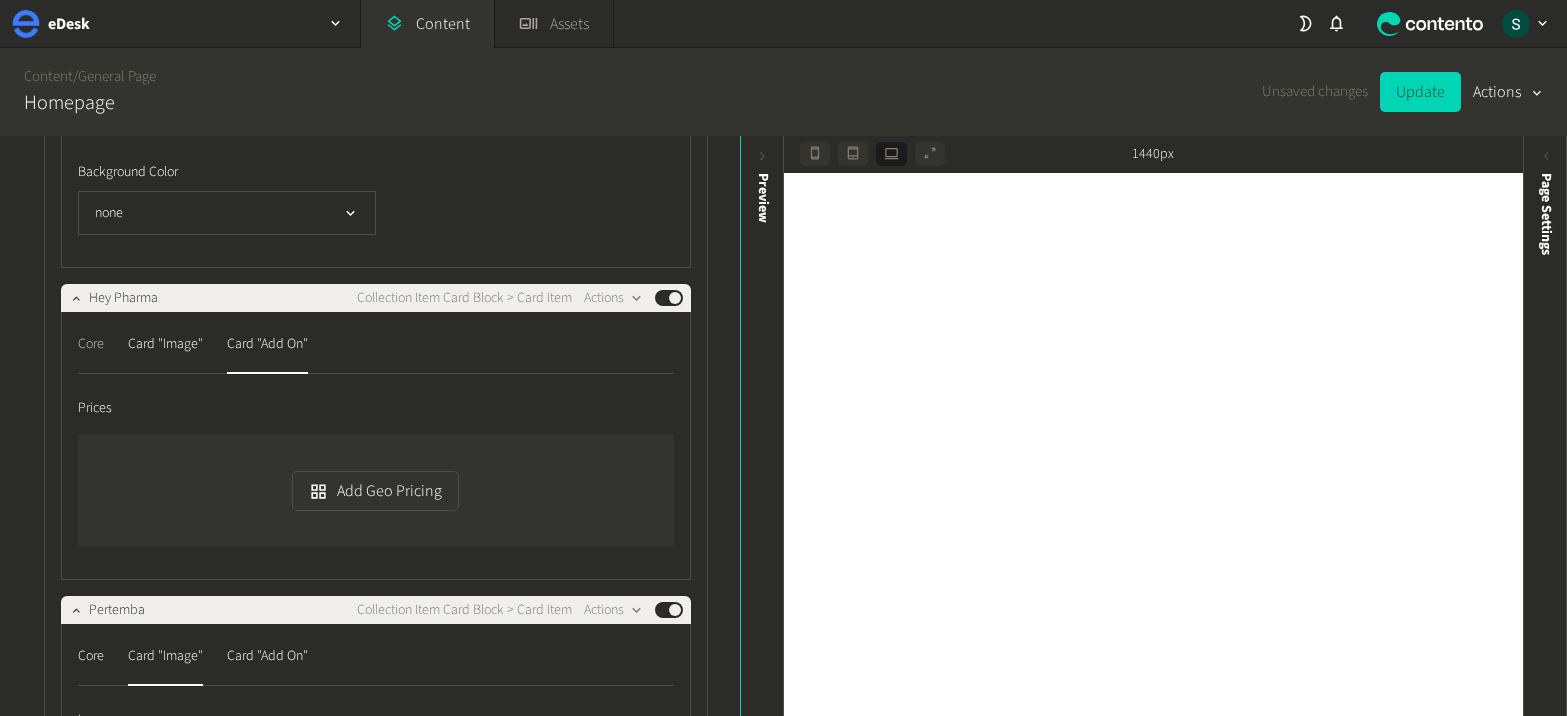 click on "Core" 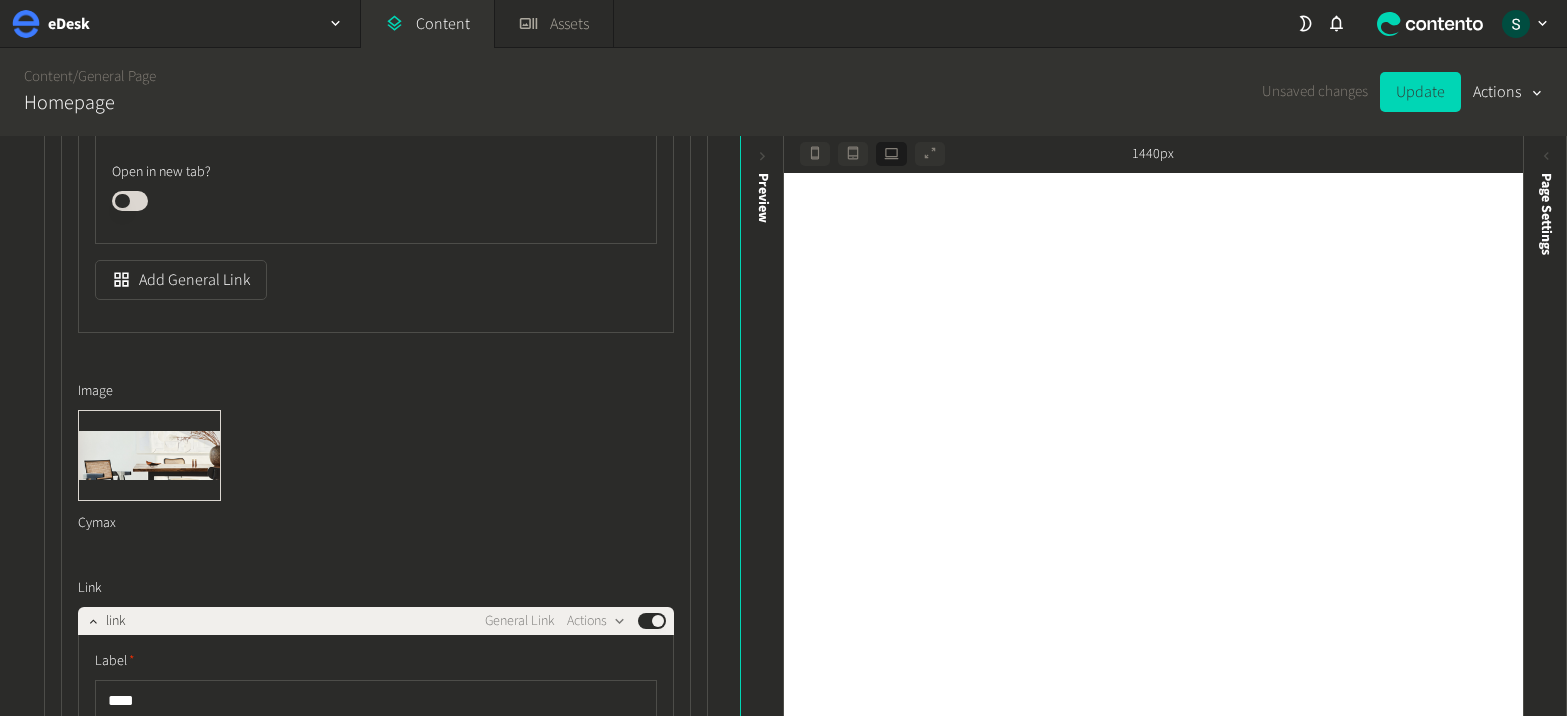 scroll, scrollTop: 36729, scrollLeft: 0, axis: vertical 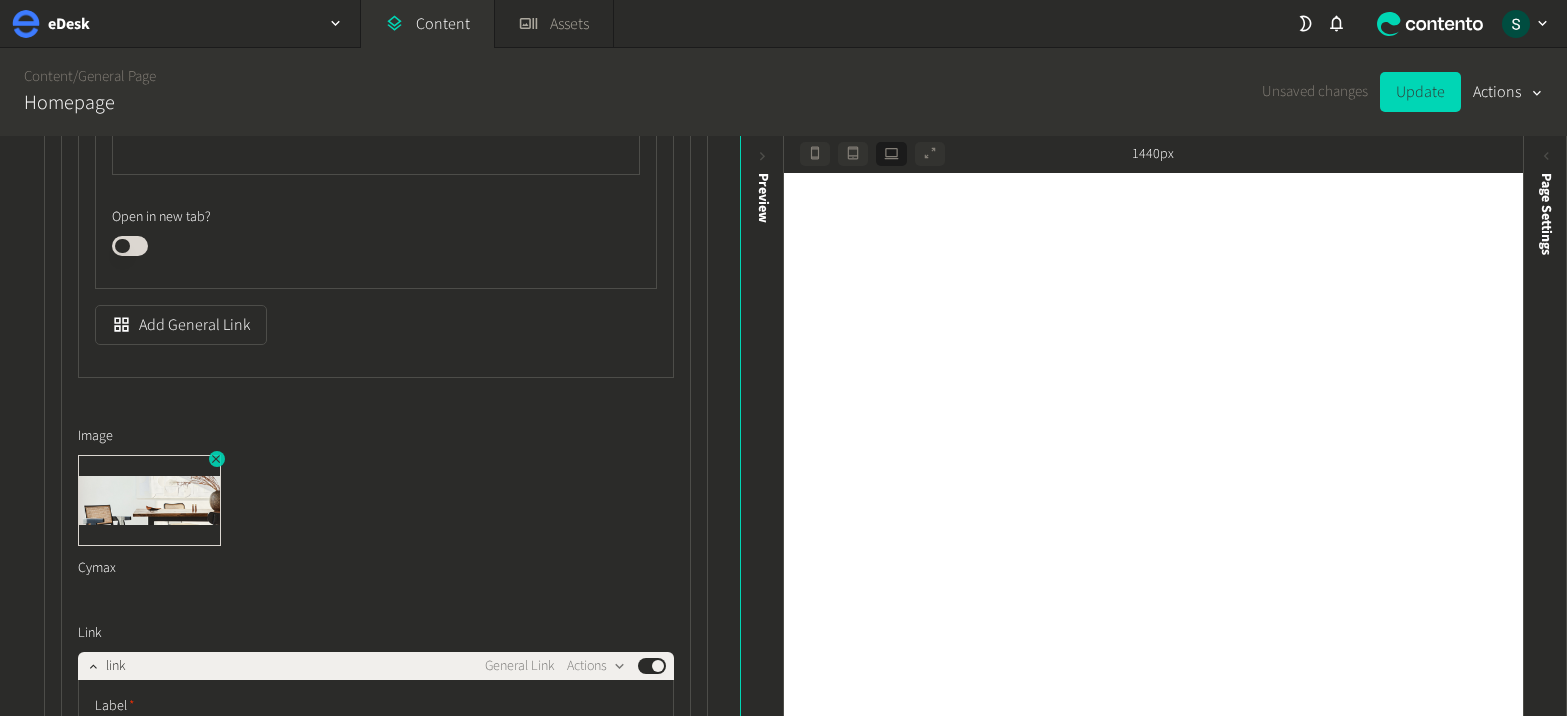click 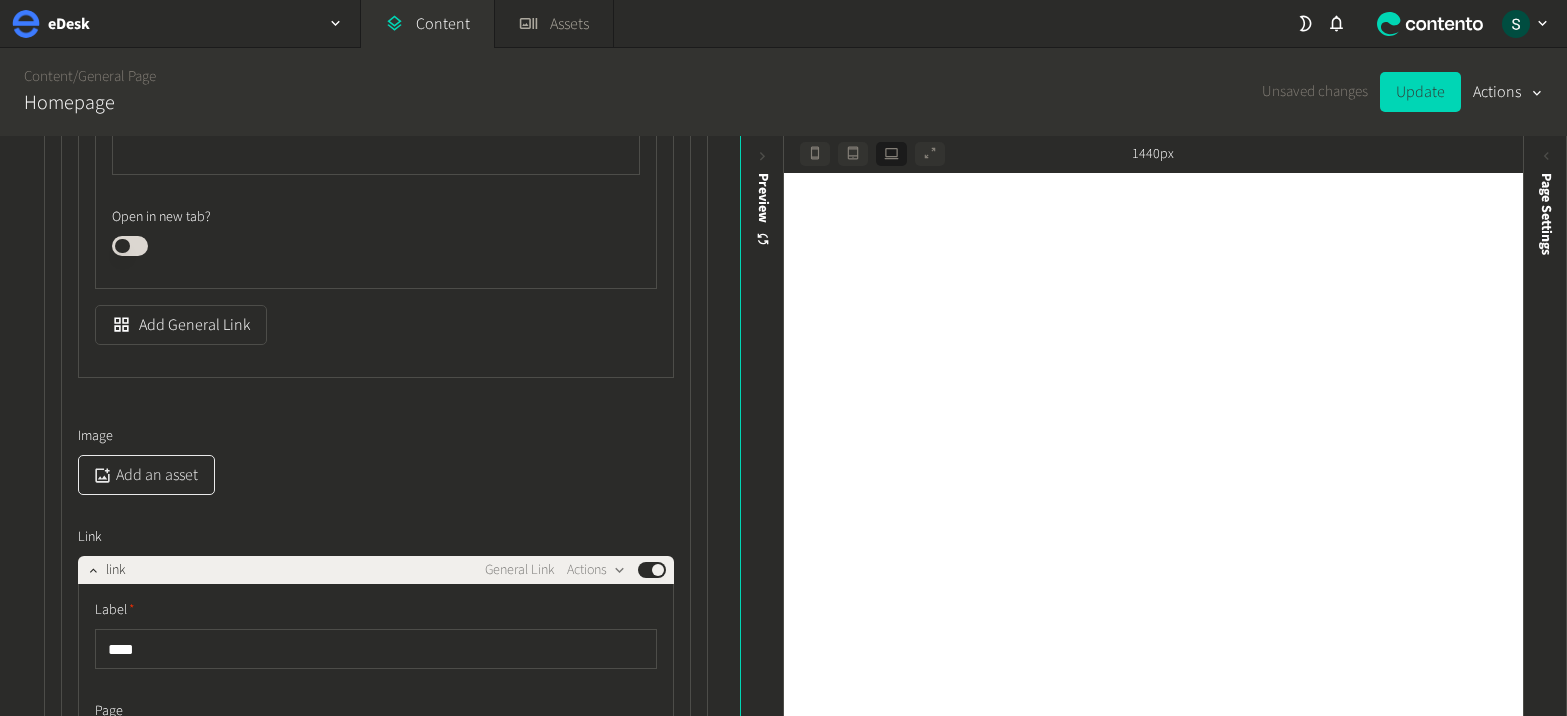 click on "Add an asset" 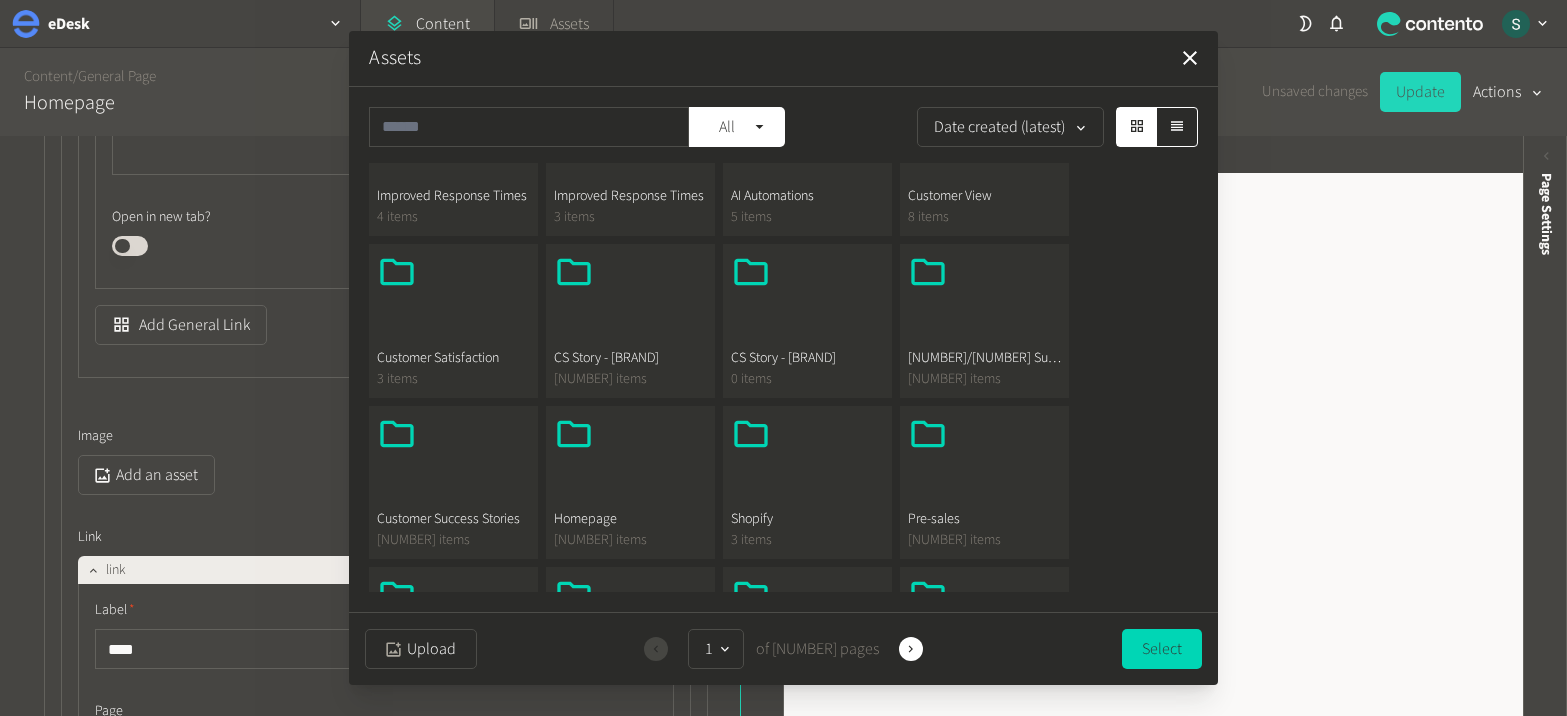 scroll, scrollTop: 250, scrollLeft: 0, axis: vertical 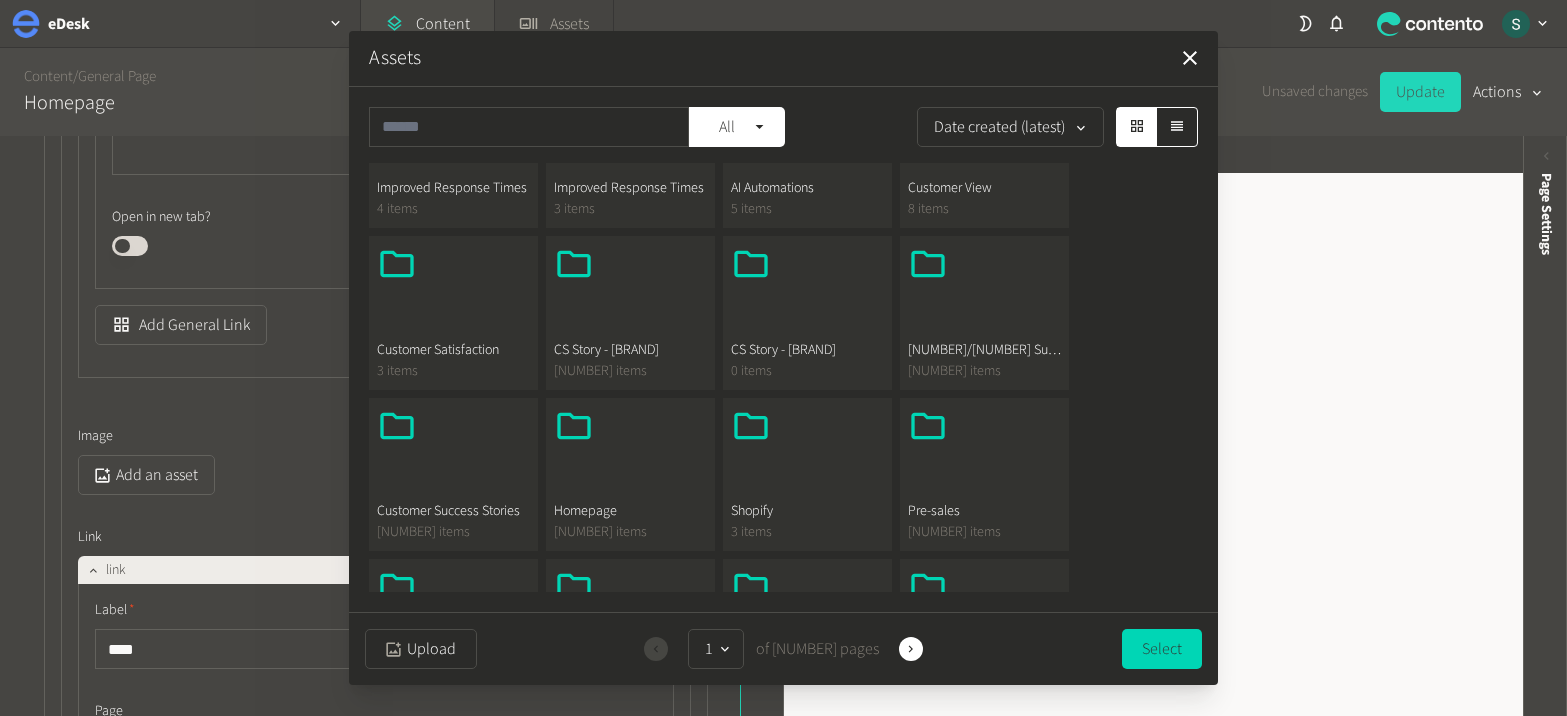 click at bounding box center (453, 454) 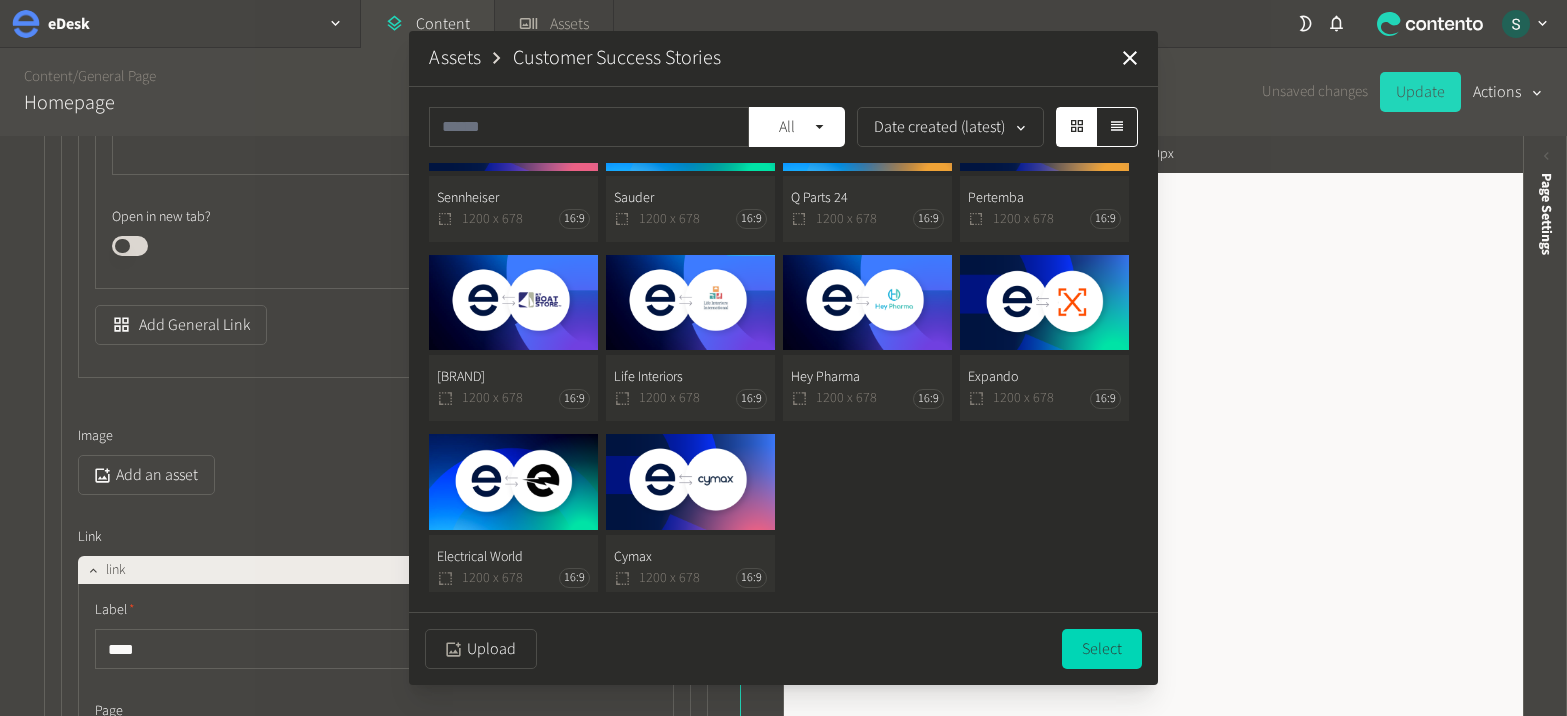 scroll, scrollTop: 0, scrollLeft: 0, axis: both 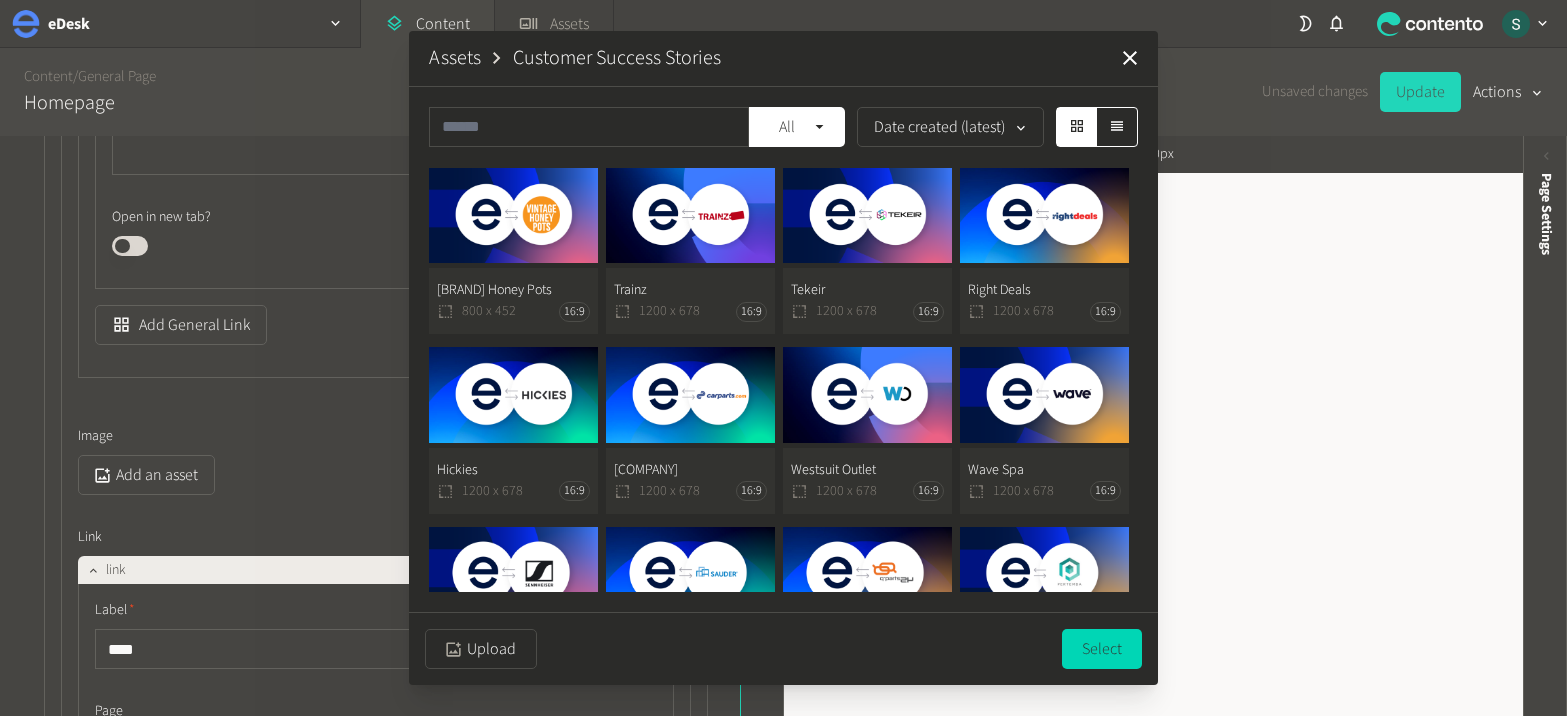 click on "Assets" at bounding box center (455, 58) 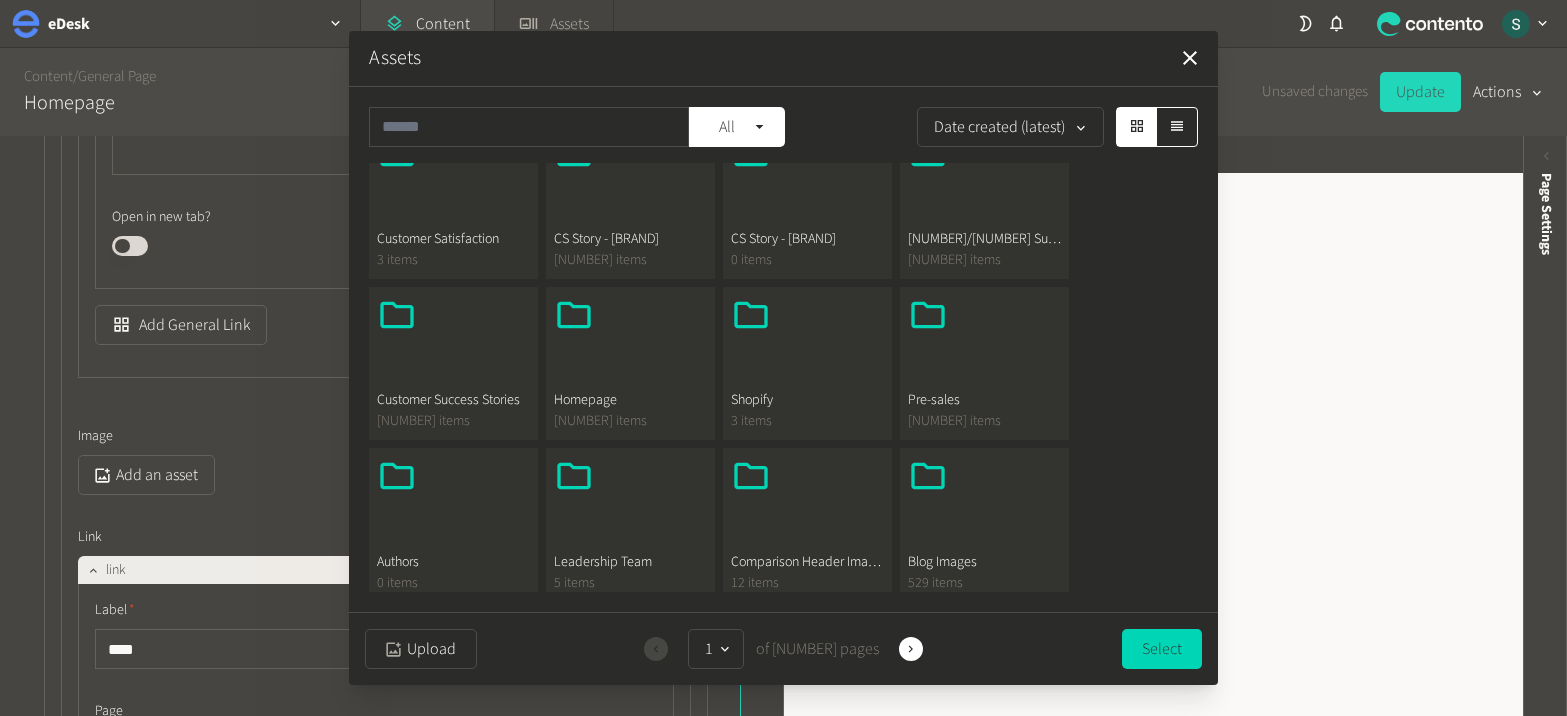scroll, scrollTop: 394, scrollLeft: 0, axis: vertical 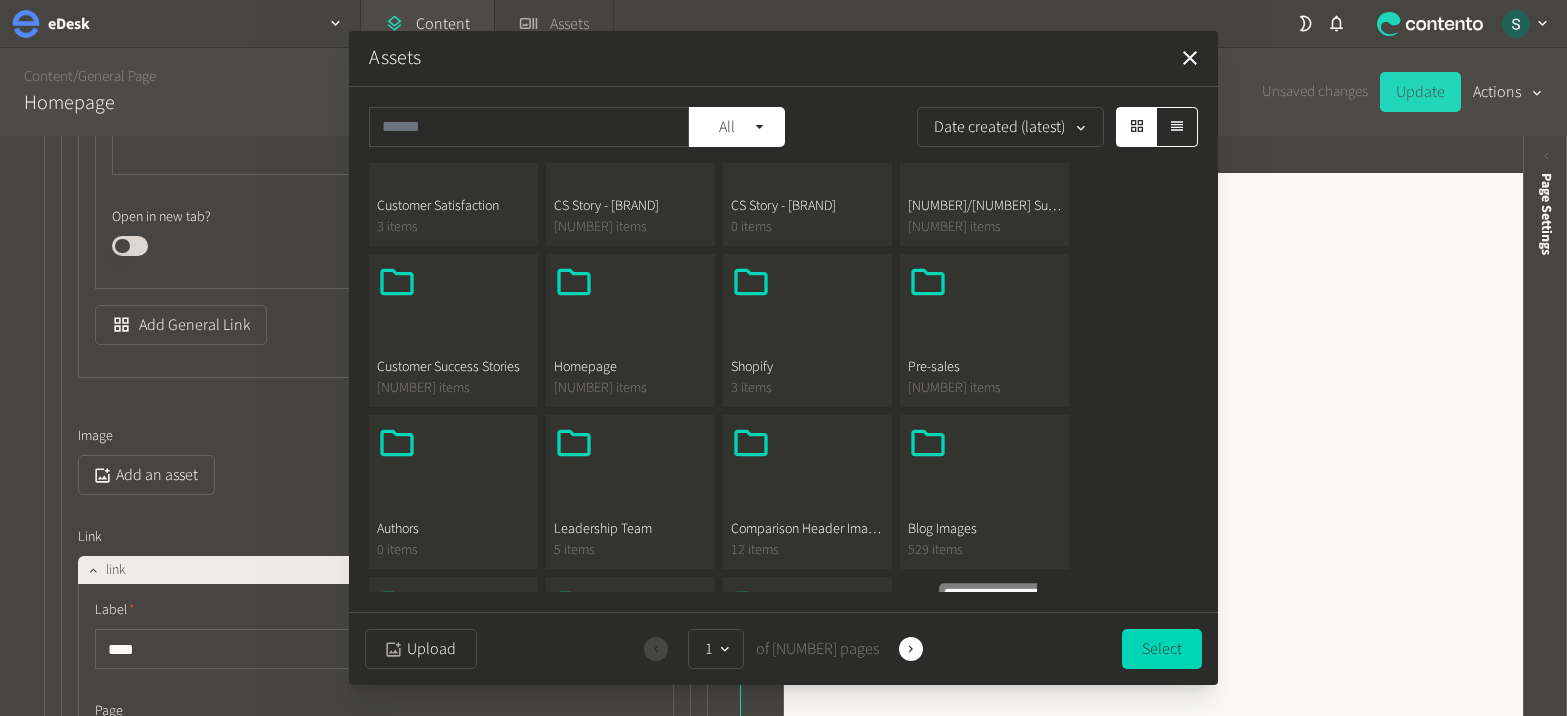 click at bounding box center (630, 310) 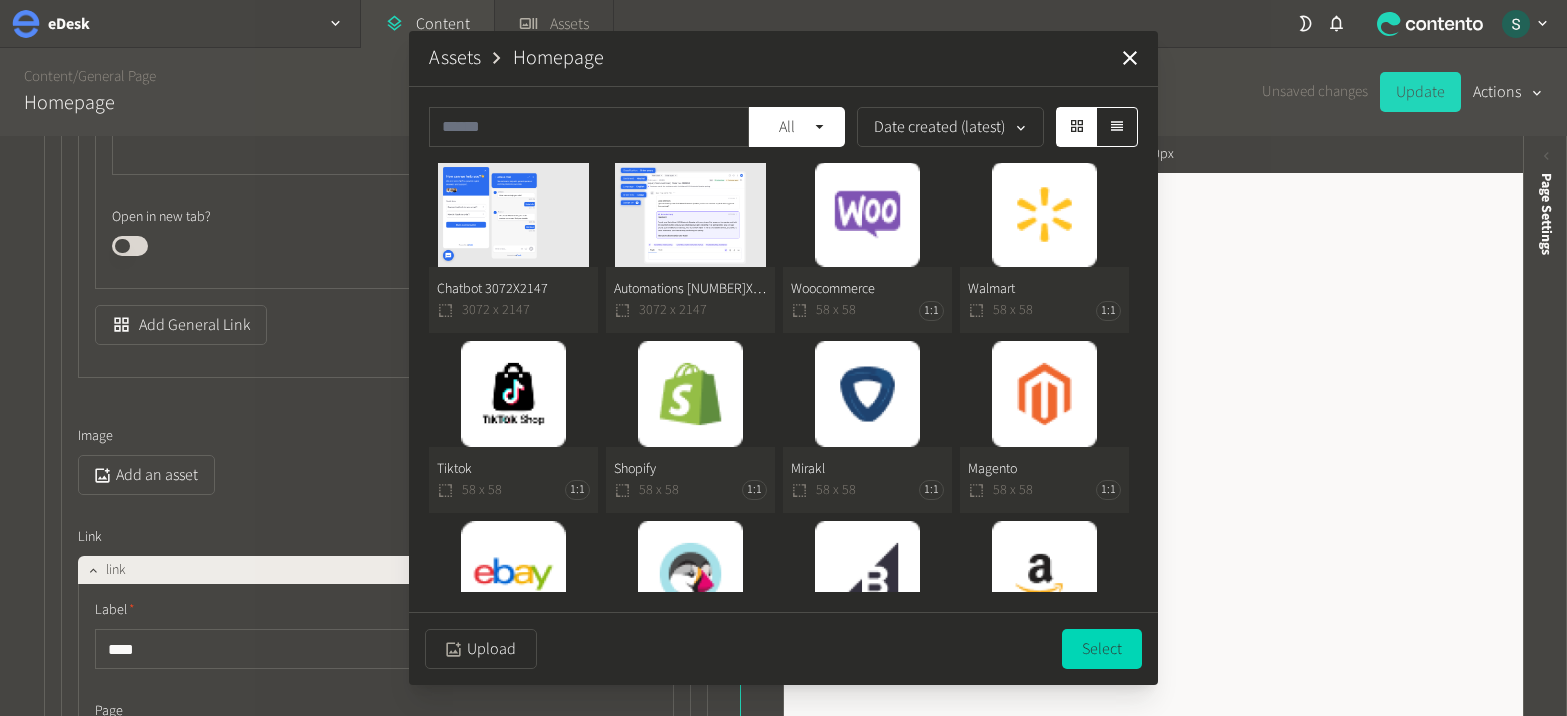 scroll, scrollTop: 0, scrollLeft: 0, axis: both 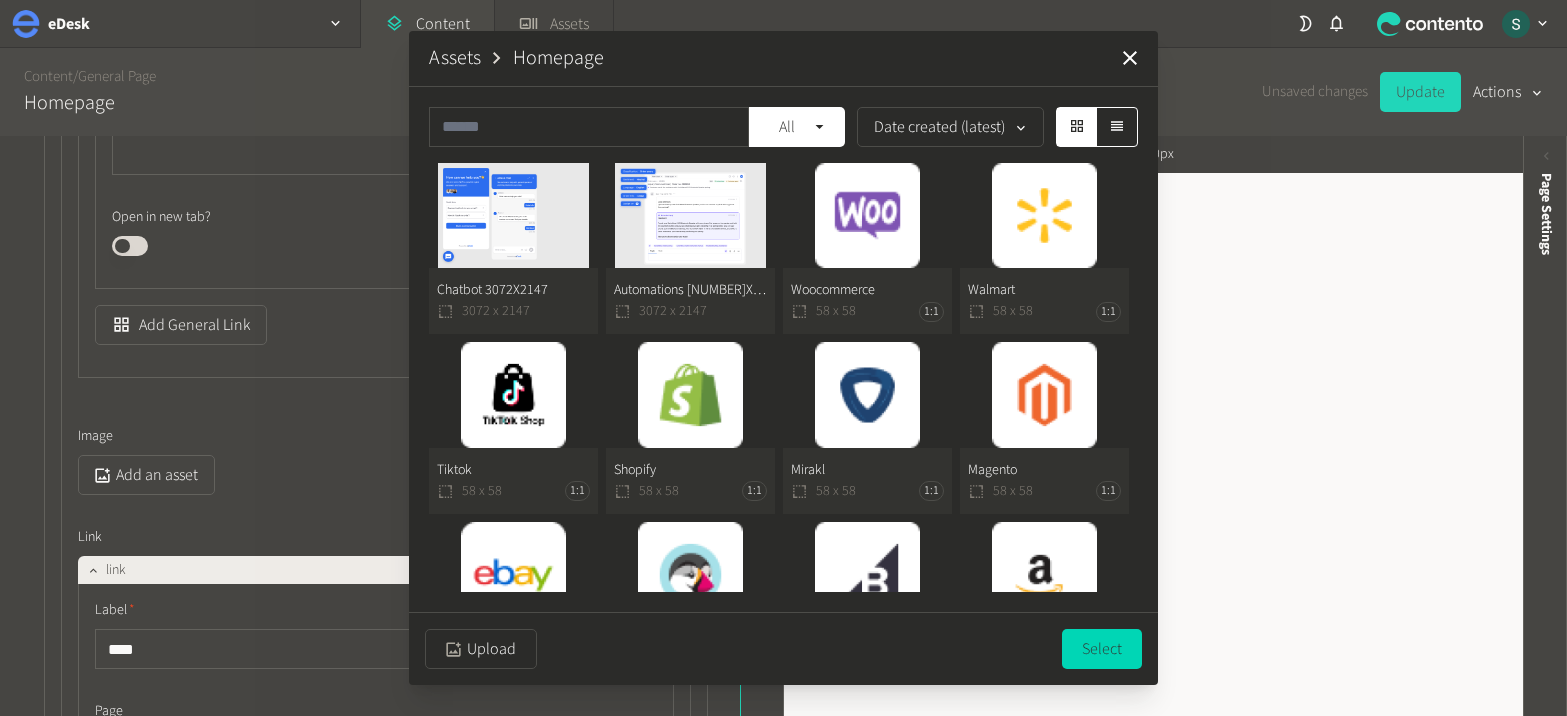 click on "Assets" at bounding box center [455, 58] 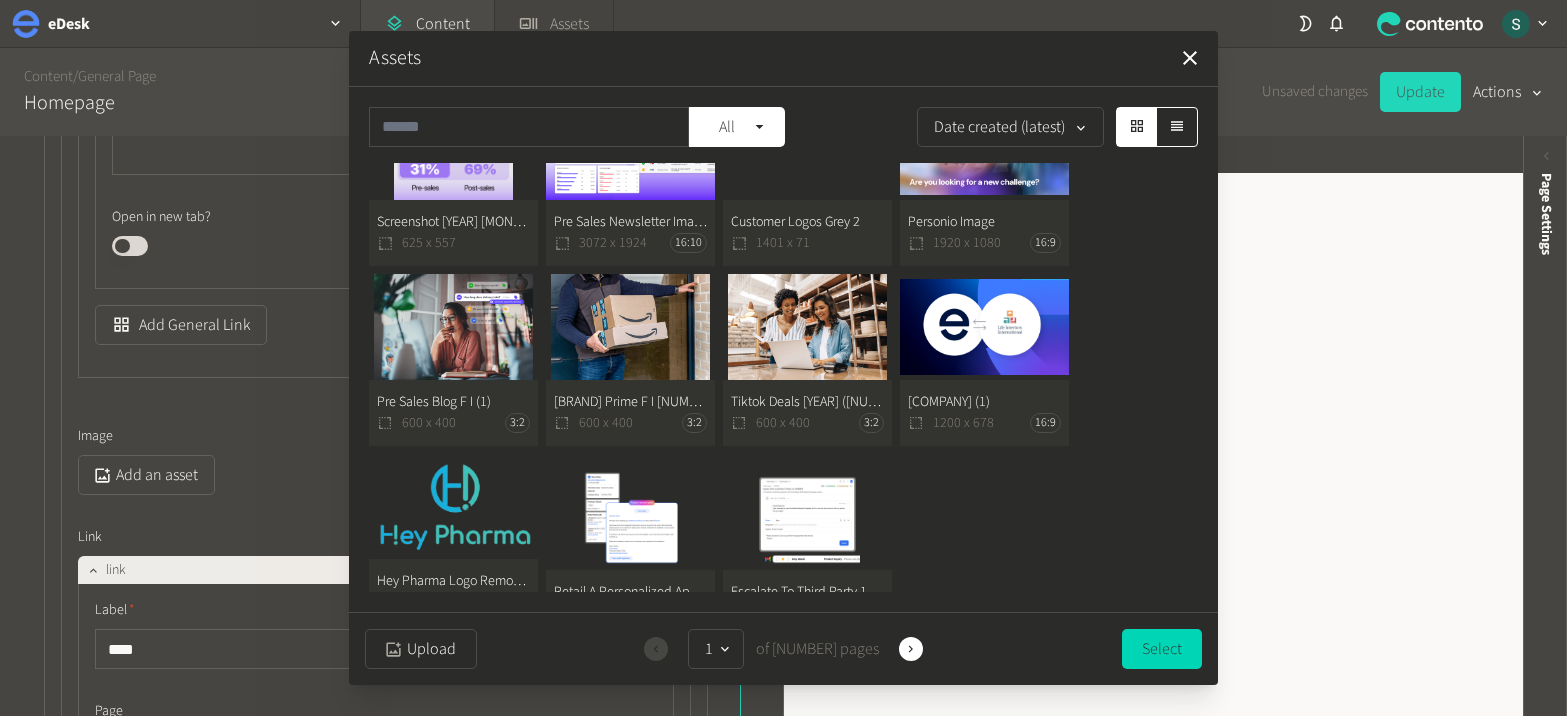 scroll, scrollTop: 1607, scrollLeft: 0, axis: vertical 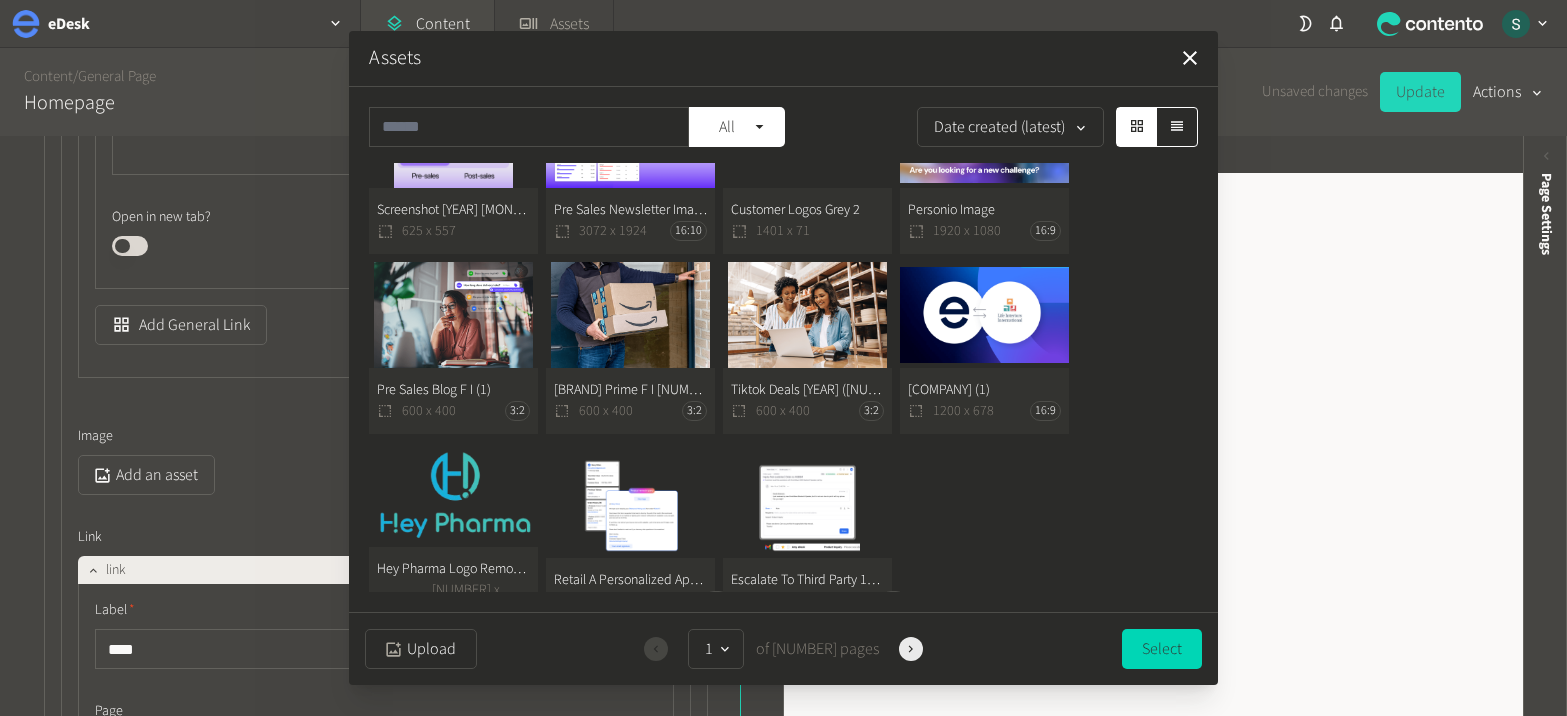 click on "Next" at bounding box center (911, 649) 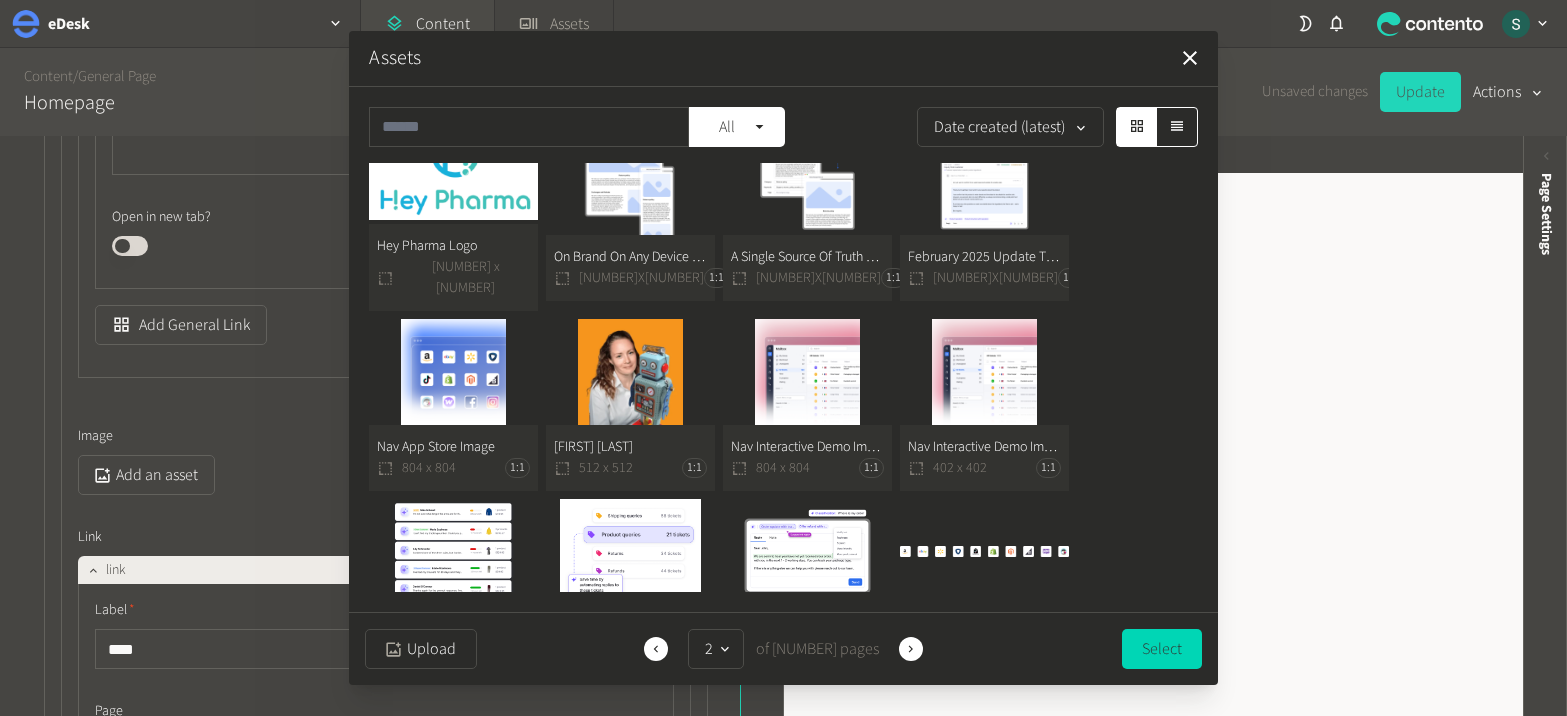 scroll, scrollTop: 629, scrollLeft: 0, axis: vertical 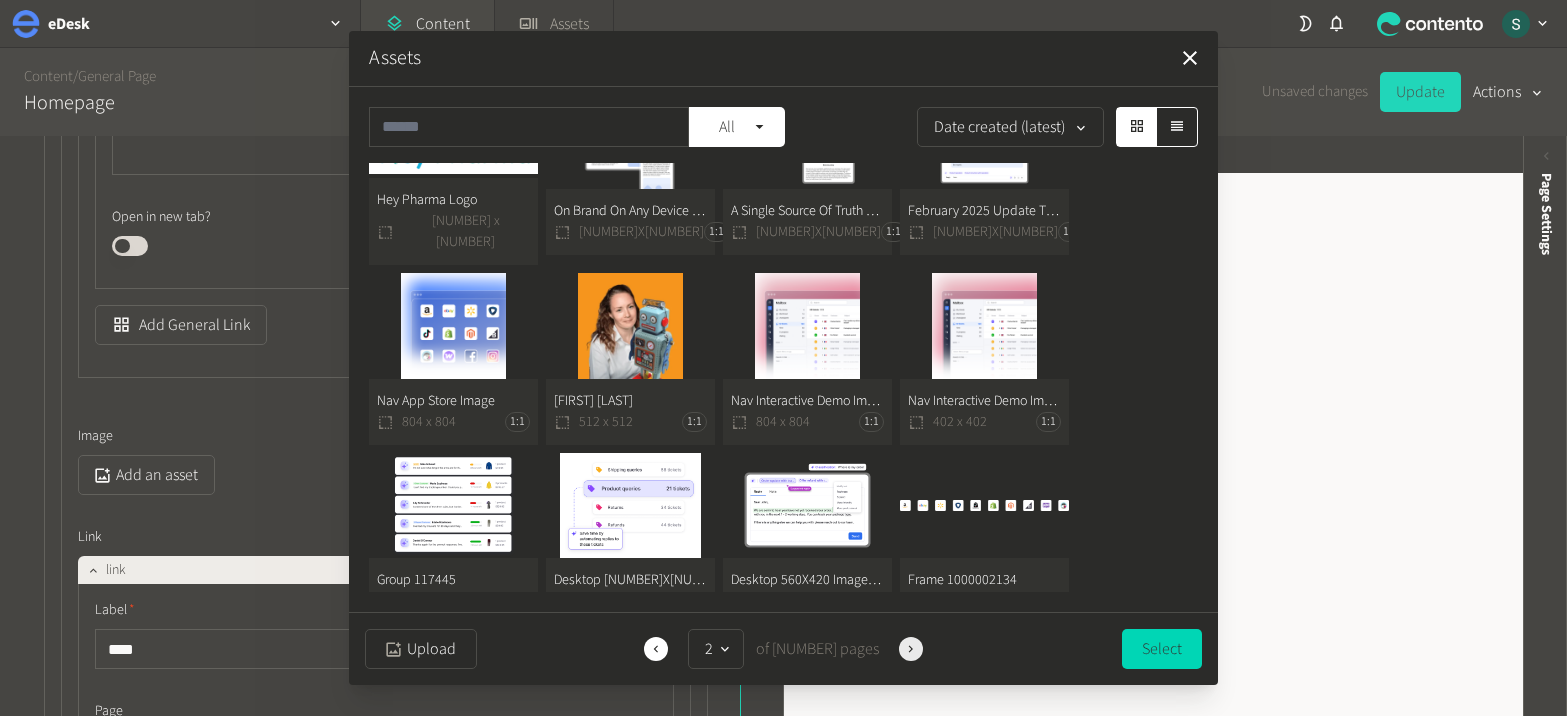 click 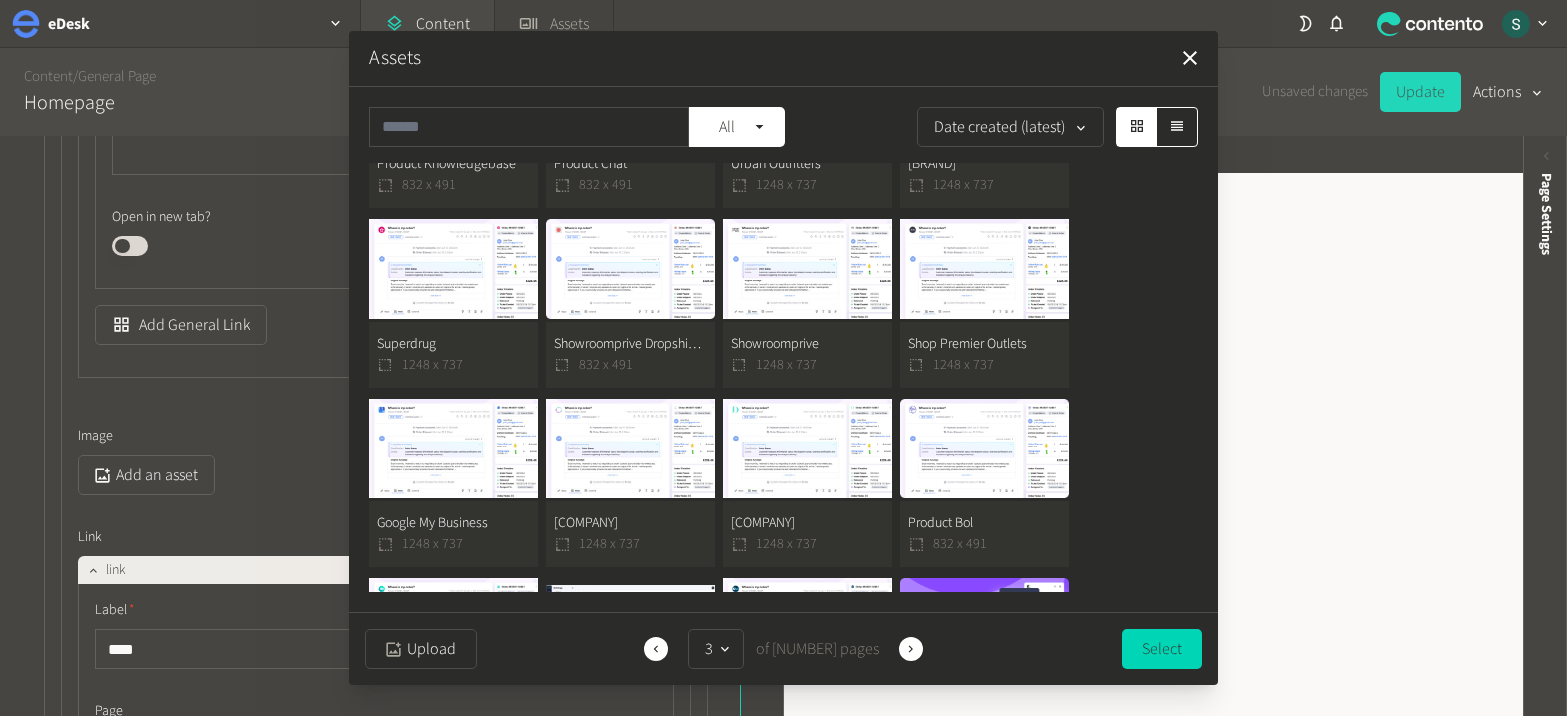 scroll, scrollTop: 629, scrollLeft: 0, axis: vertical 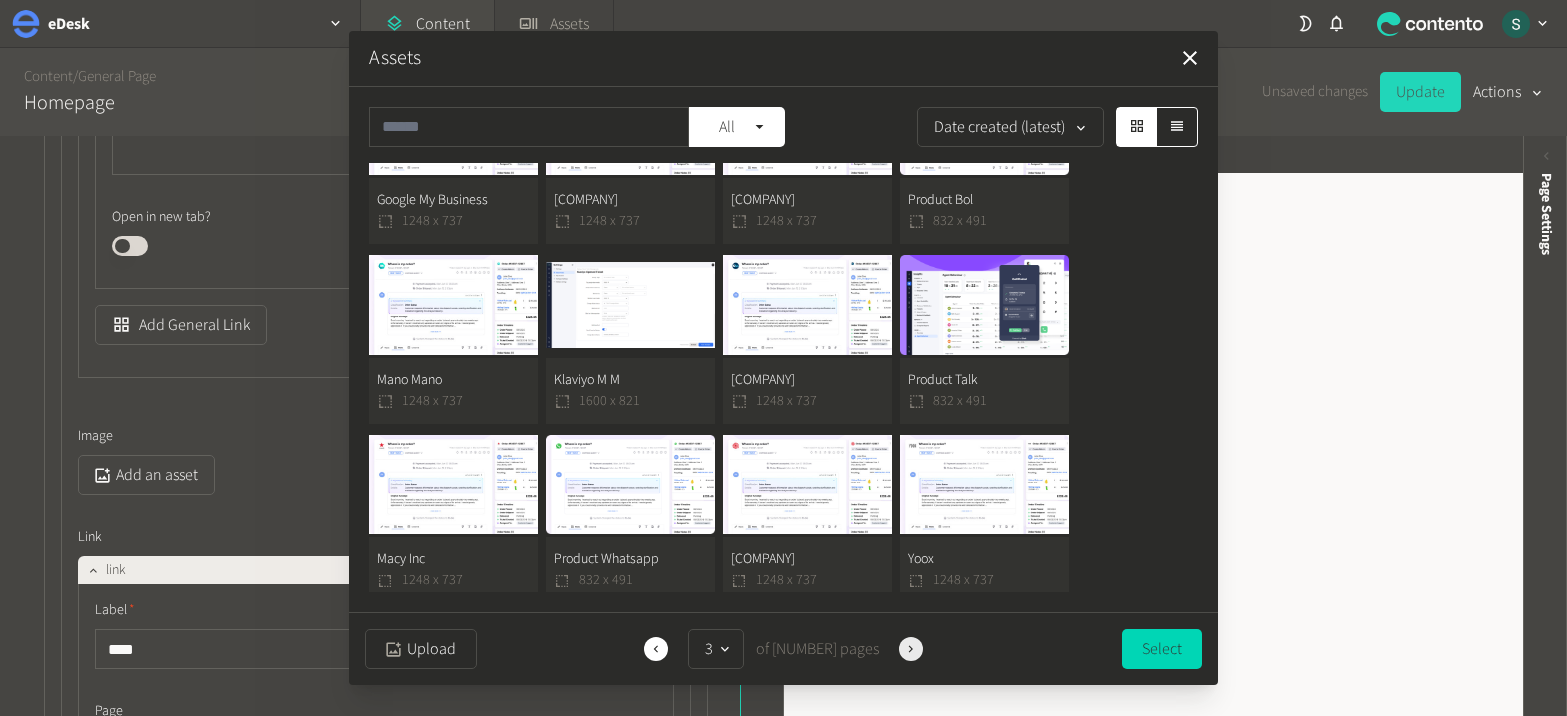 click 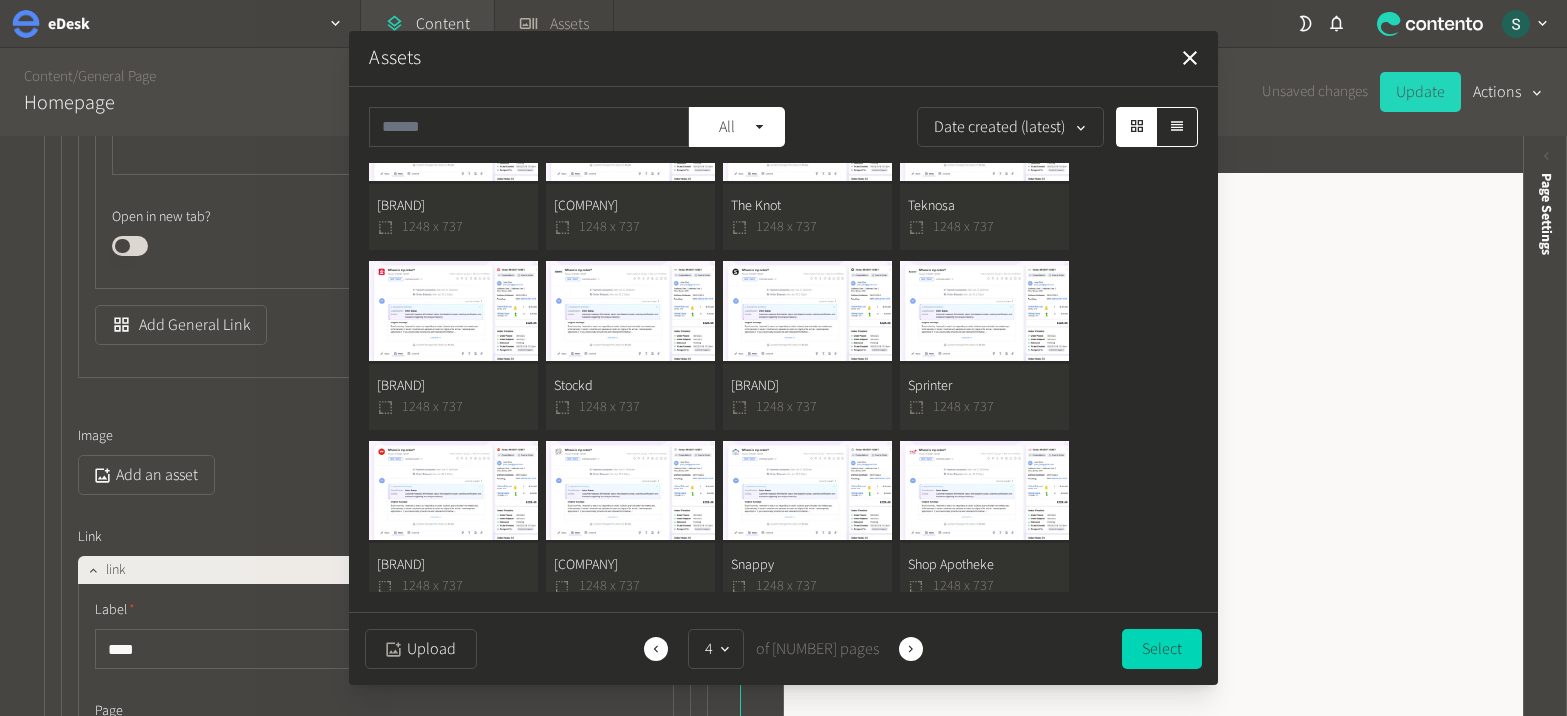 scroll, scrollTop: 629, scrollLeft: 0, axis: vertical 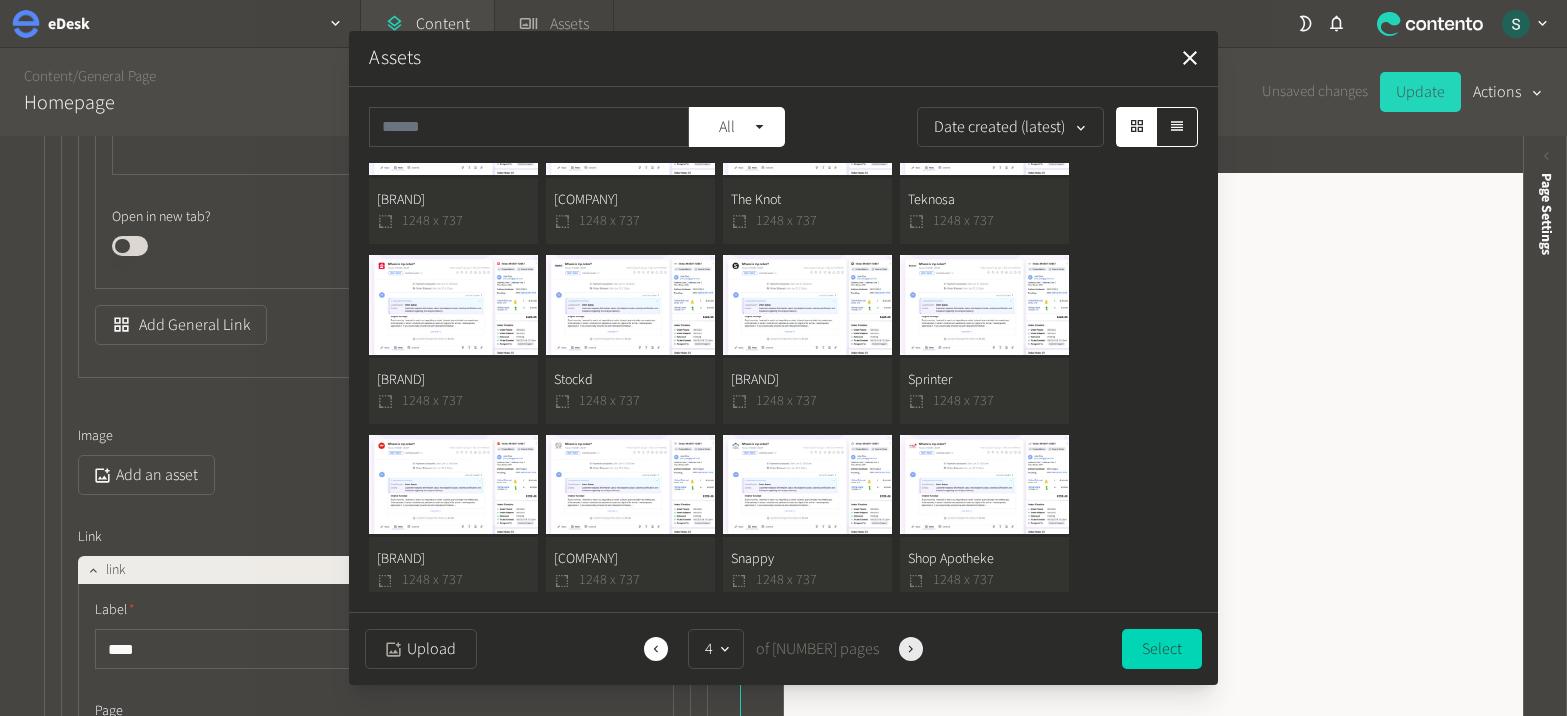click 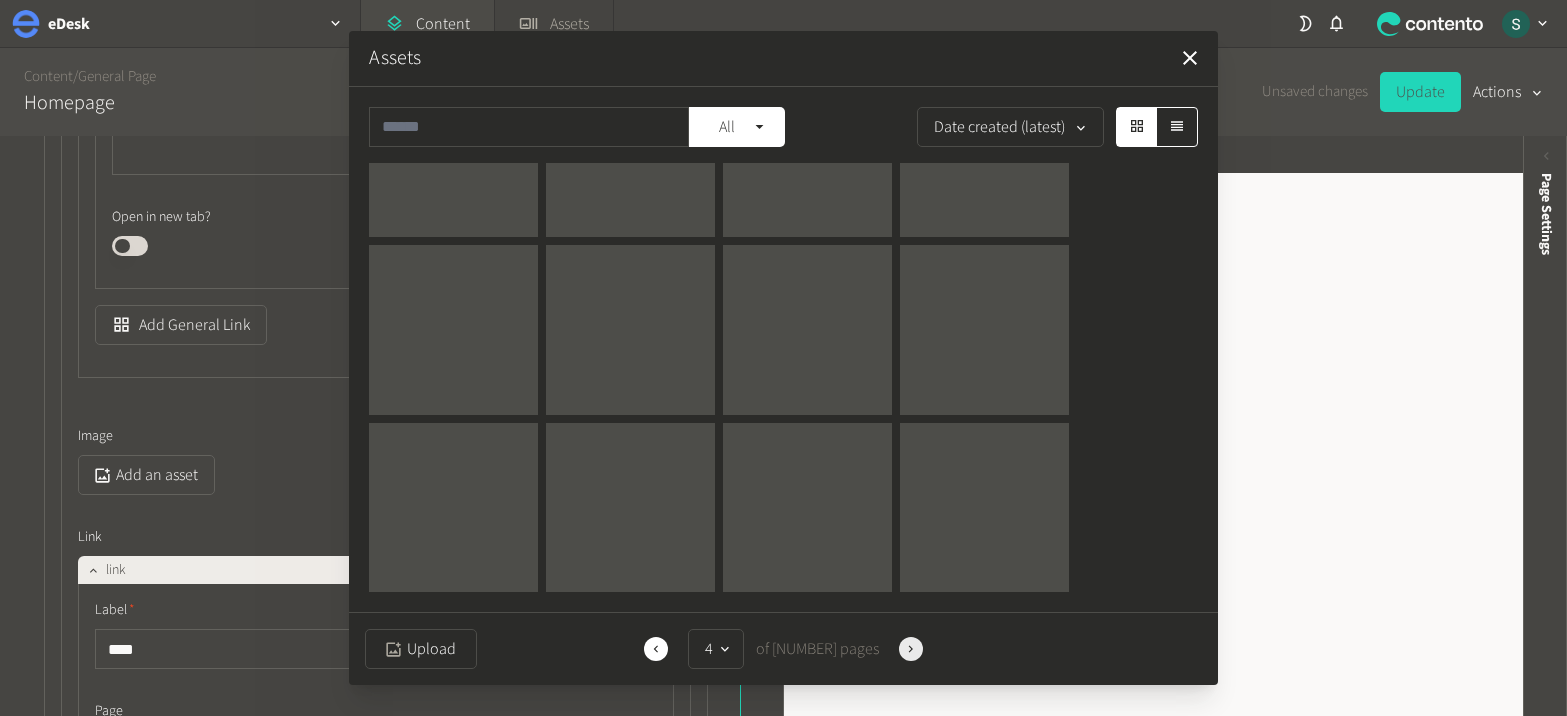 scroll, scrollTop: 0, scrollLeft: 0, axis: both 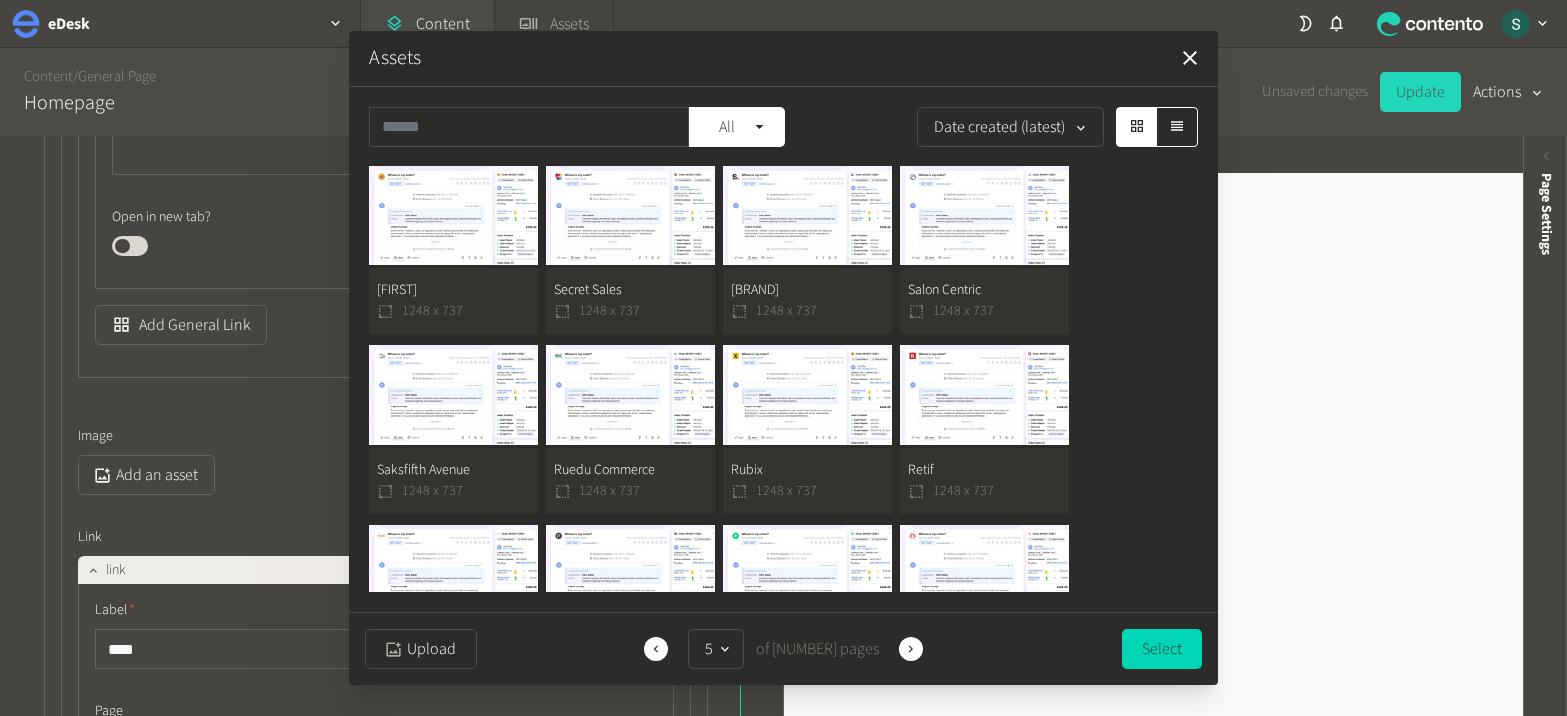 click 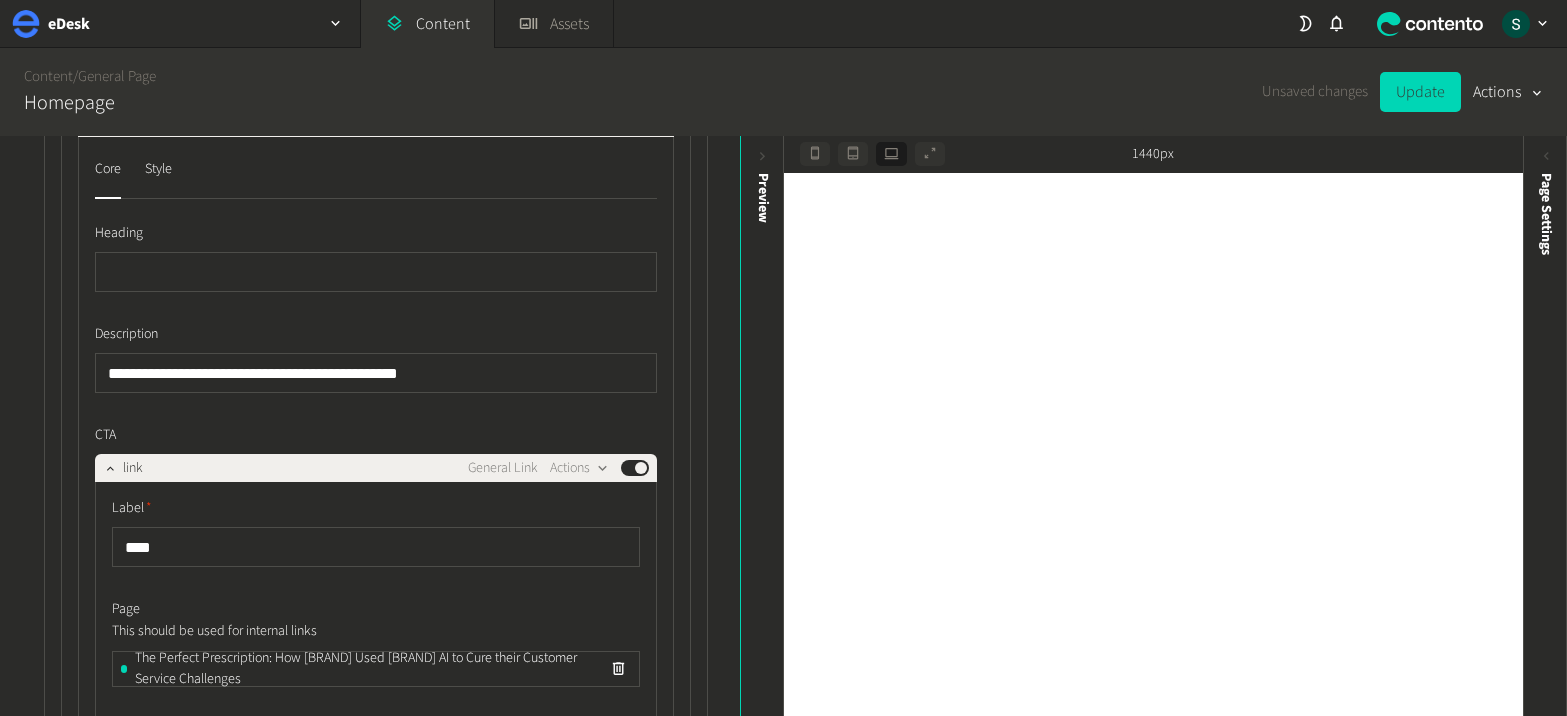scroll, scrollTop: 36301, scrollLeft: 0, axis: vertical 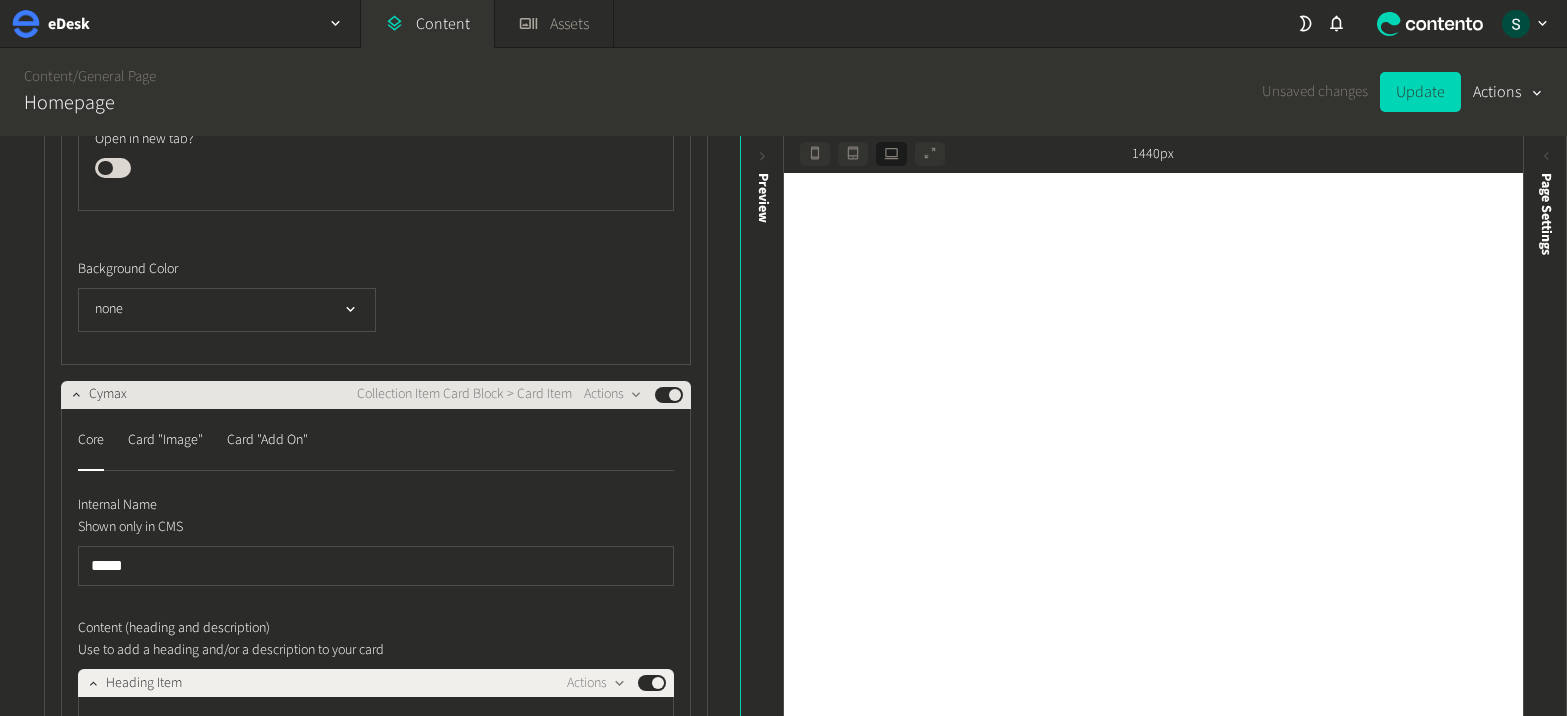click on "Published" 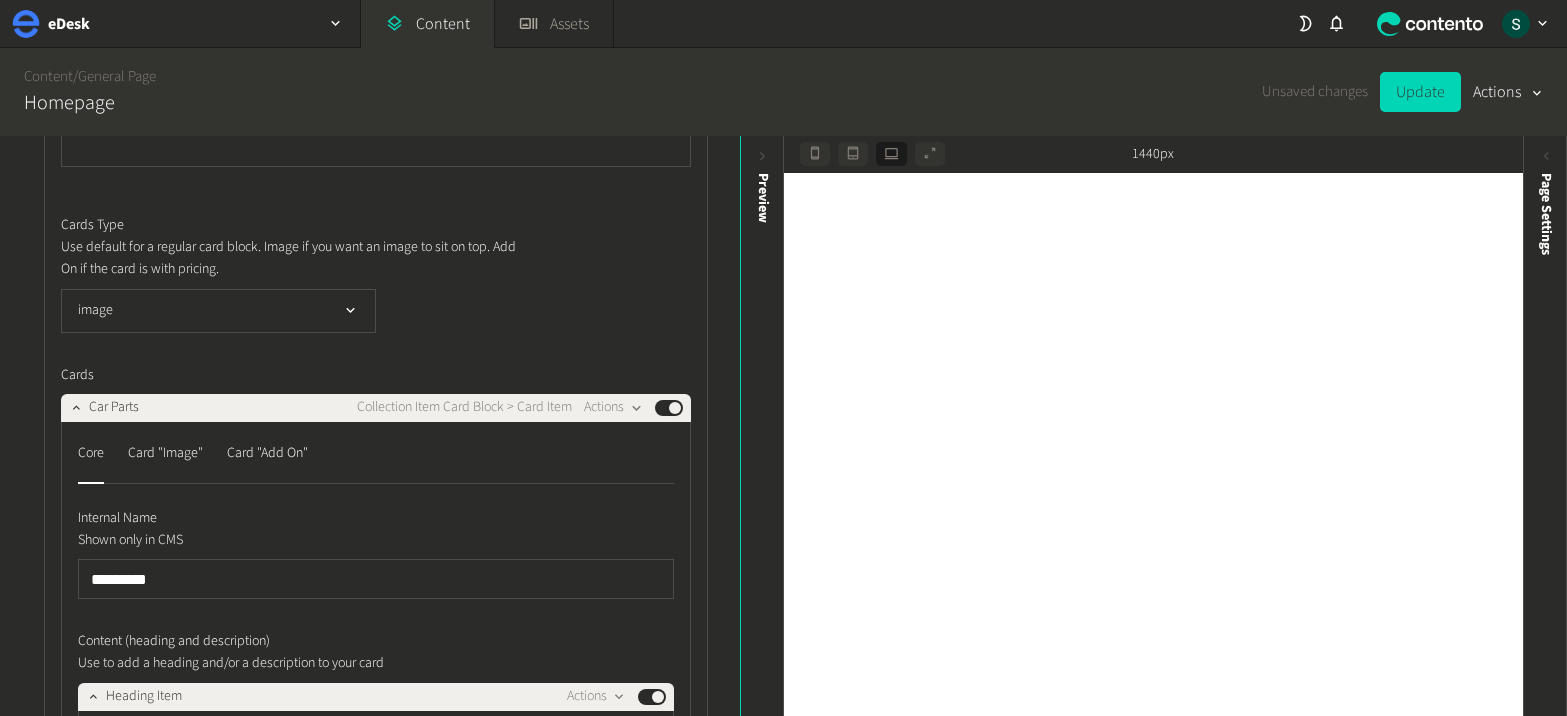 scroll, scrollTop: 29673, scrollLeft: 0, axis: vertical 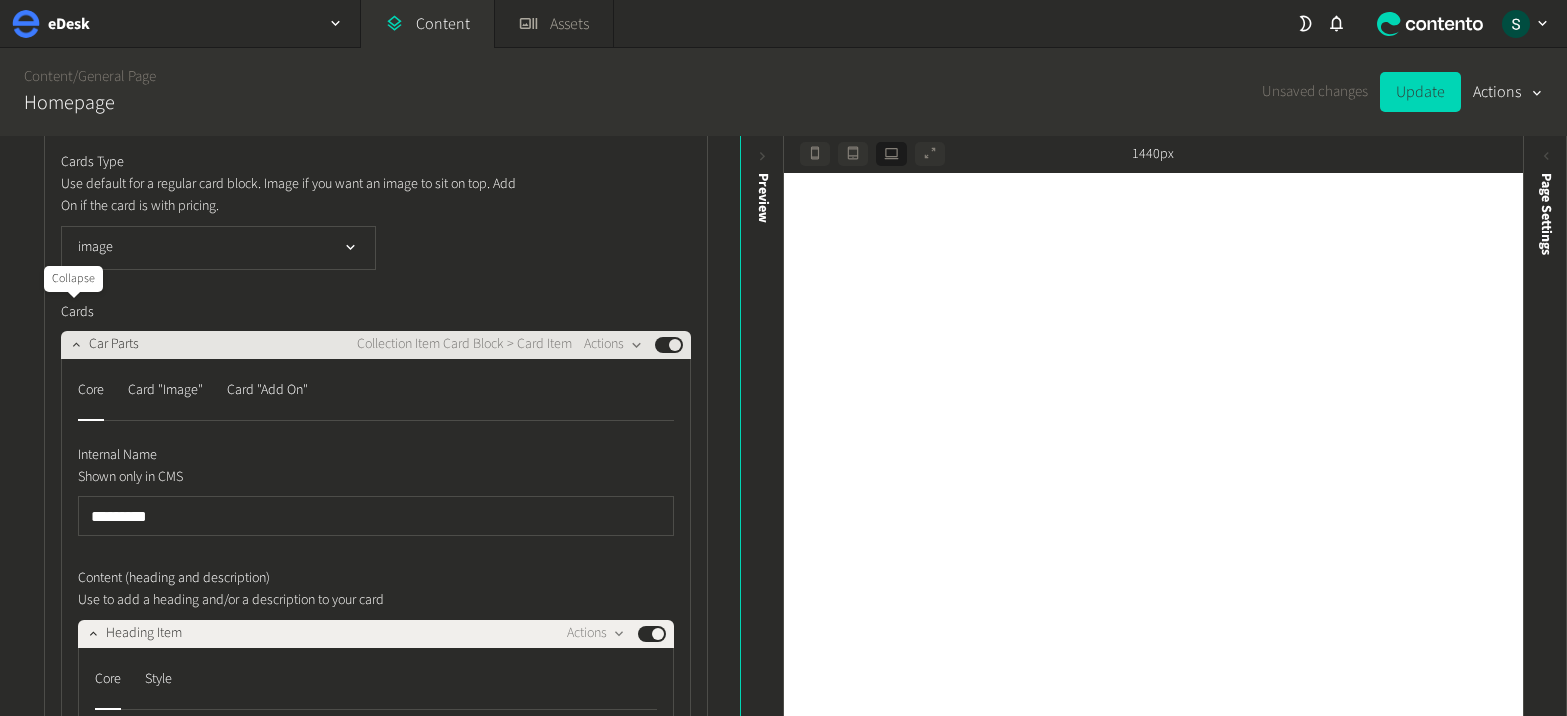 click 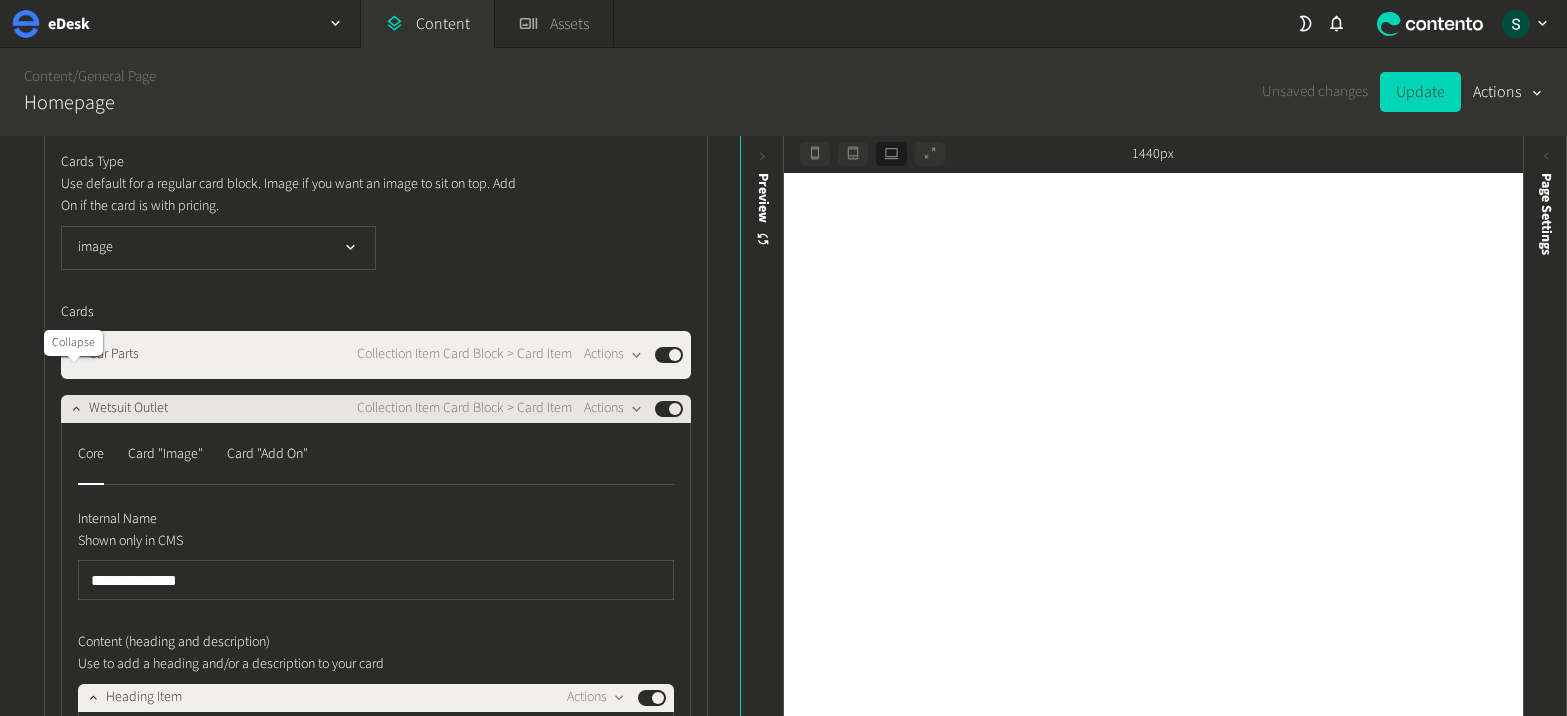 click 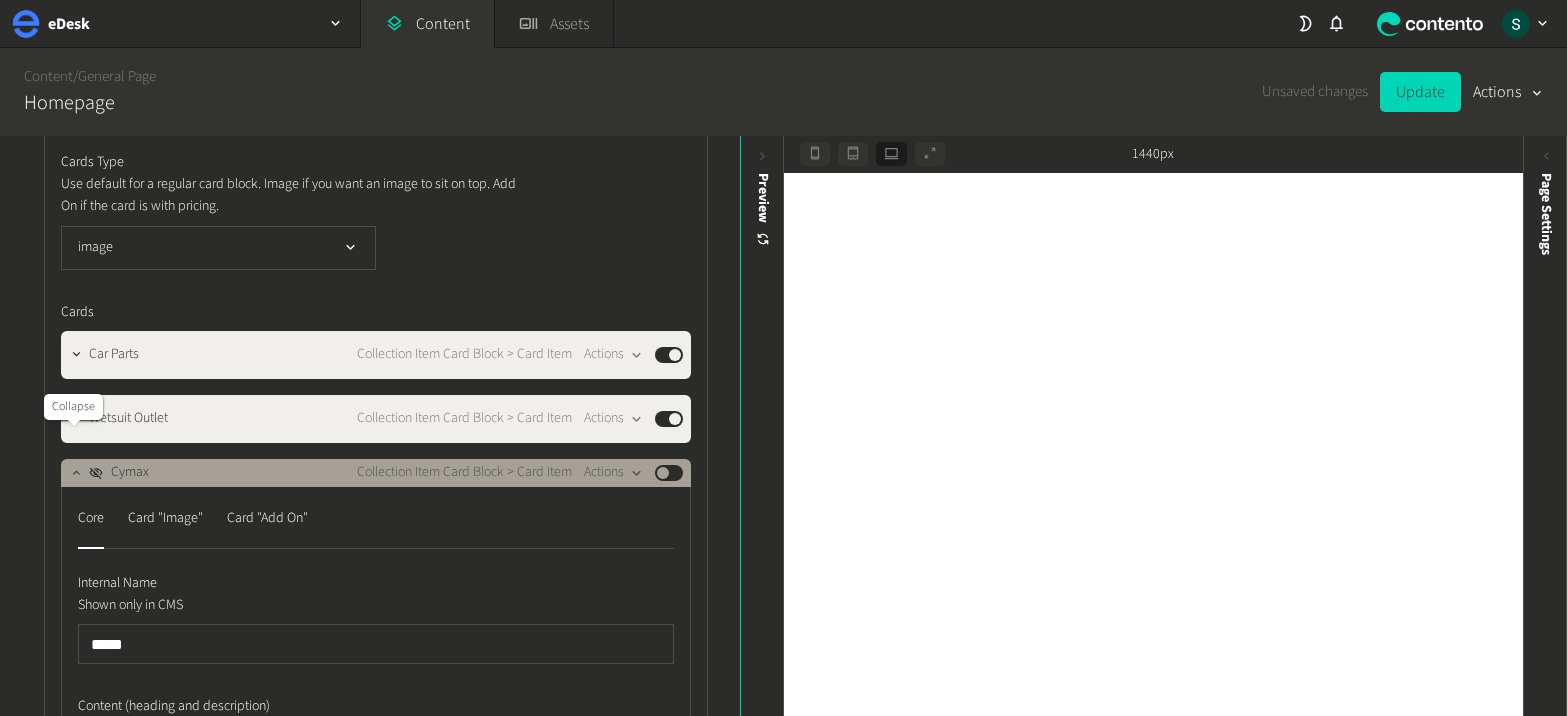 click 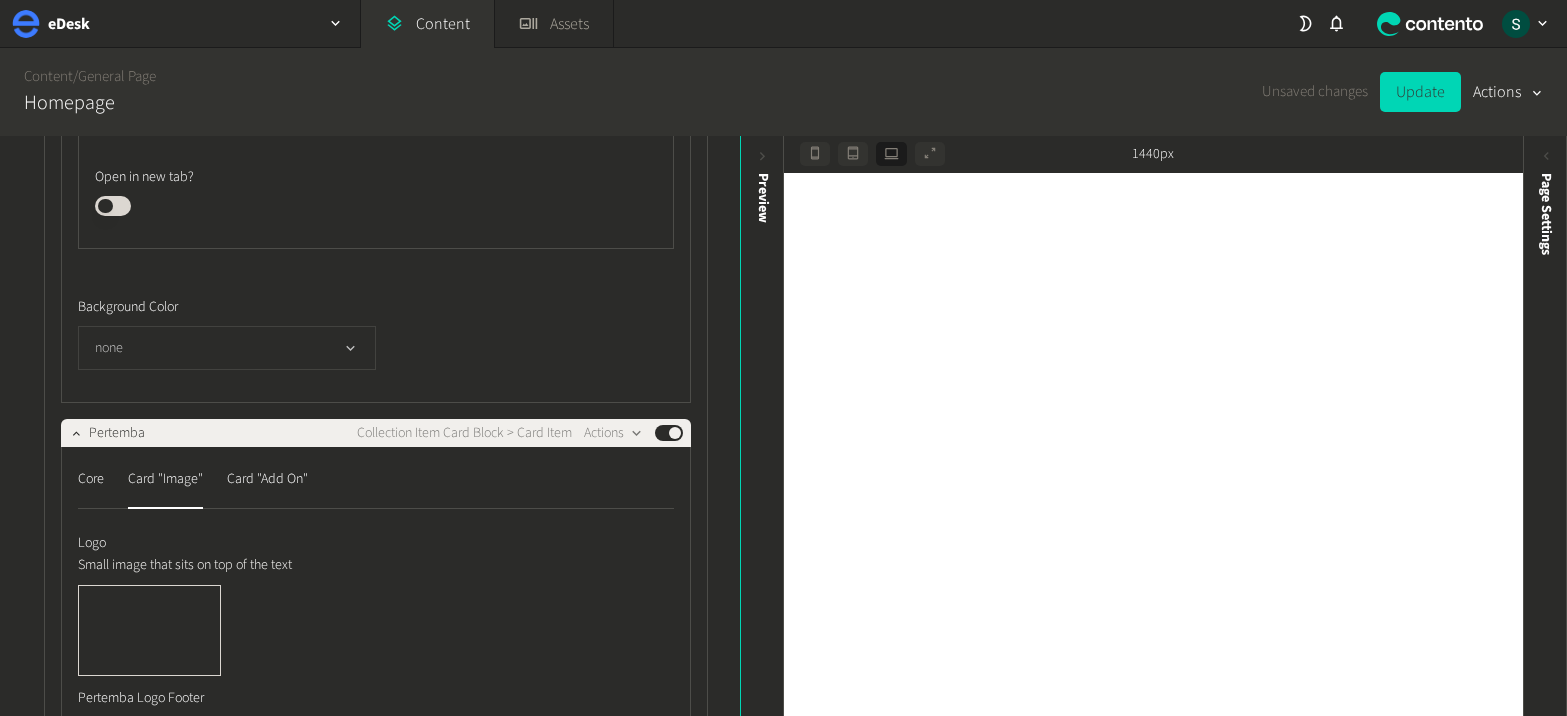 scroll, scrollTop: 31873, scrollLeft: 0, axis: vertical 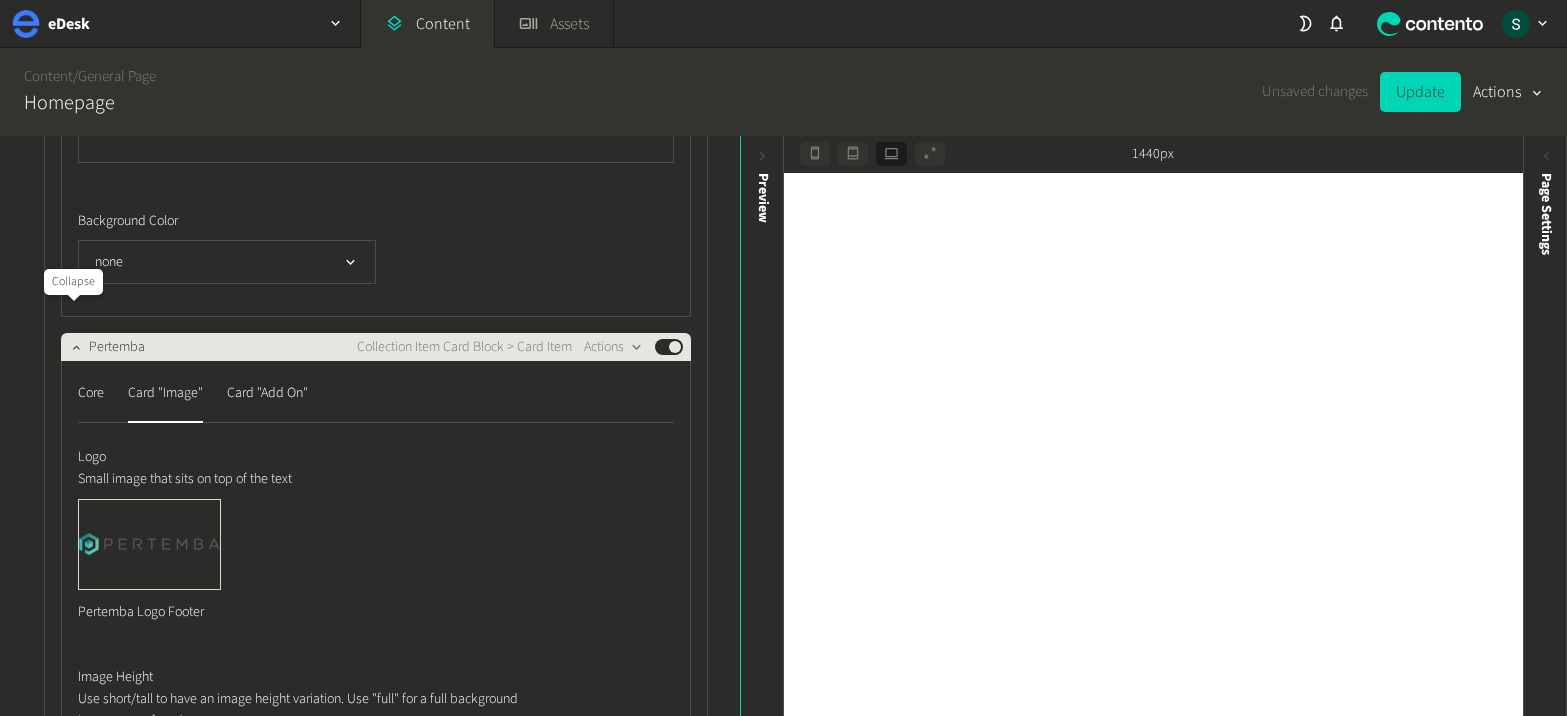 click 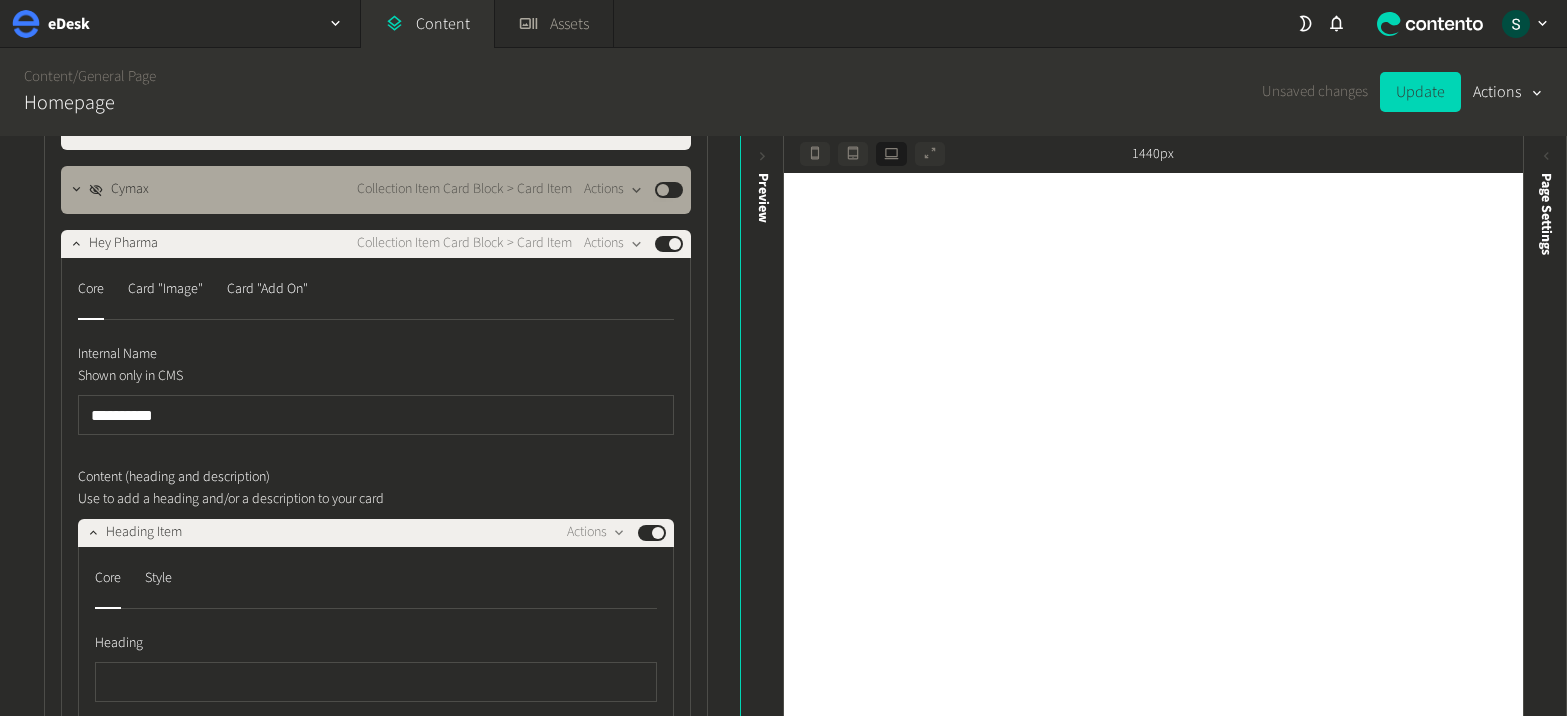 scroll, scrollTop: 29622, scrollLeft: 0, axis: vertical 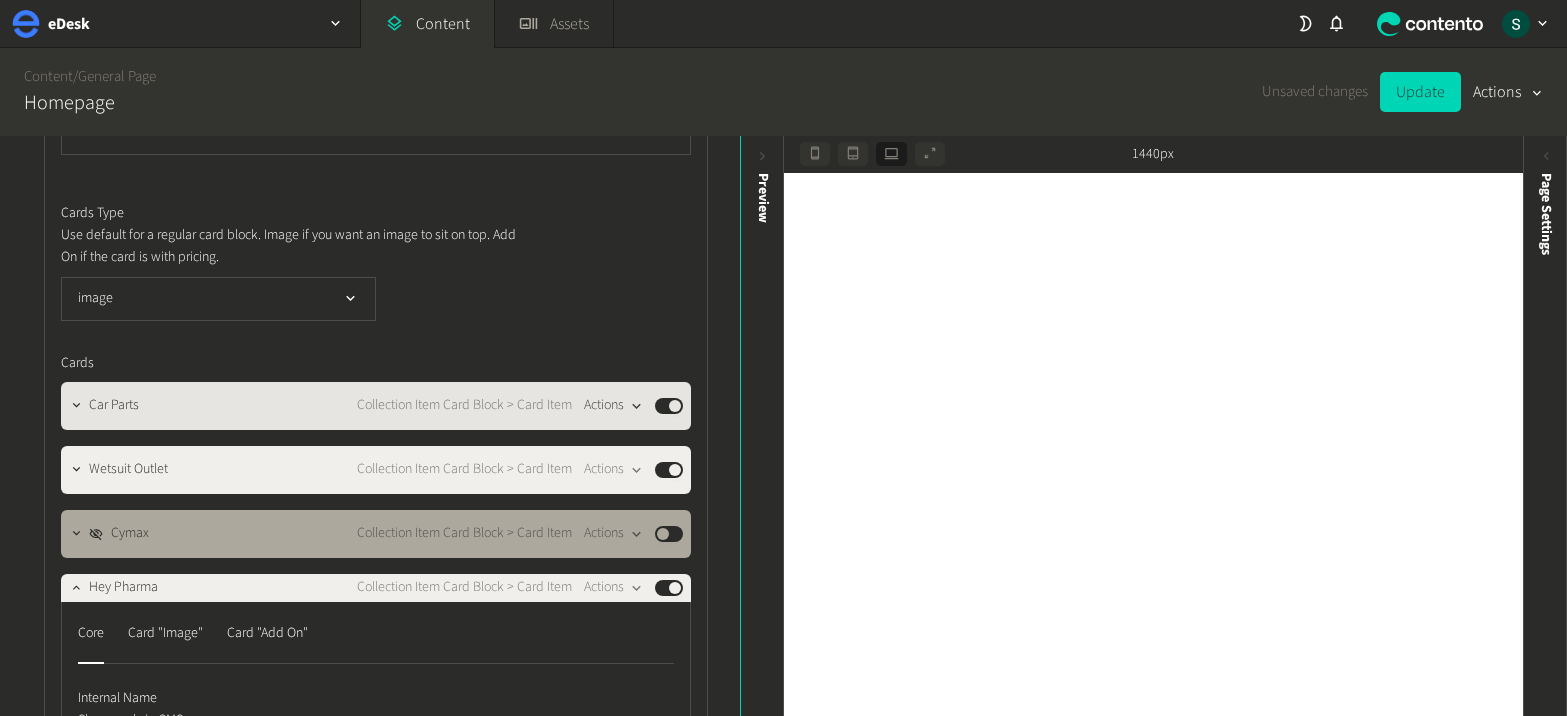 click on "Actions" 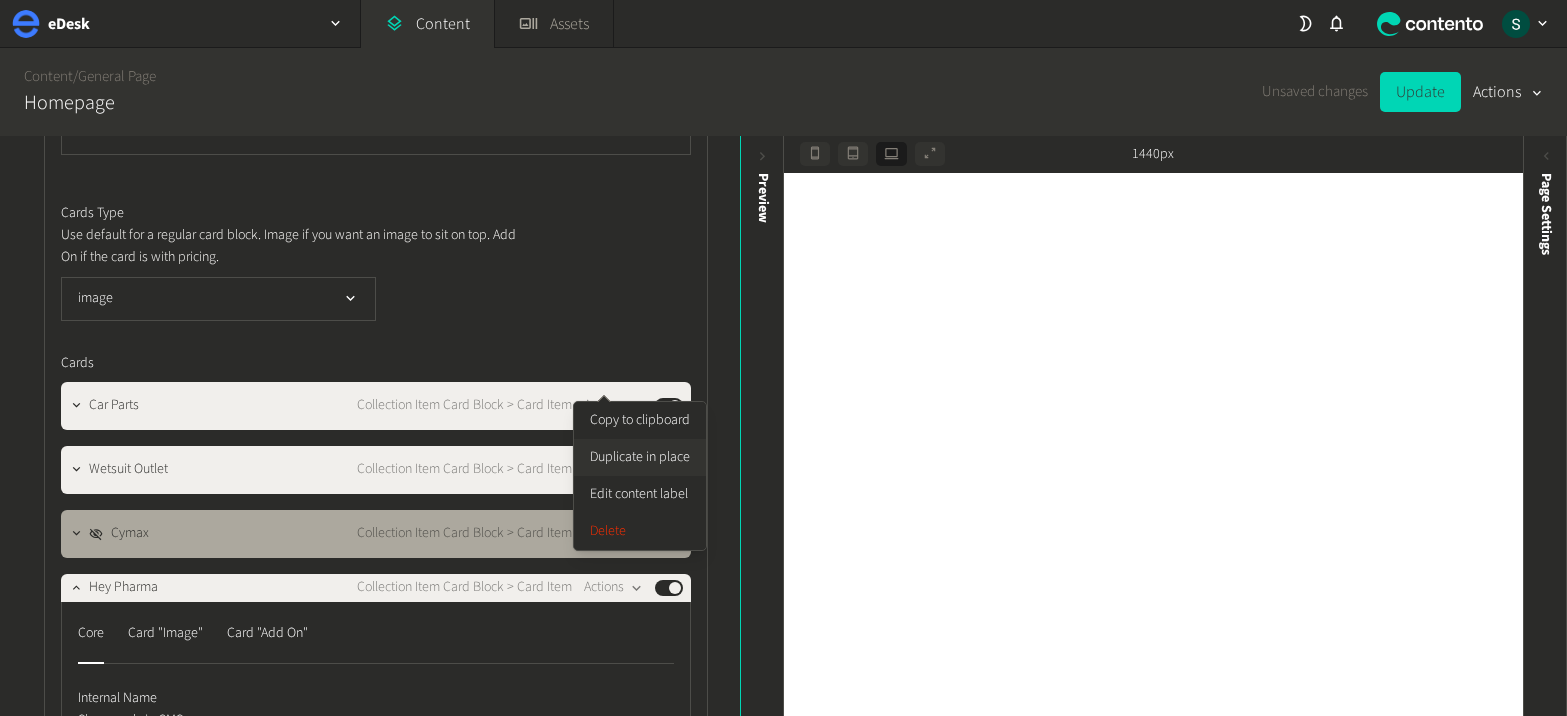 click on "Duplicate in place" 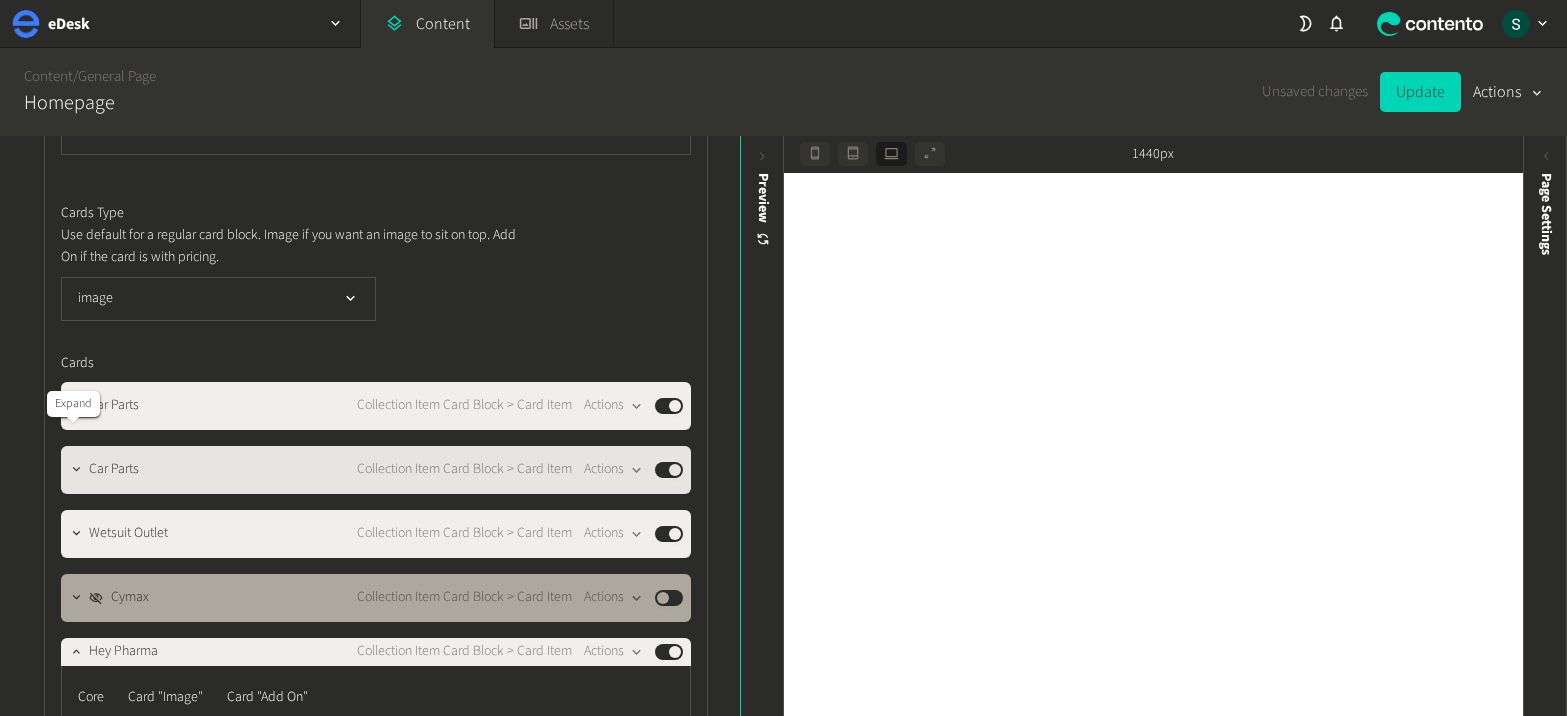 click 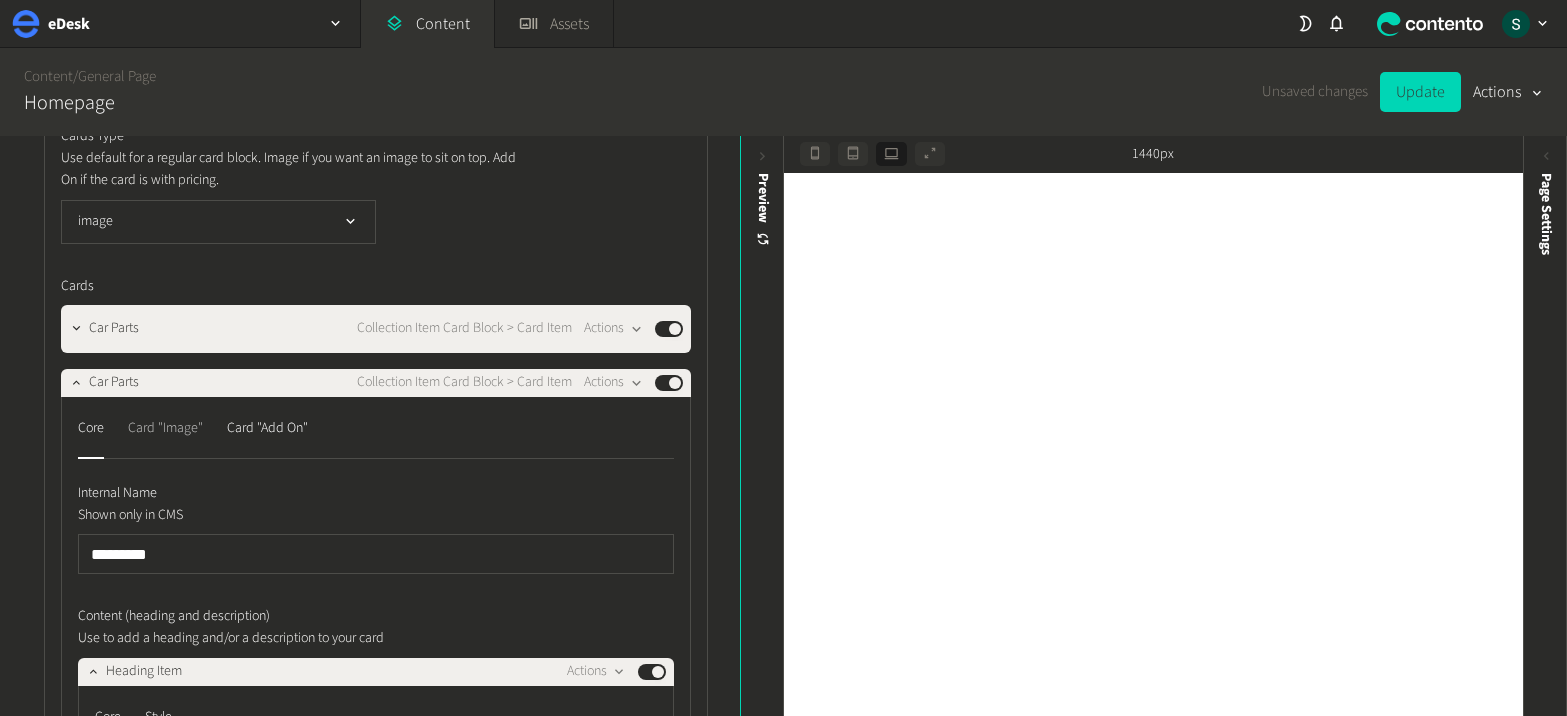 scroll, scrollTop: 29726, scrollLeft: 0, axis: vertical 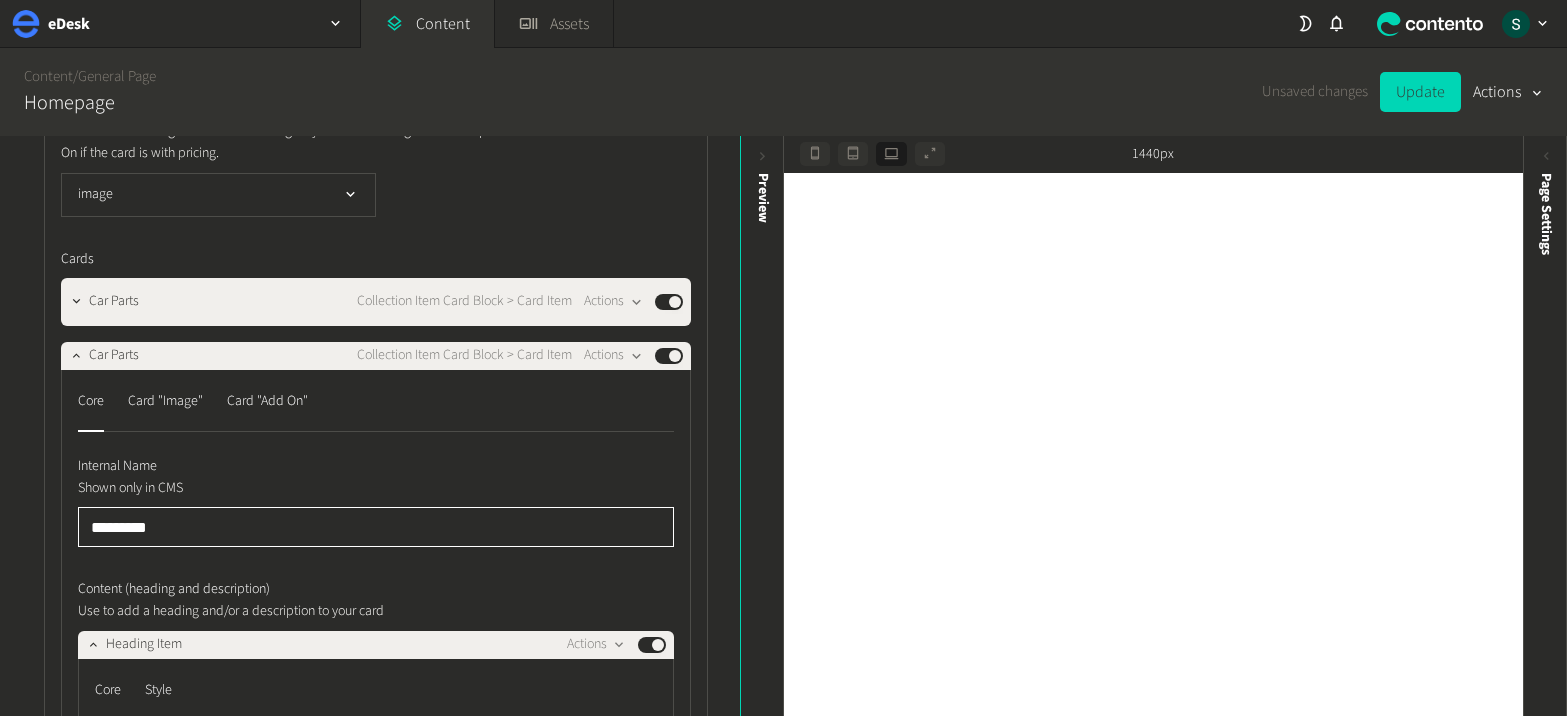 drag, startPoint x: 176, startPoint y: 494, endPoint x: 47, endPoint y: 479, distance: 129.86917 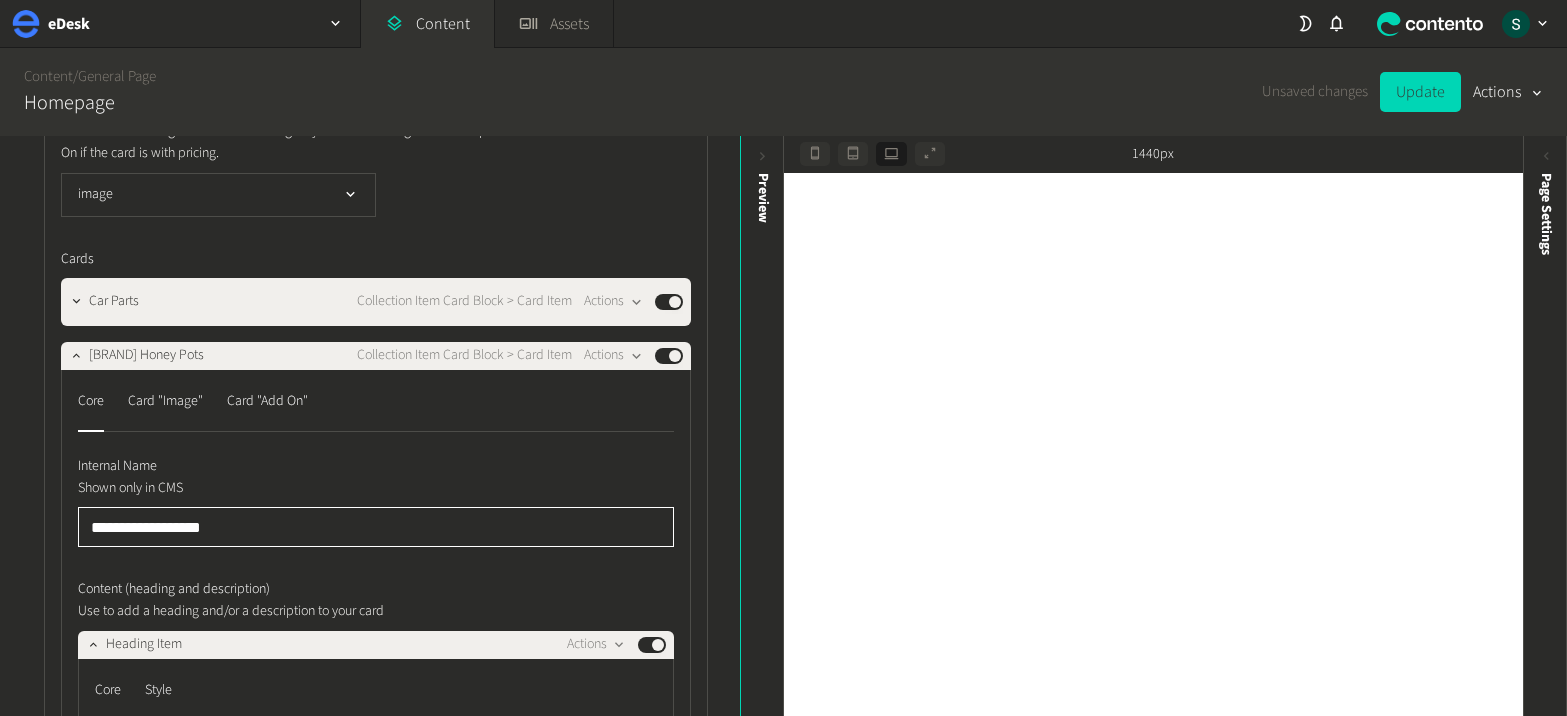 type on "**********" 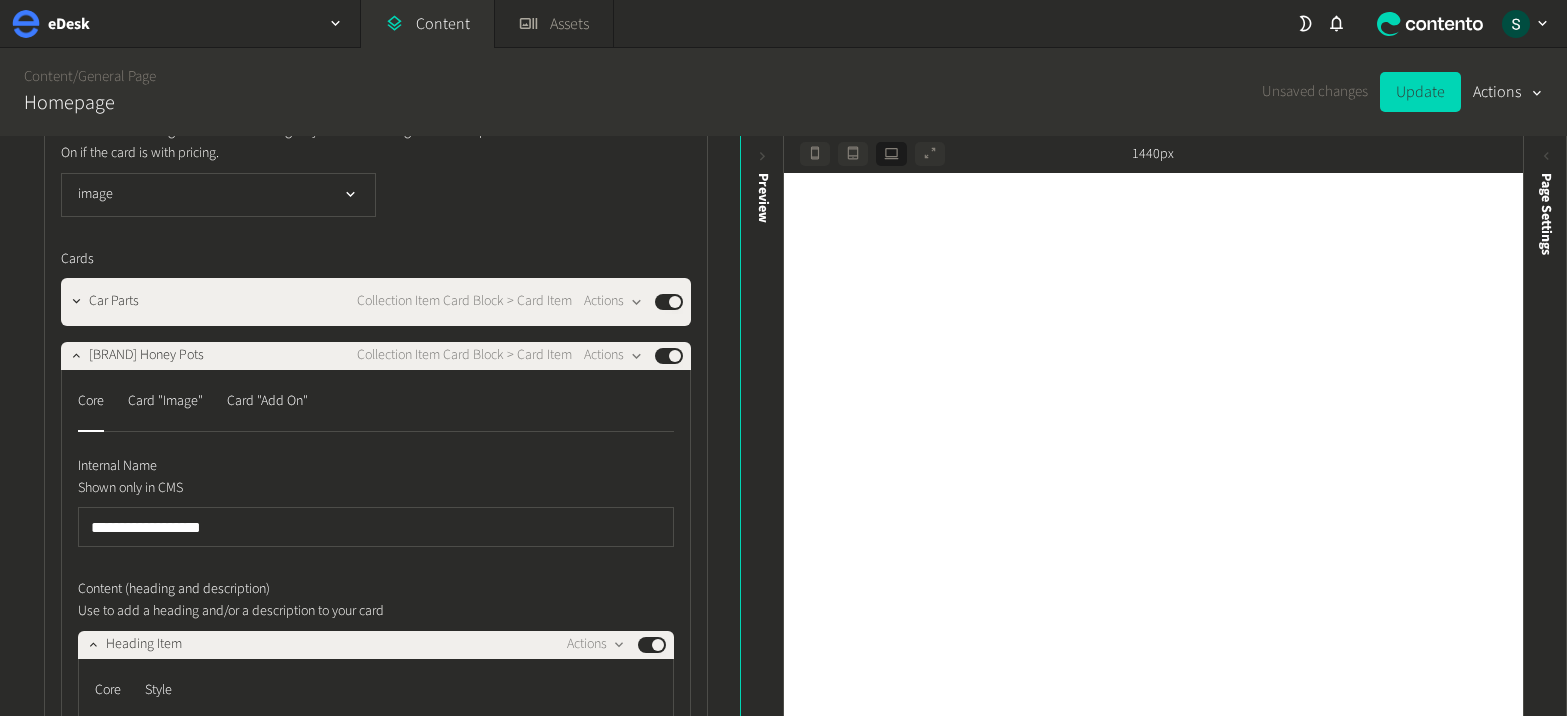 click on "Shown only in CMS" 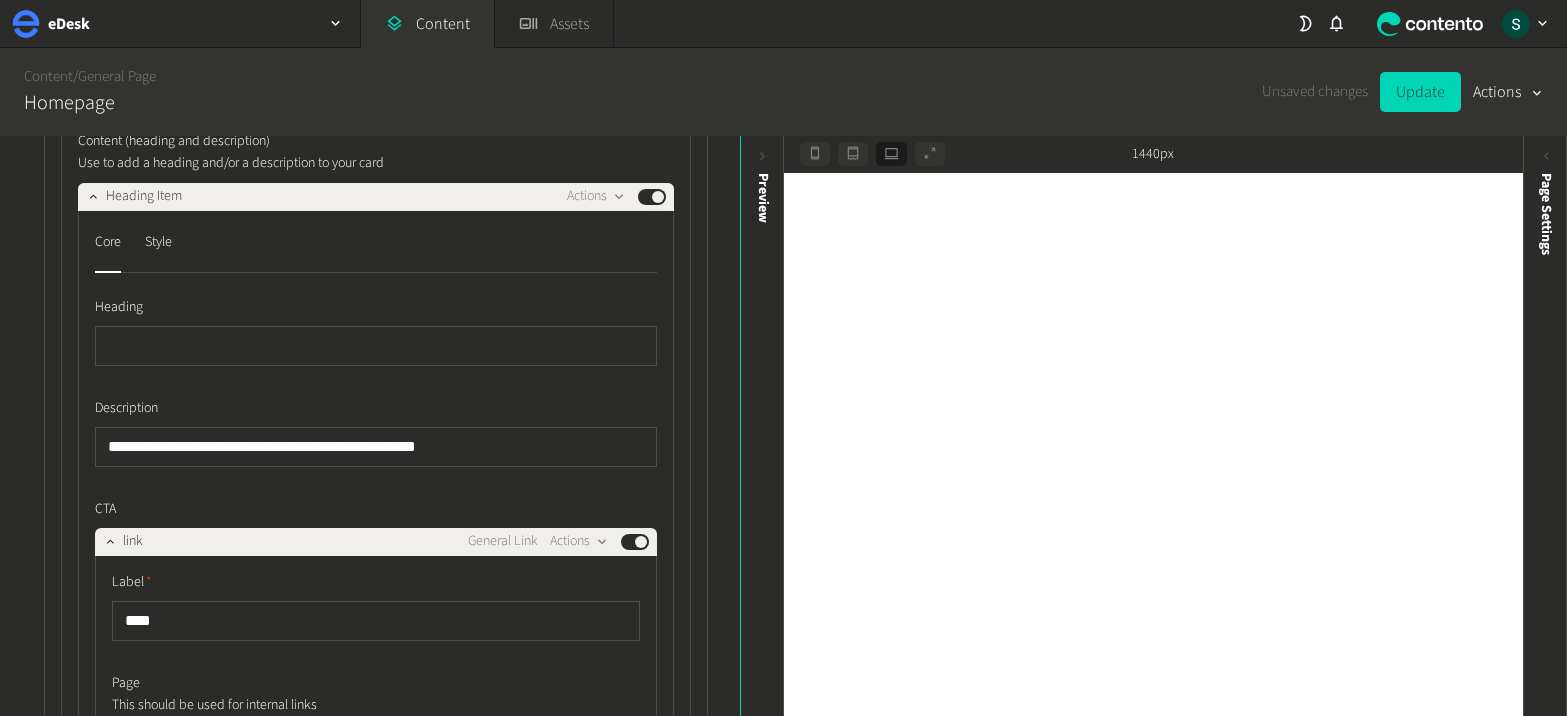 scroll, scrollTop: 30166, scrollLeft: 0, axis: vertical 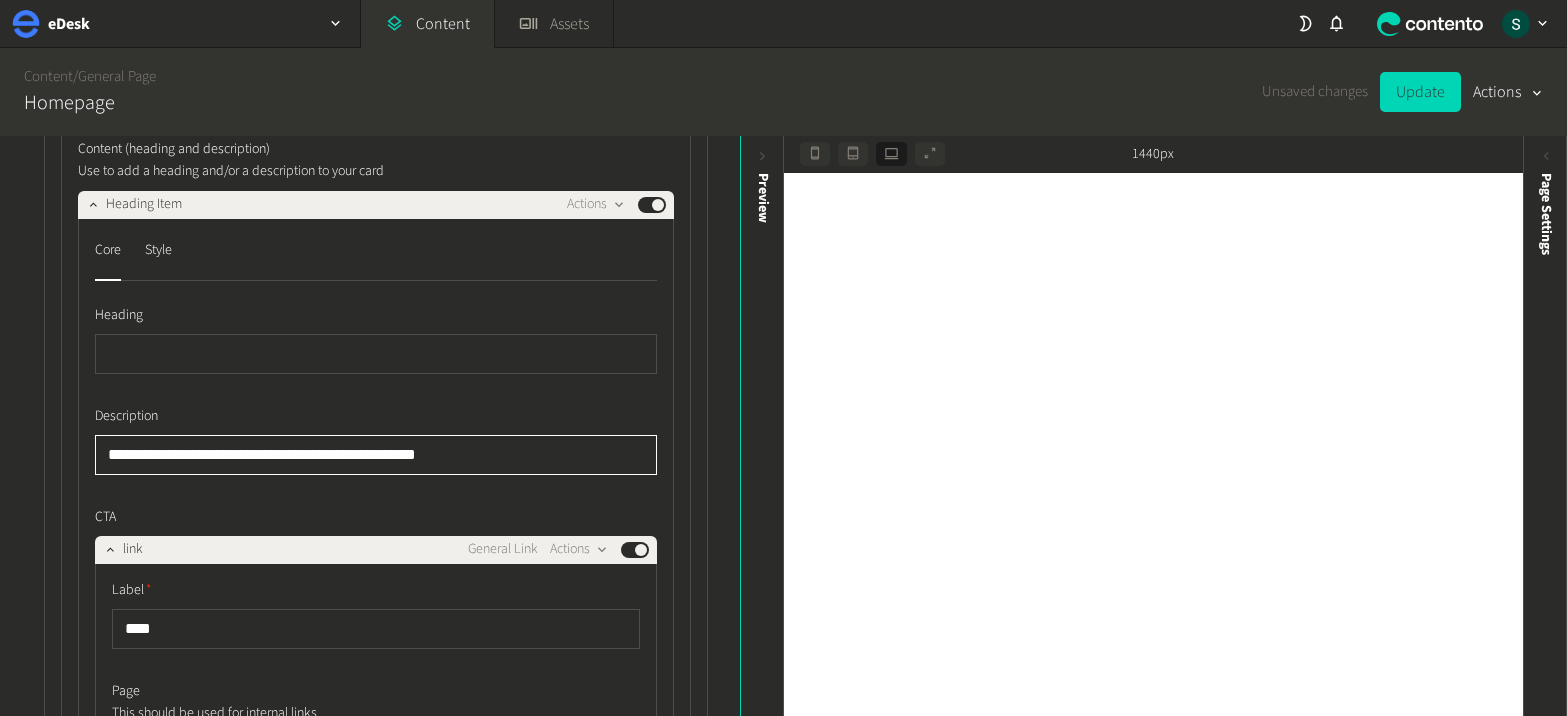 click on "**********" 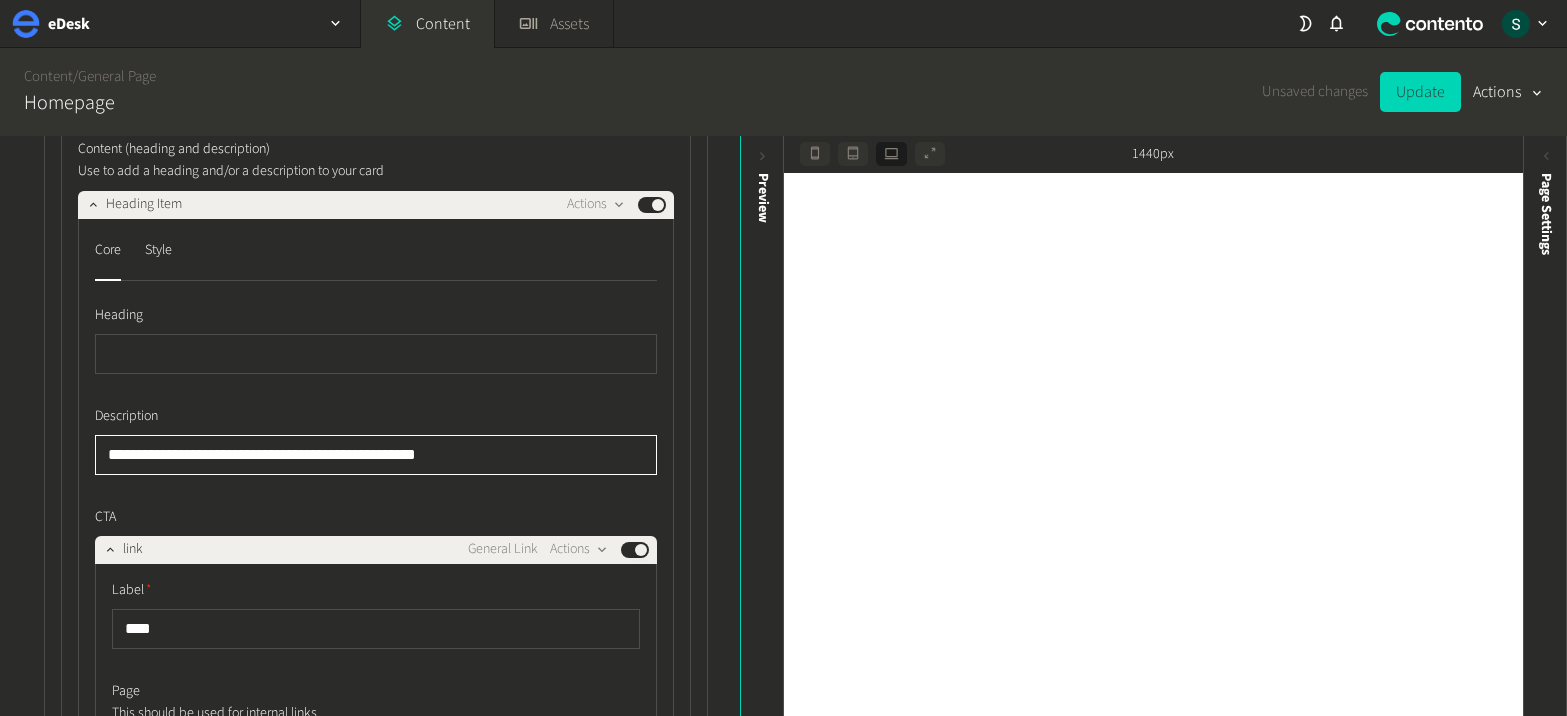 click on "**********" 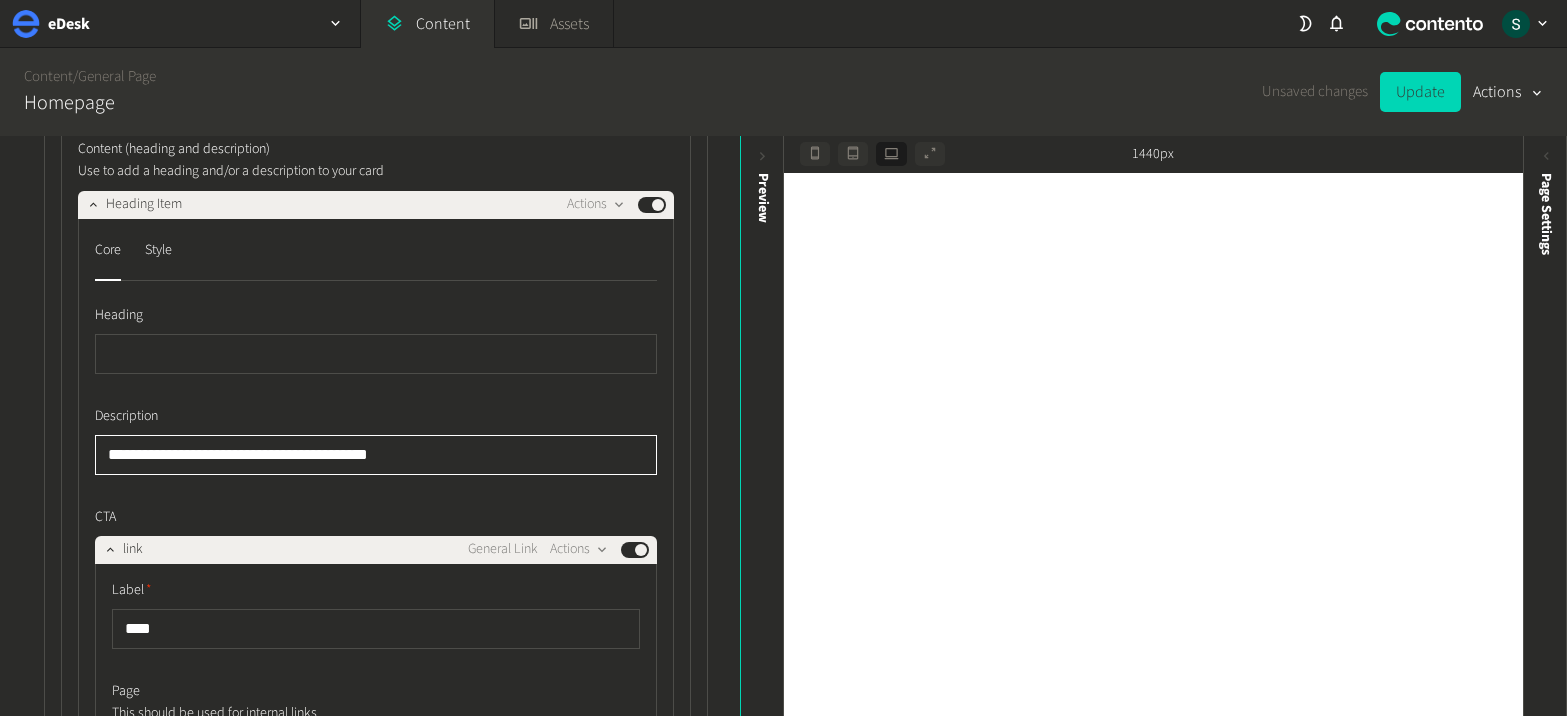 type on "**********" 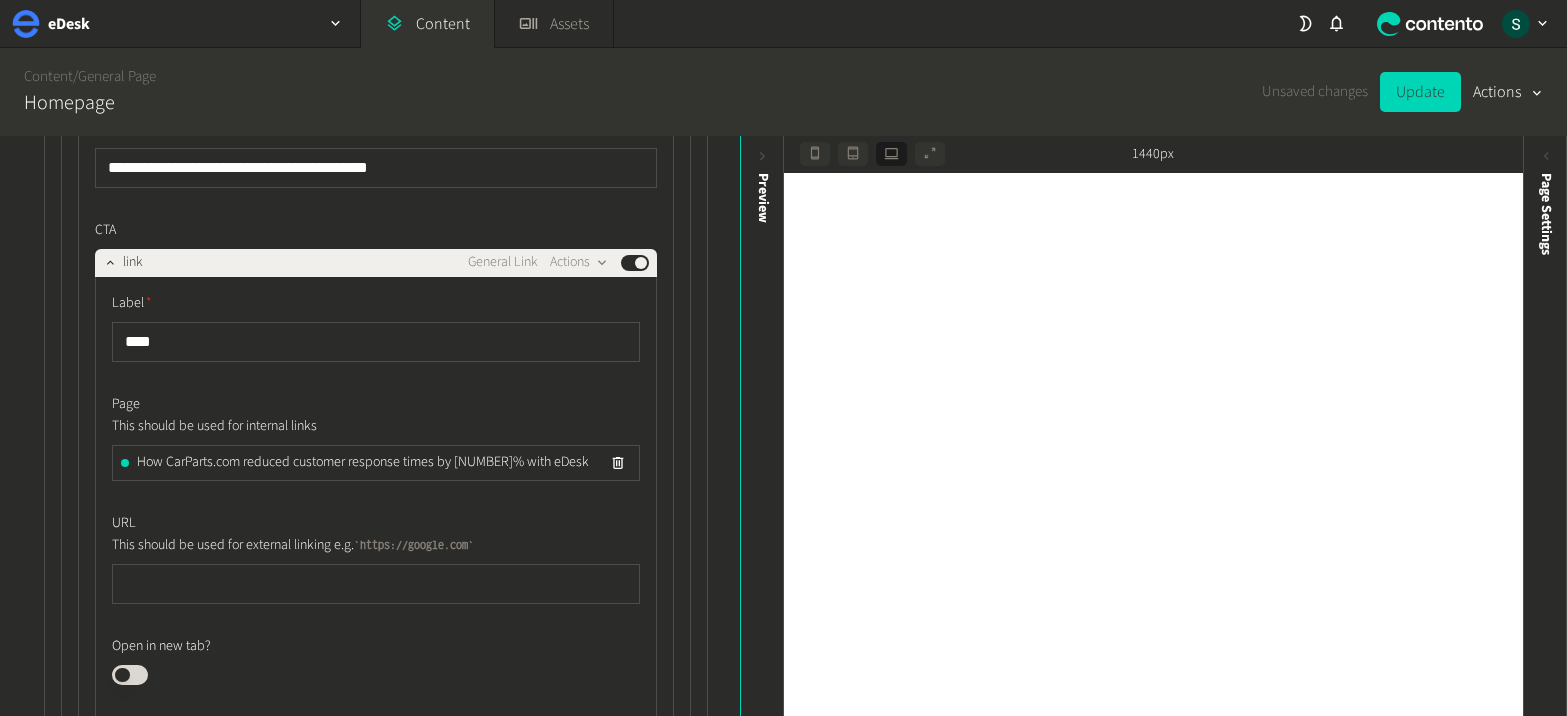 scroll, scrollTop: 30454, scrollLeft: 0, axis: vertical 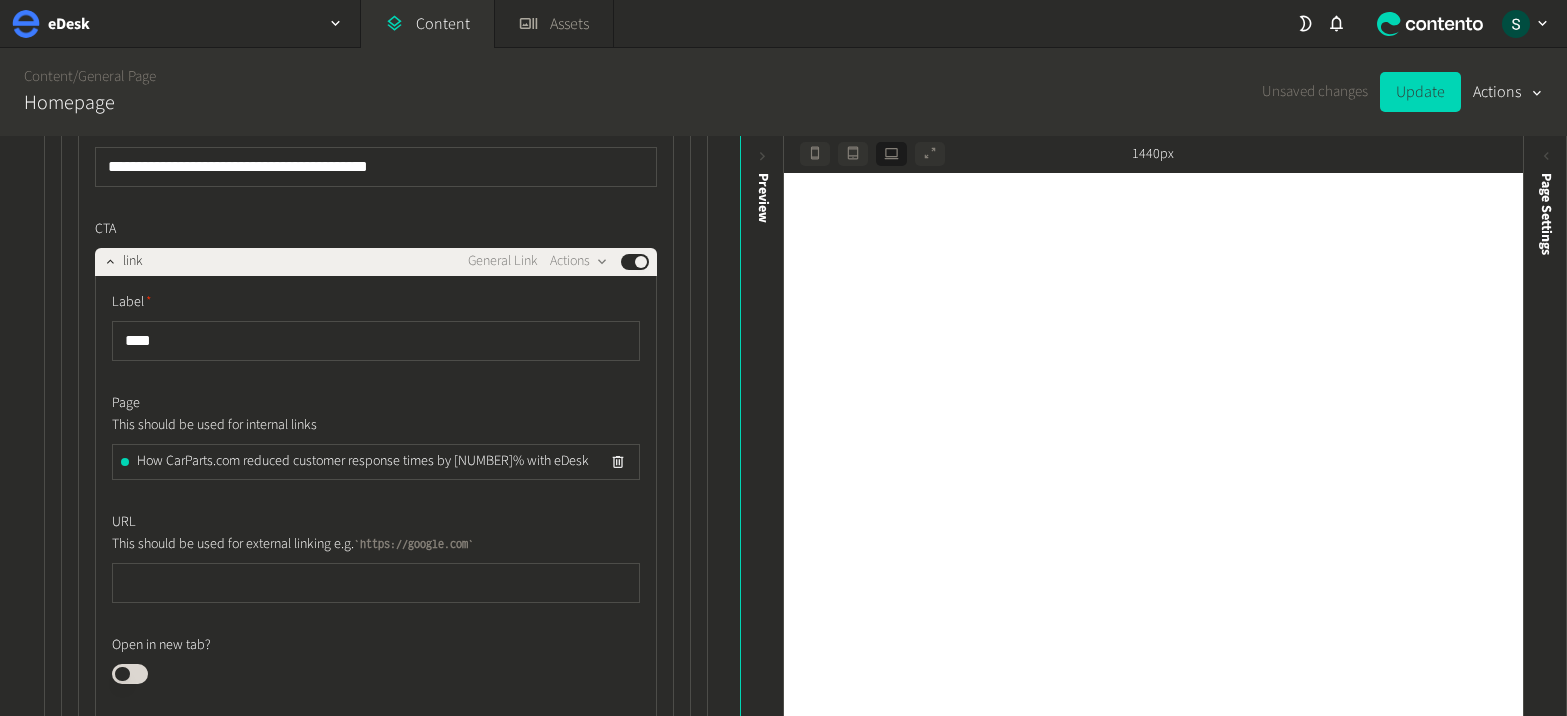 click 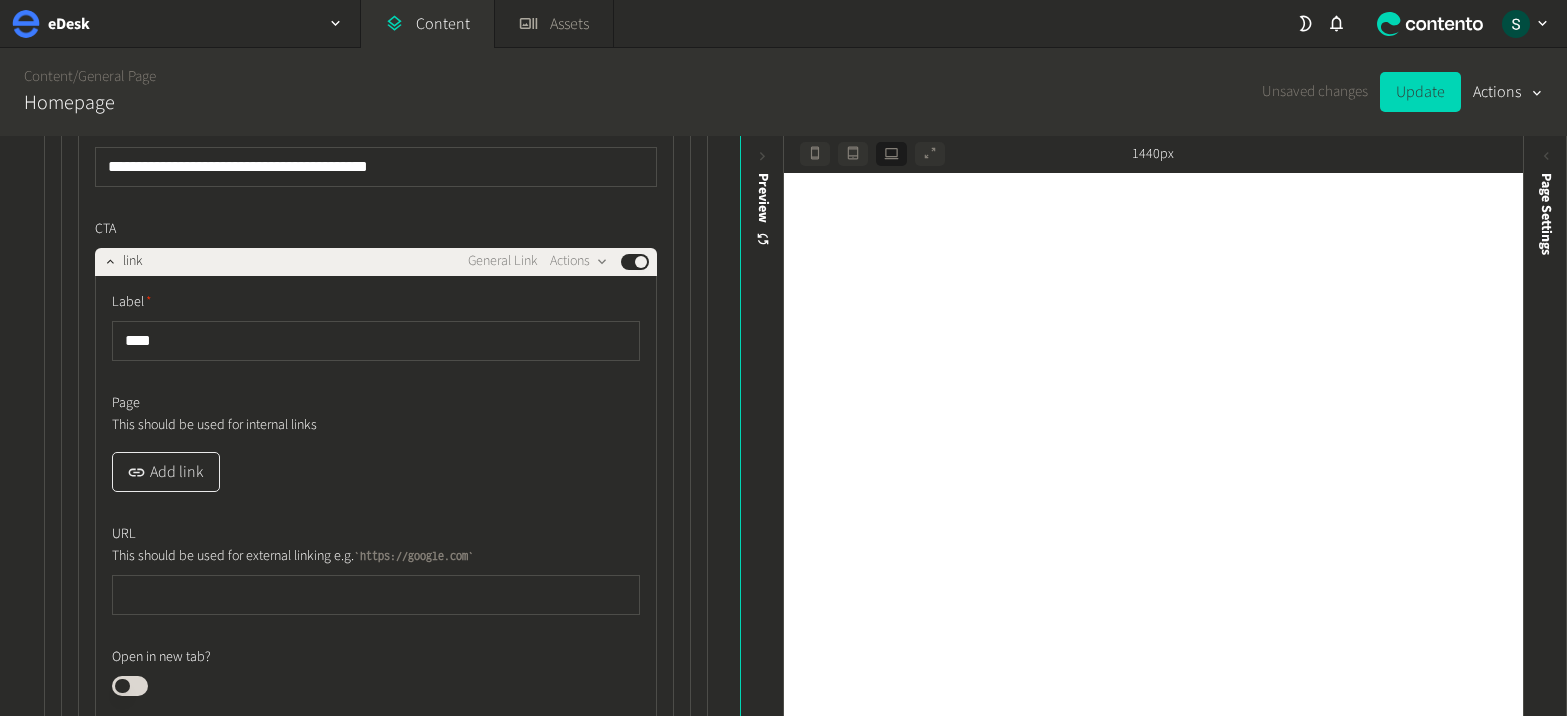 click on "Add link" 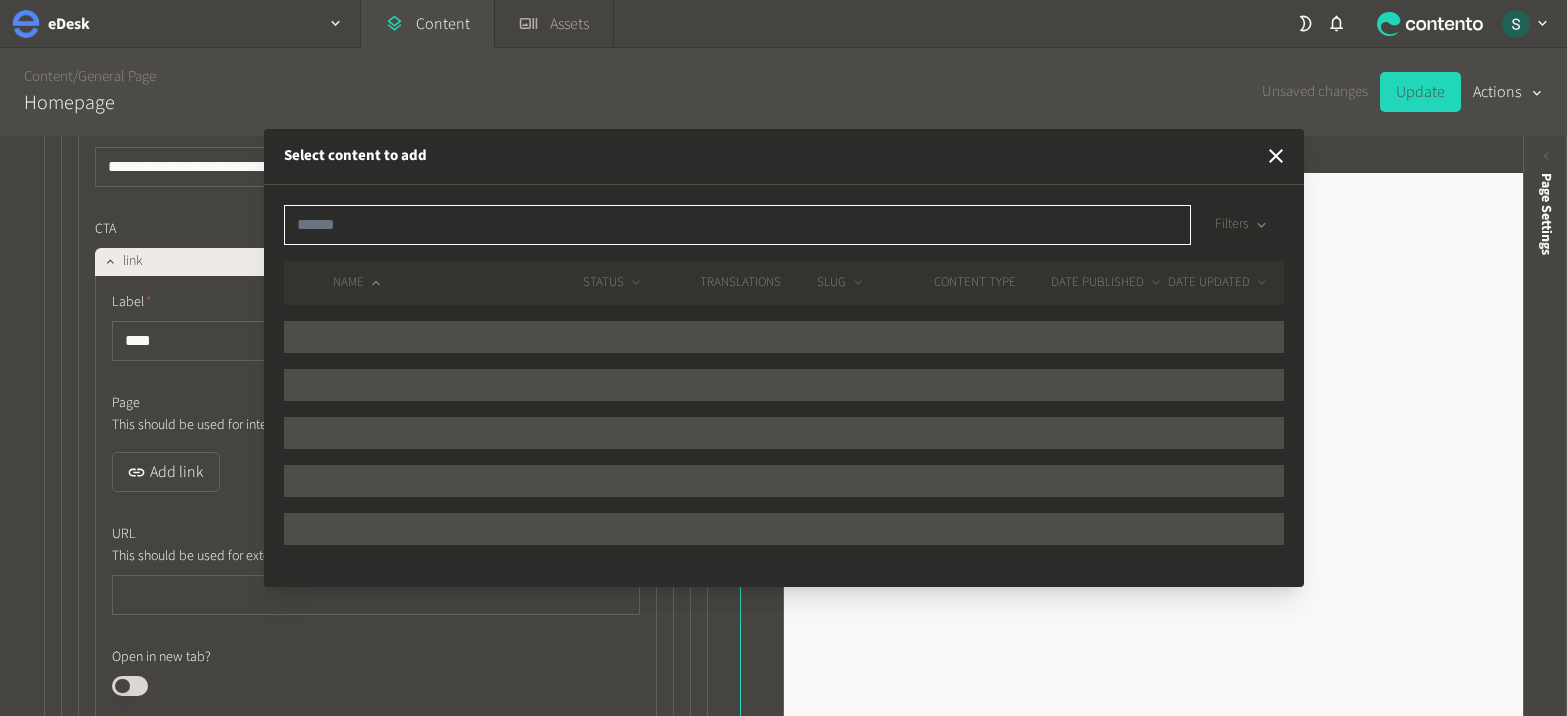 click at bounding box center (737, 225) 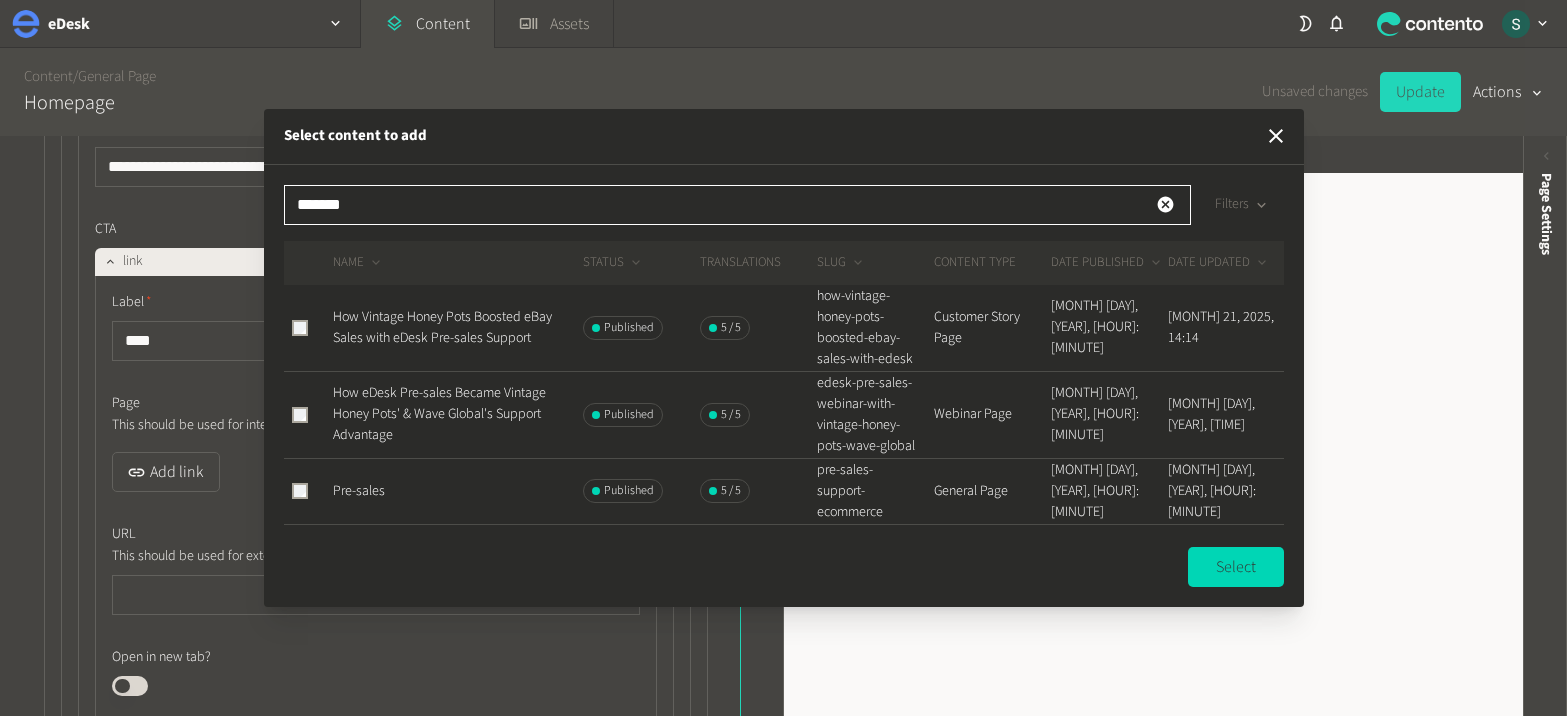 type on "*******" 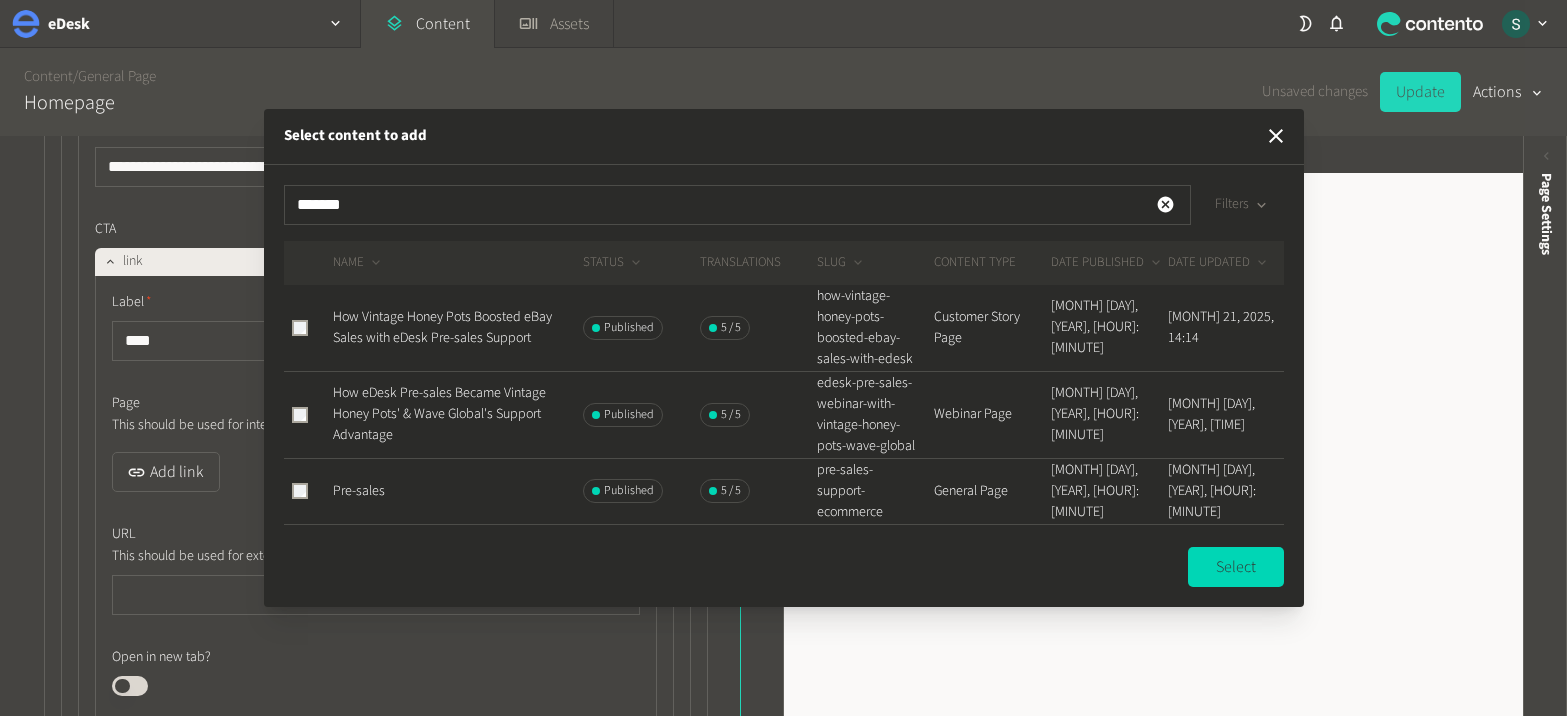 click on "How Vintage Honey Pots Boosted eBay Sales with eDesk Pre-sales Support" 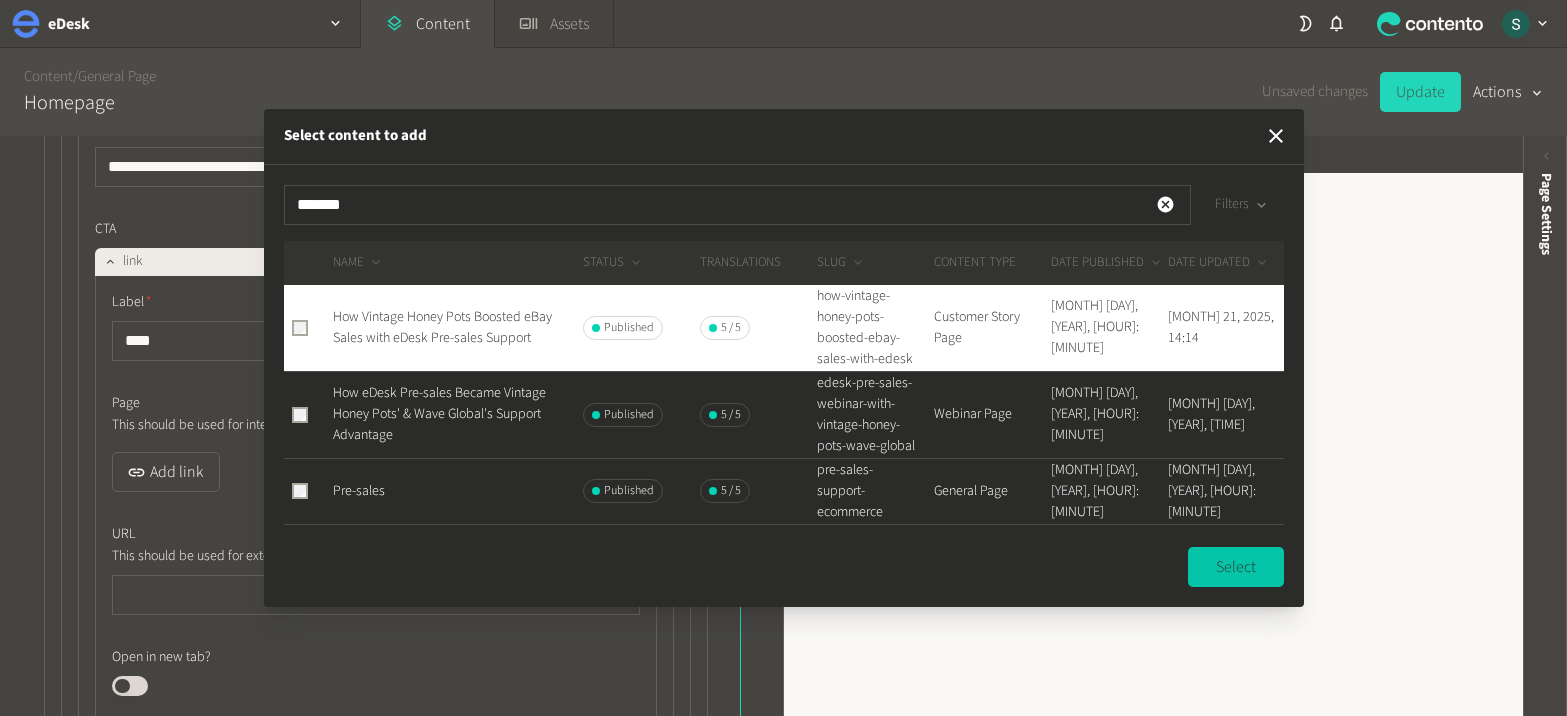 click on "Select" at bounding box center [1236, 567] 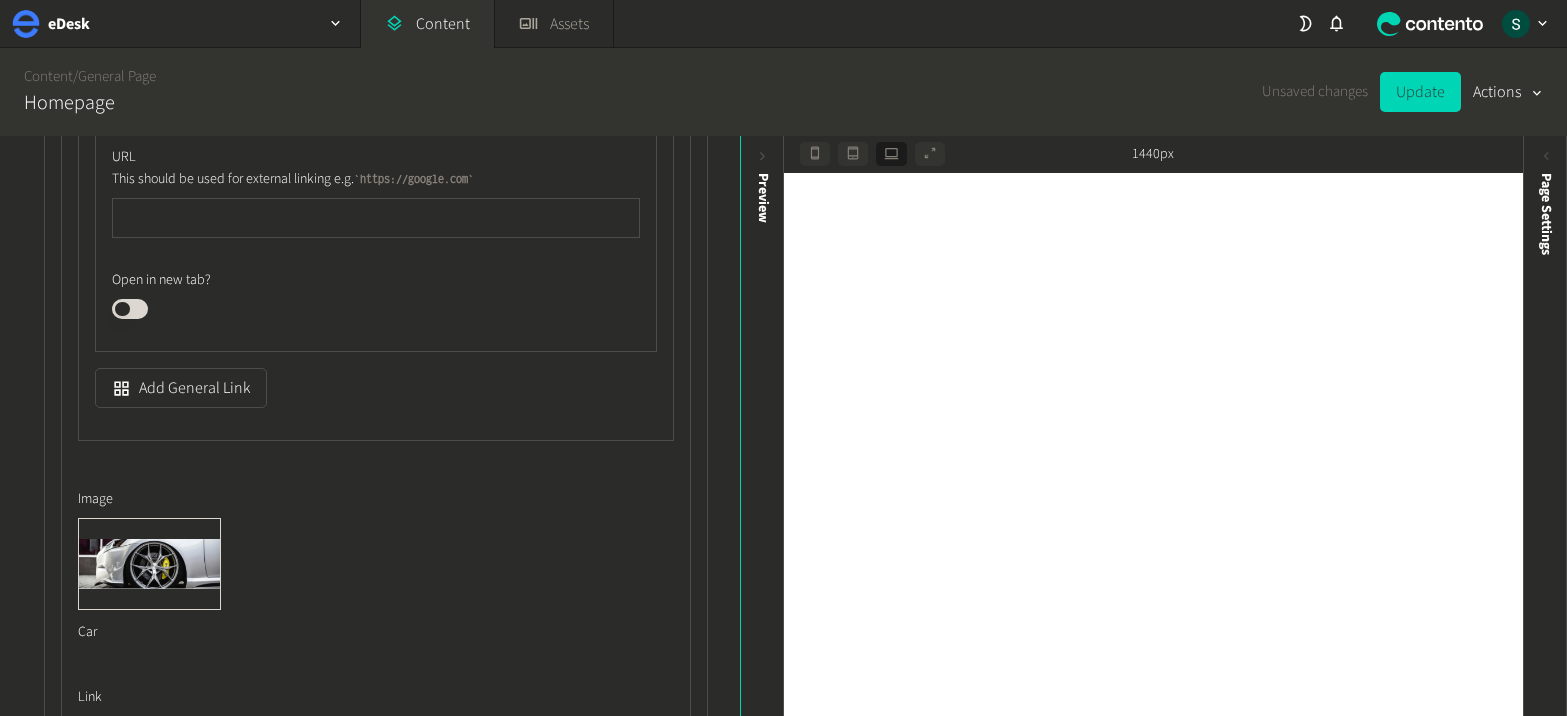 scroll, scrollTop: 30820, scrollLeft: 0, axis: vertical 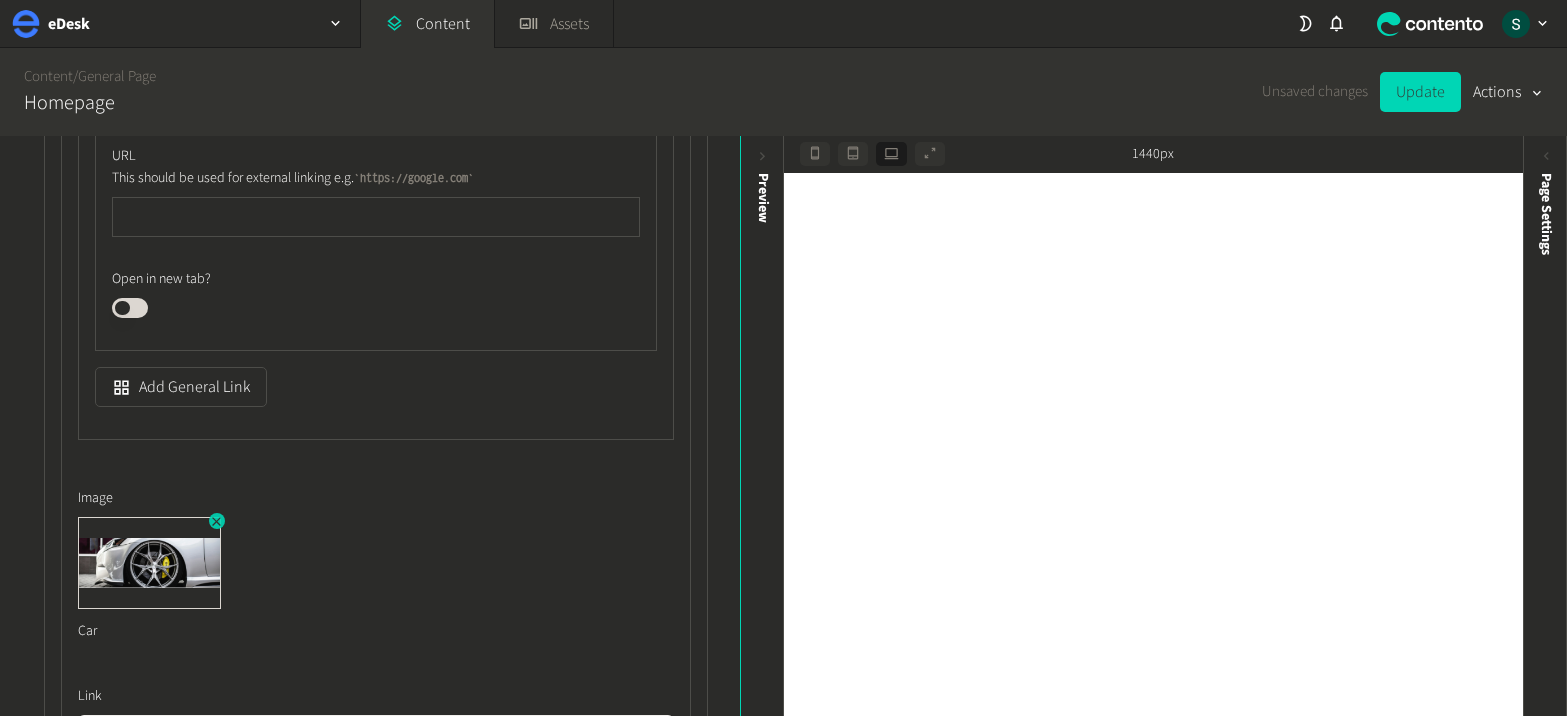 click 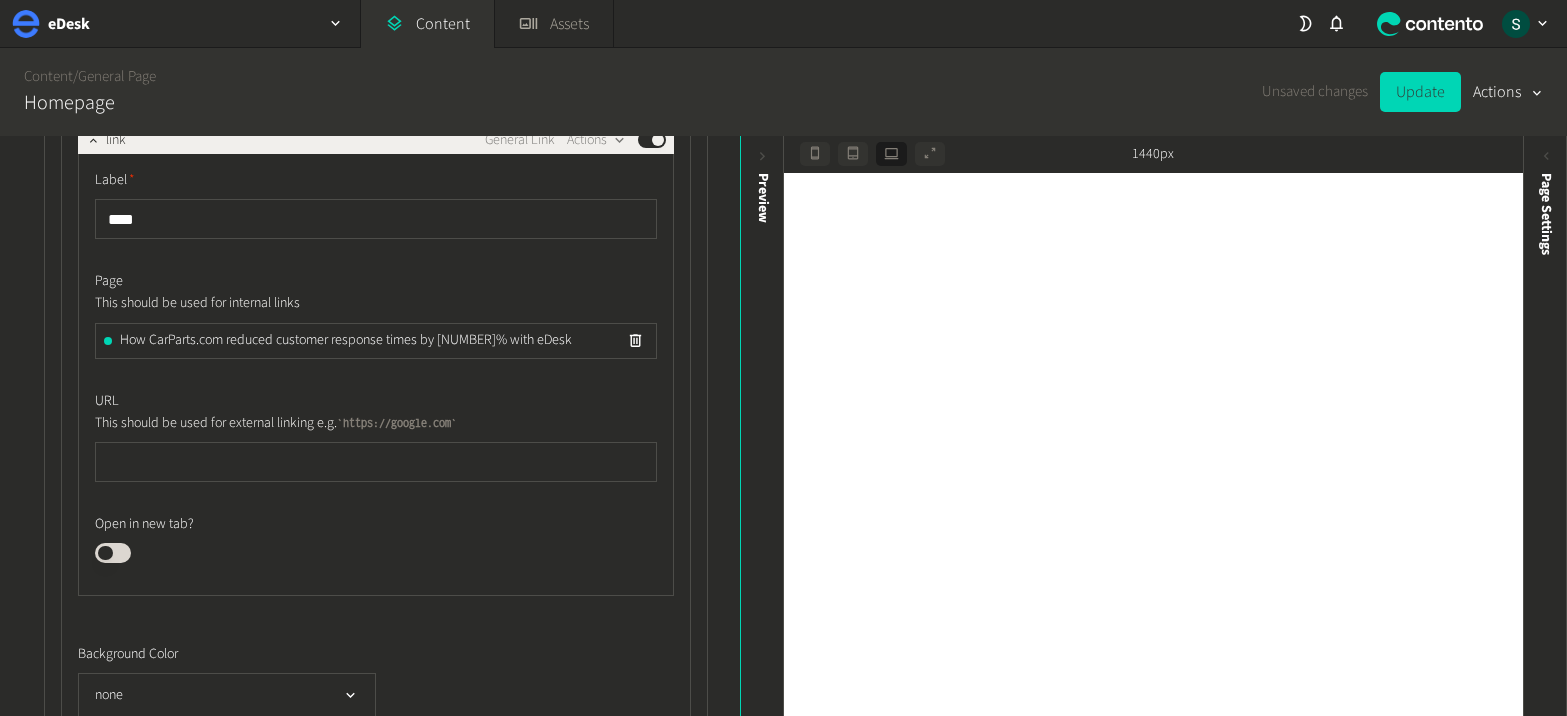 scroll, scrollTop: 31221, scrollLeft: 0, axis: vertical 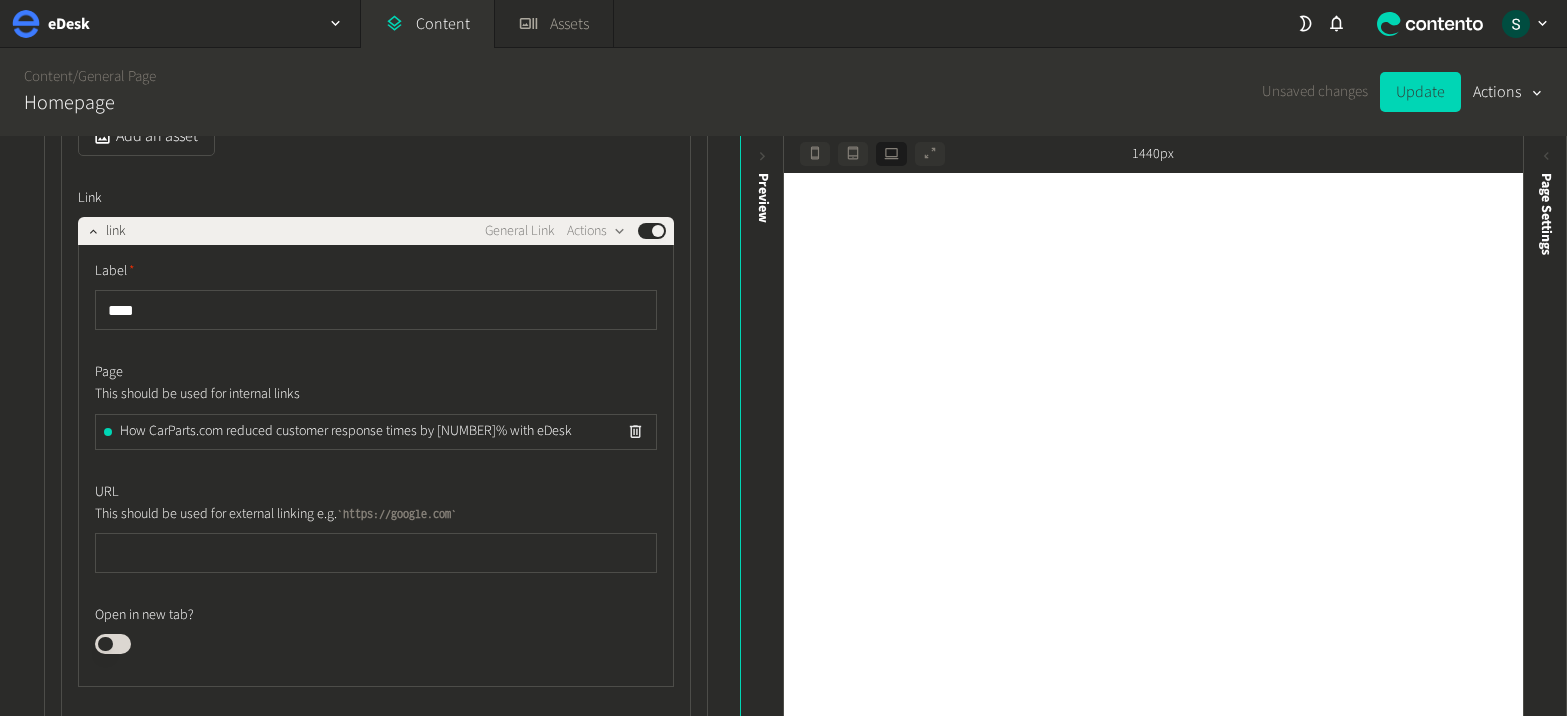 click 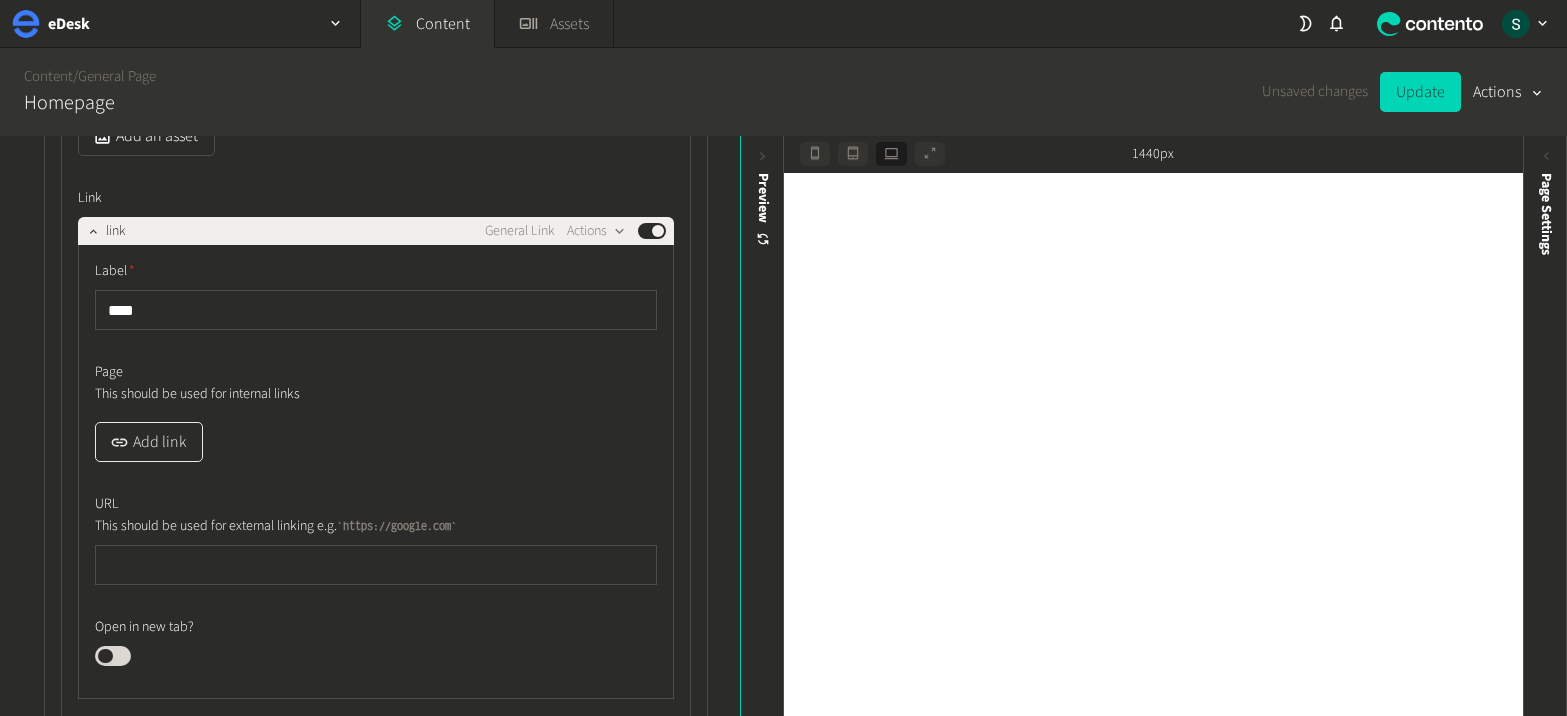 click on "Add link" 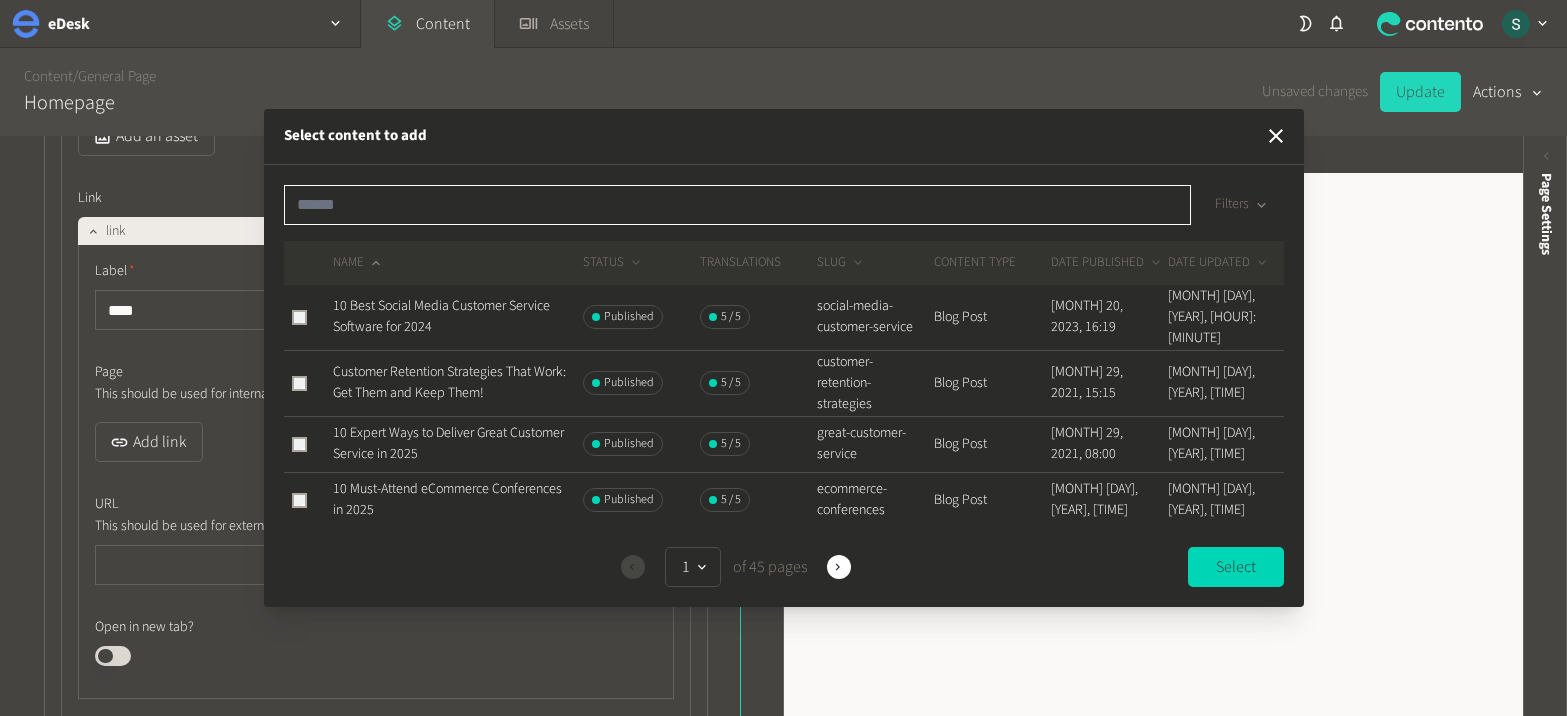 click at bounding box center [737, 205] 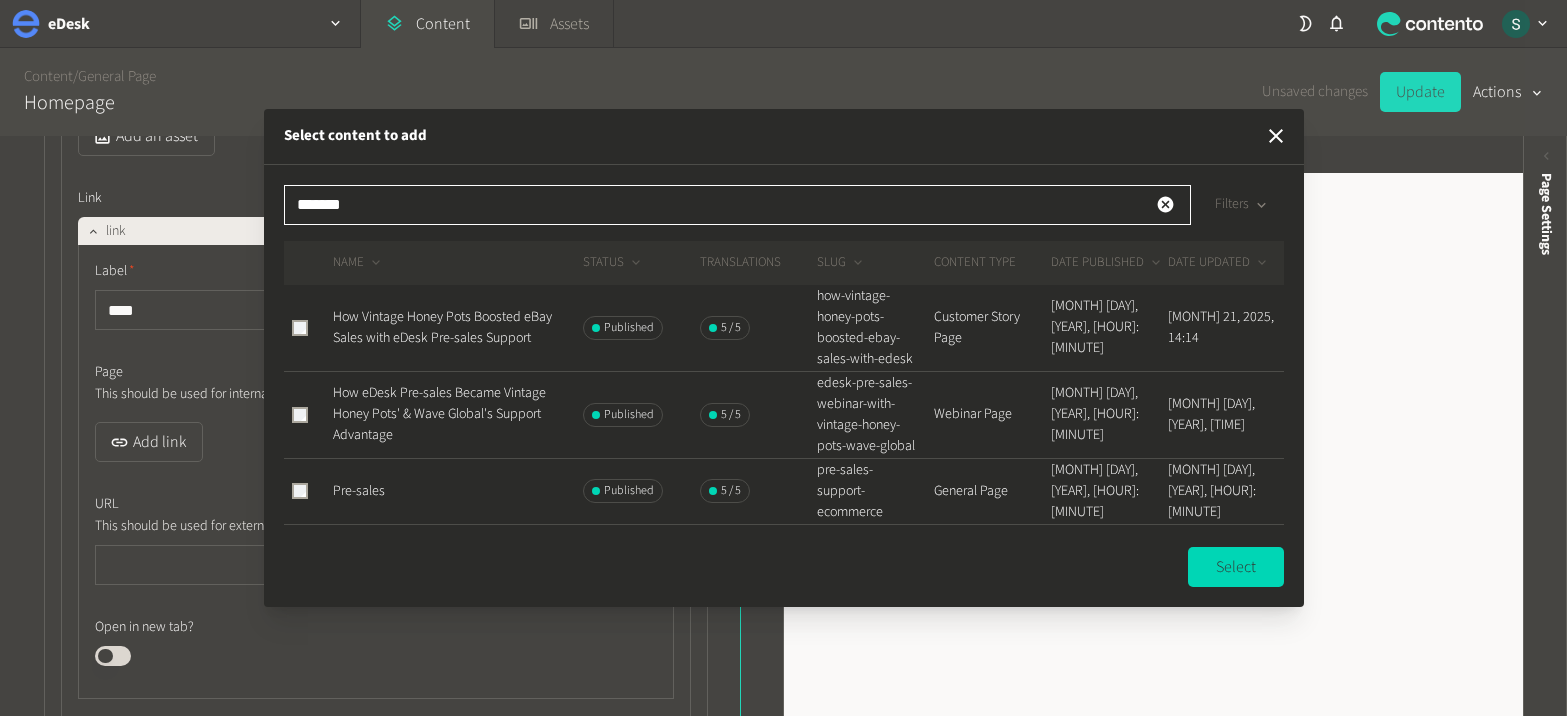 type on "*******" 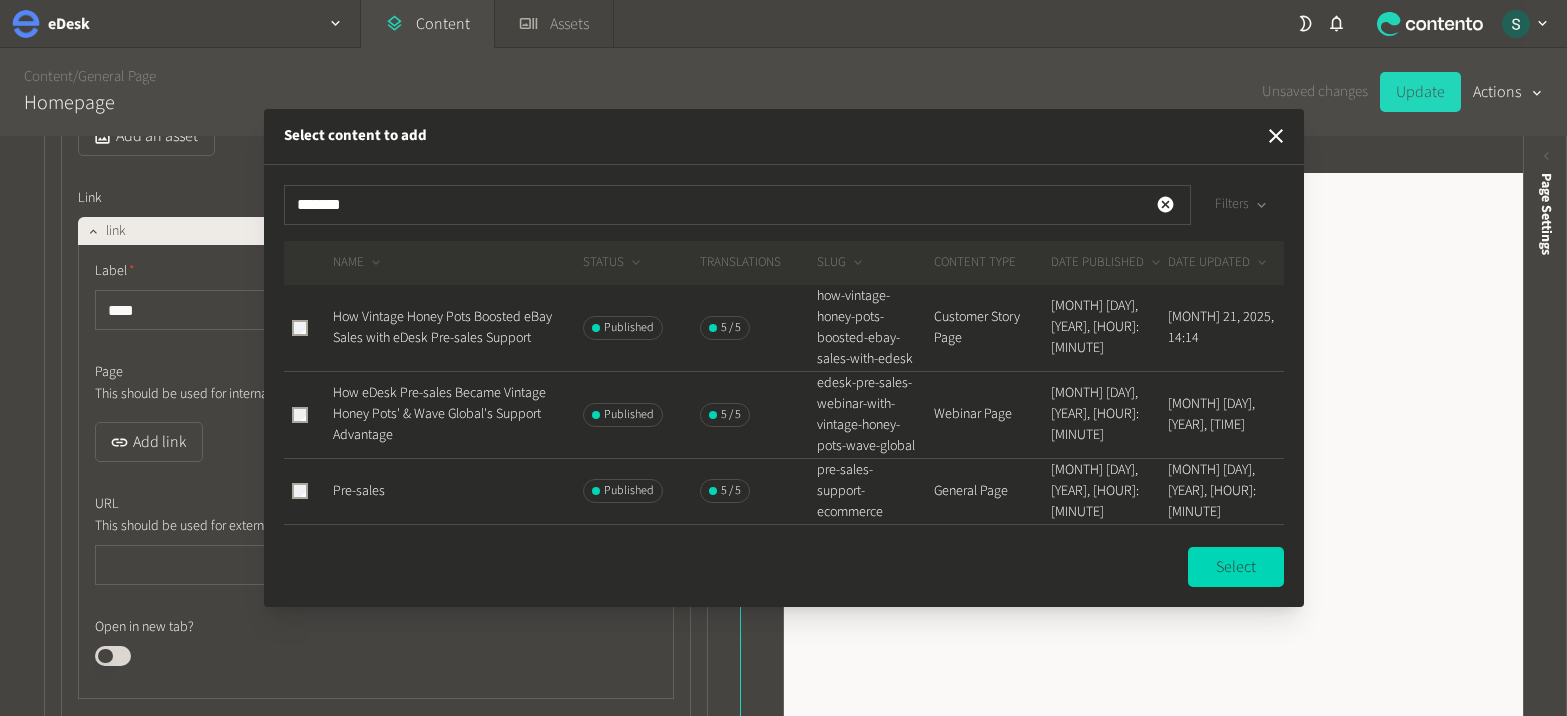 click on "How Vintage Honey Pots Boosted eBay Sales with eDesk Pre-sales Support" 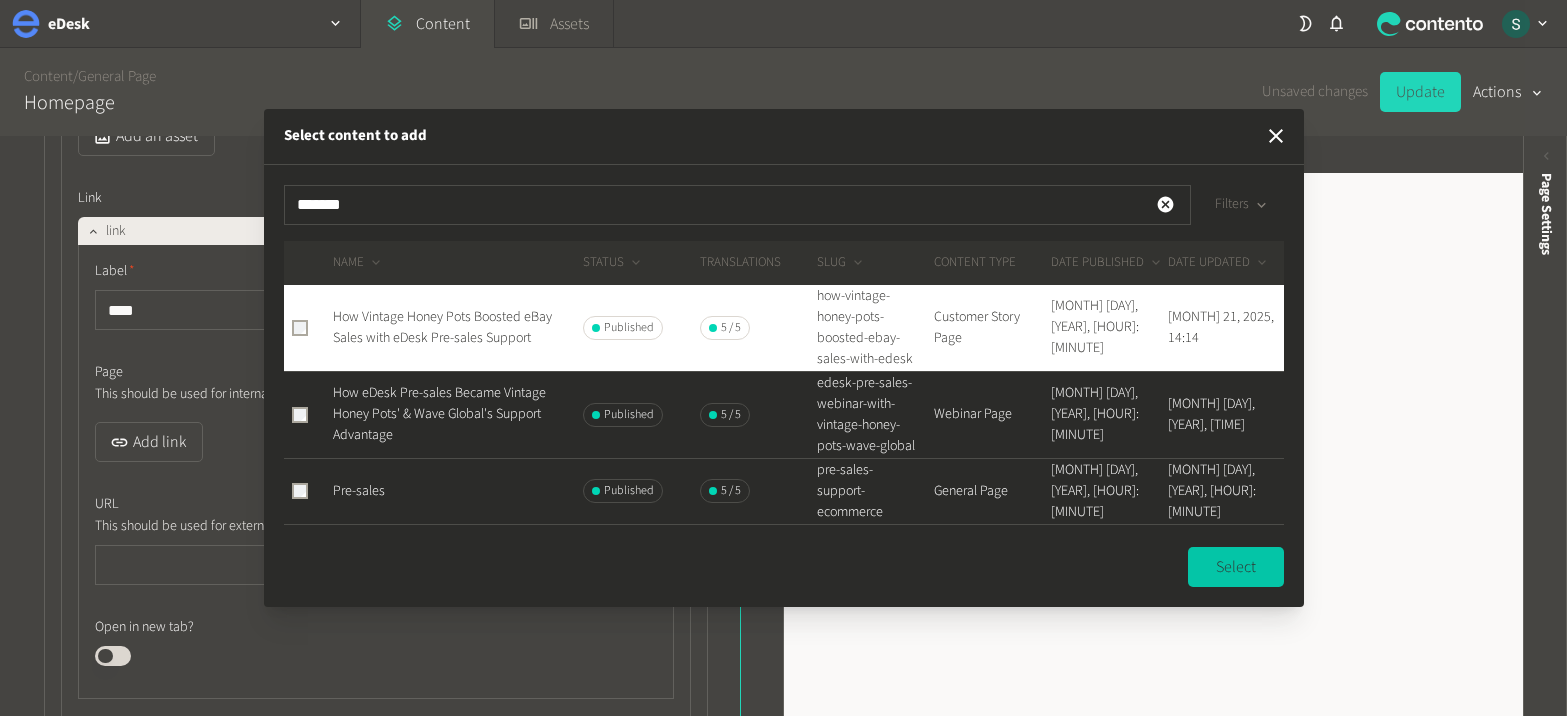click on "Select" at bounding box center [1236, 567] 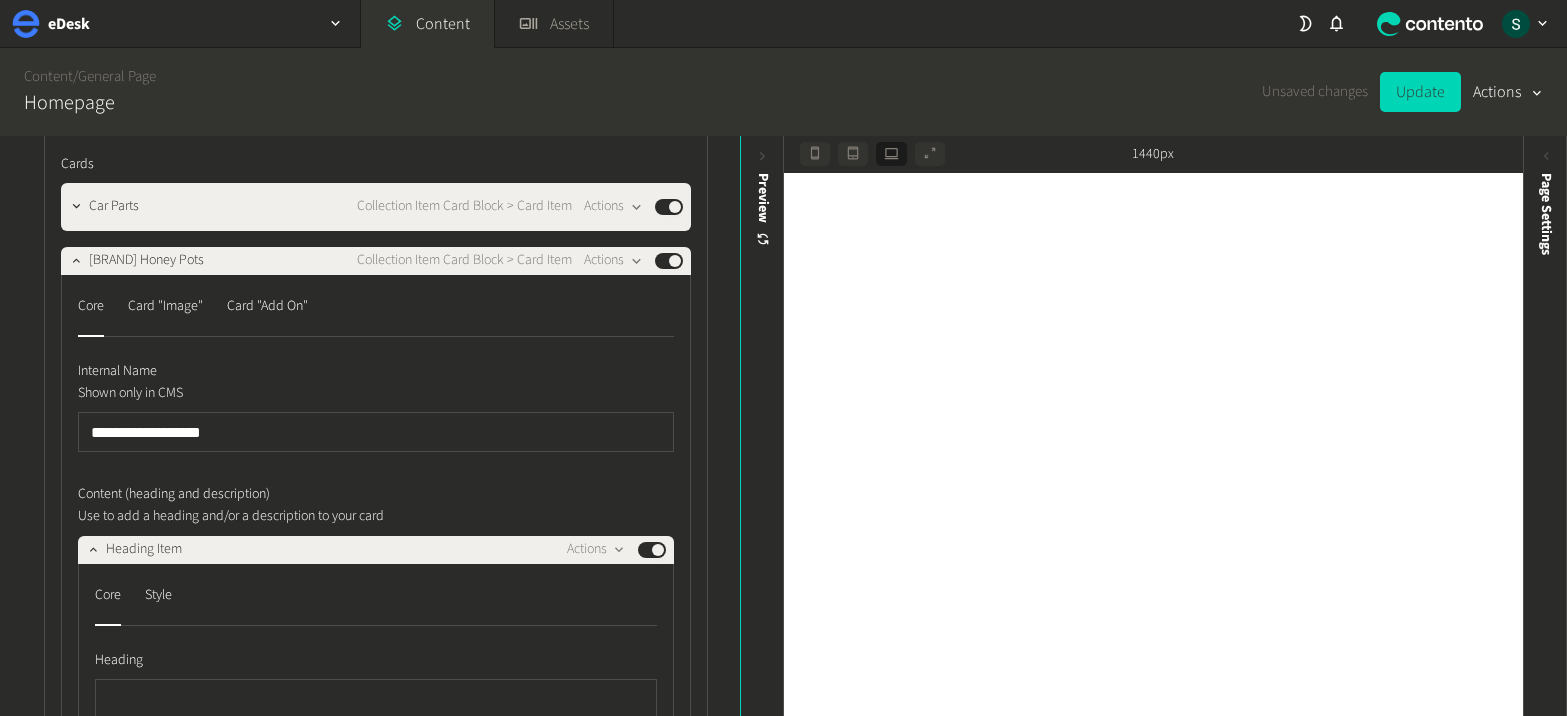 scroll, scrollTop: 29811, scrollLeft: 0, axis: vertical 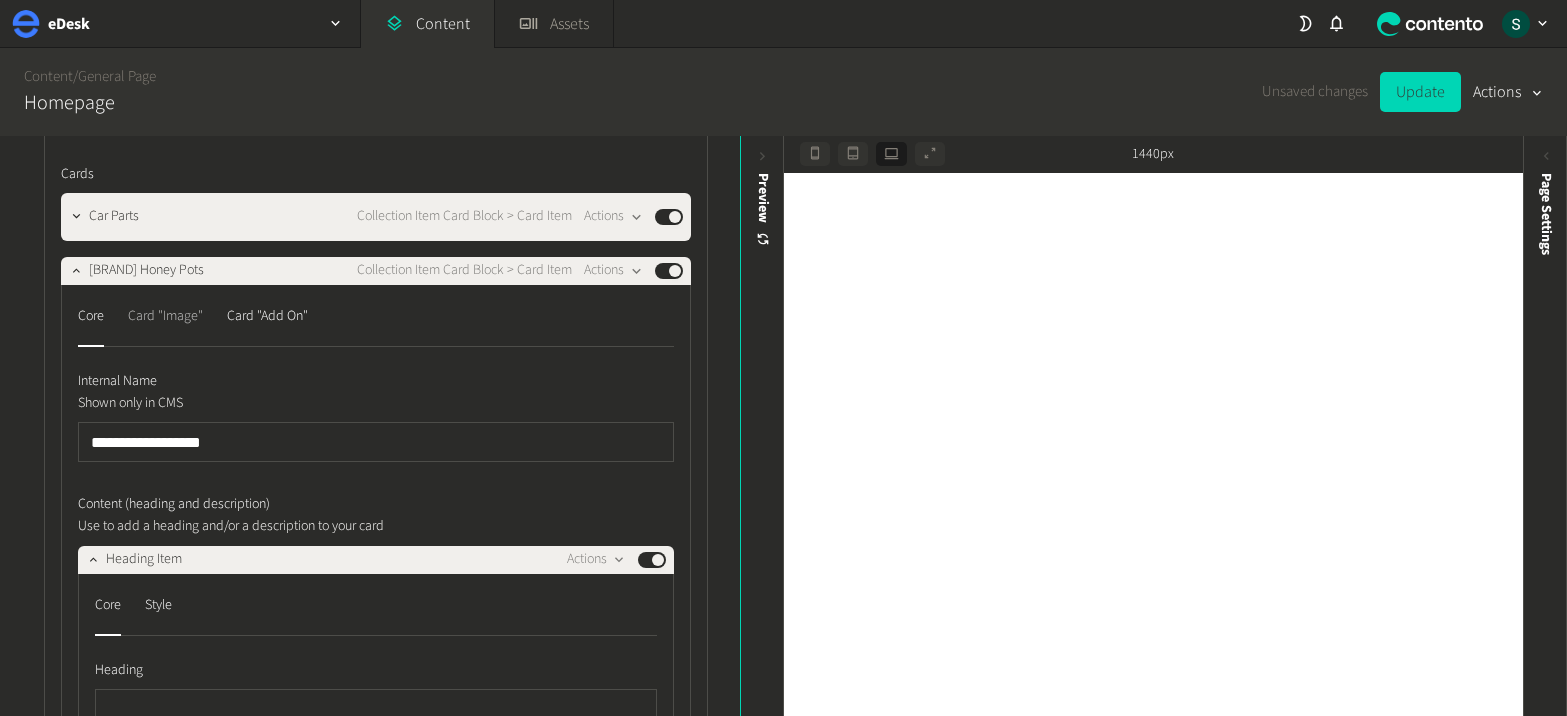 click on "Card "Image"" 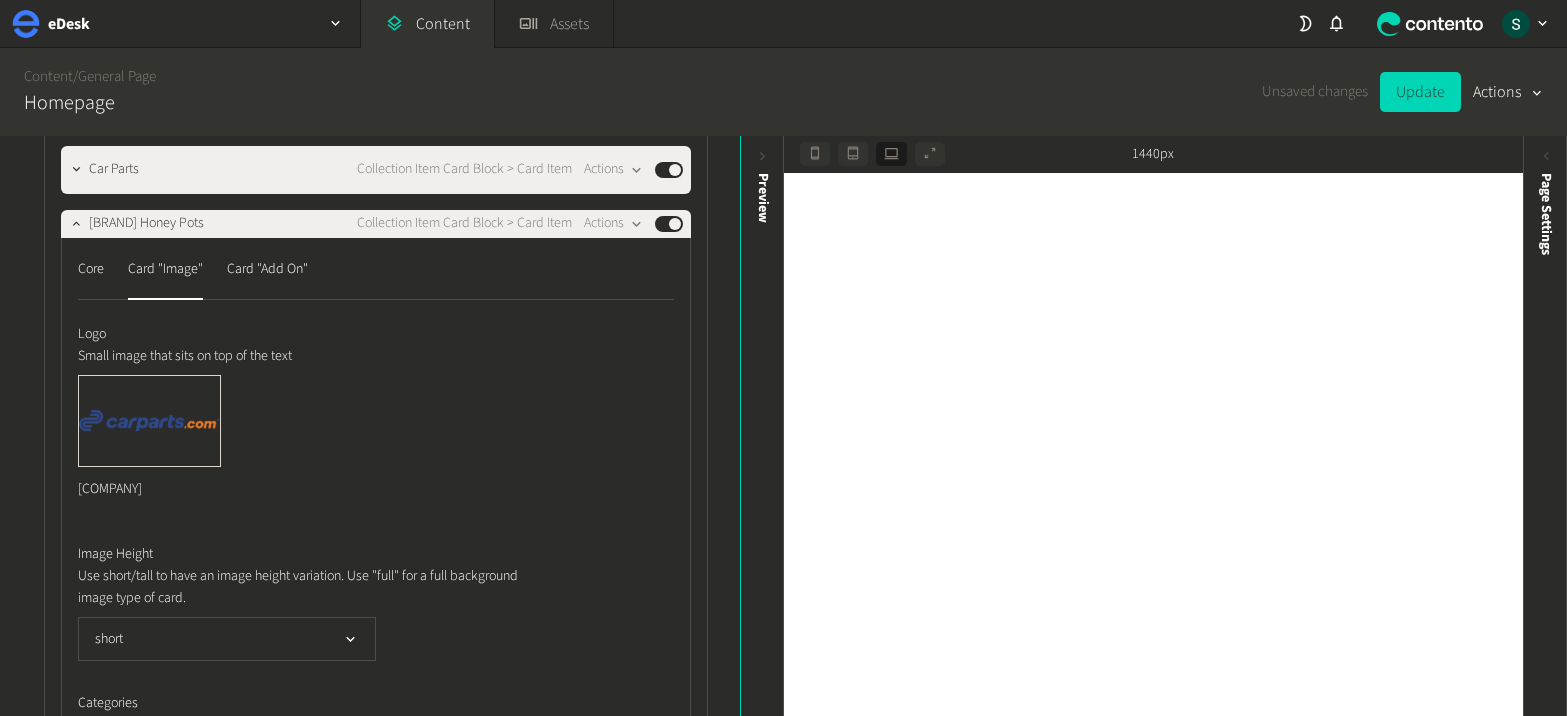 scroll, scrollTop: 29842, scrollLeft: 0, axis: vertical 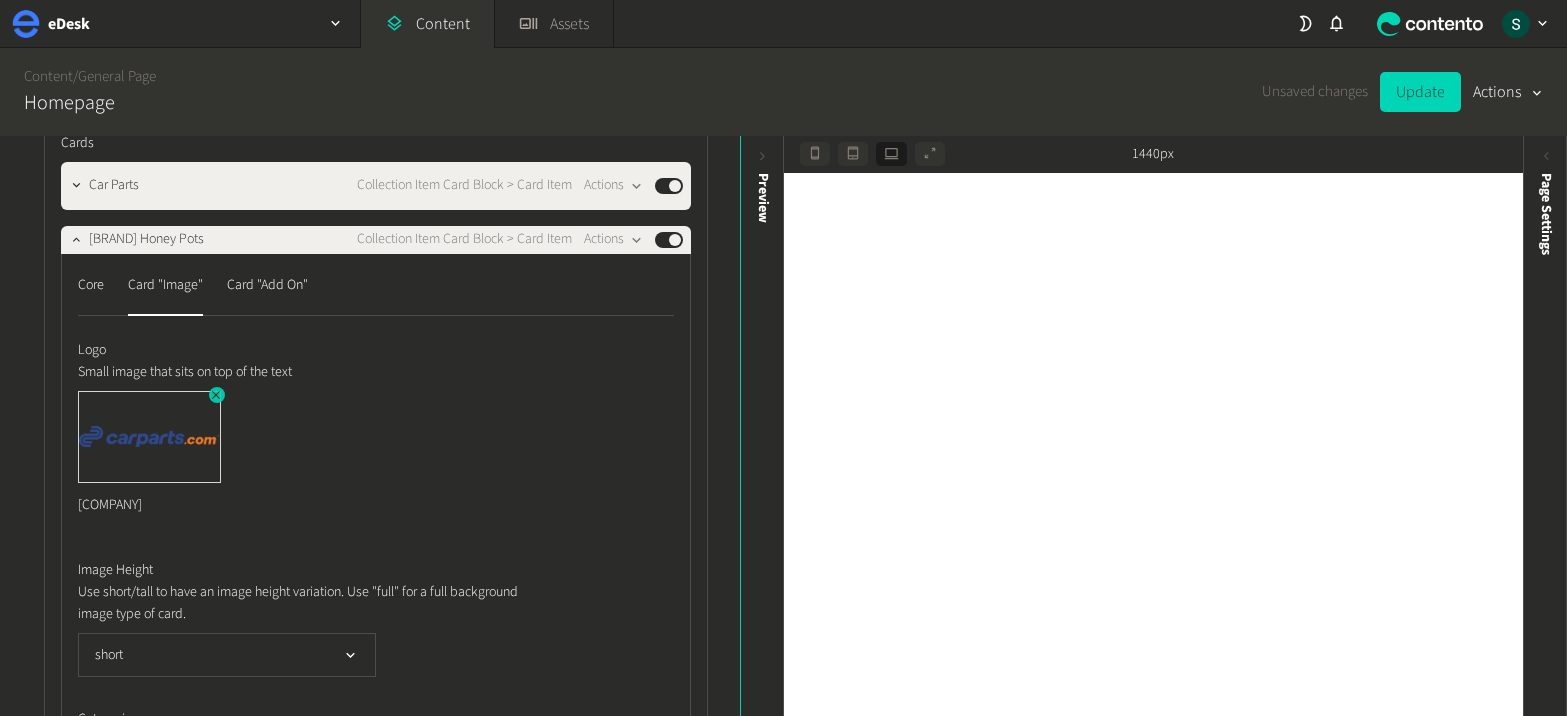 click 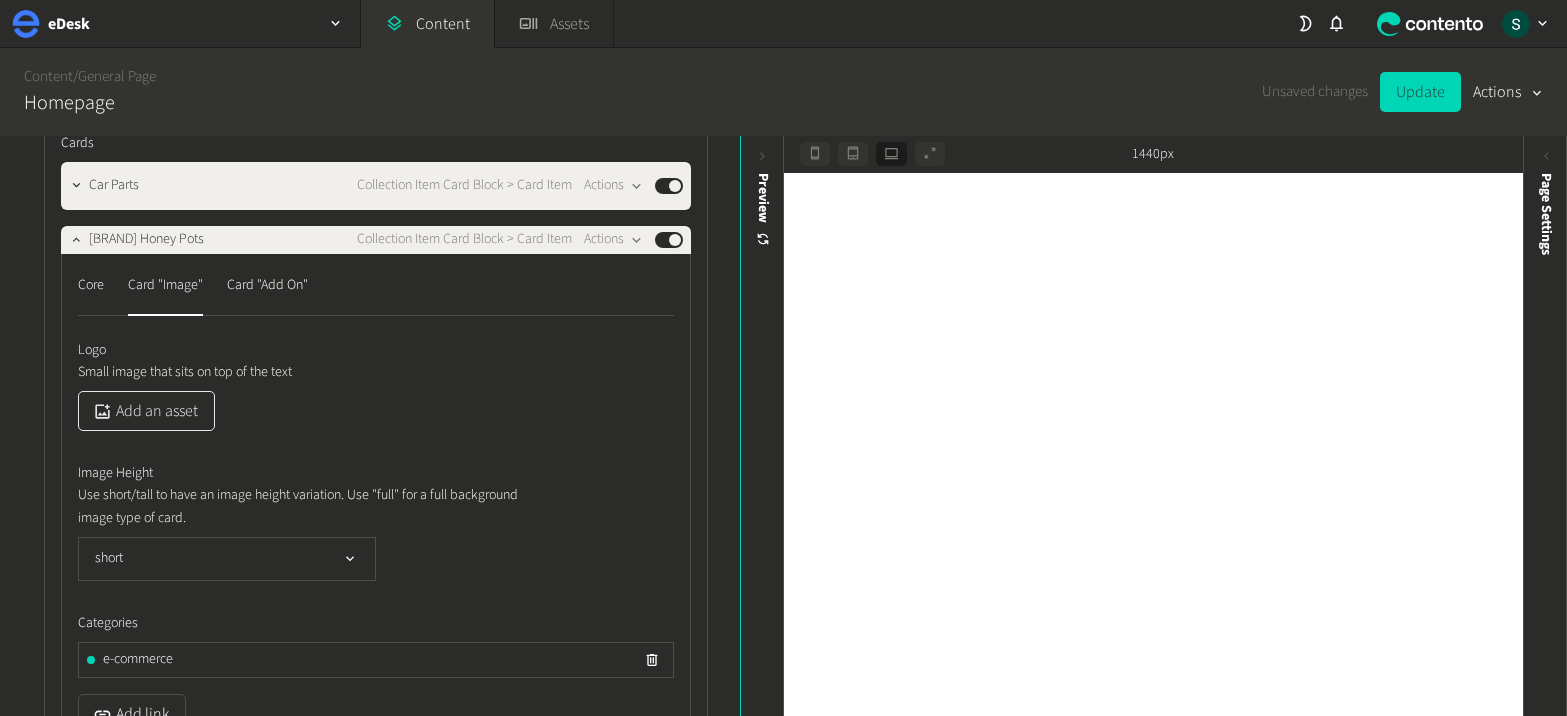 click on "Add an asset" 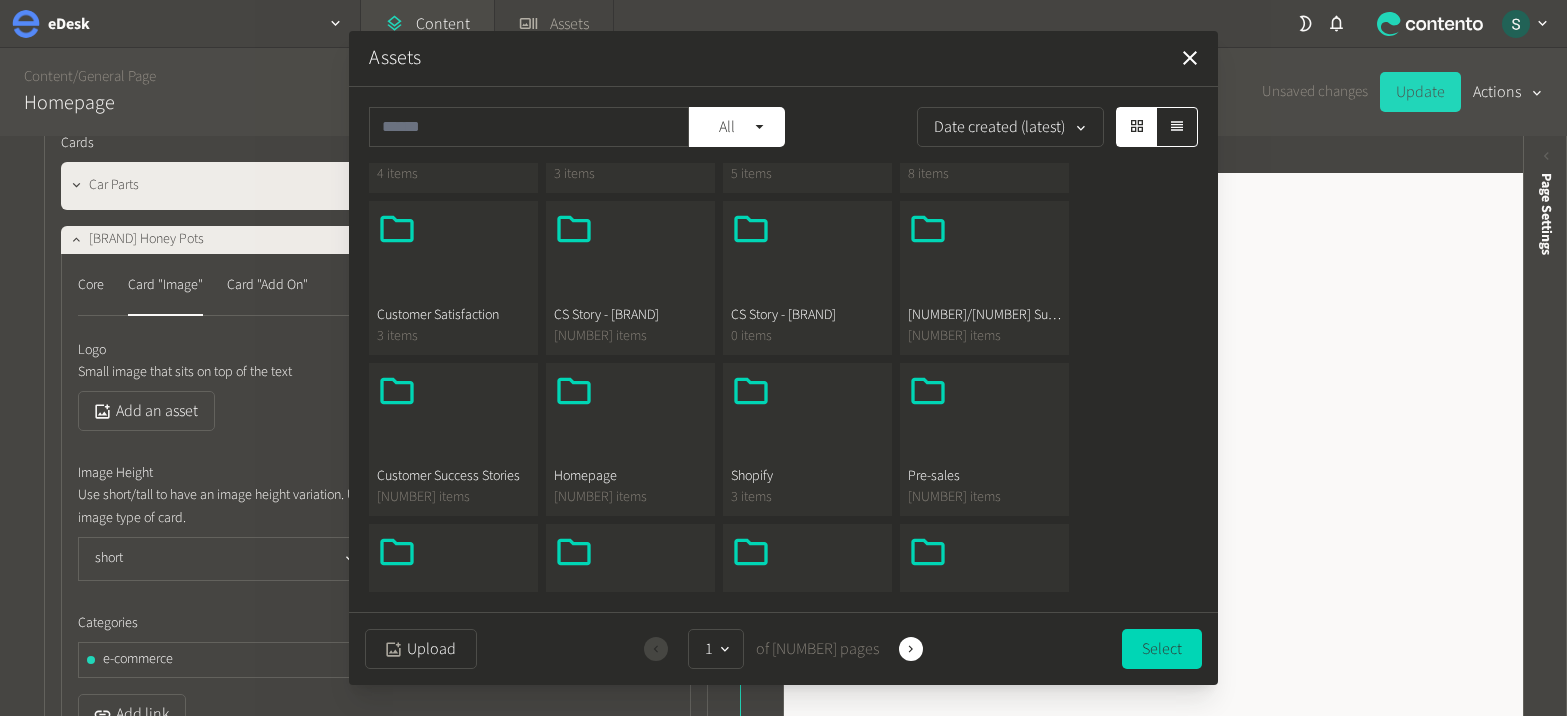 scroll, scrollTop: 292, scrollLeft: 0, axis: vertical 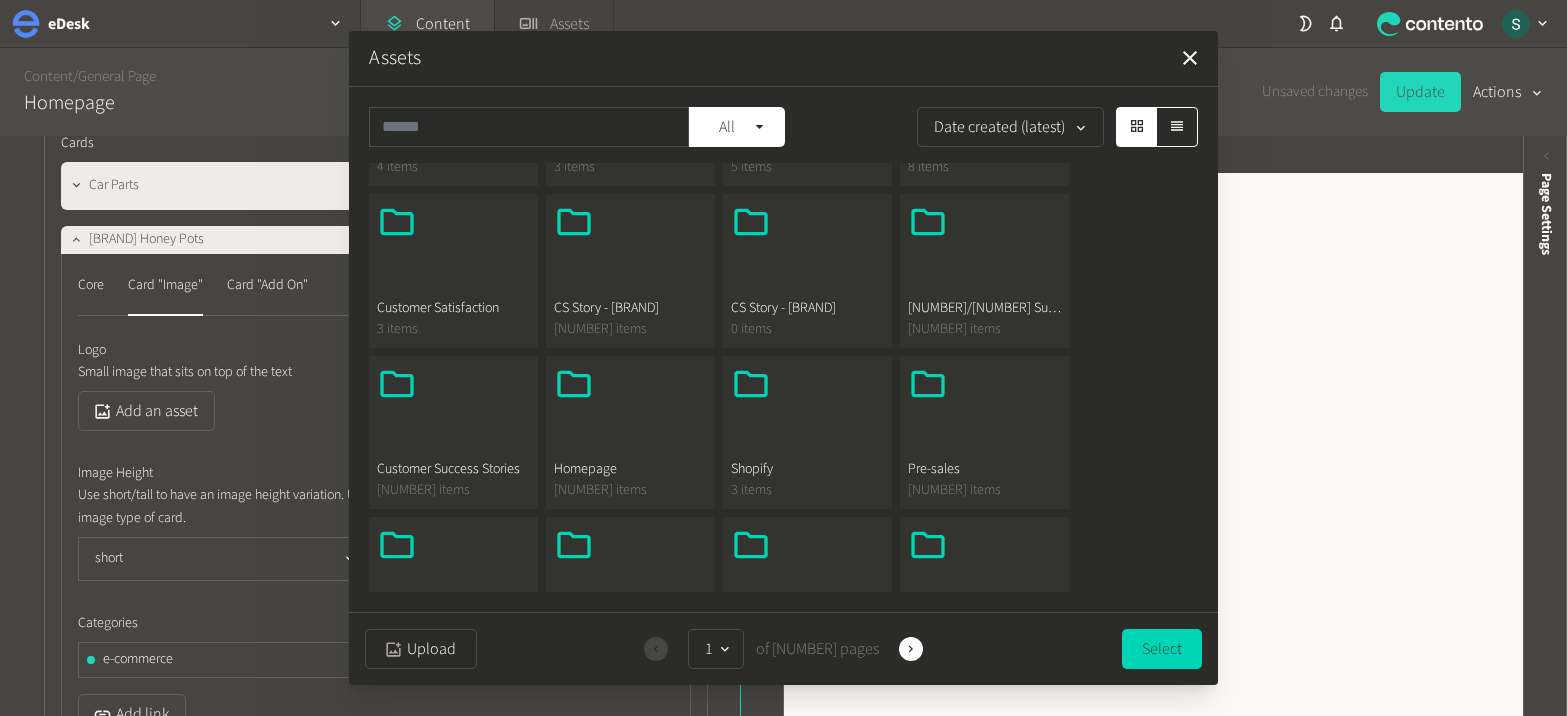 click at bounding box center (453, 412) 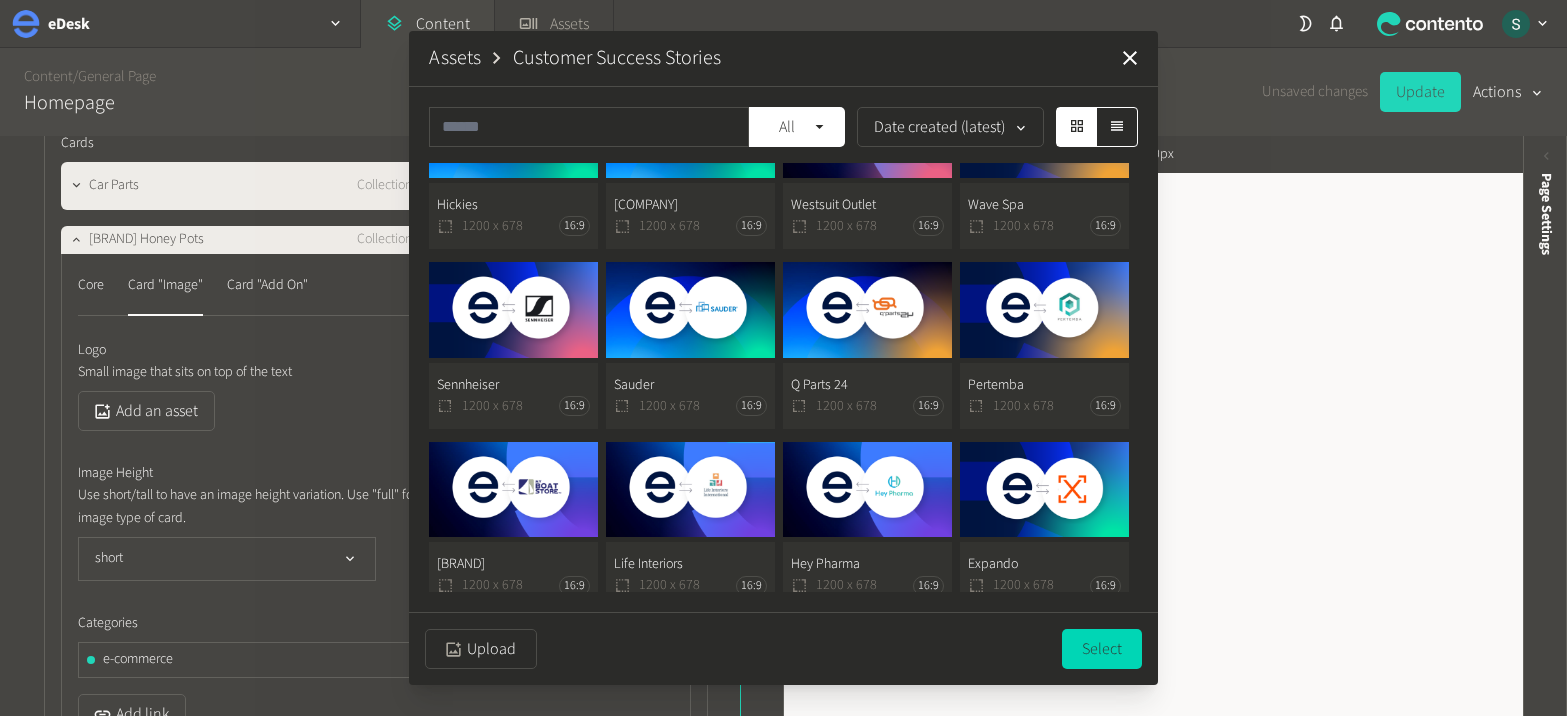 scroll, scrollTop: 0, scrollLeft: 0, axis: both 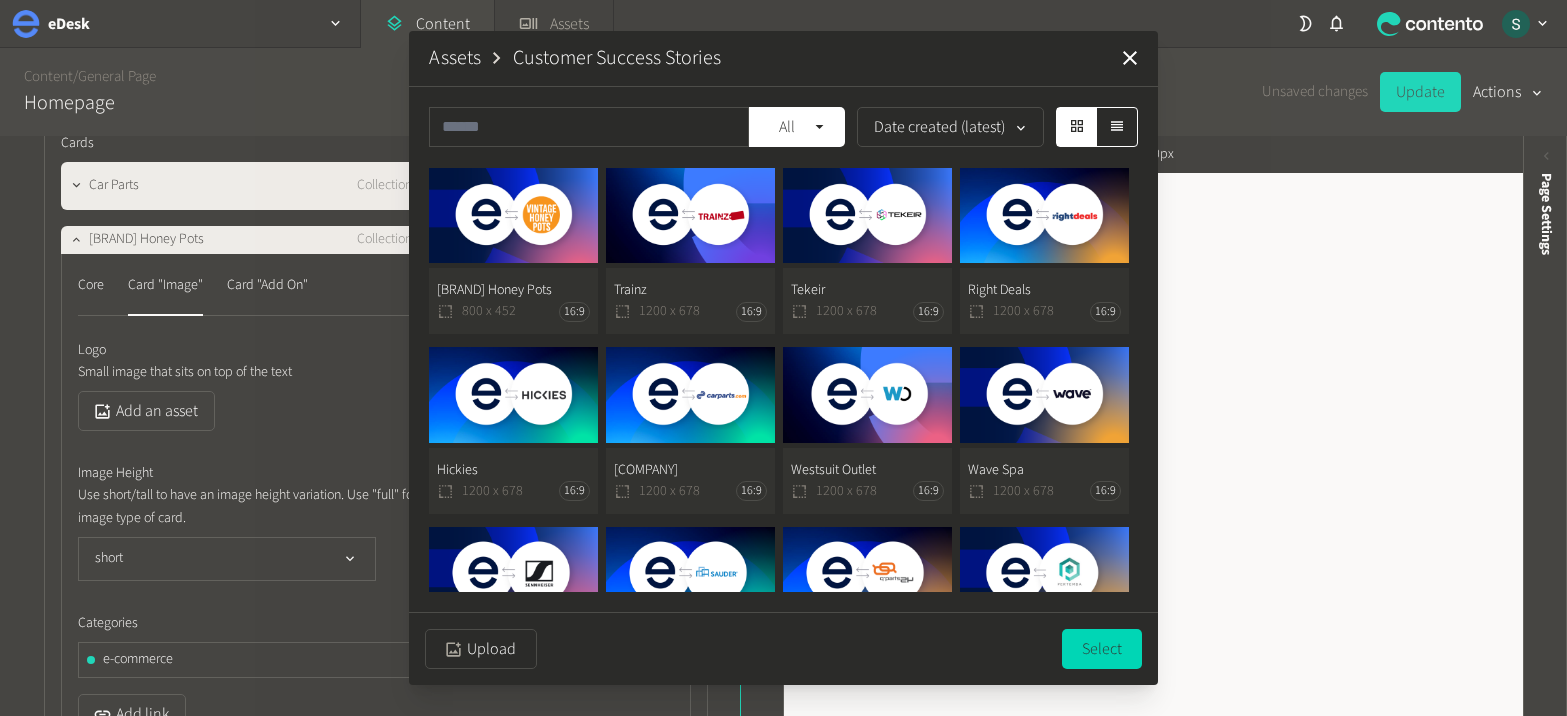 click on "Assets" at bounding box center (455, 58) 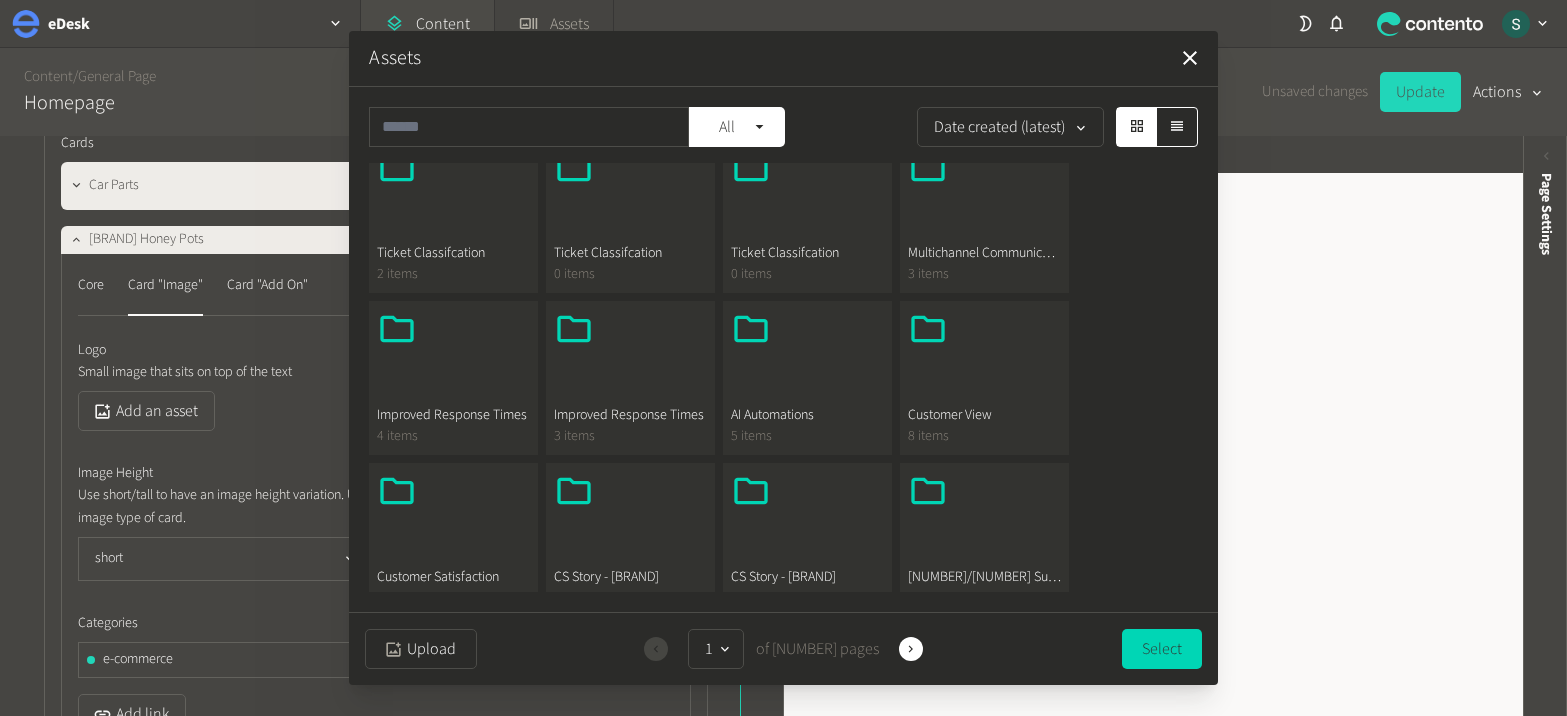 scroll, scrollTop: 0, scrollLeft: 0, axis: both 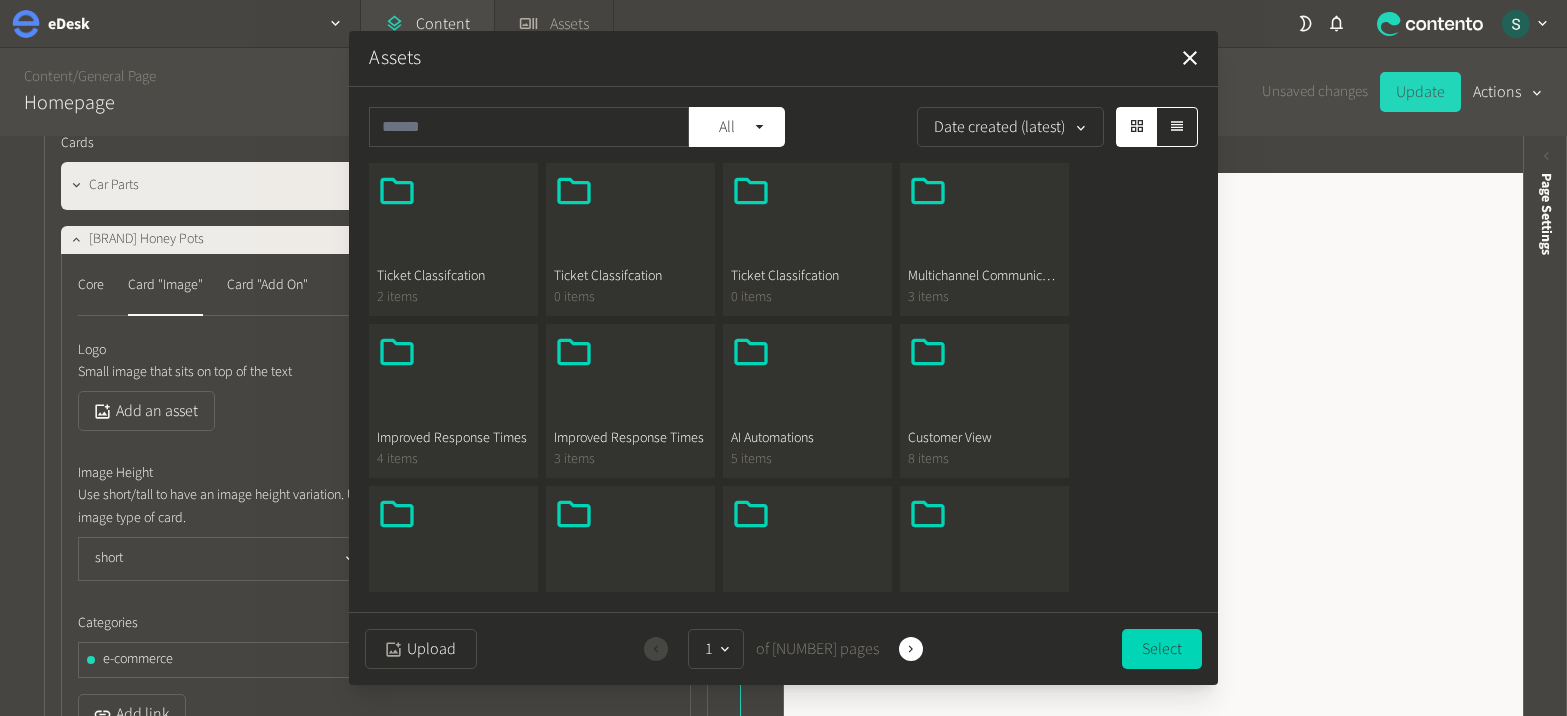 click at bounding box center [807, 380] 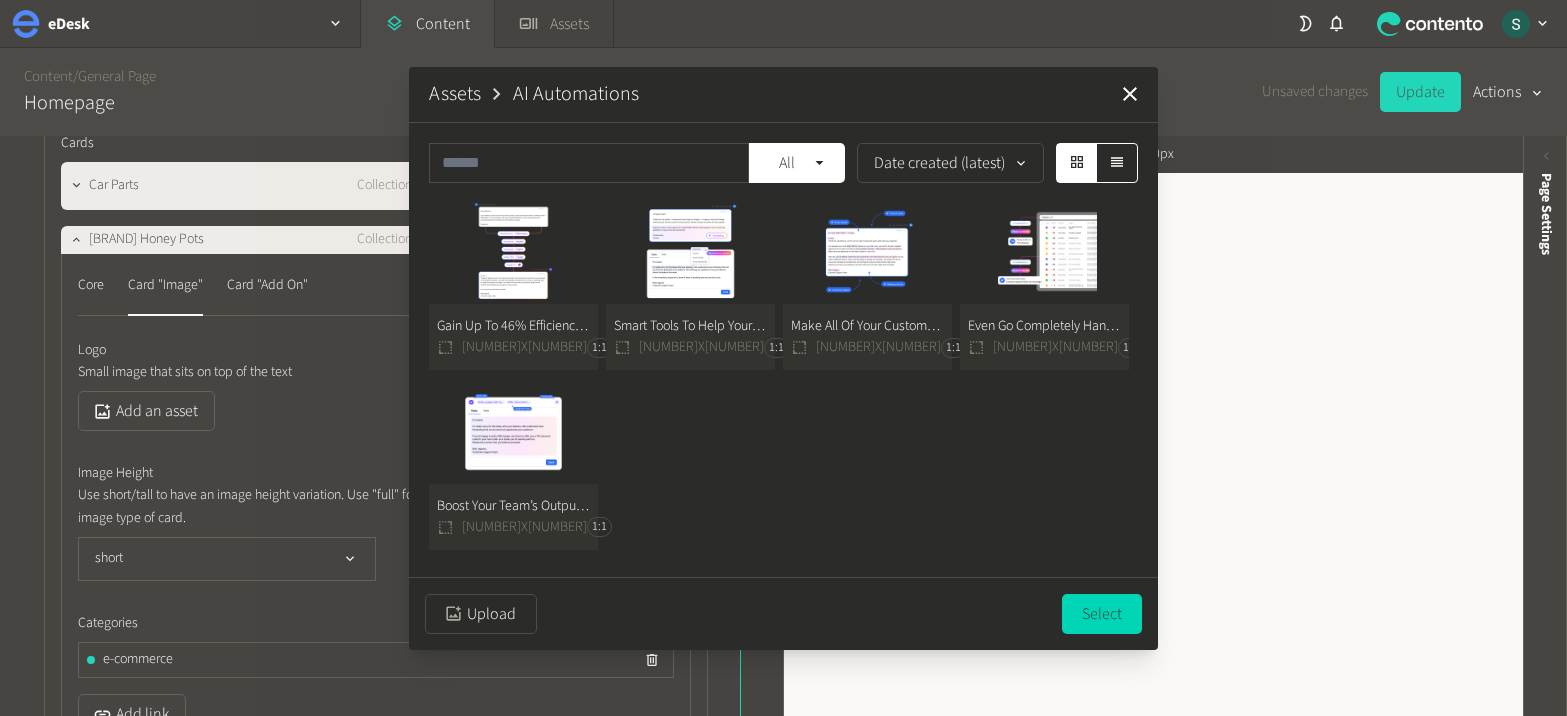 click on "Assets" at bounding box center [455, 94] 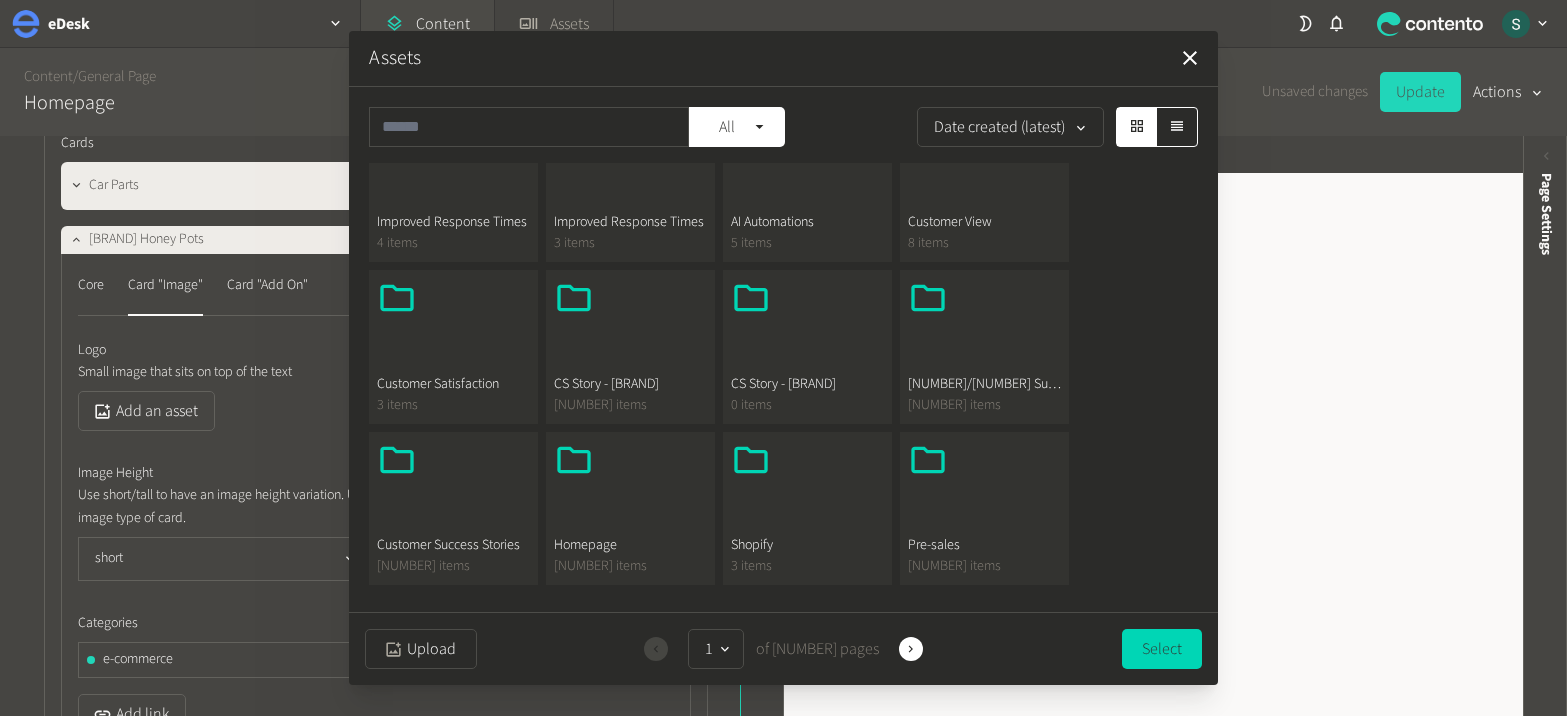 scroll, scrollTop: 220, scrollLeft: 0, axis: vertical 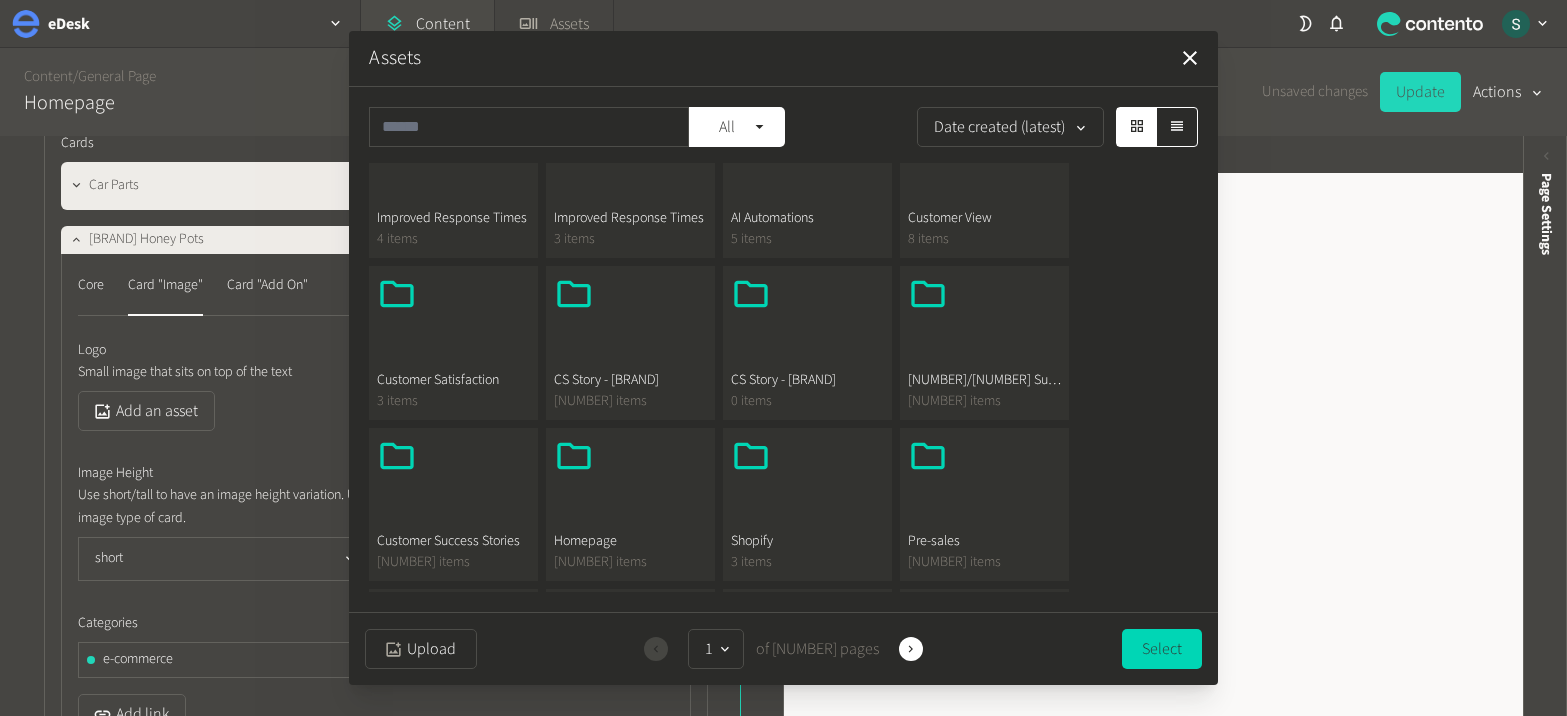 click at bounding box center [453, 160] 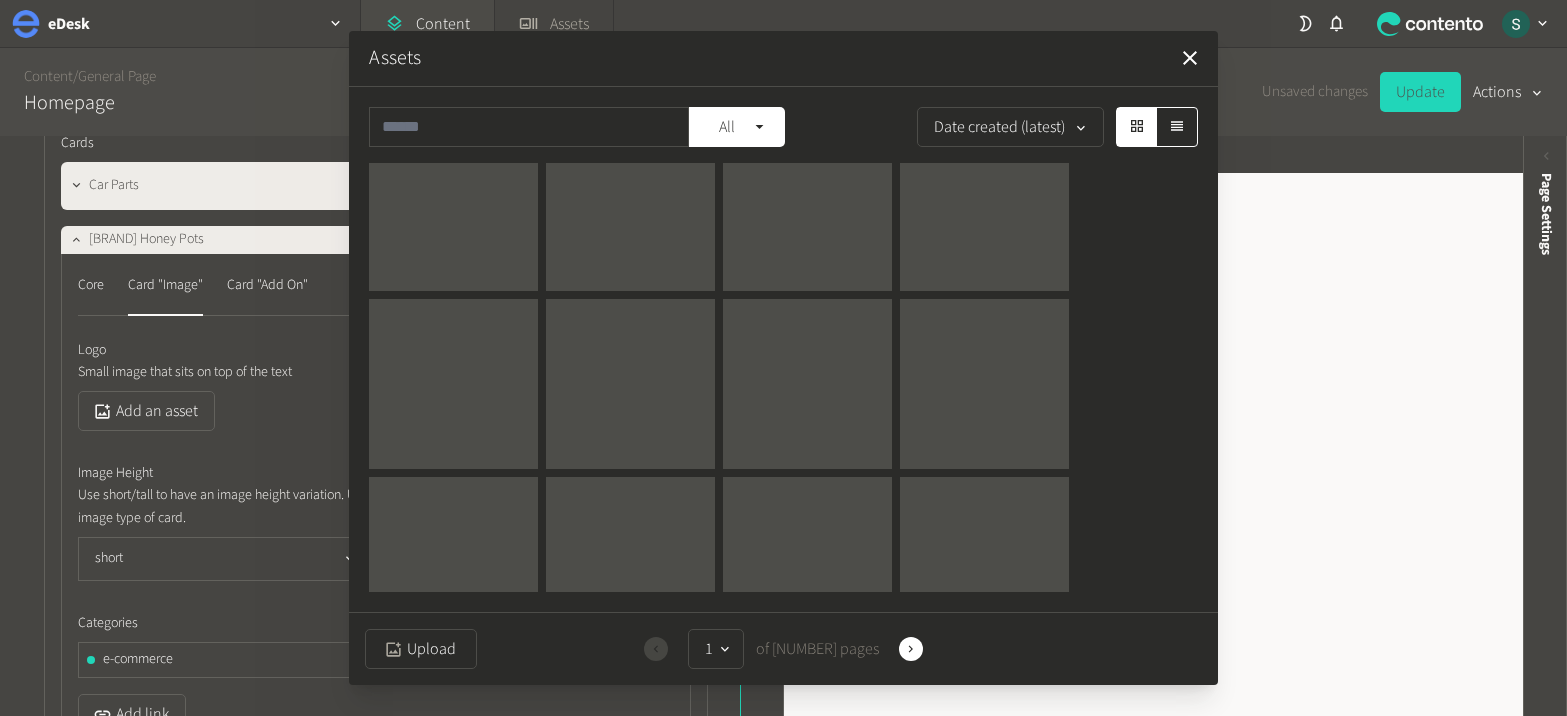 scroll, scrollTop: 0, scrollLeft: 0, axis: both 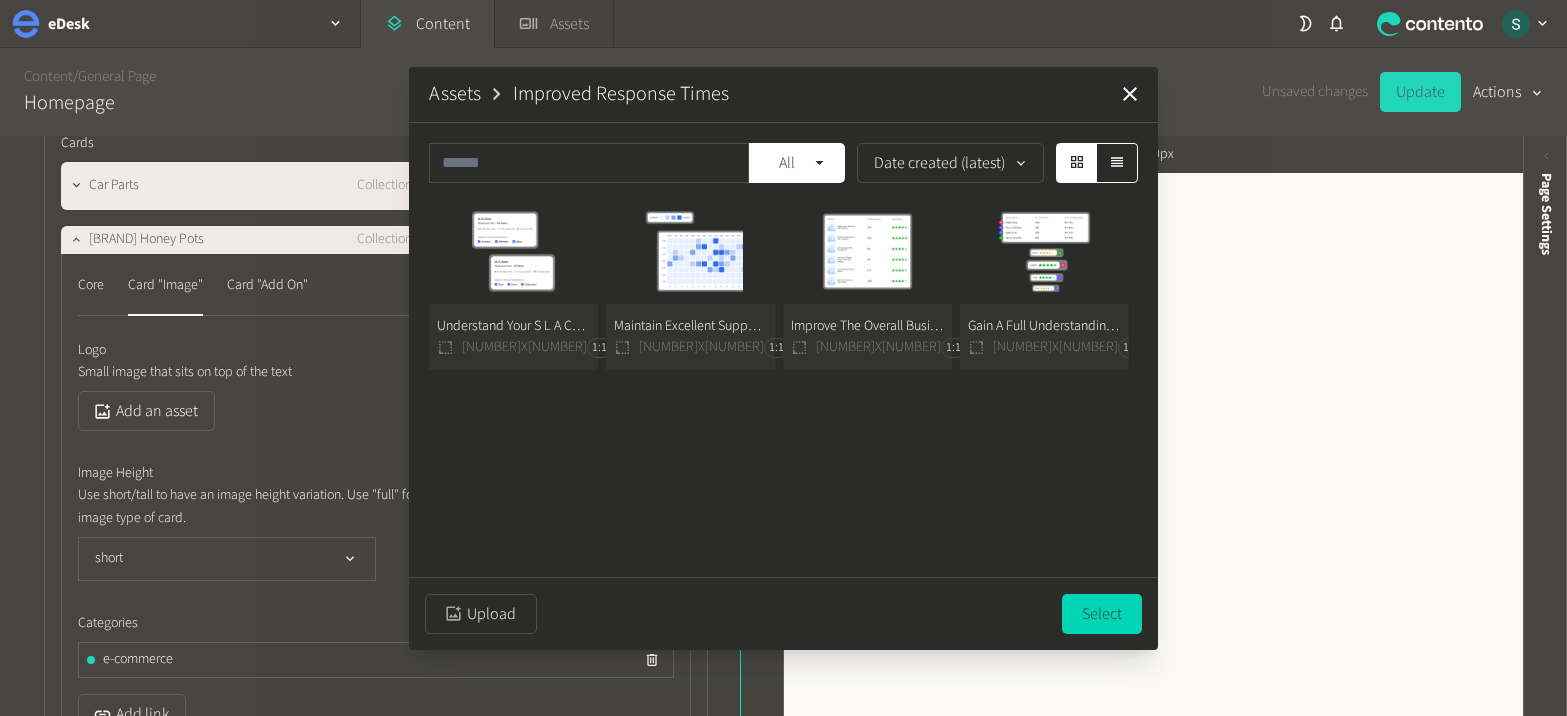 click on "Assets" at bounding box center [455, 94] 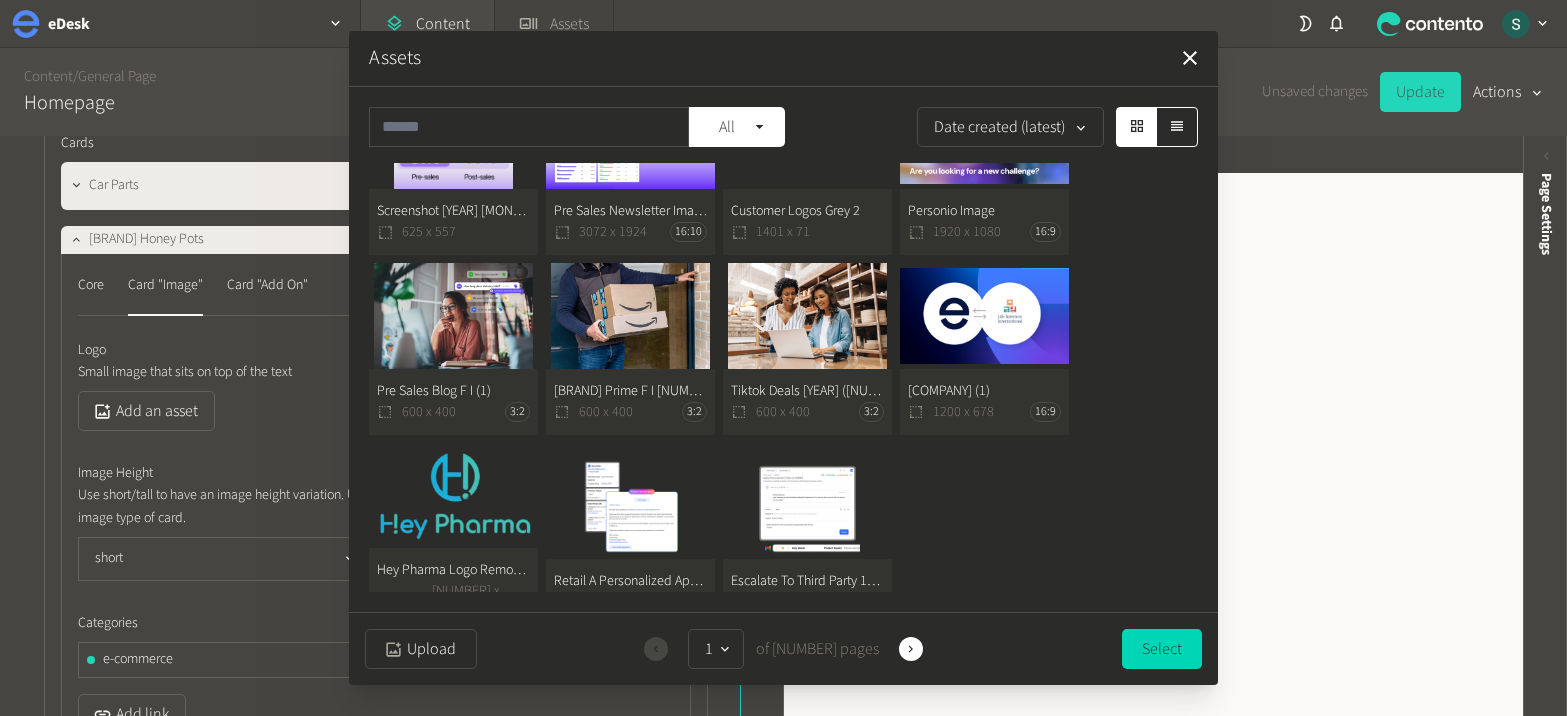 scroll, scrollTop: 1607, scrollLeft: 0, axis: vertical 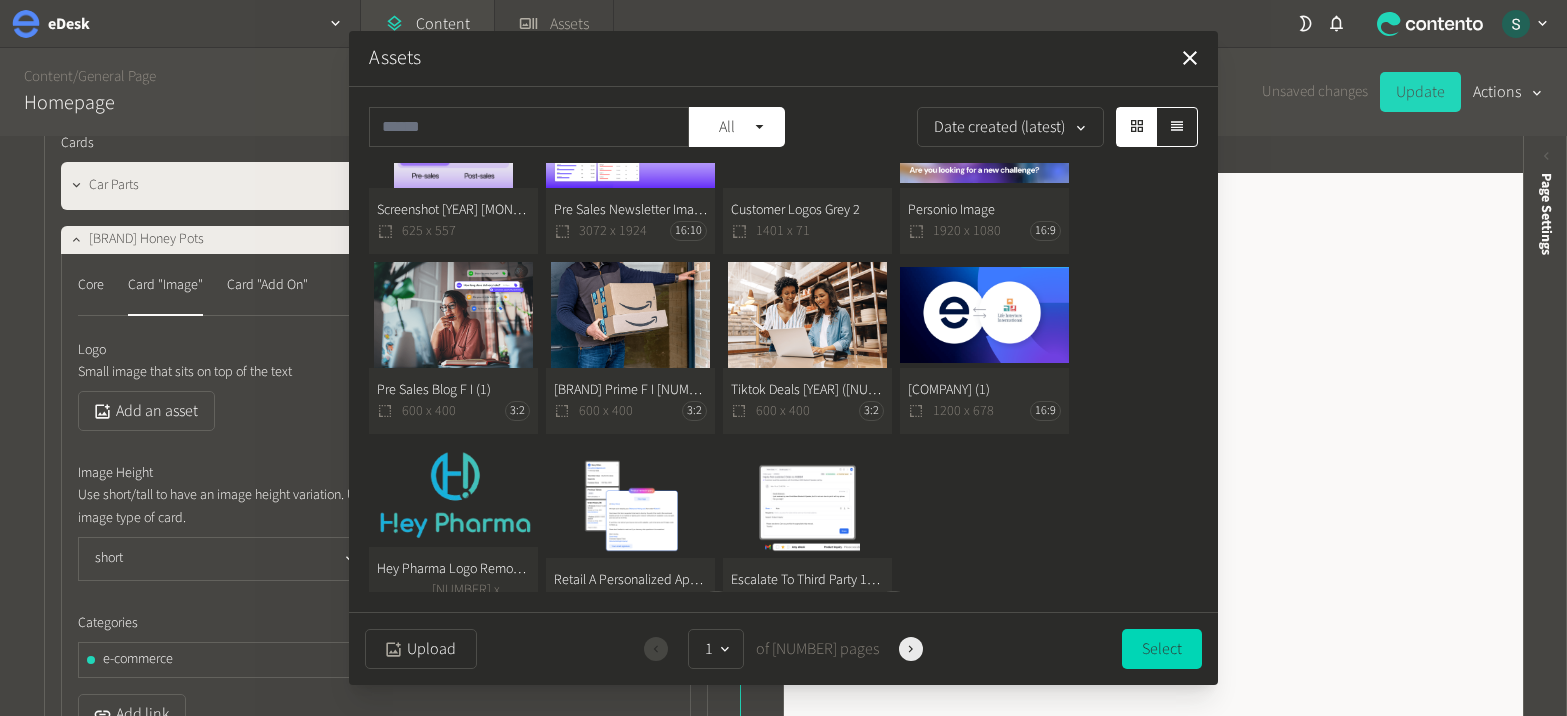 click 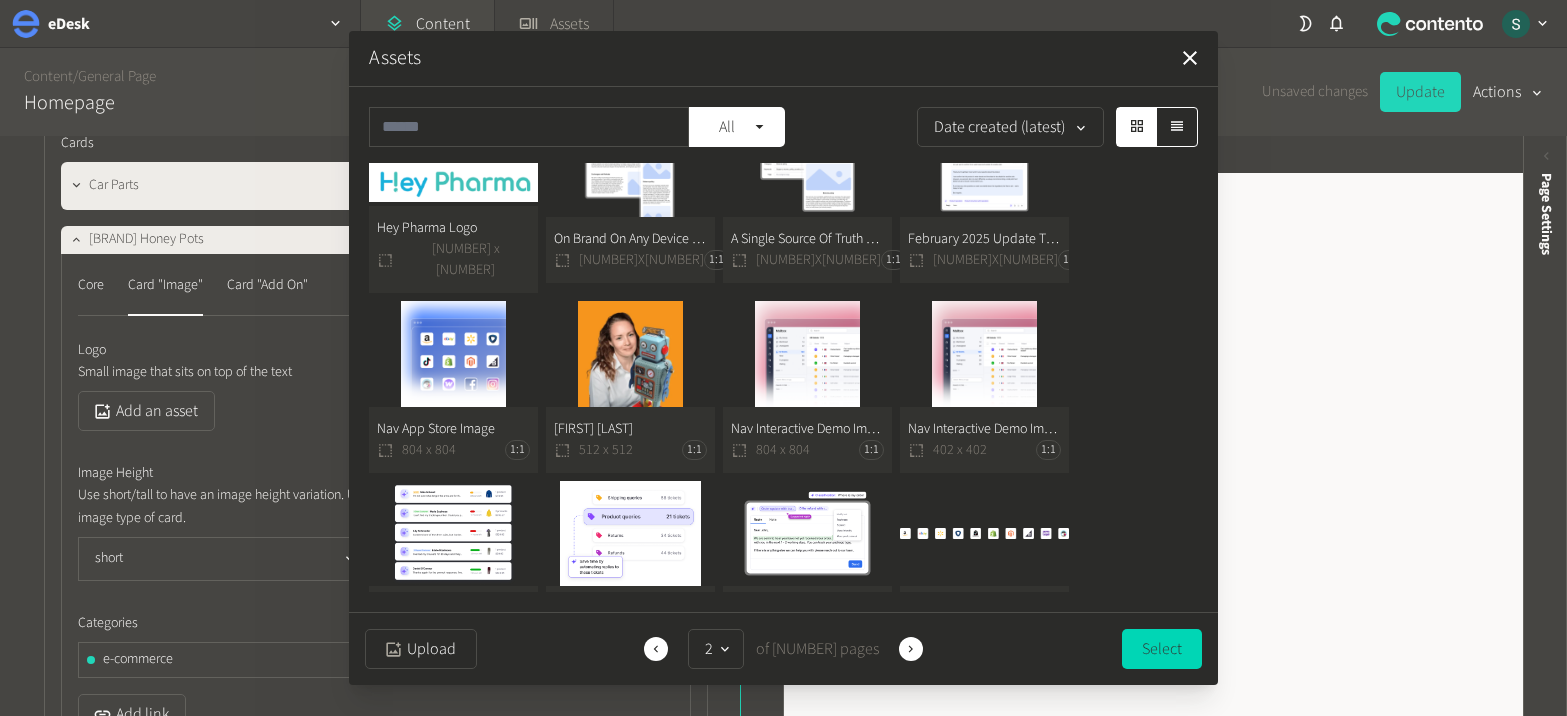 scroll, scrollTop: 629, scrollLeft: 0, axis: vertical 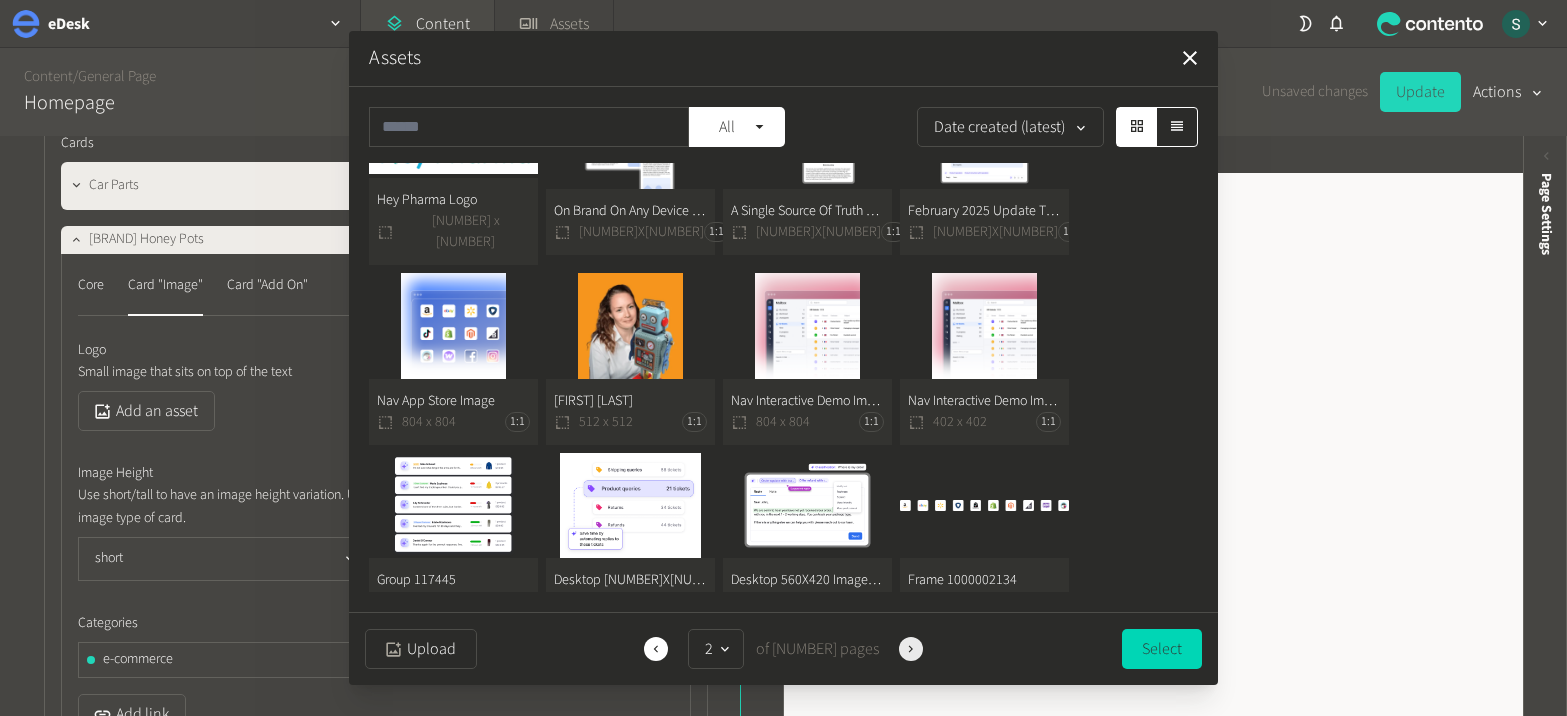 click 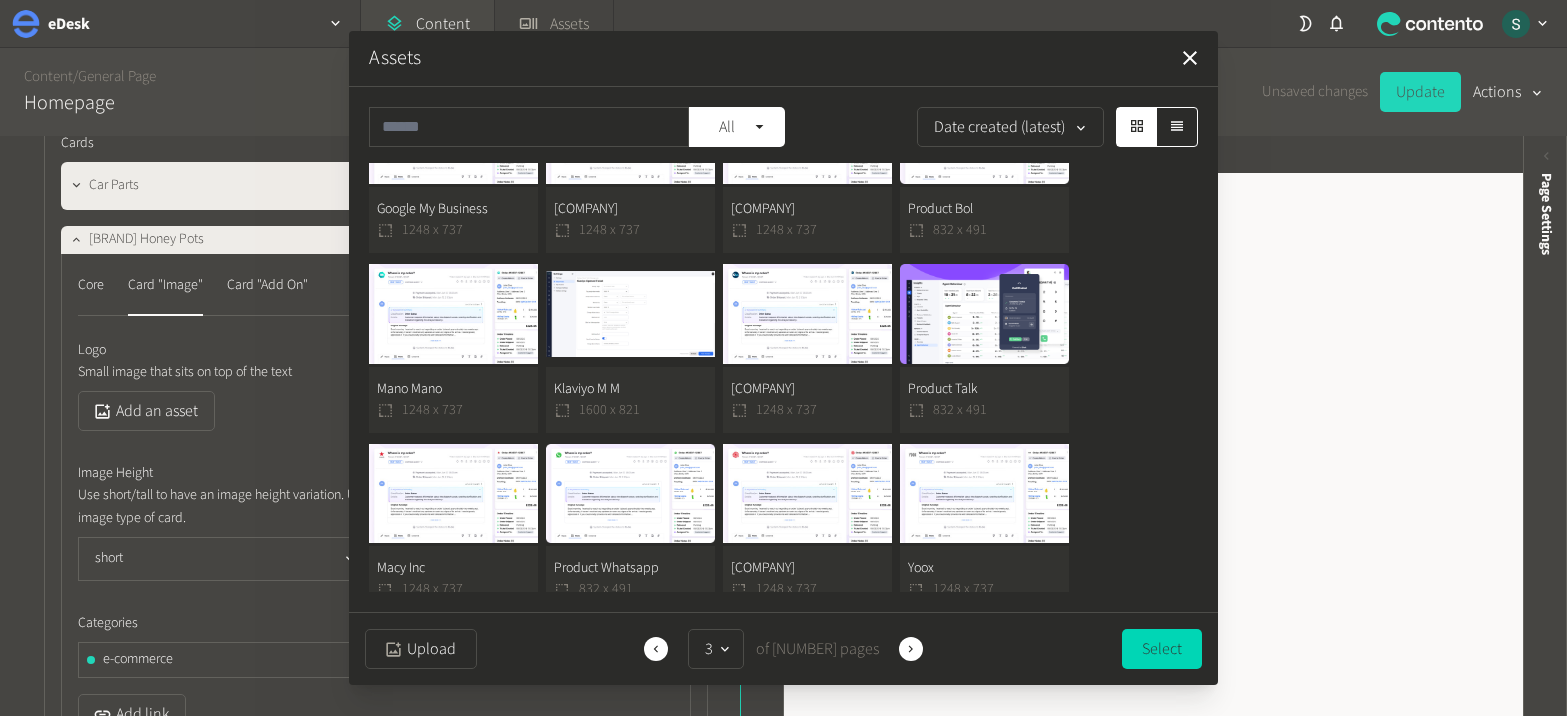 scroll, scrollTop: 629, scrollLeft: 0, axis: vertical 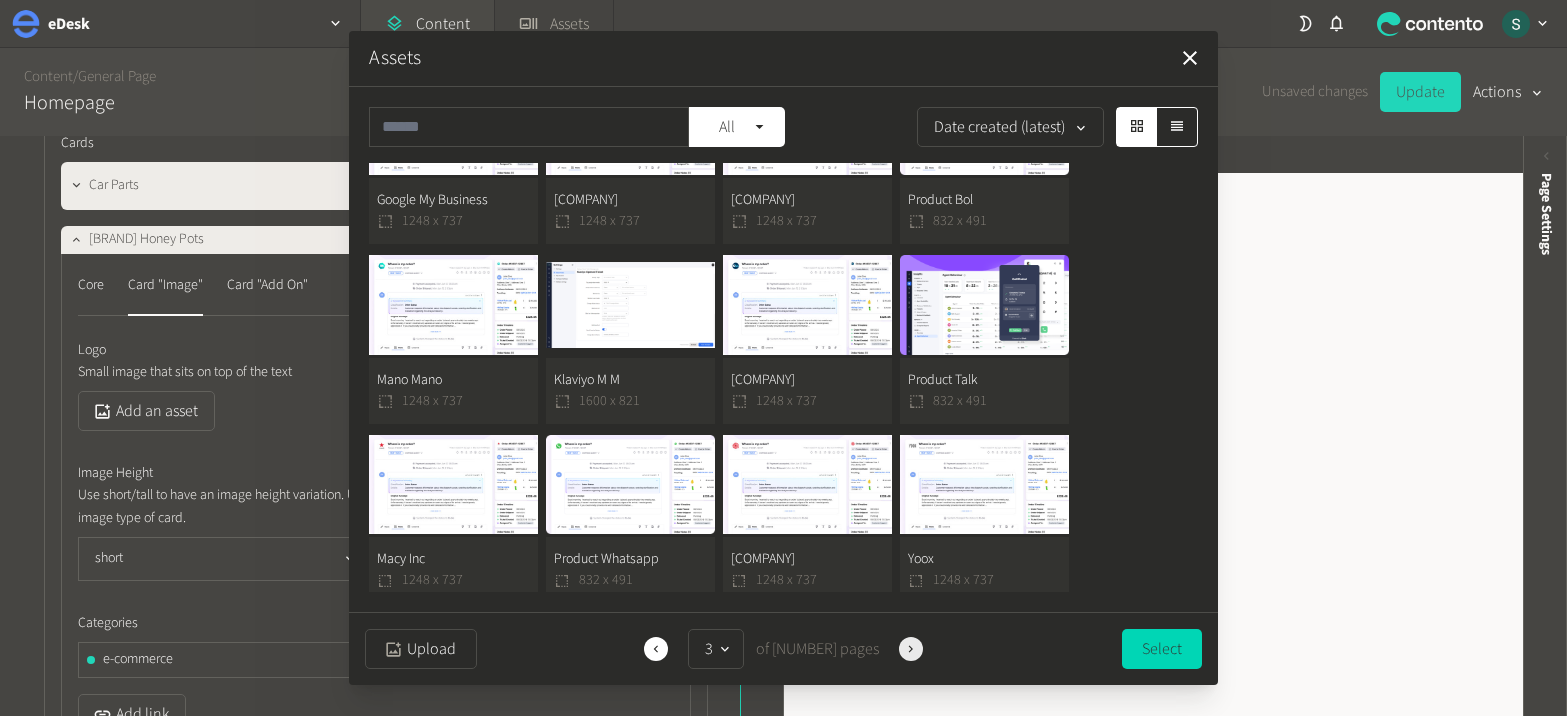 click 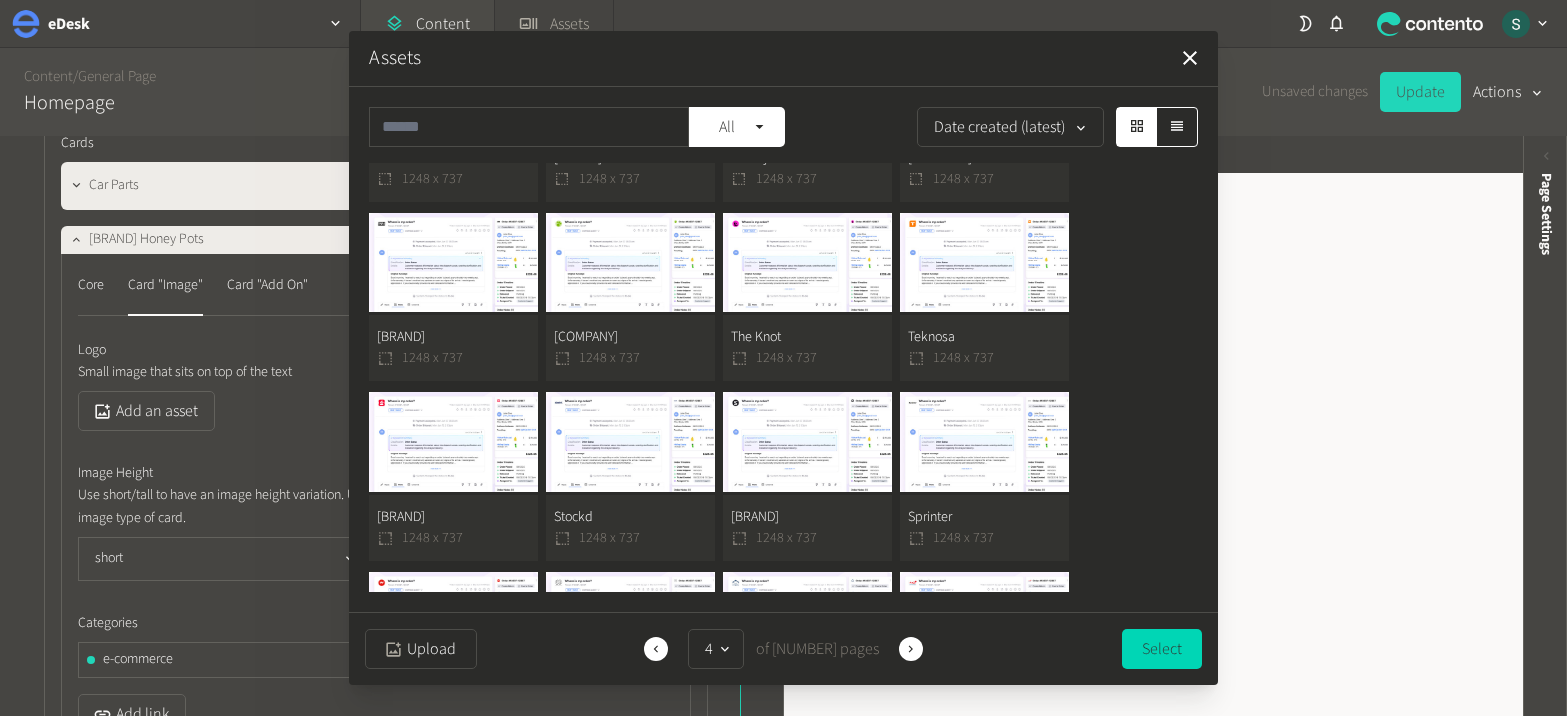 scroll, scrollTop: 629, scrollLeft: 0, axis: vertical 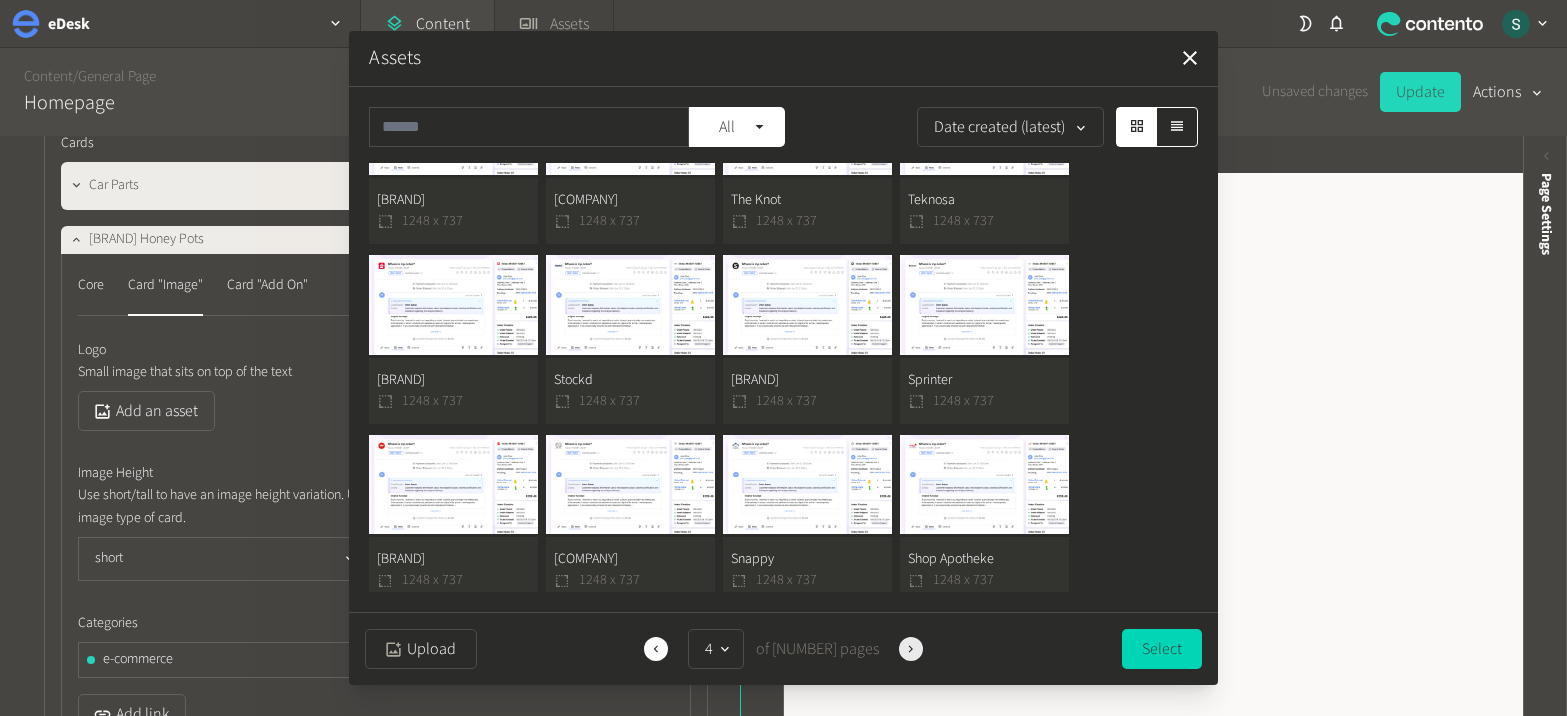 click 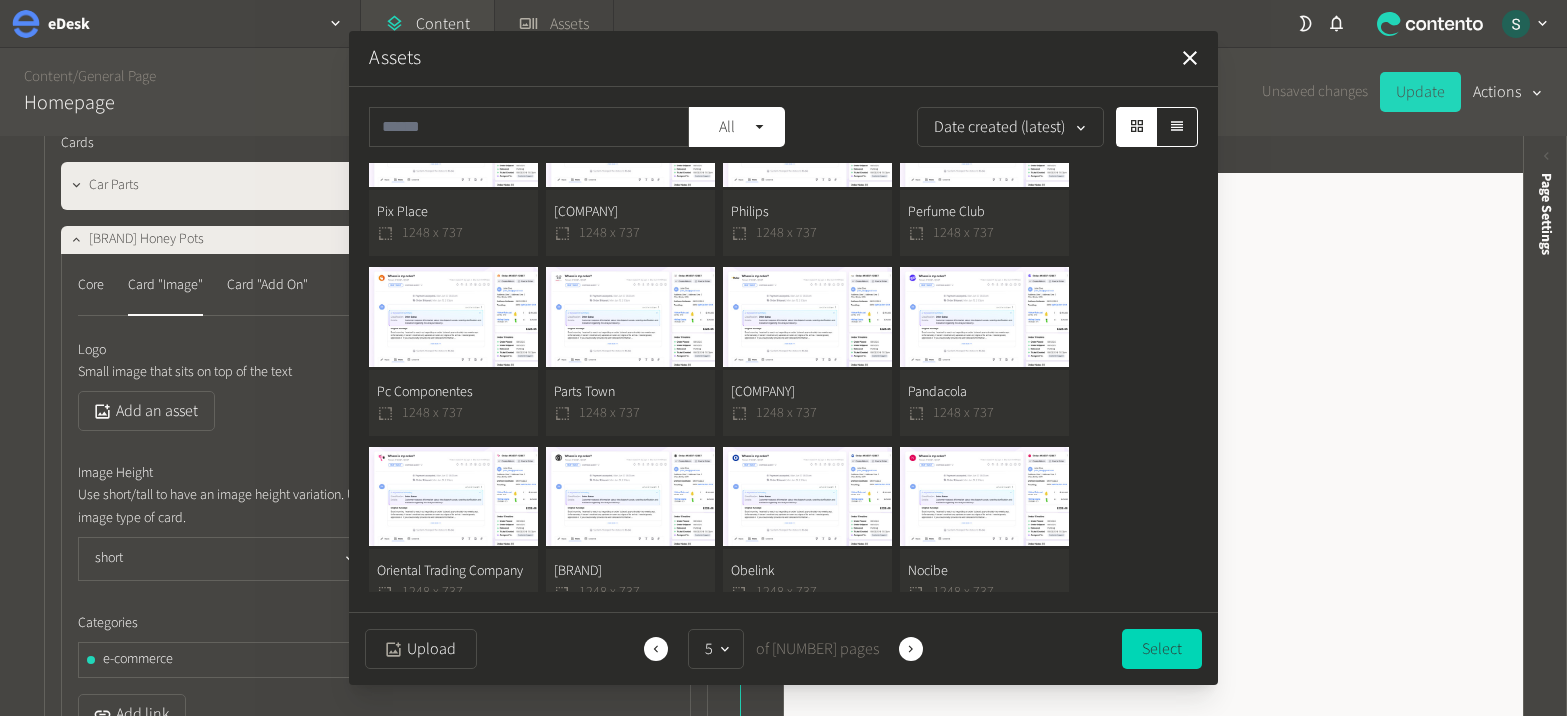 scroll, scrollTop: 629, scrollLeft: 0, axis: vertical 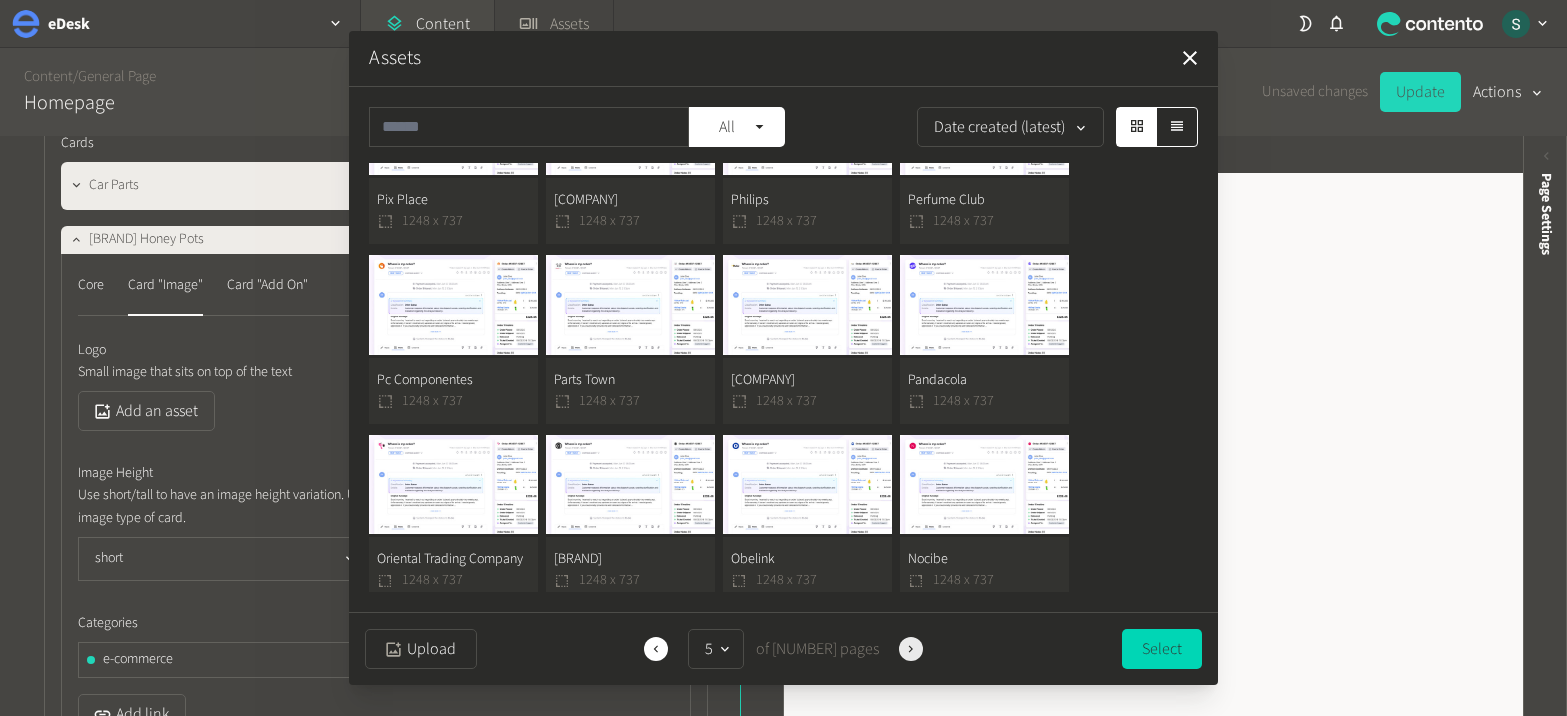 click 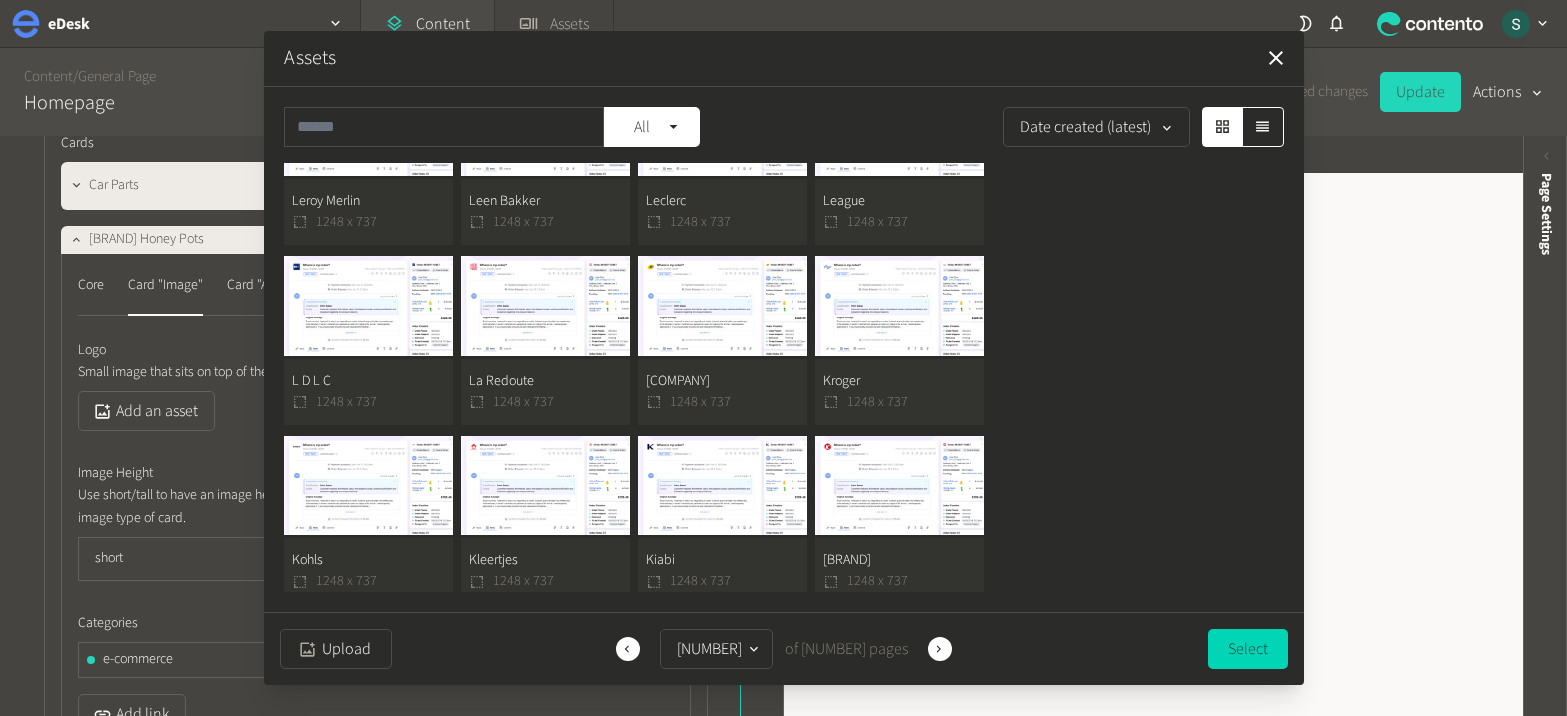 scroll, scrollTop: 629, scrollLeft: 0, axis: vertical 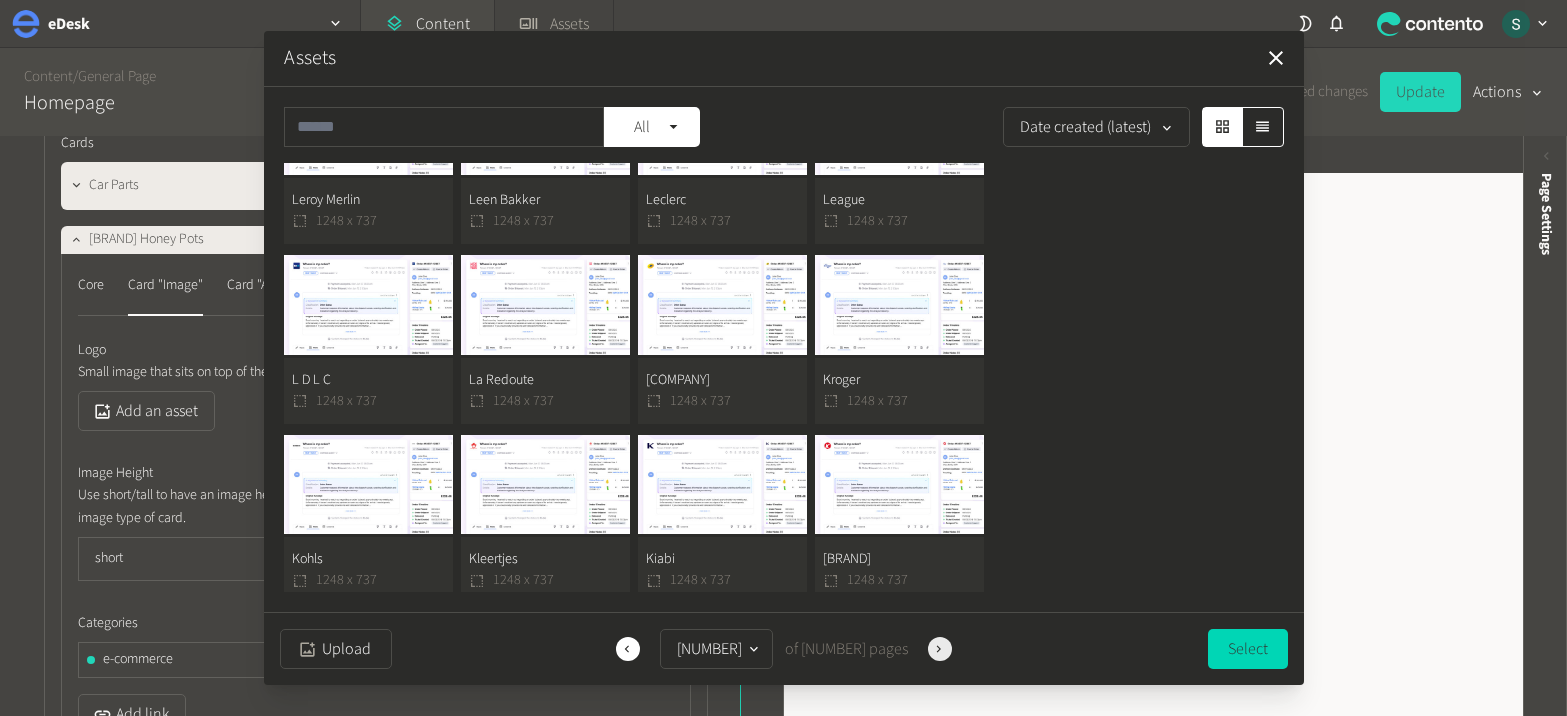 click 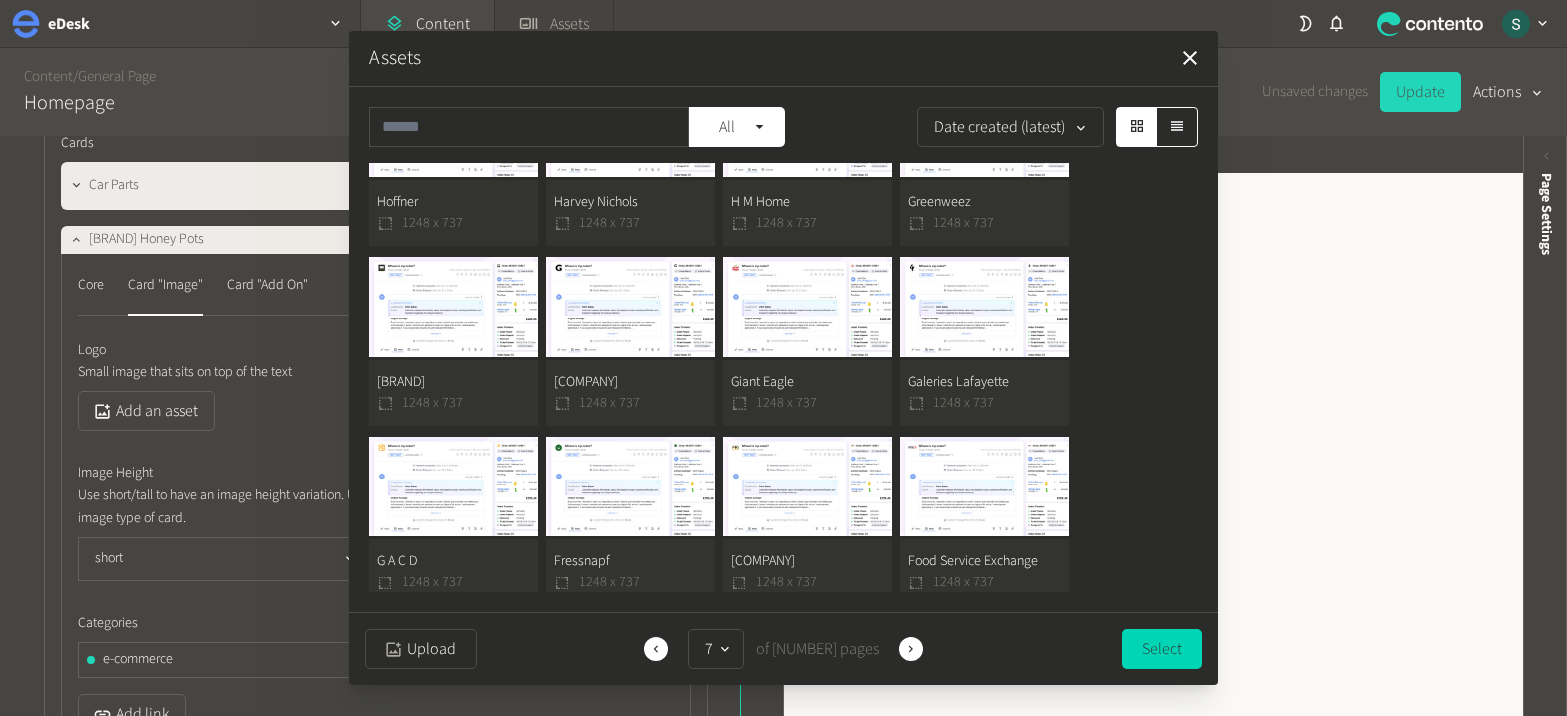 scroll, scrollTop: 629, scrollLeft: 0, axis: vertical 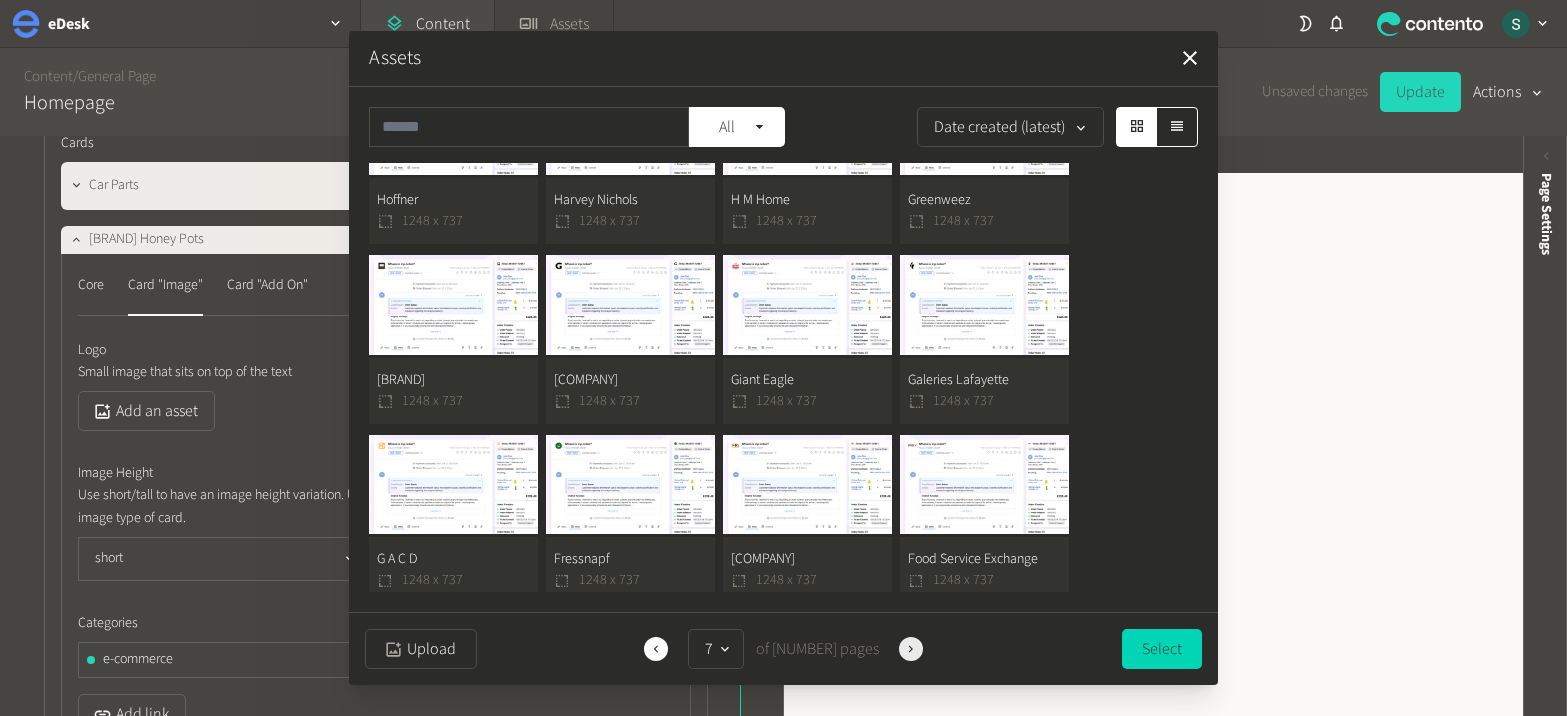 click 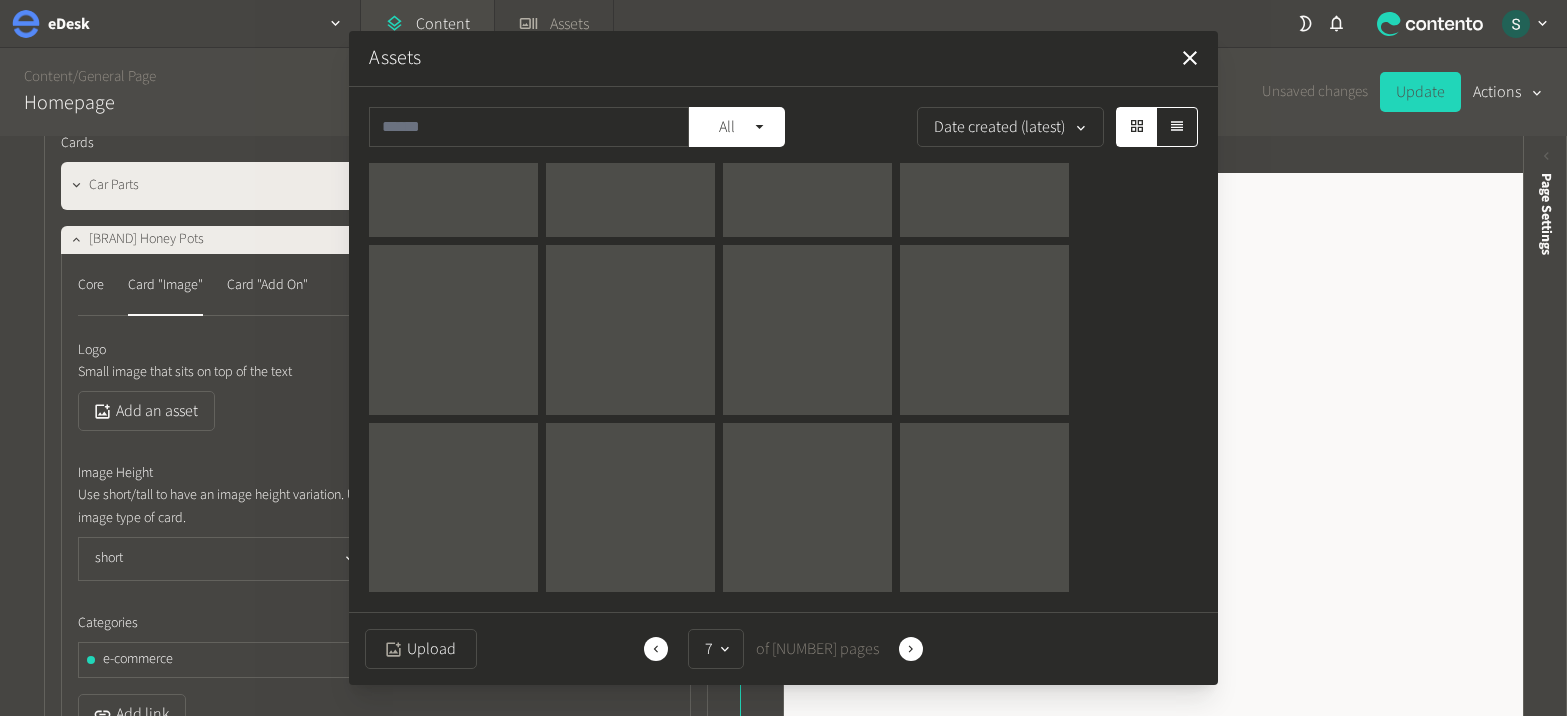 scroll, scrollTop: 0, scrollLeft: 0, axis: both 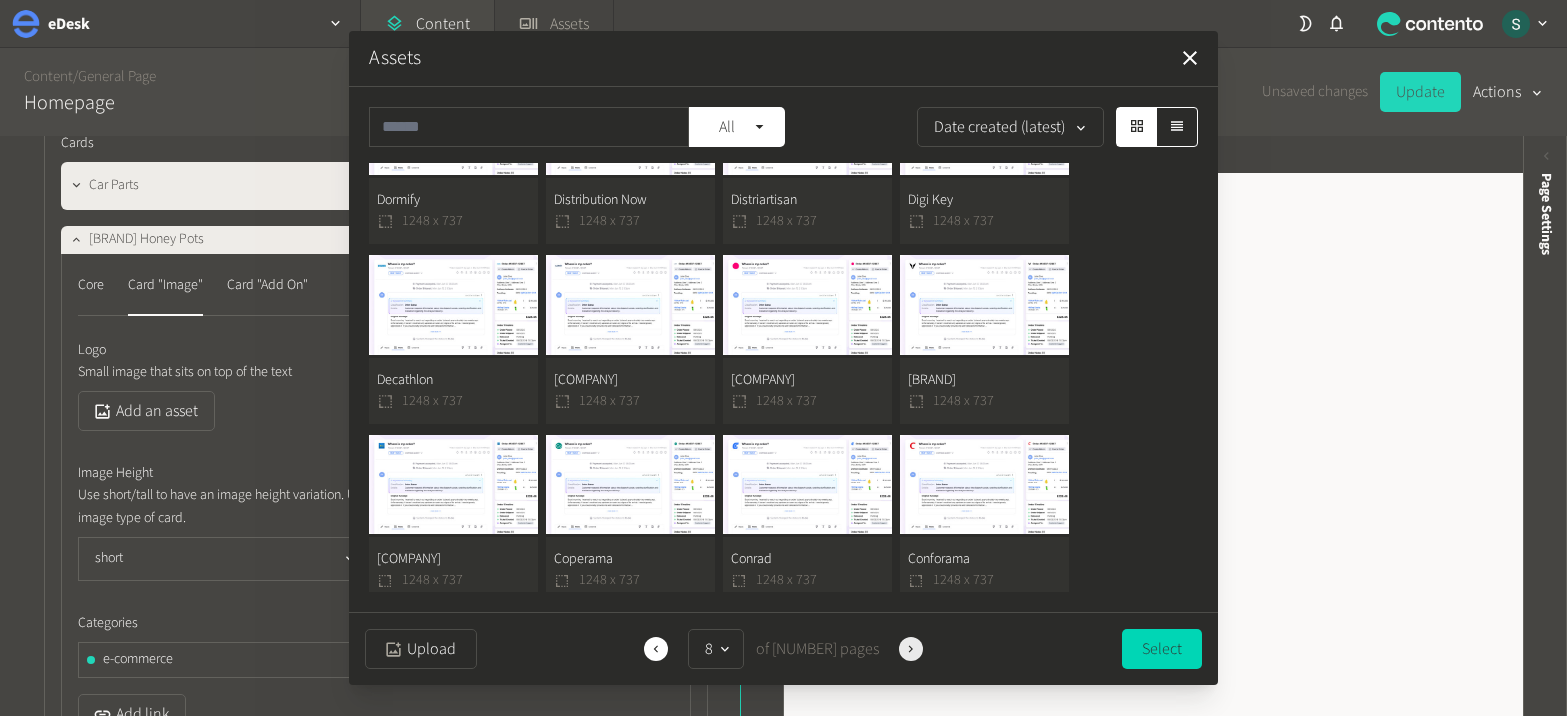 click on "Next" at bounding box center (911, 649) 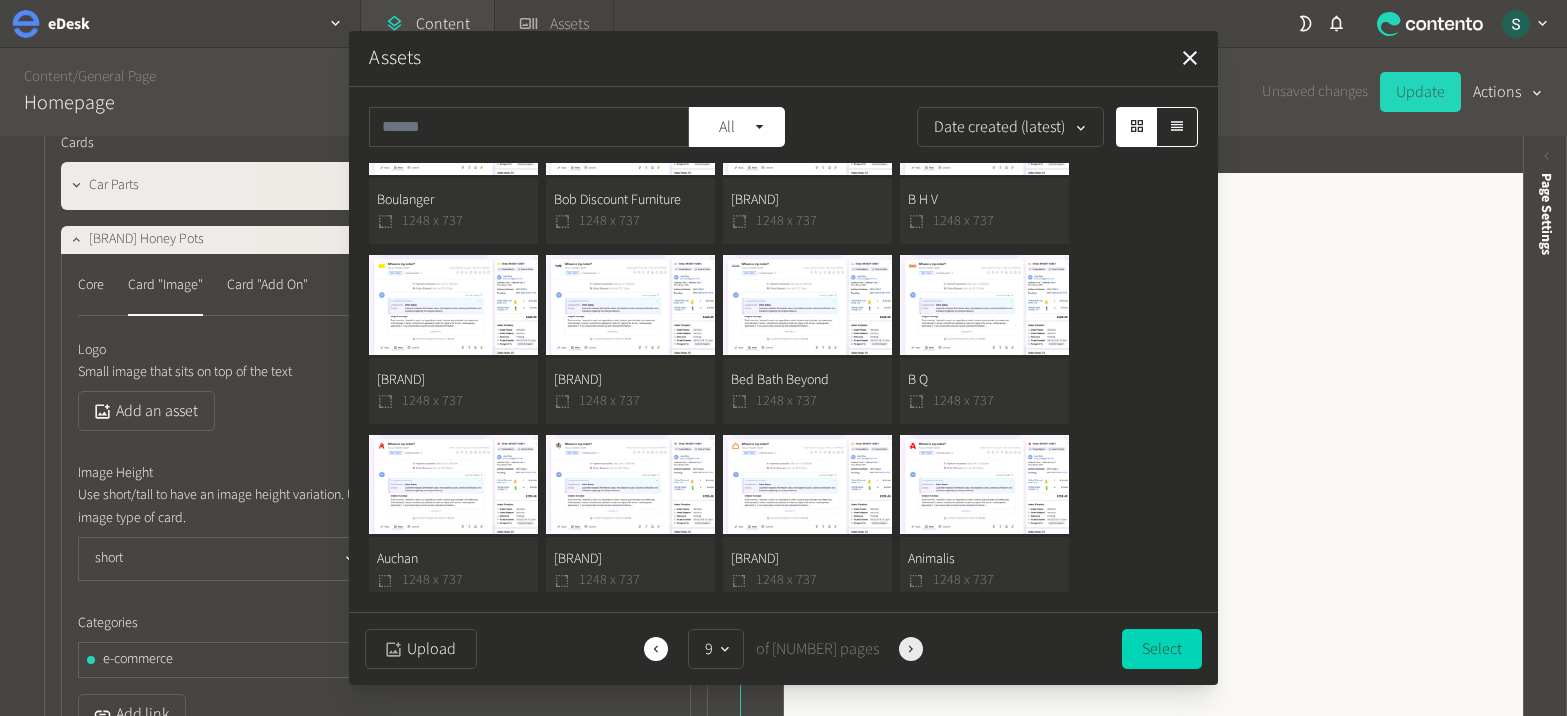 click 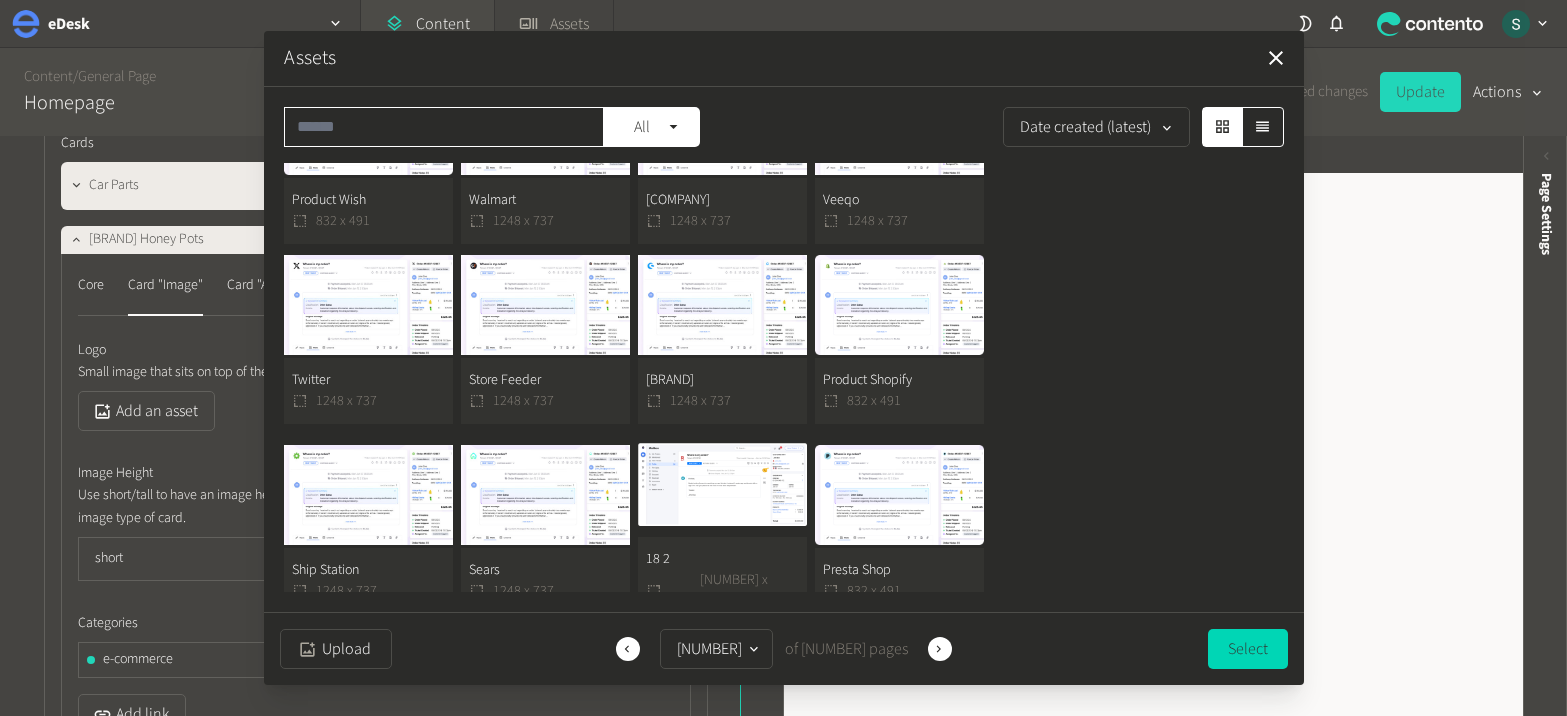 click at bounding box center (444, 127) 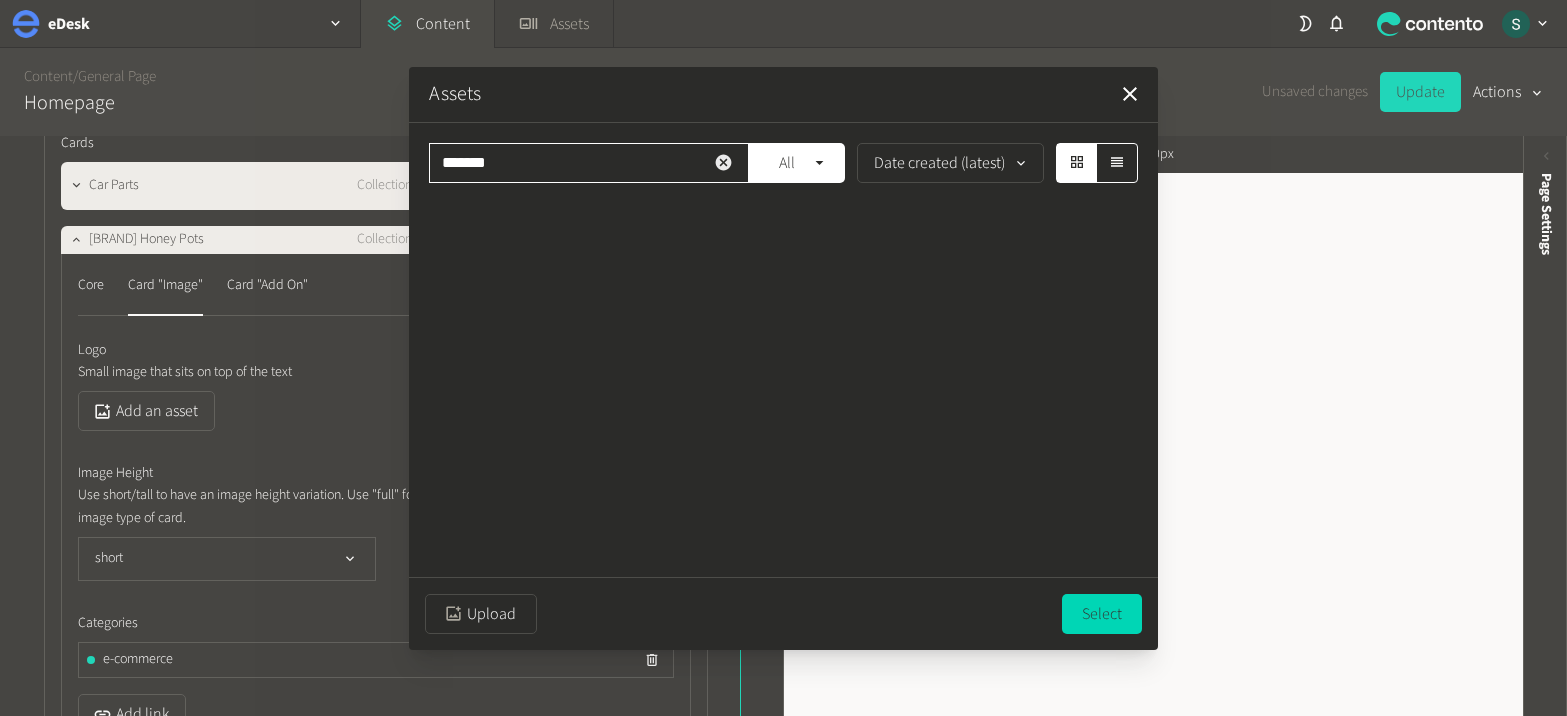 type on "*******" 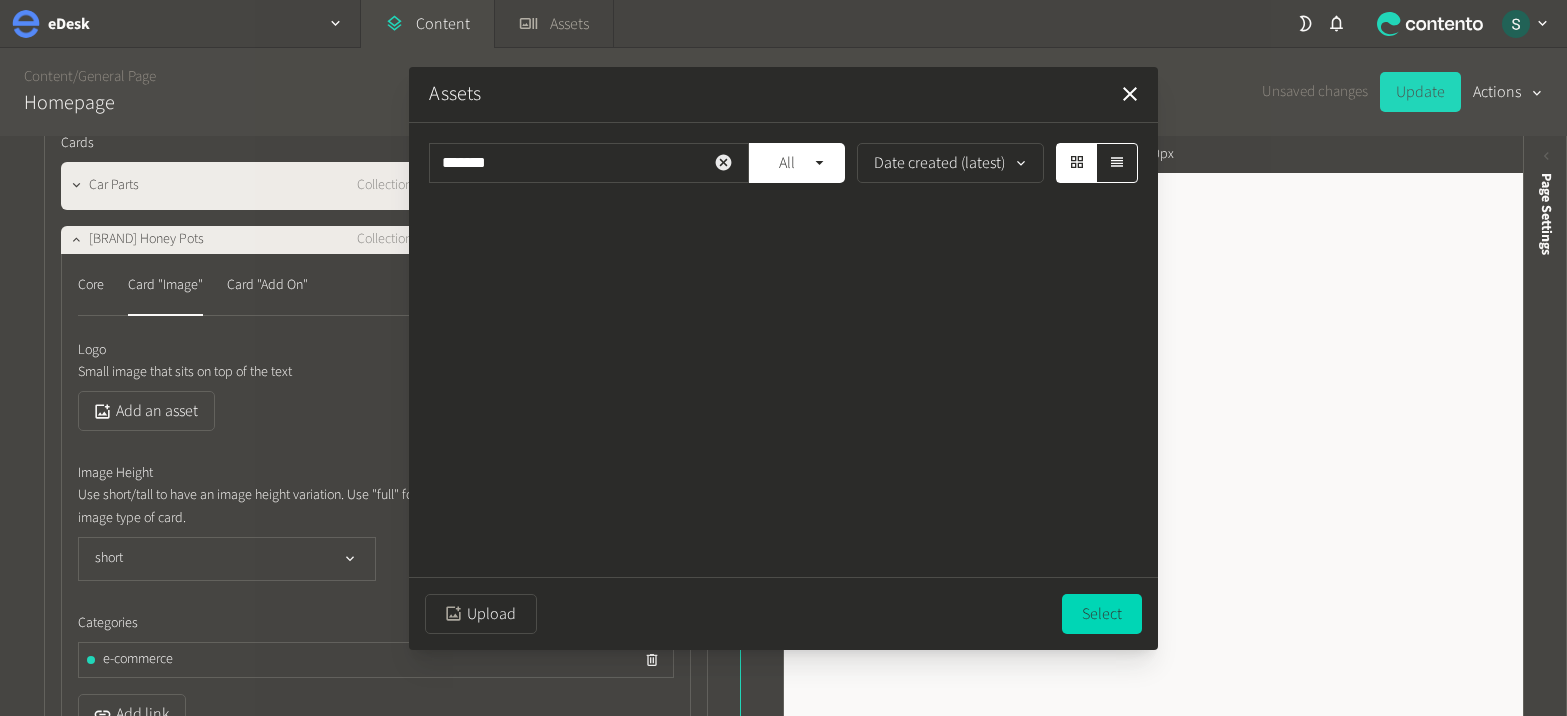 click 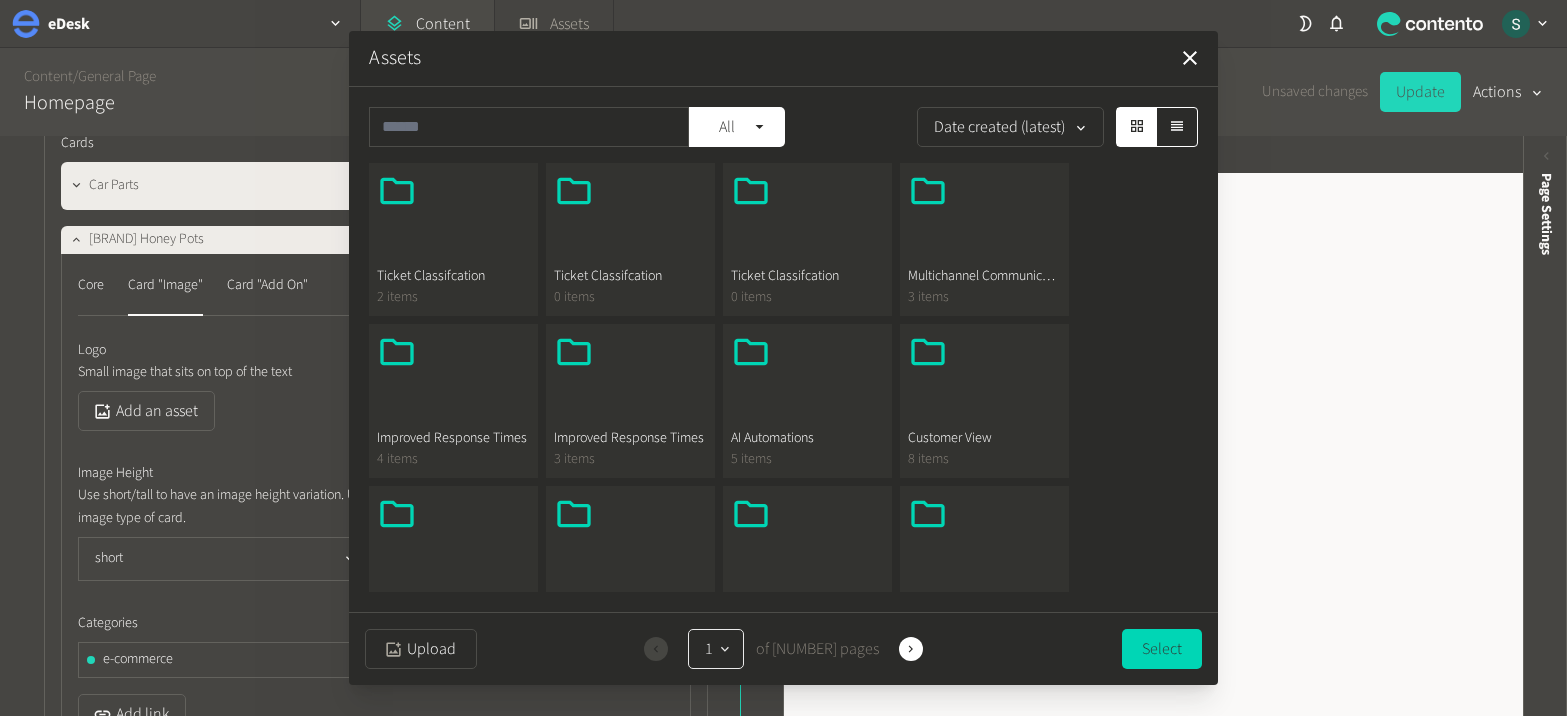 click at bounding box center (723, 649) 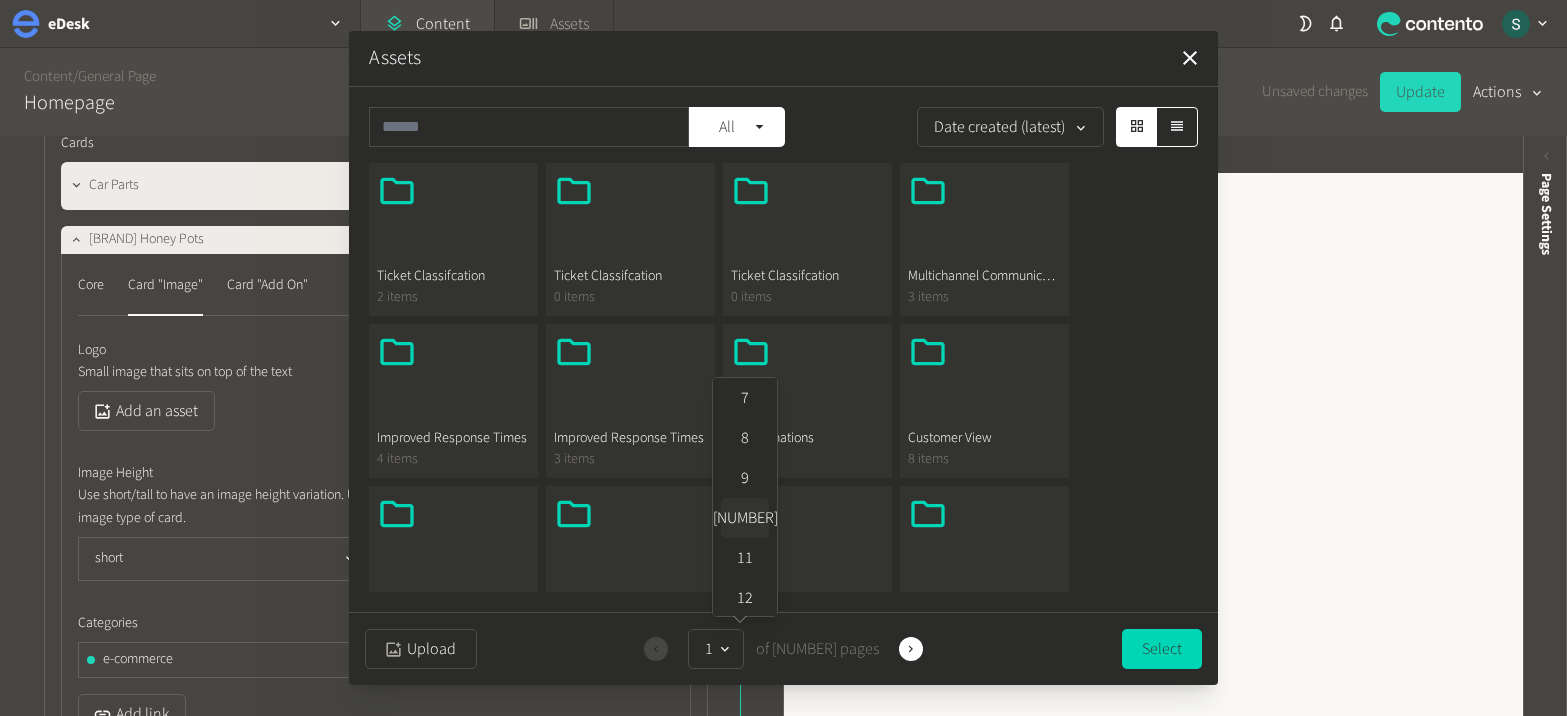 click on "[NUMBER]" 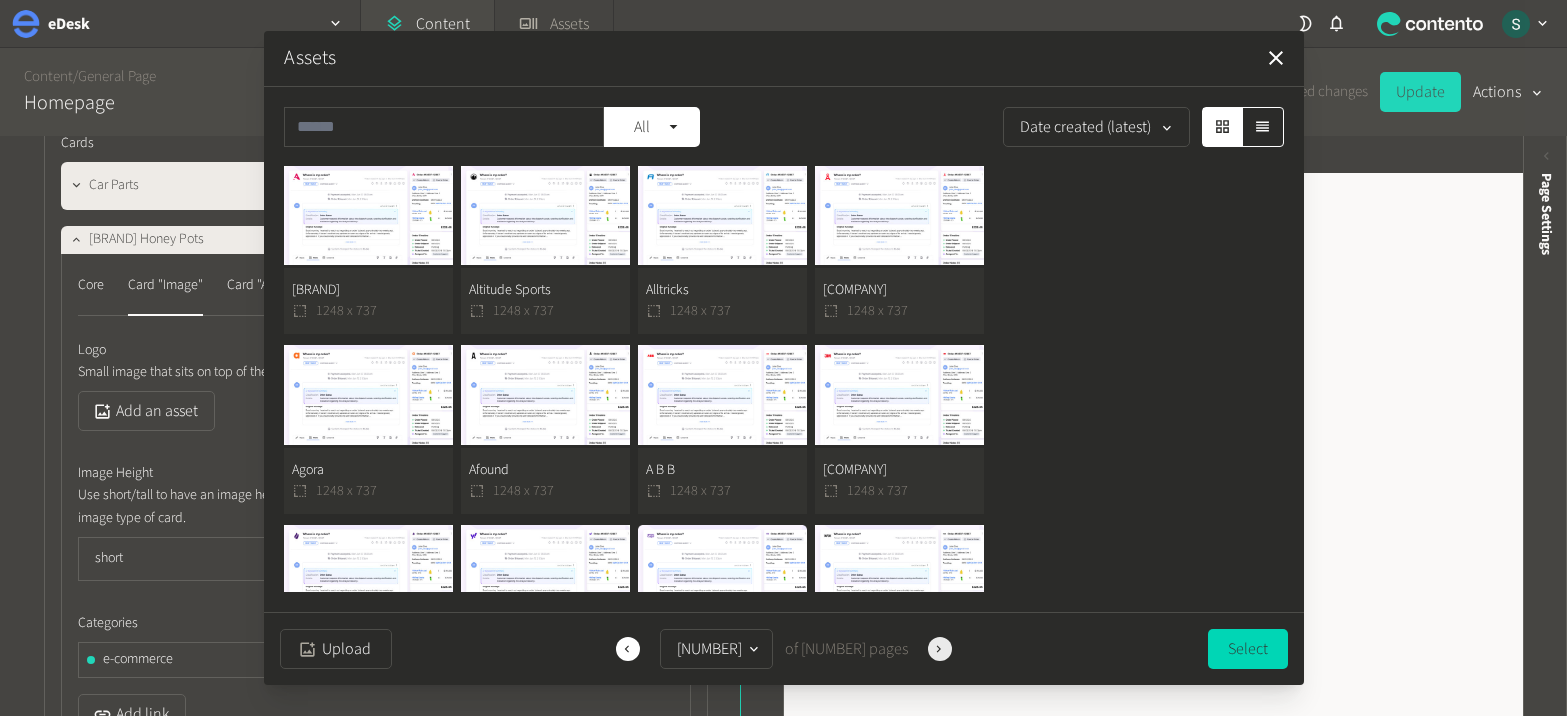 click 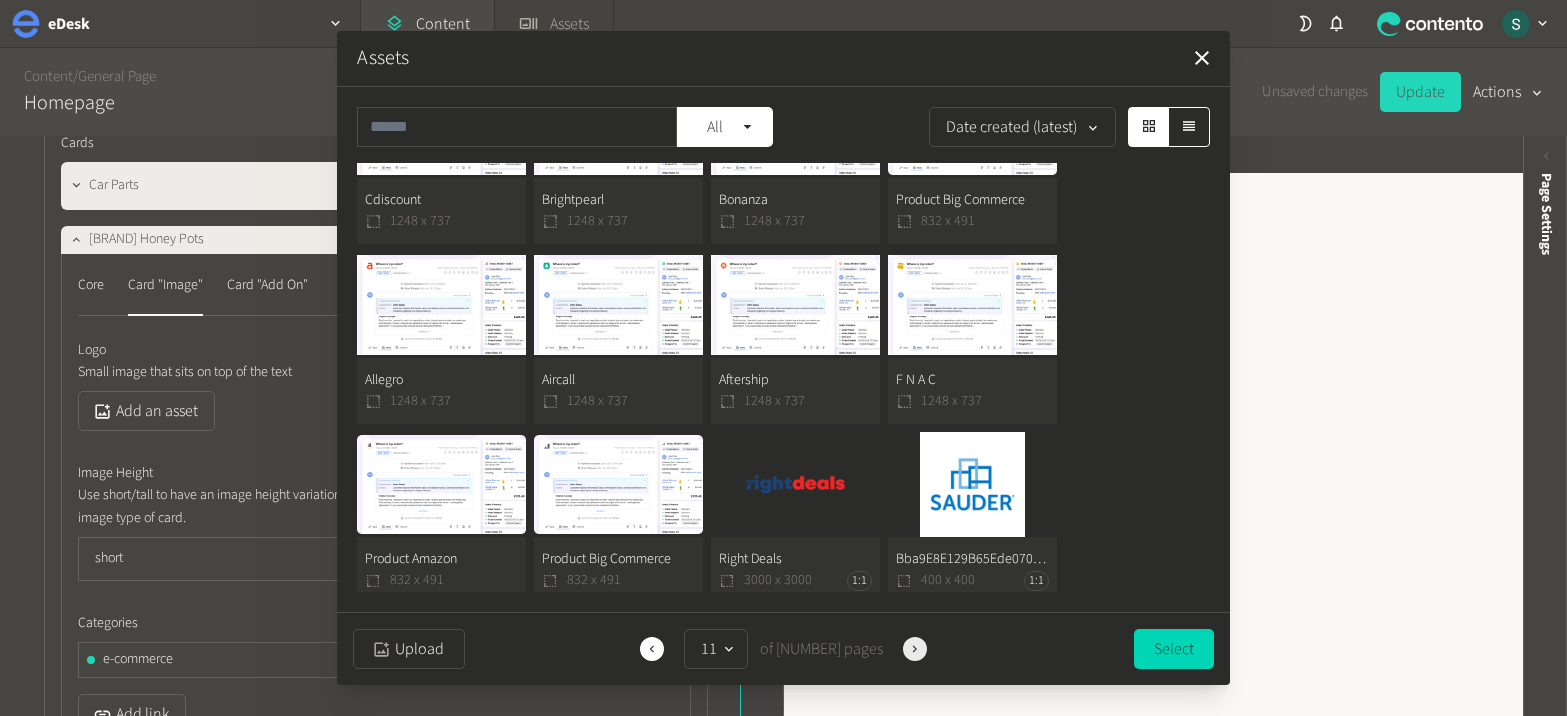 click 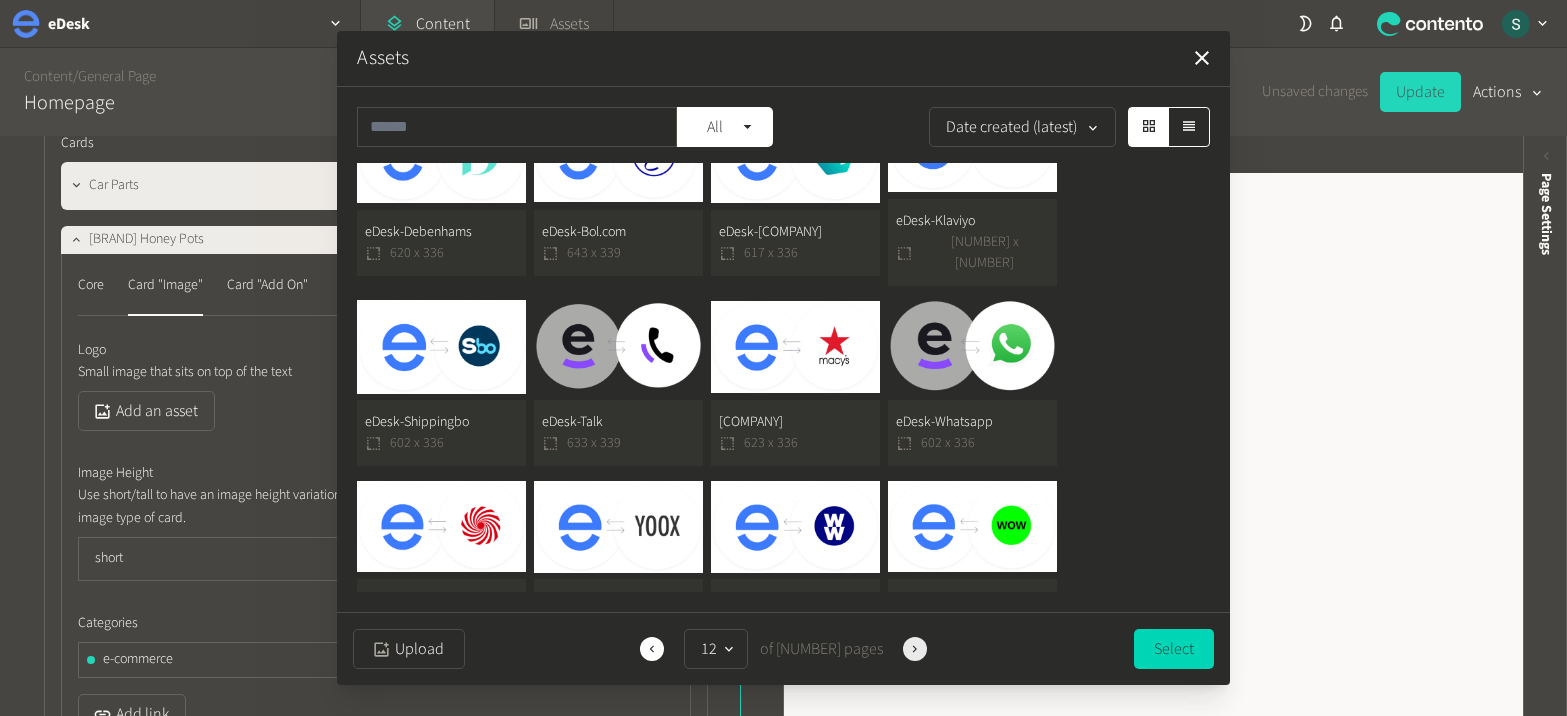 click 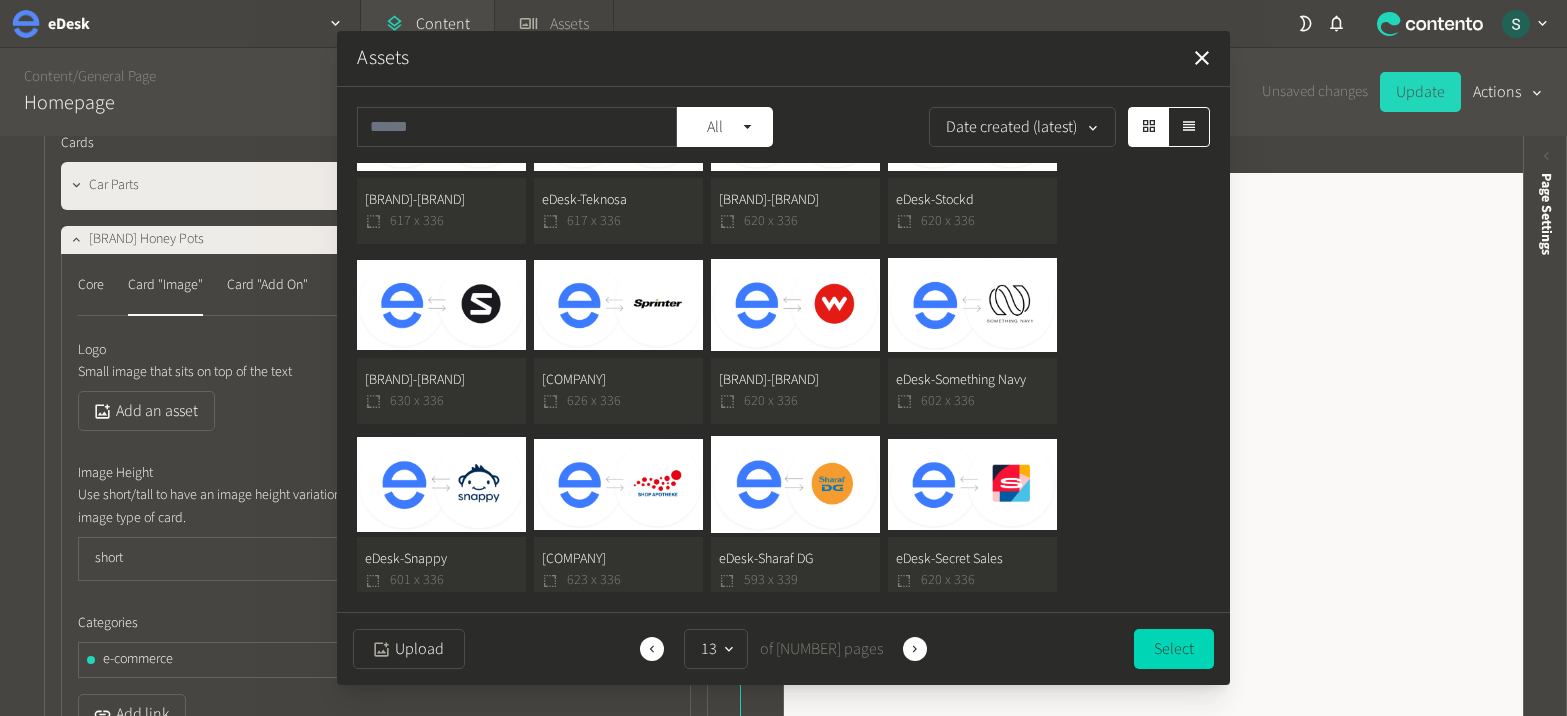 click on "Upload  Previous 13   of 73 pages  Next  Select" 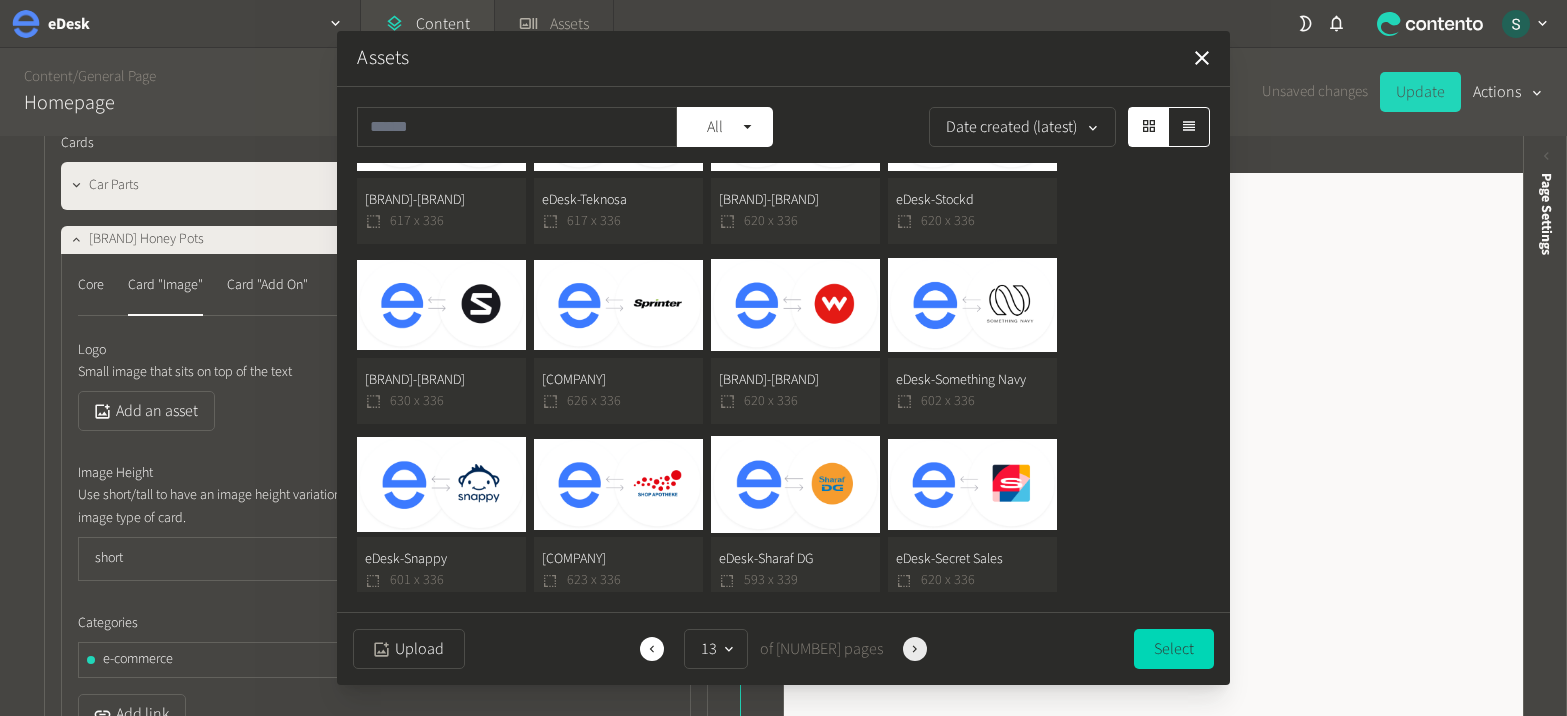 click 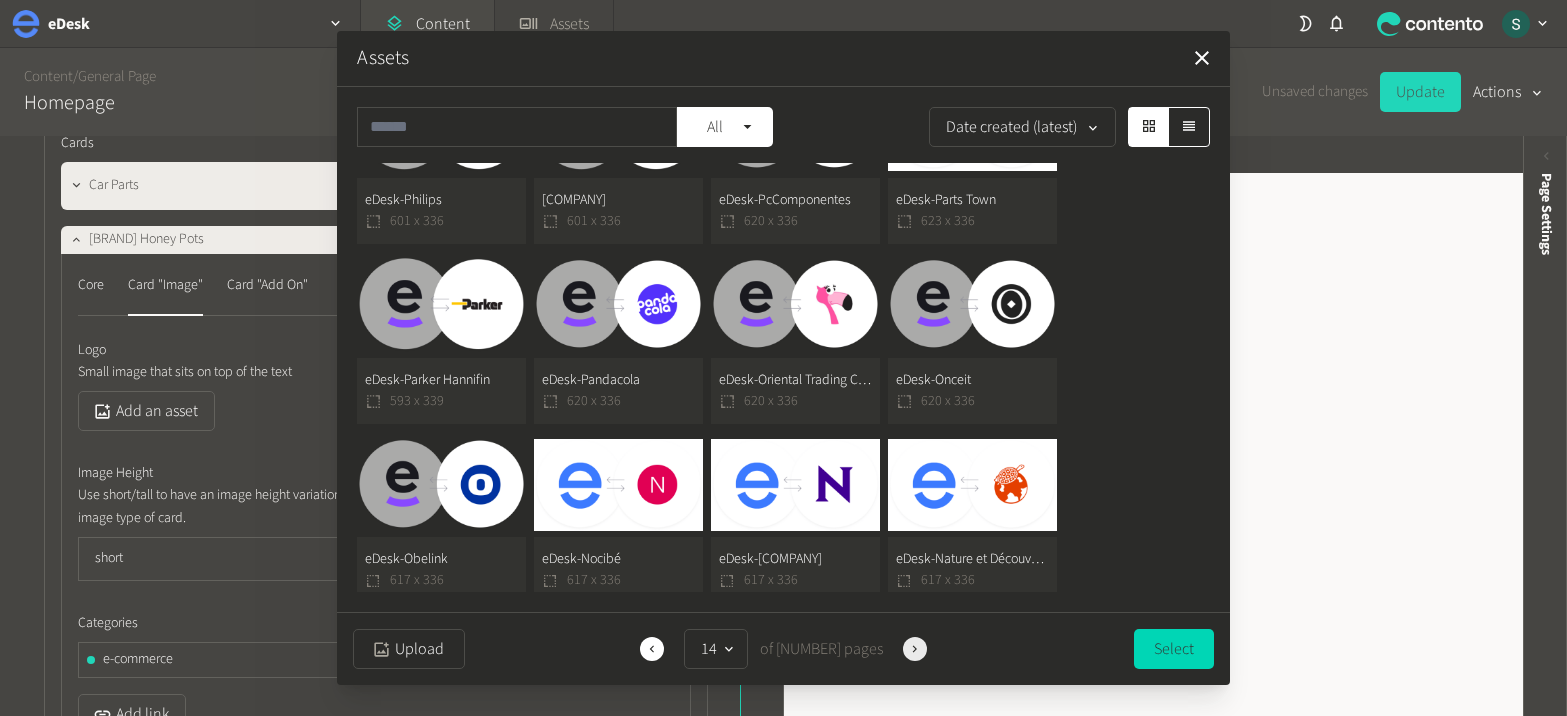click 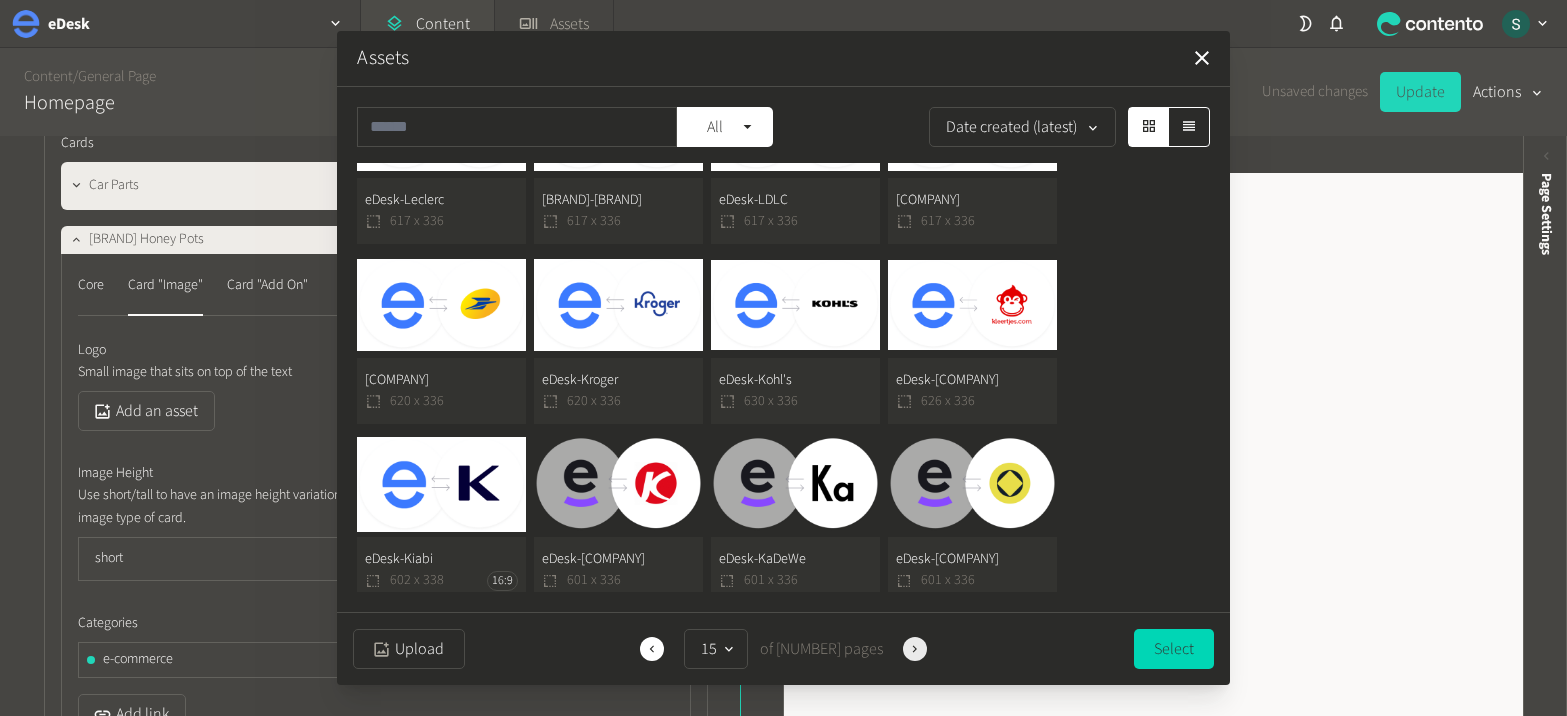click on "Next" at bounding box center (915, 649) 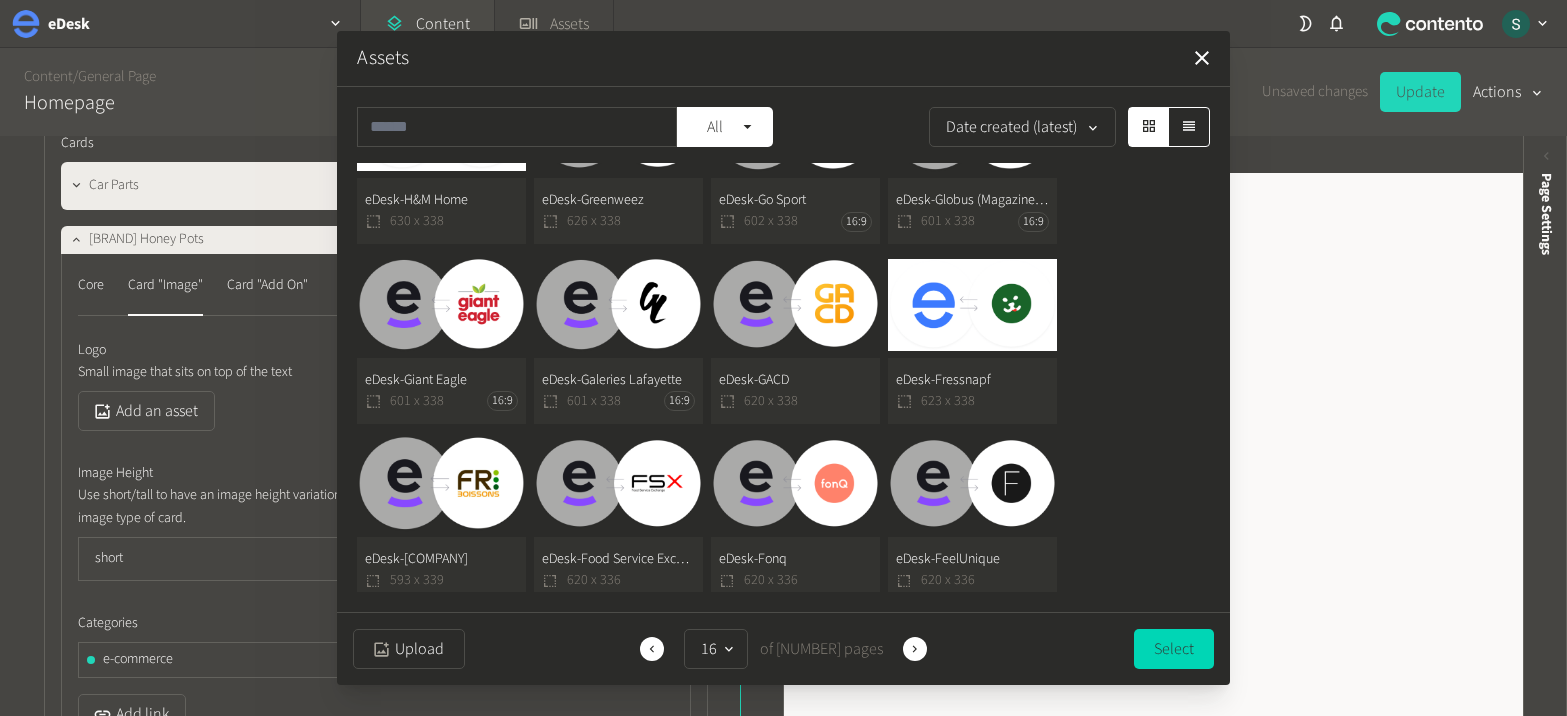 click on "Previous [NUMBER] of [NUMBER] pages Next" at bounding box center [783, 649] 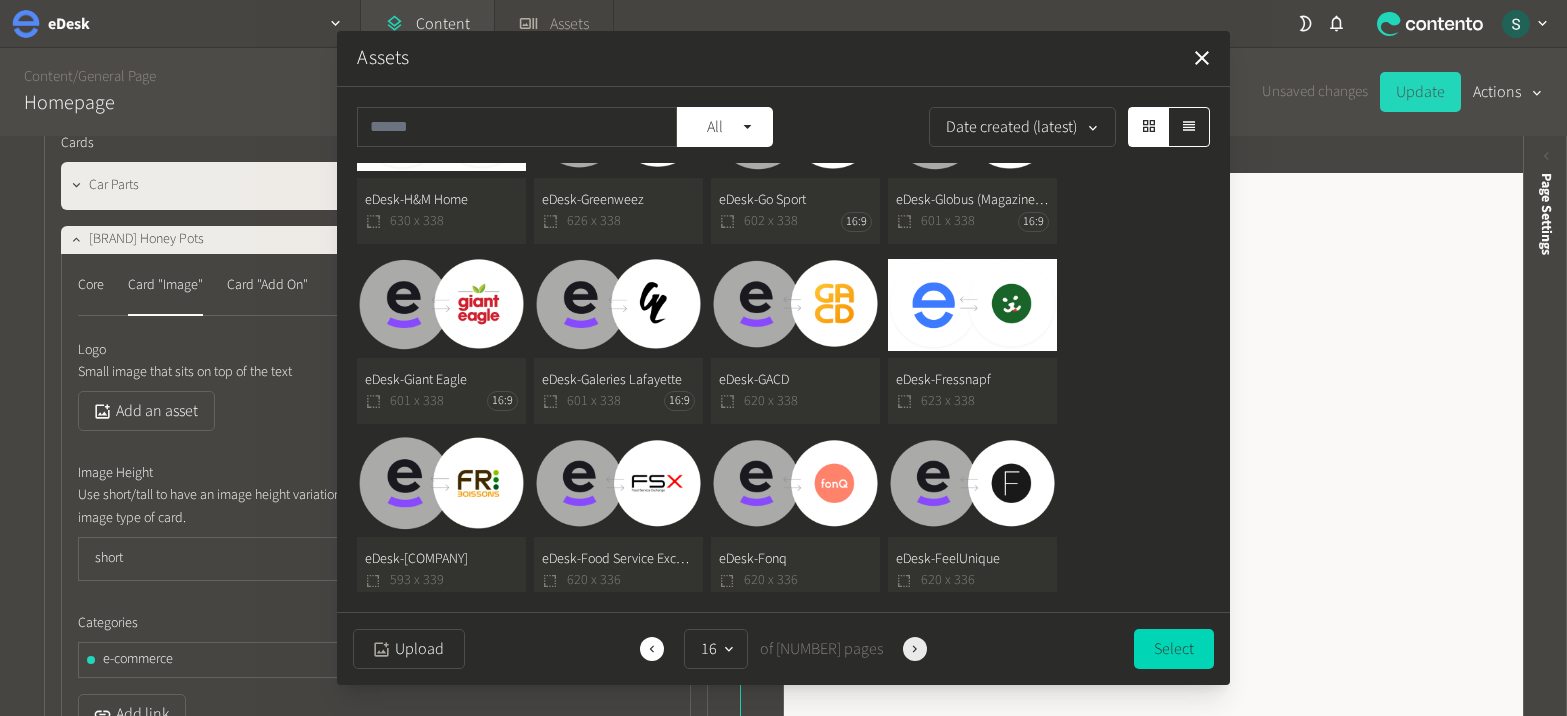 click 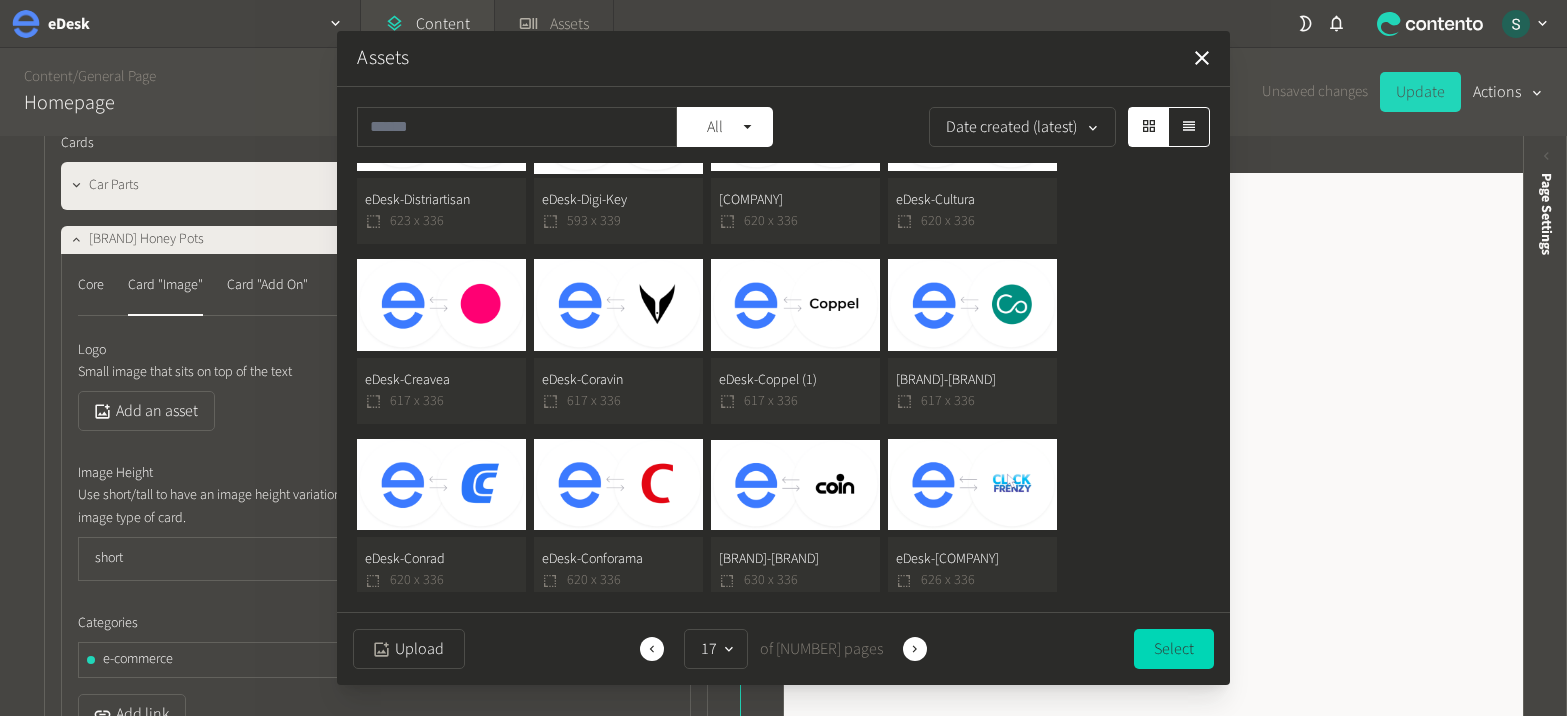 scroll, scrollTop: 29850, scrollLeft: 0, axis: vertical 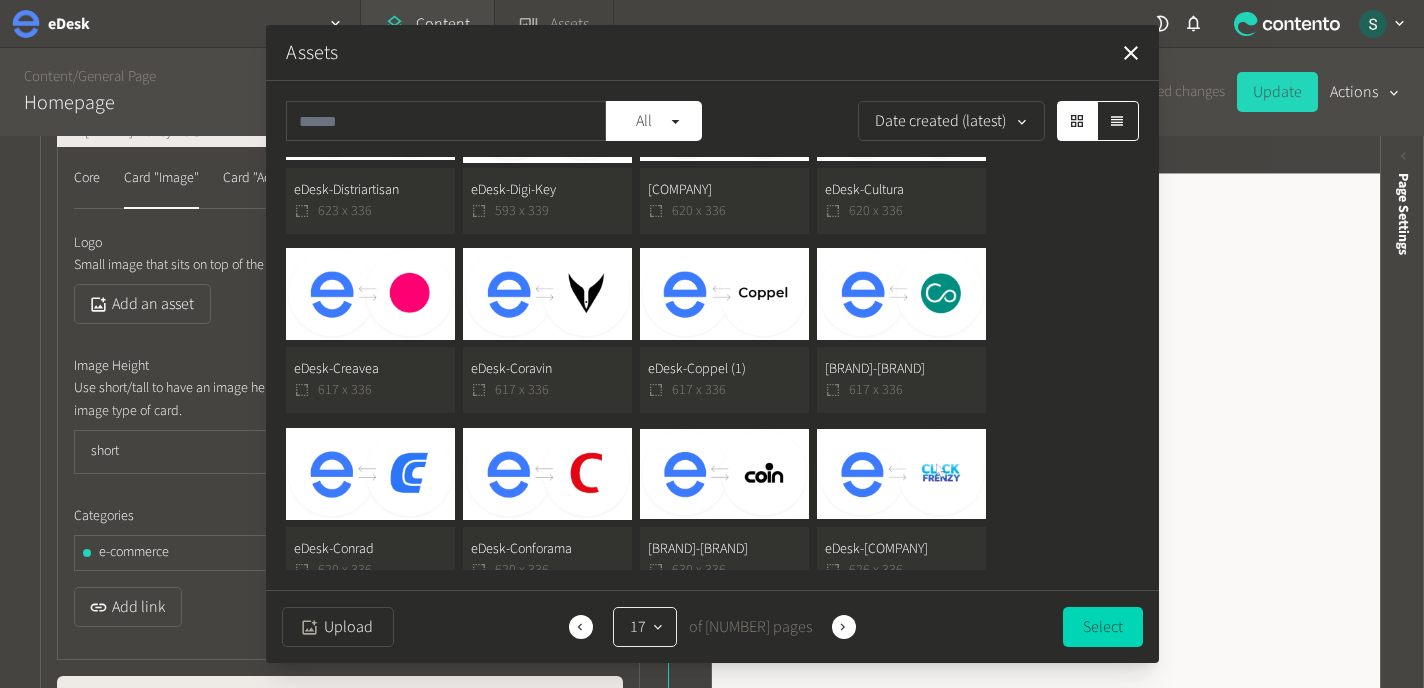 click on "17" 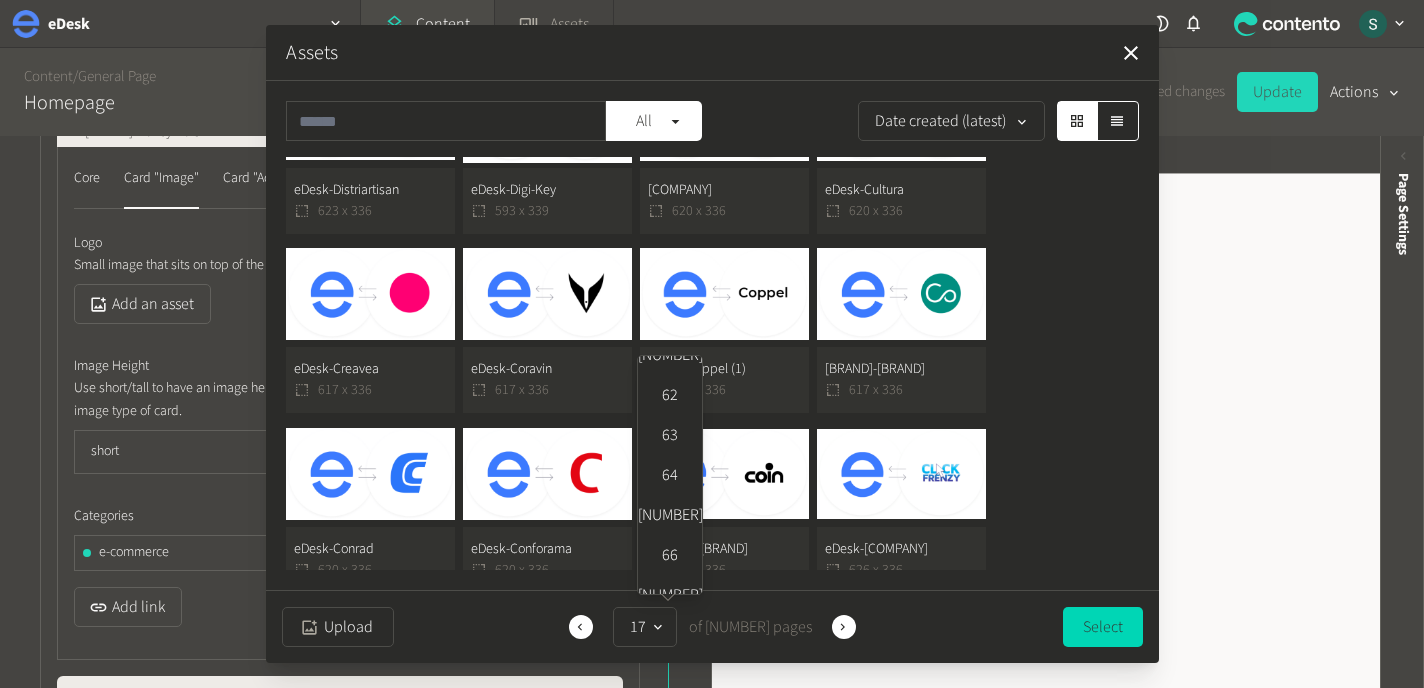 scroll, scrollTop: 2698, scrollLeft: 0, axis: vertical 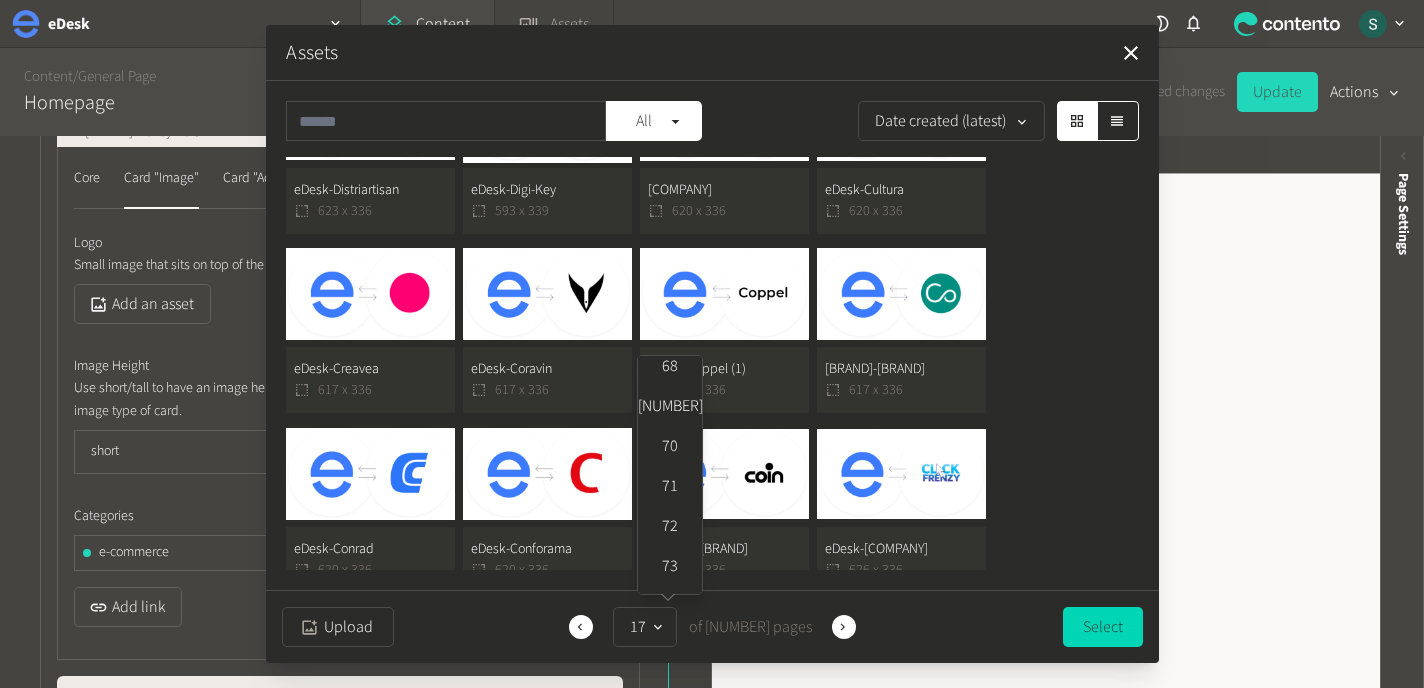 click on "73" 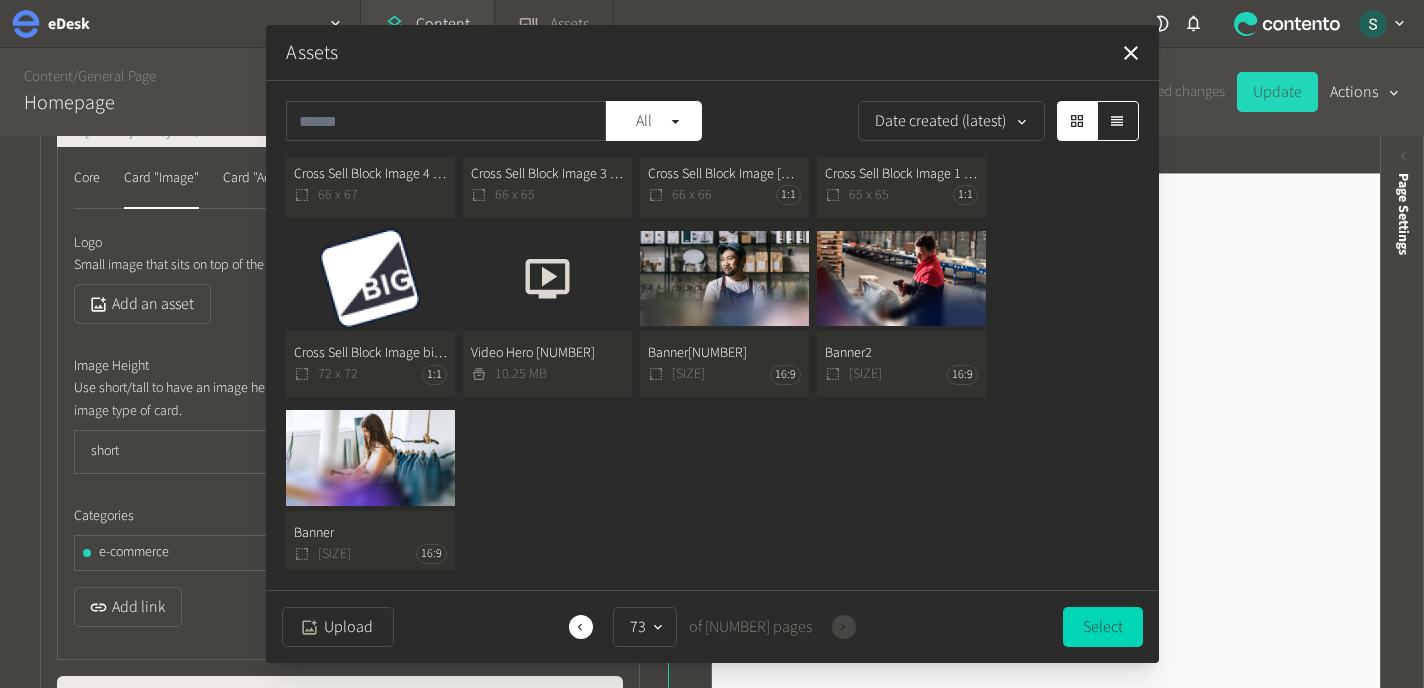 scroll, scrollTop: 657, scrollLeft: 0, axis: vertical 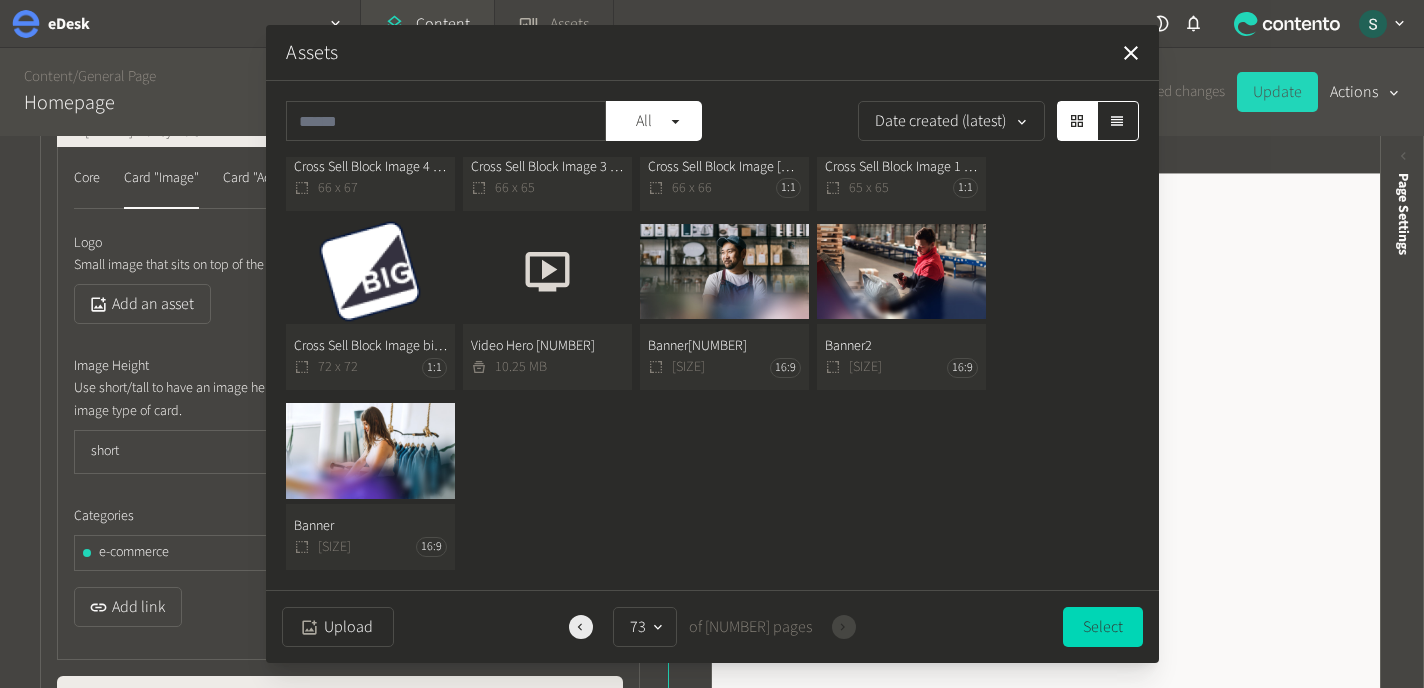 click on "Previous" at bounding box center [581, 627] 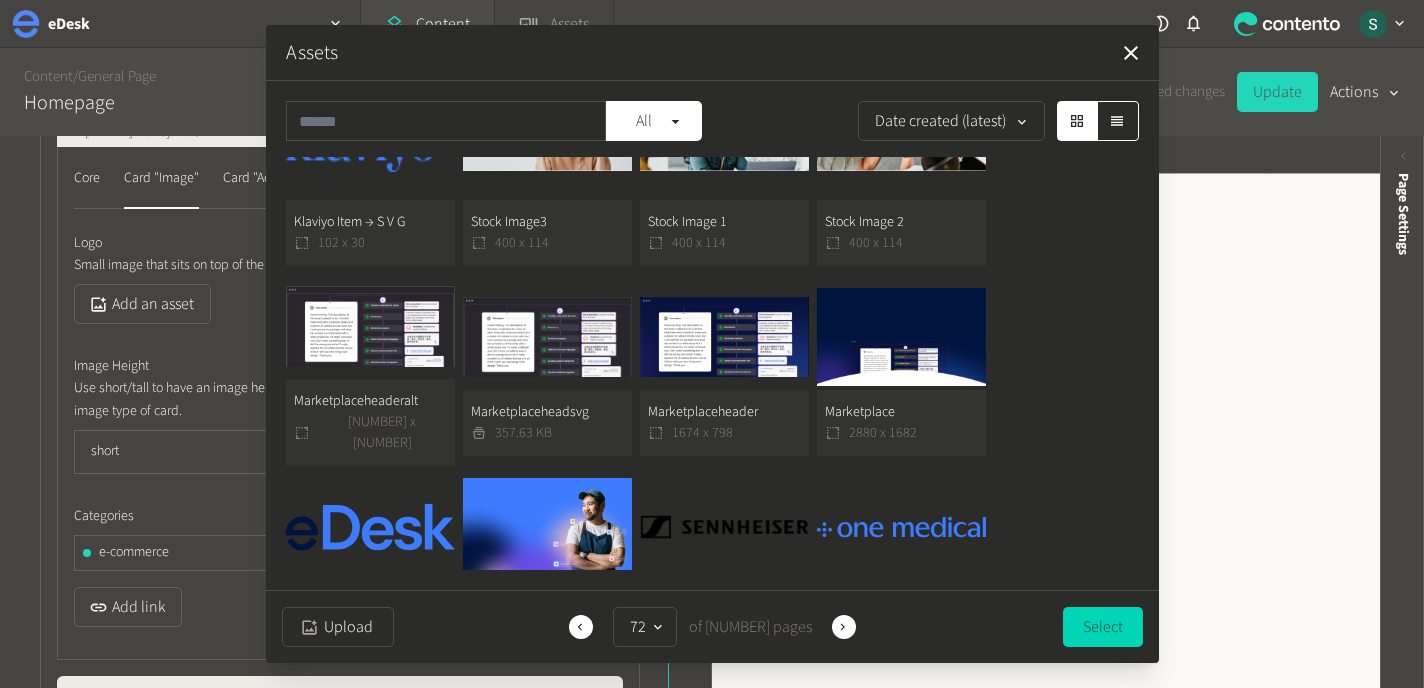 scroll, scrollTop: 657, scrollLeft: 0, axis: vertical 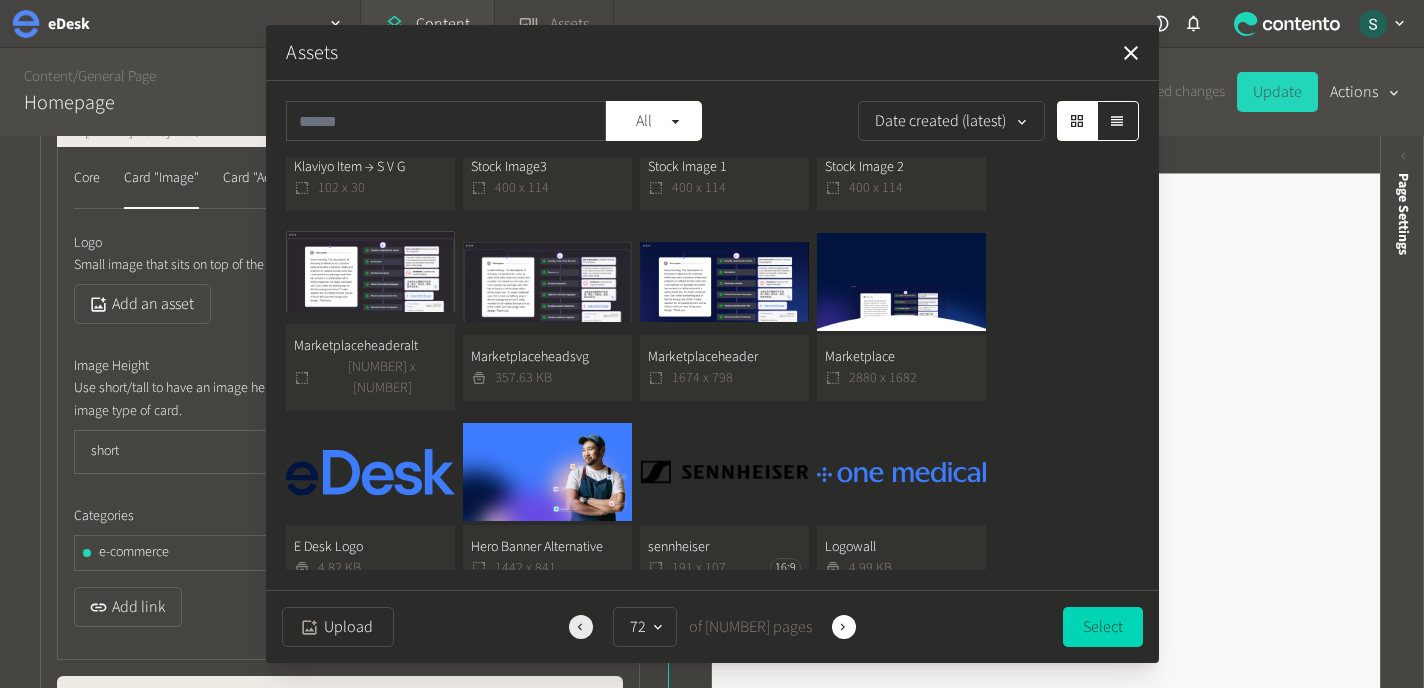 click 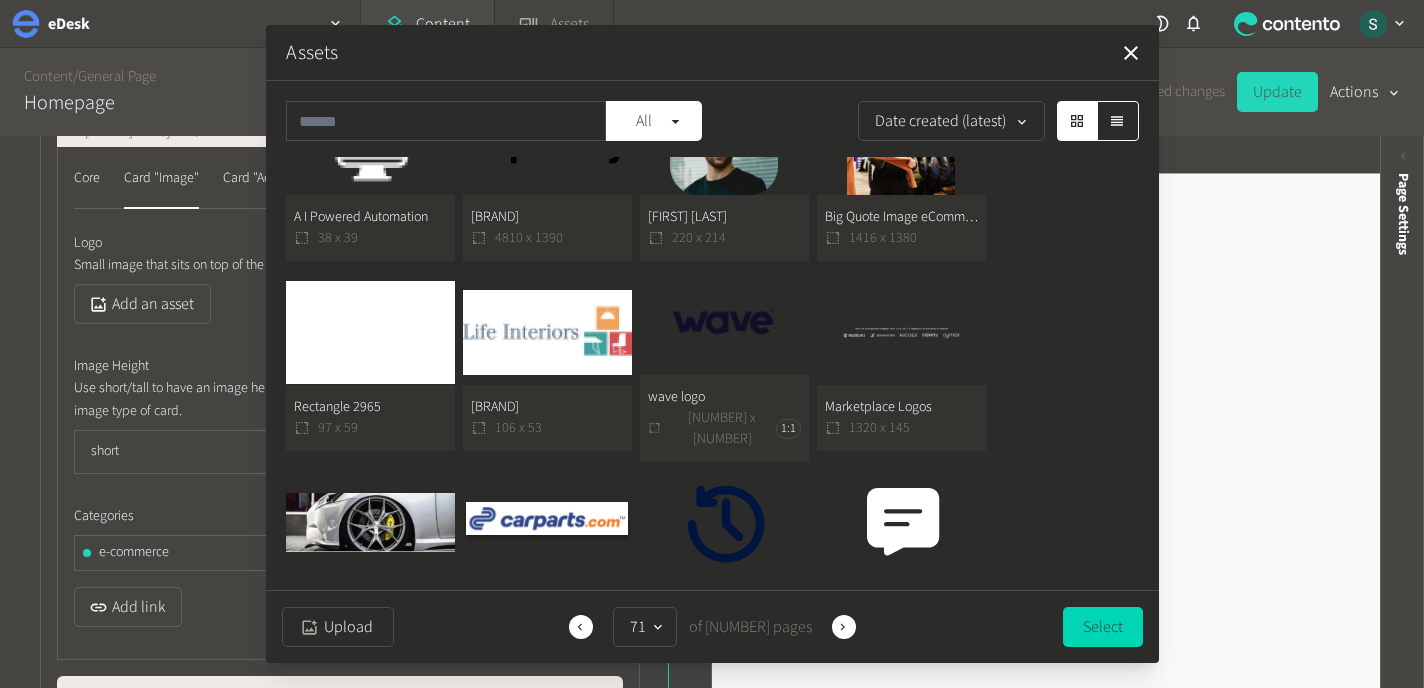 scroll, scrollTop: 657, scrollLeft: 0, axis: vertical 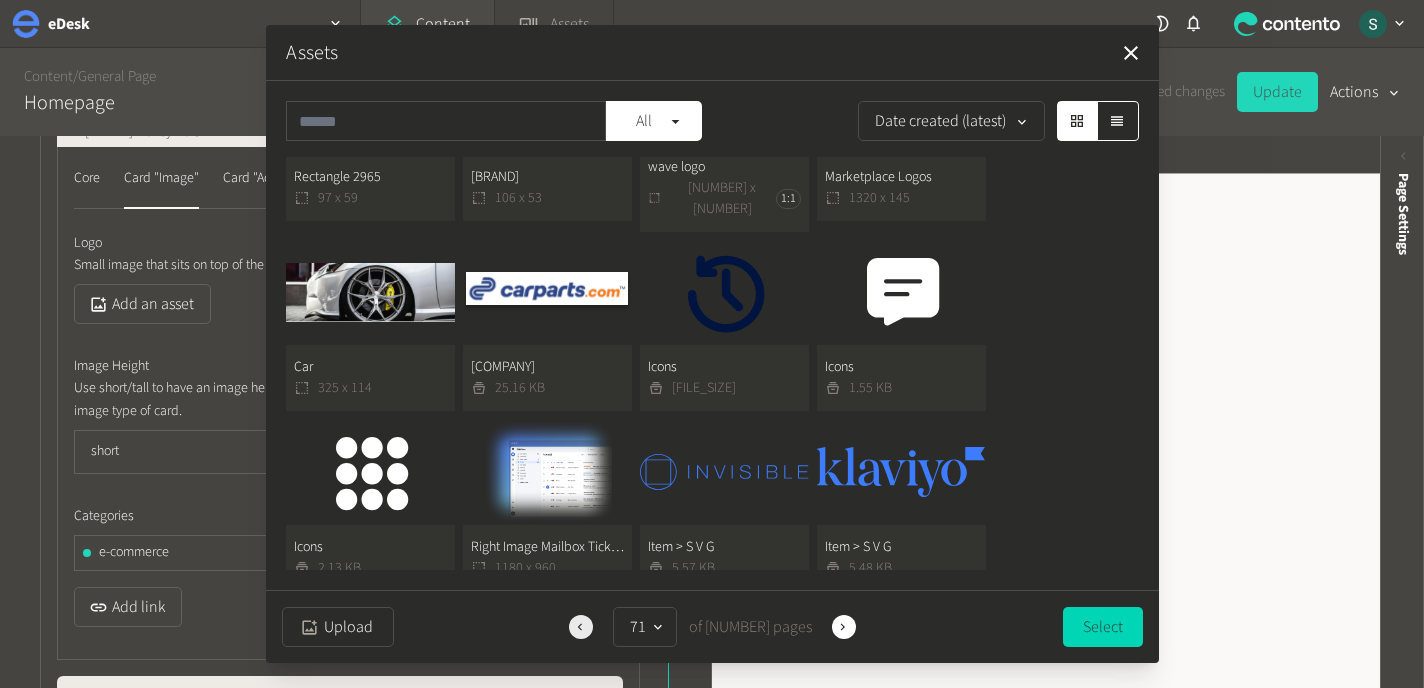 click 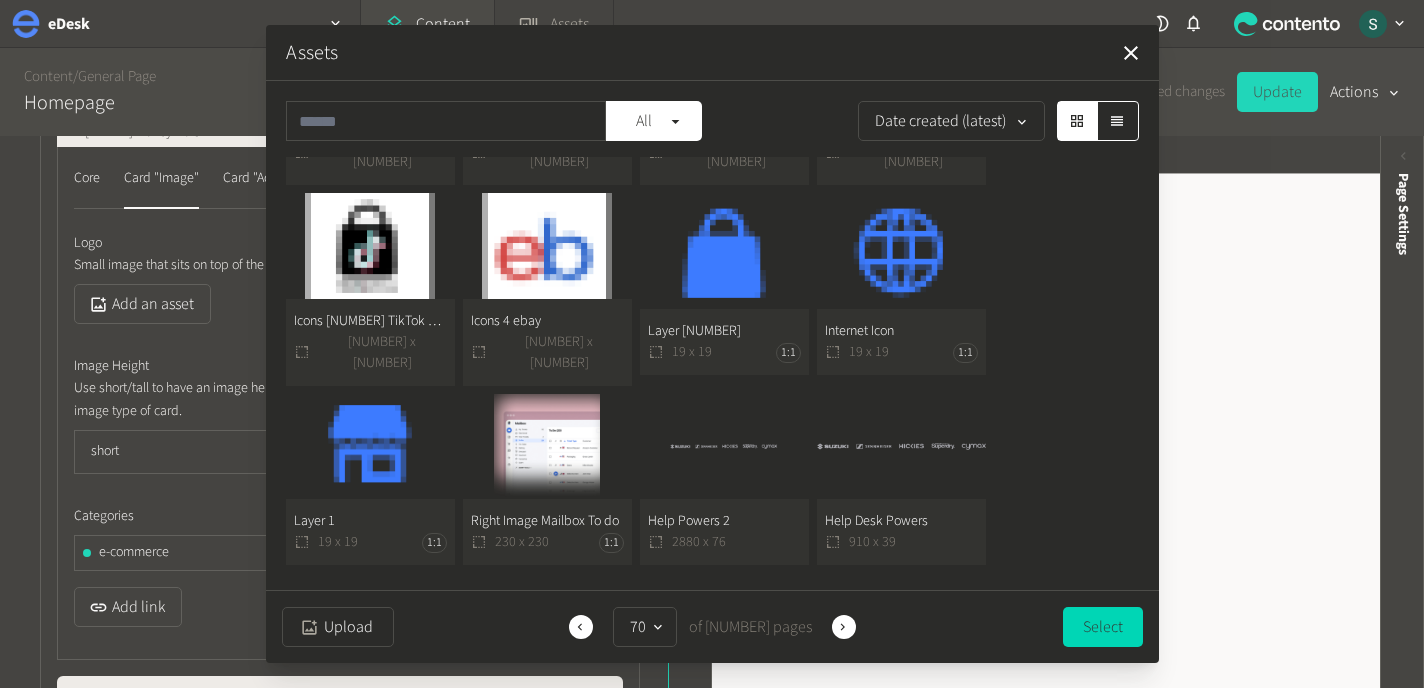 scroll, scrollTop: 657, scrollLeft: 0, axis: vertical 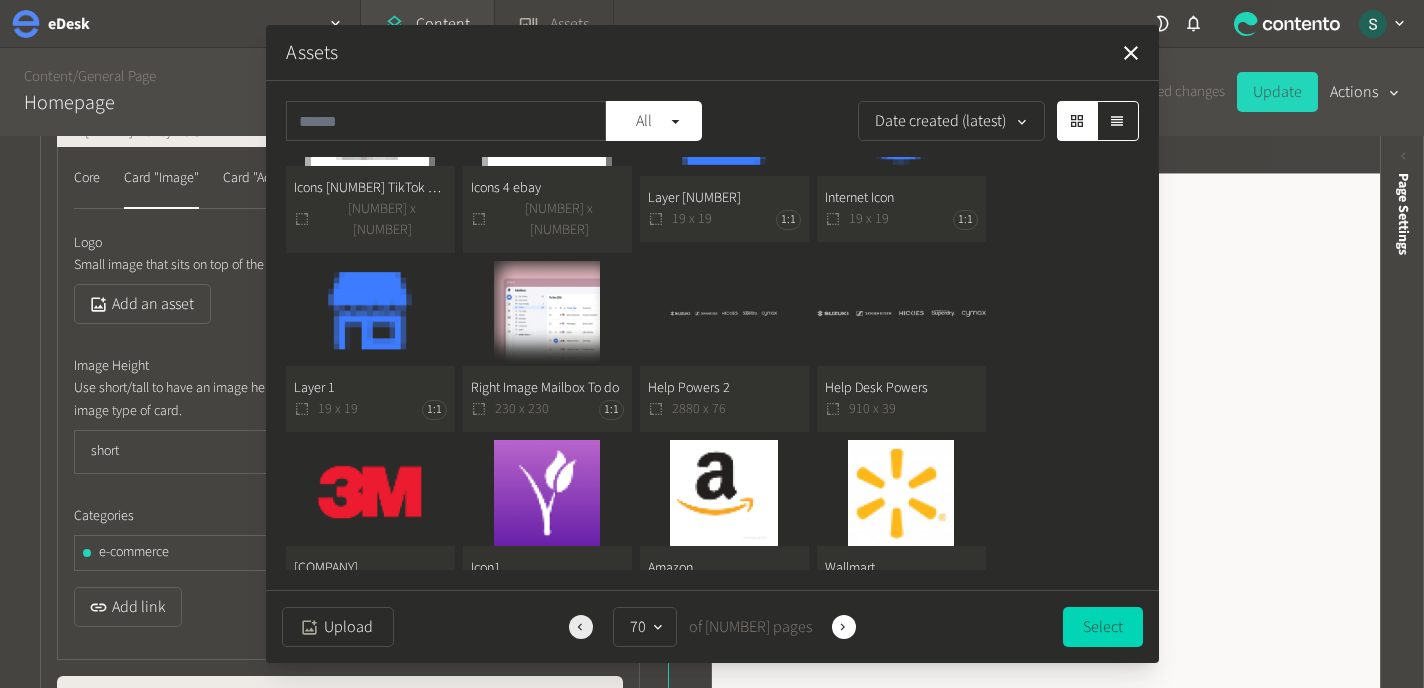 click 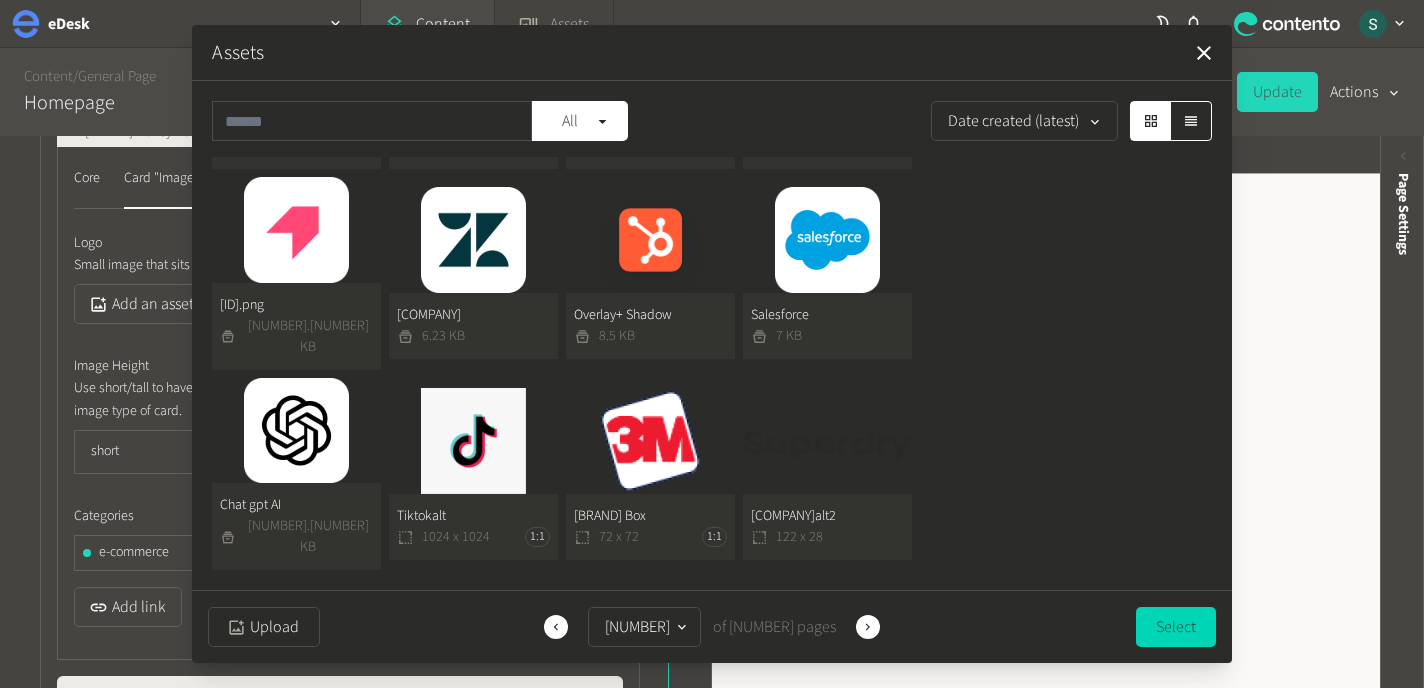 scroll, scrollTop: 657, scrollLeft: 0, axis: vertical 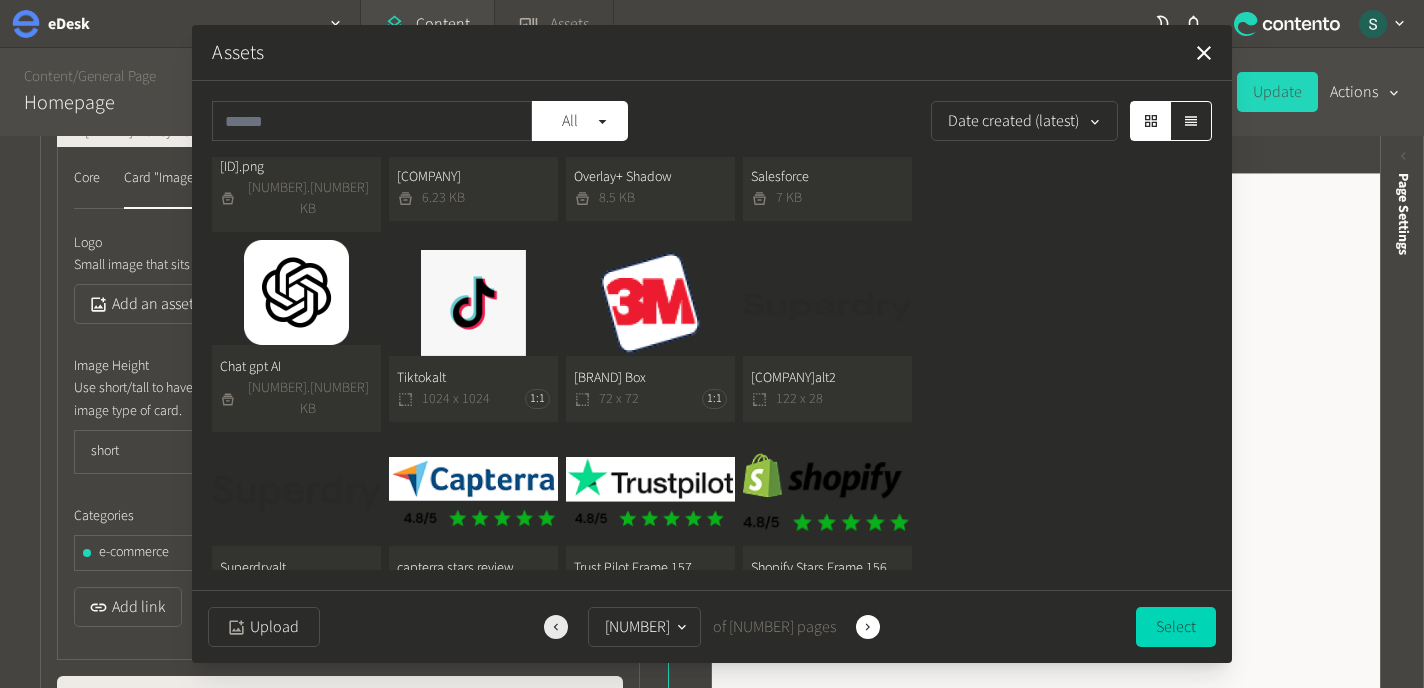 click 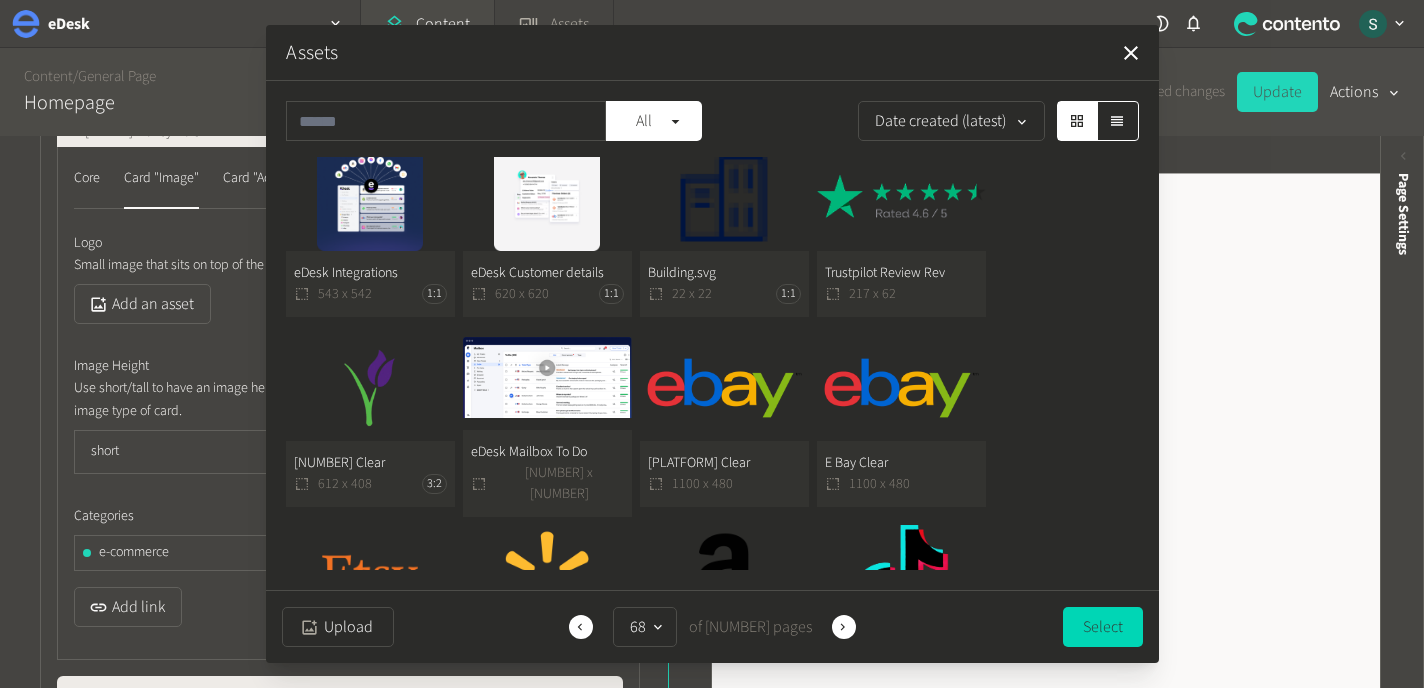 scroll, scrollTop: 657, scrollLeft: 0, axis: vertical 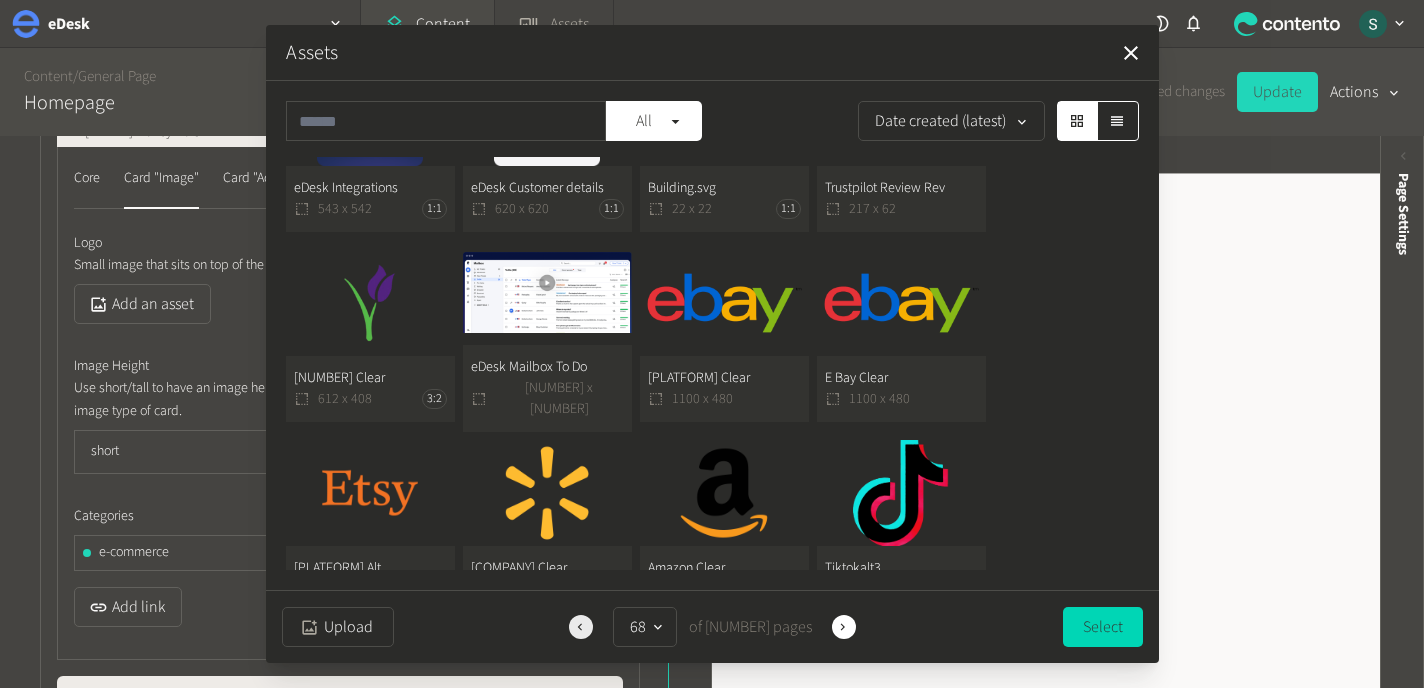 click 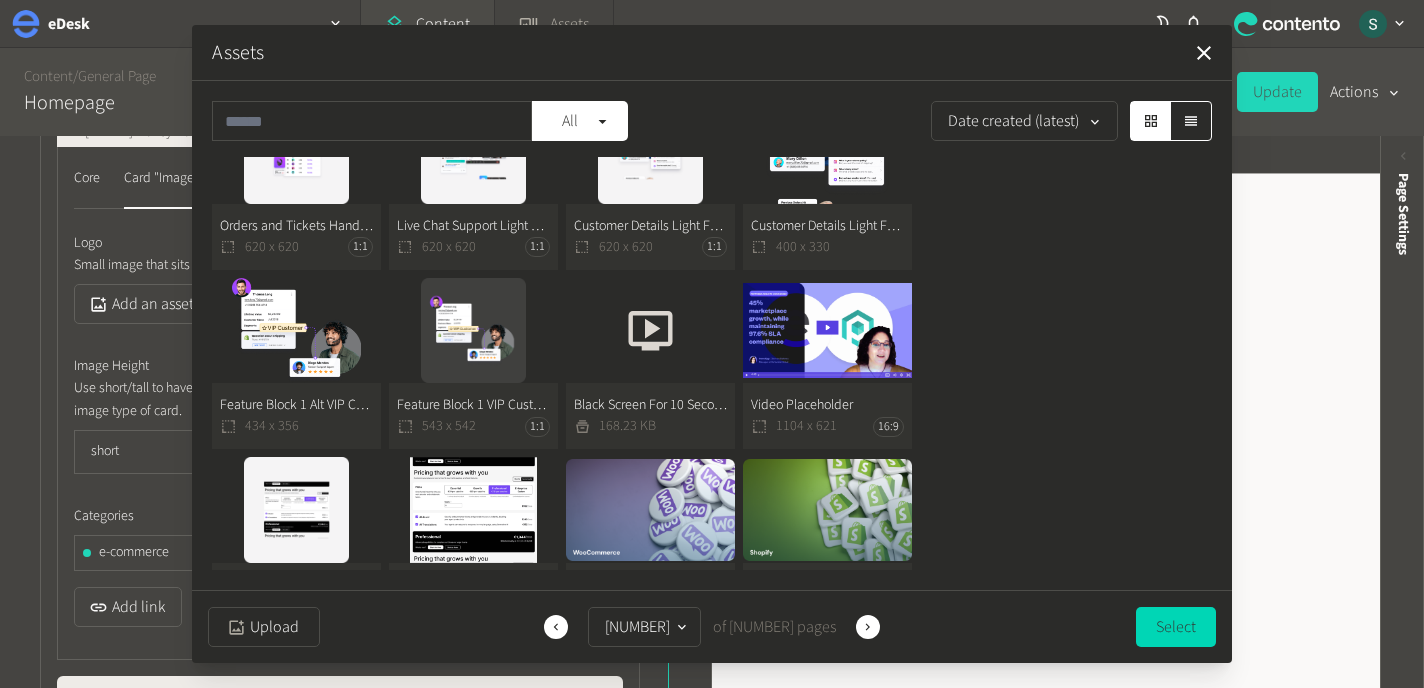 scroll, scrollTop: 657, scrollLeft: 0, axis: vertical 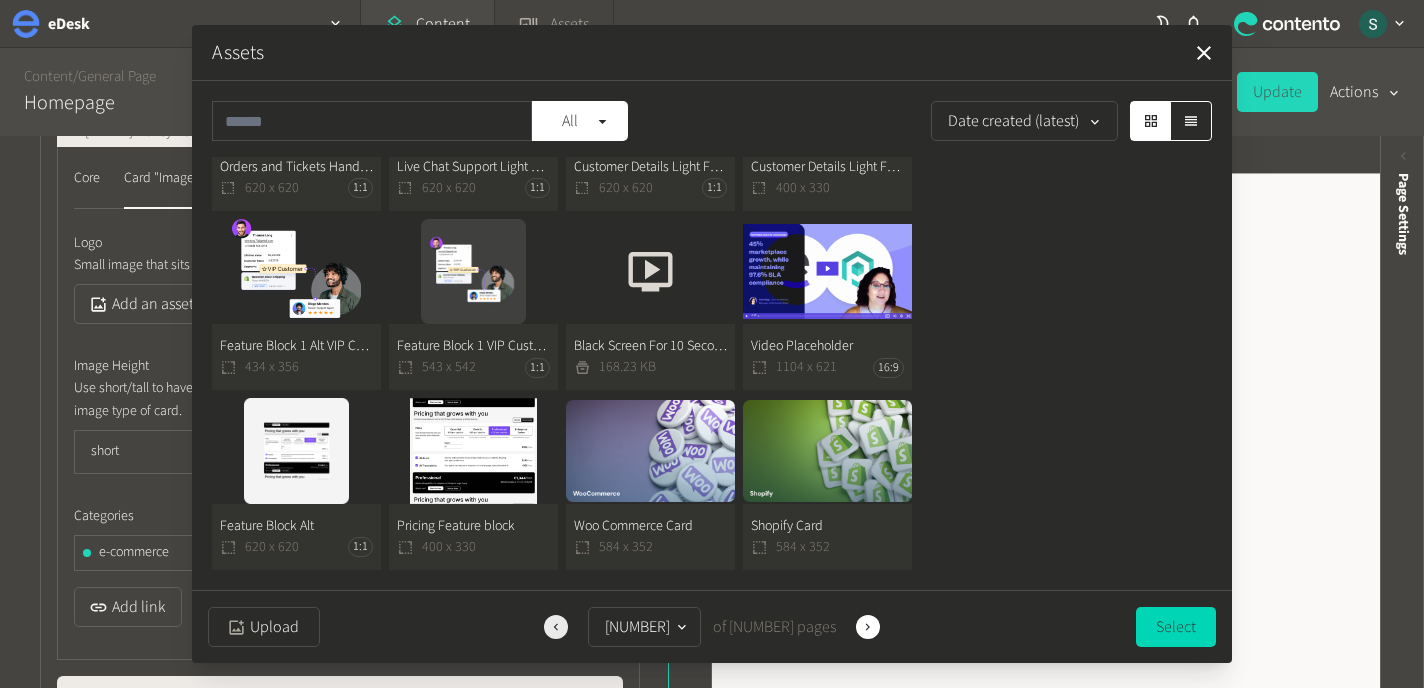 click on "Previous" at bounding box center [556, 627] 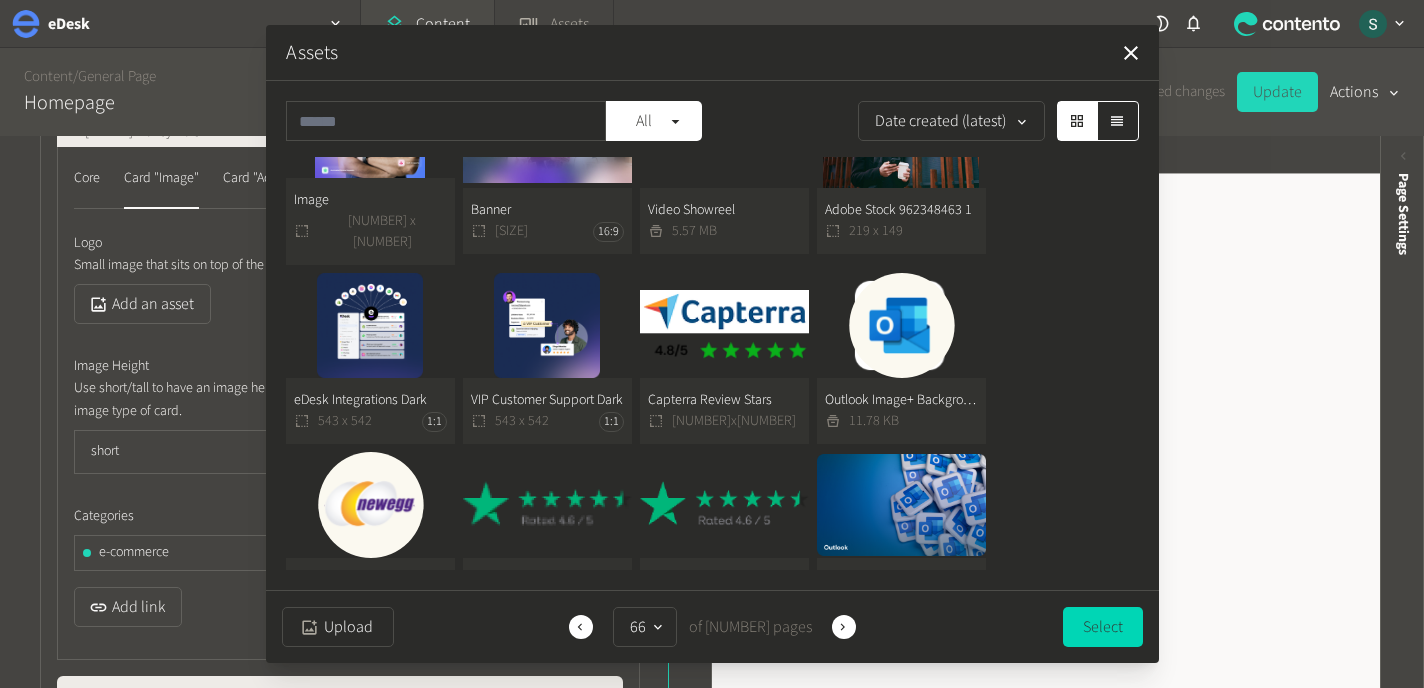 scroll, scrollTop: 657, scrollLeft: 0, axis: vertical 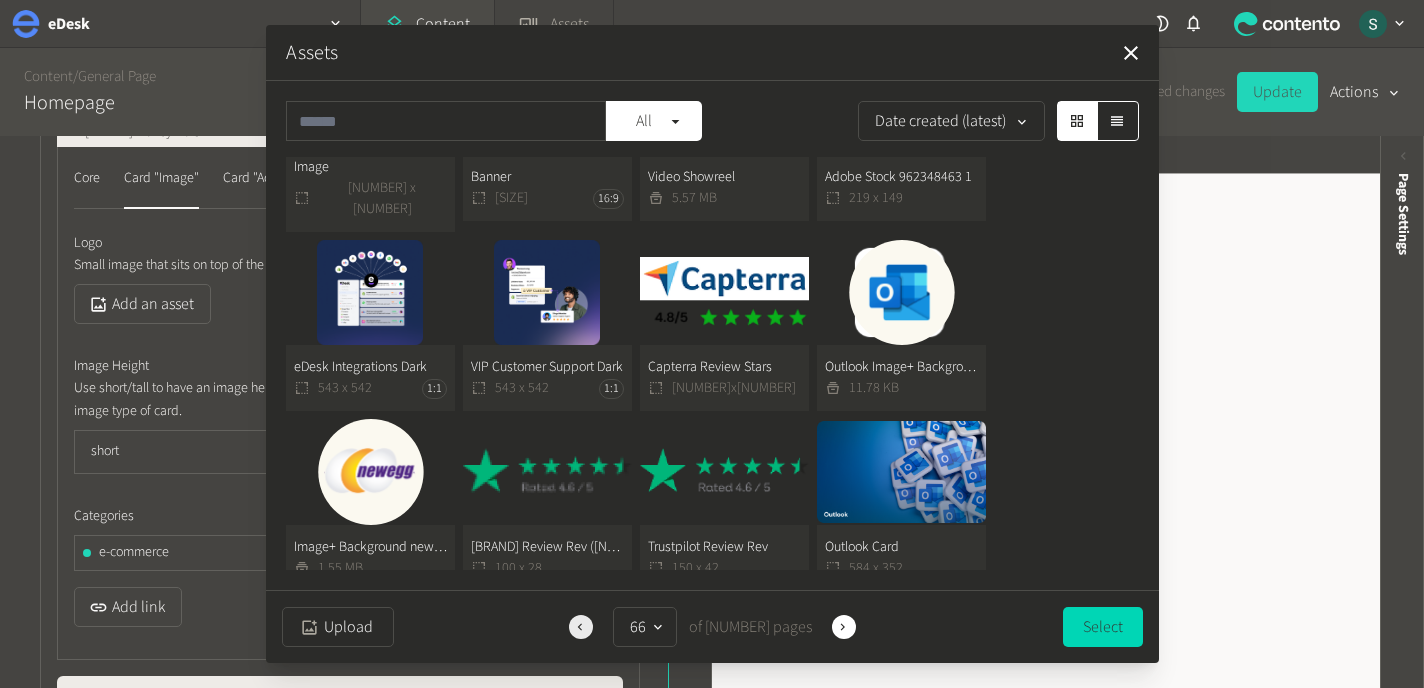 click 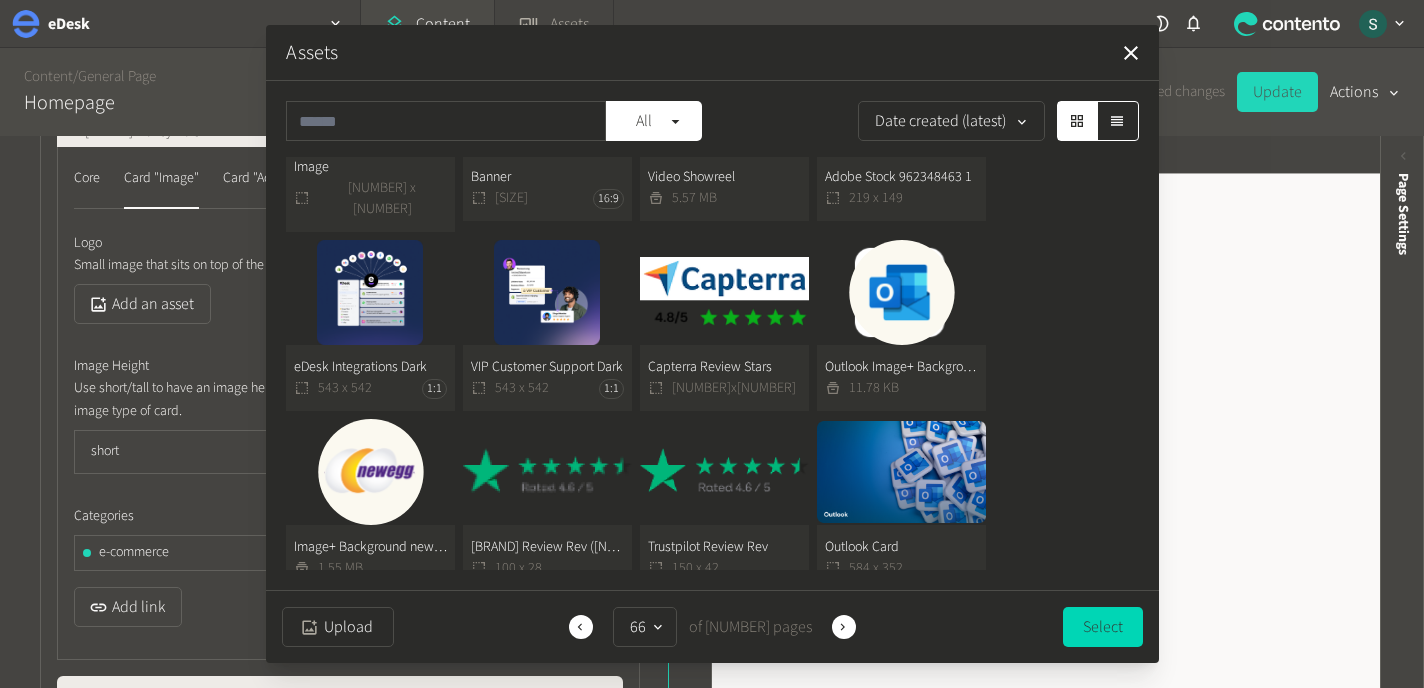 scroll, scrollTop: 469, scrollLeft: 0, axis: vertical 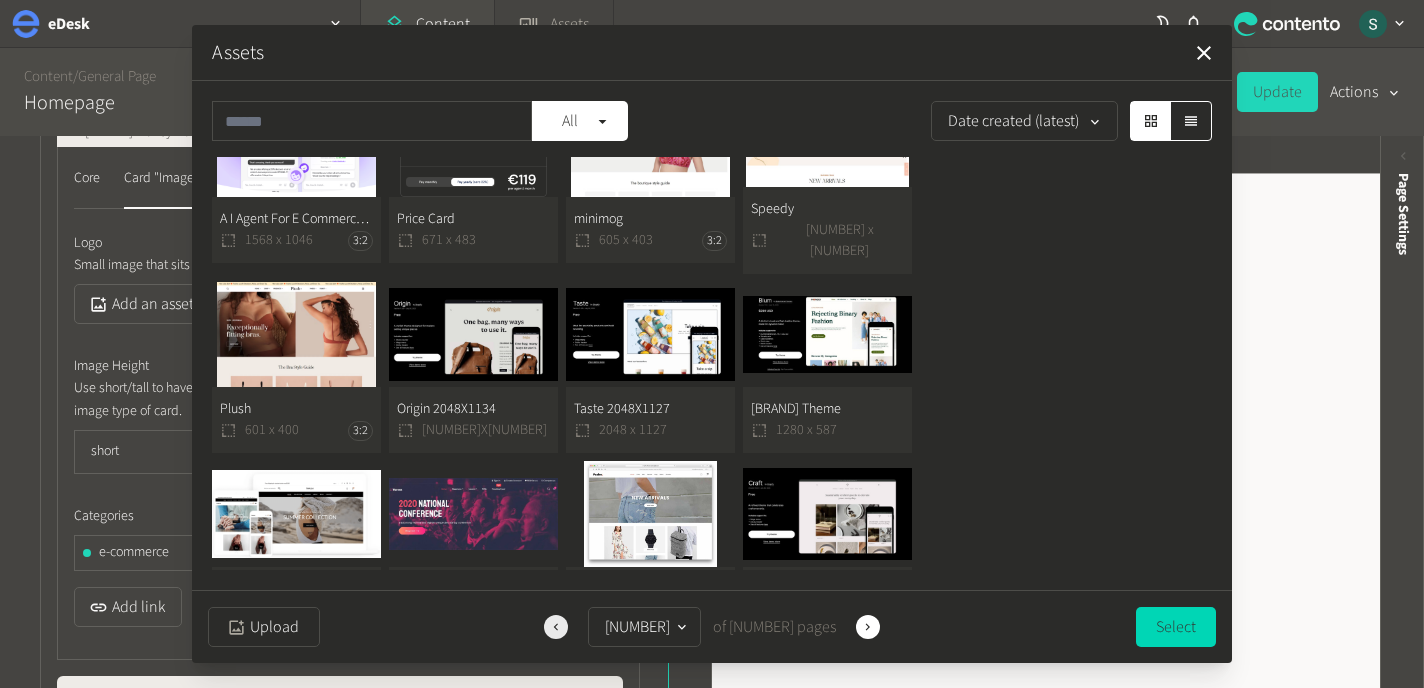 click 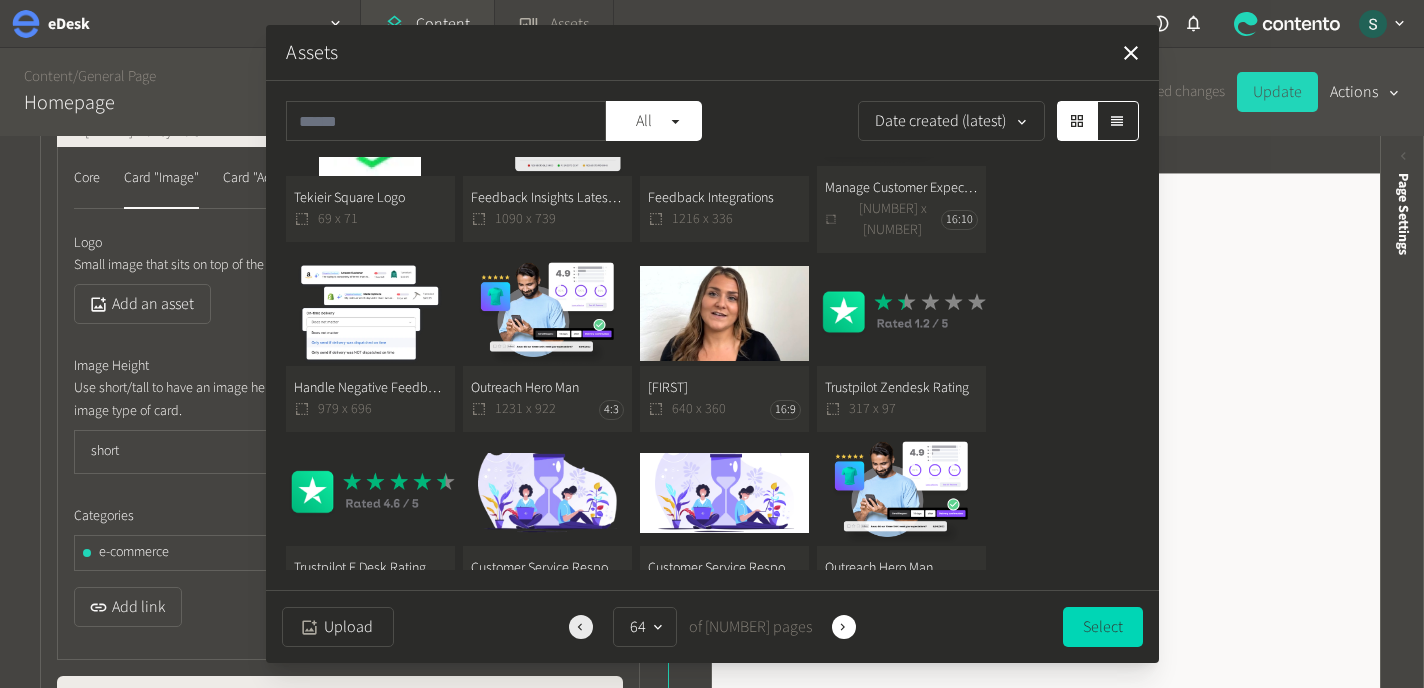 click 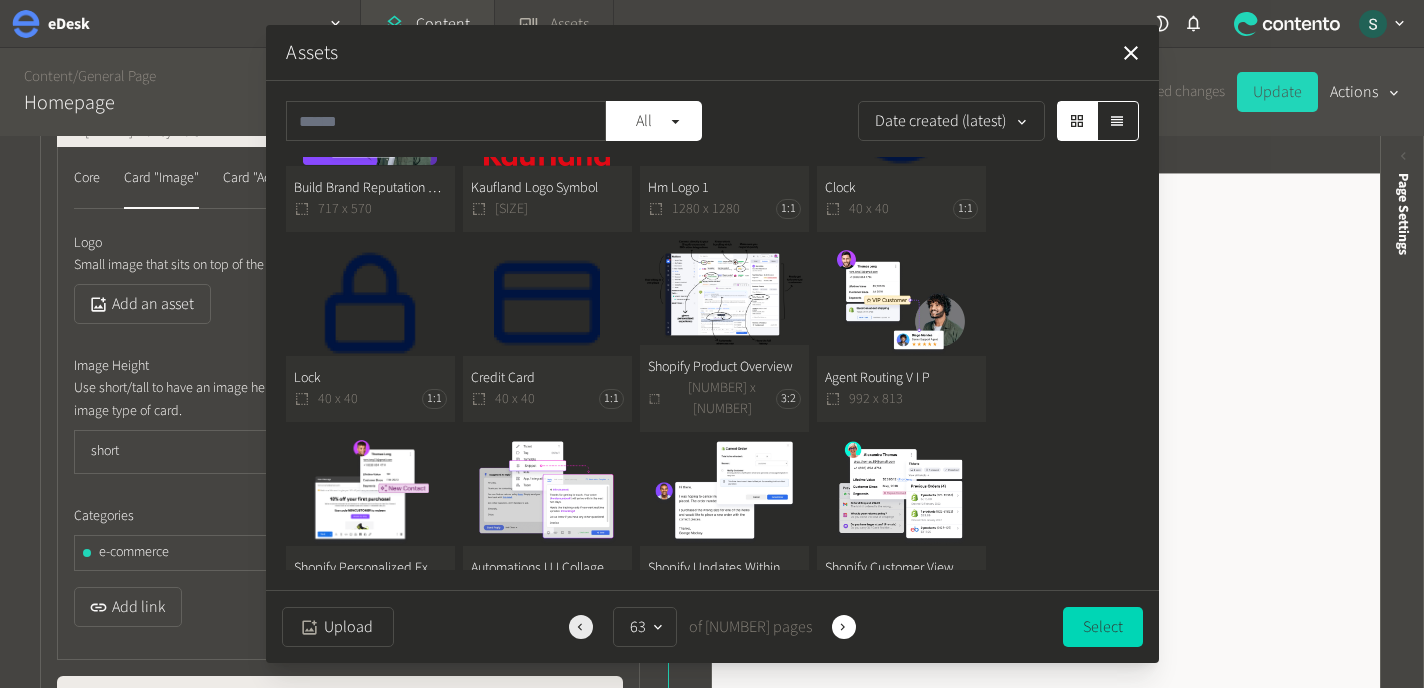 click 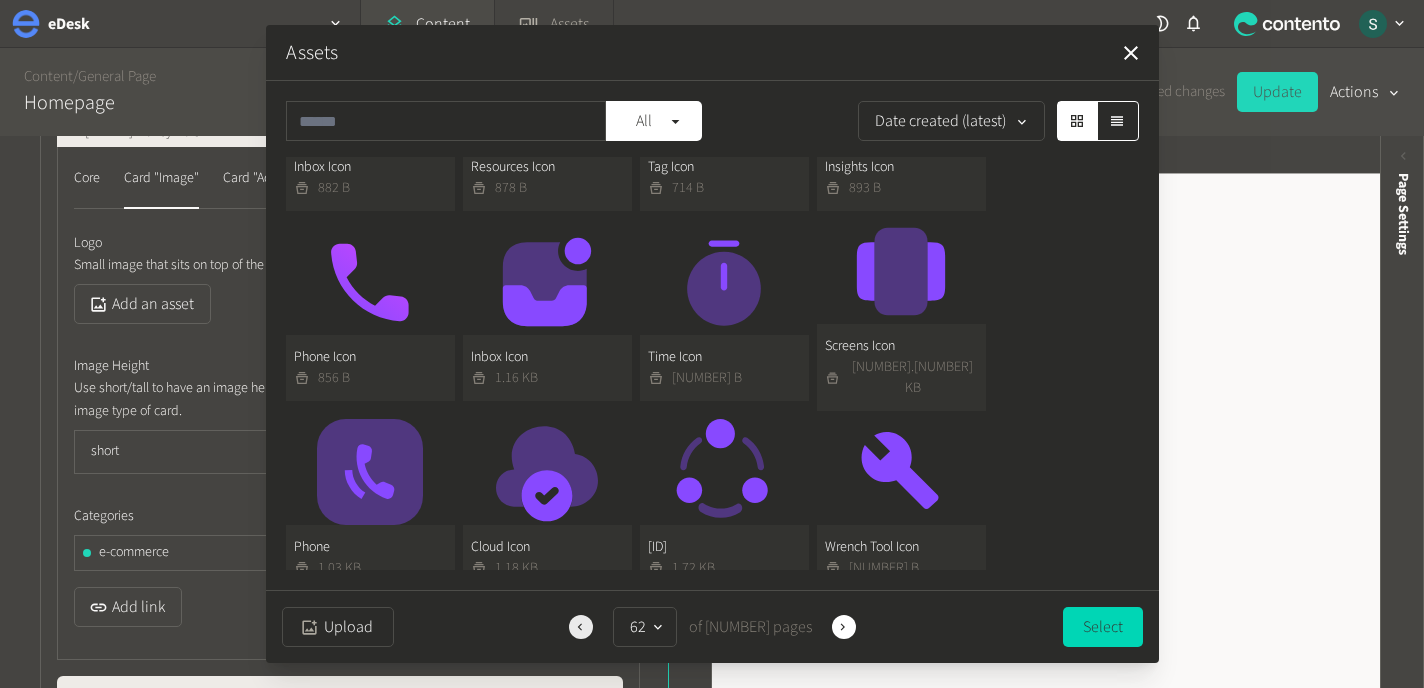 click 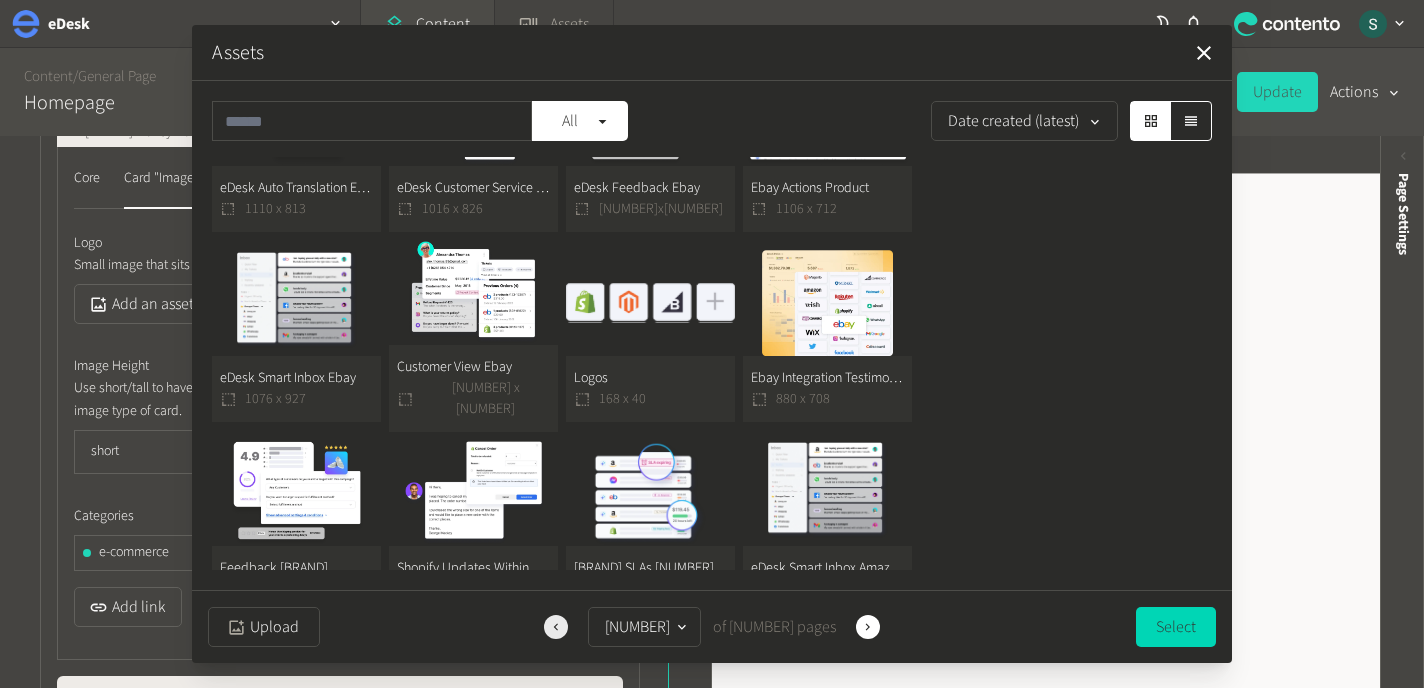 click 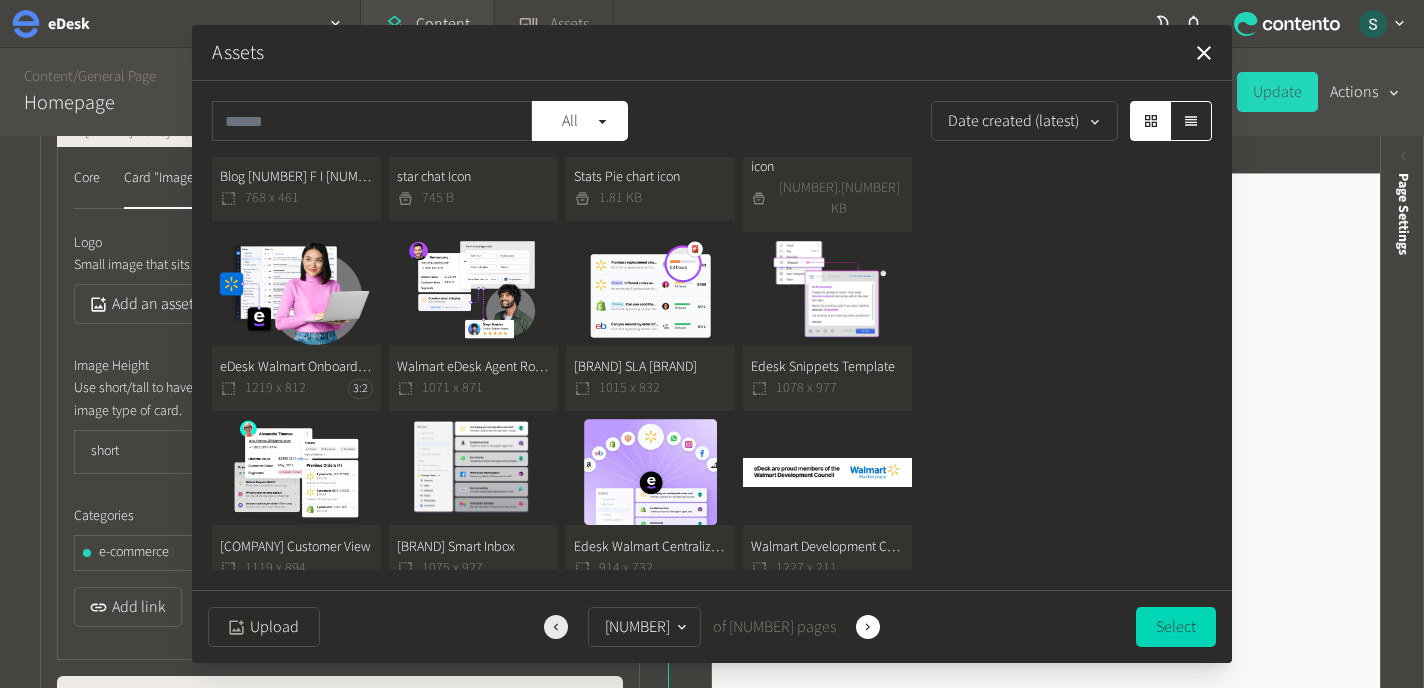click on "Previous" at bounding box center (556, 627) 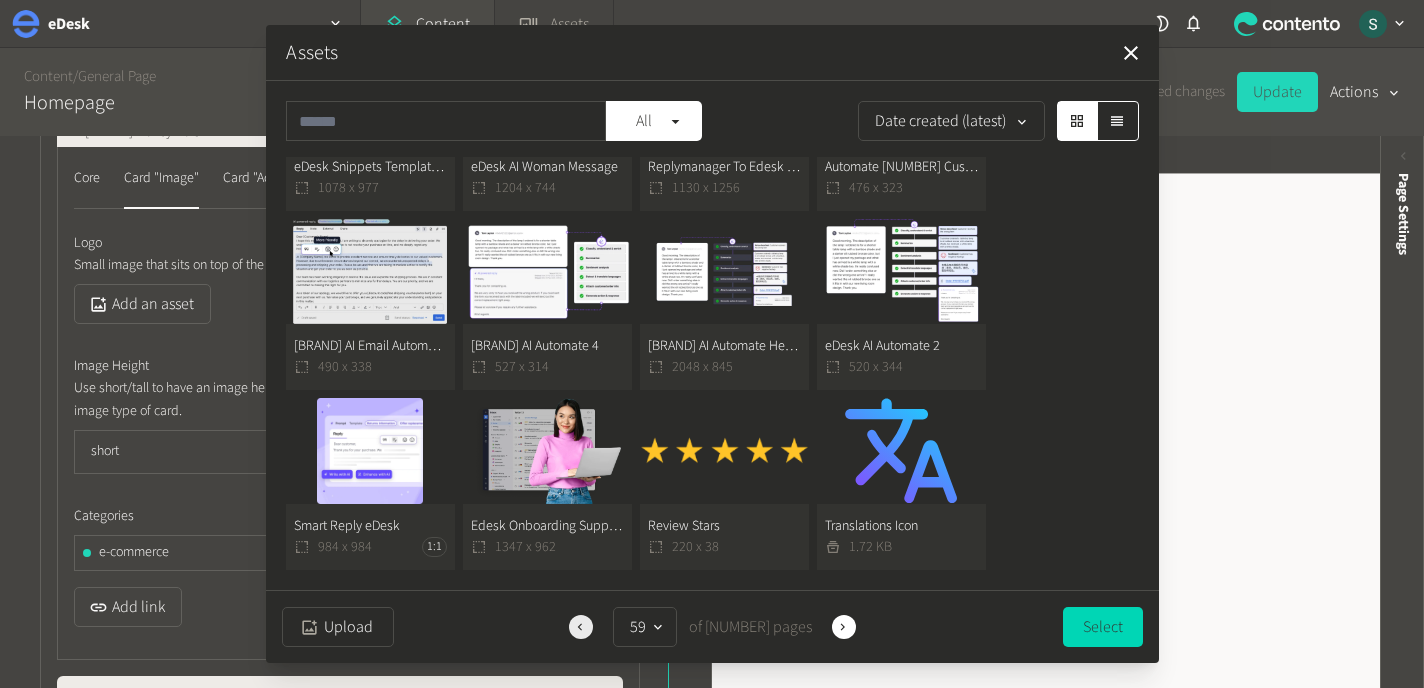 click 